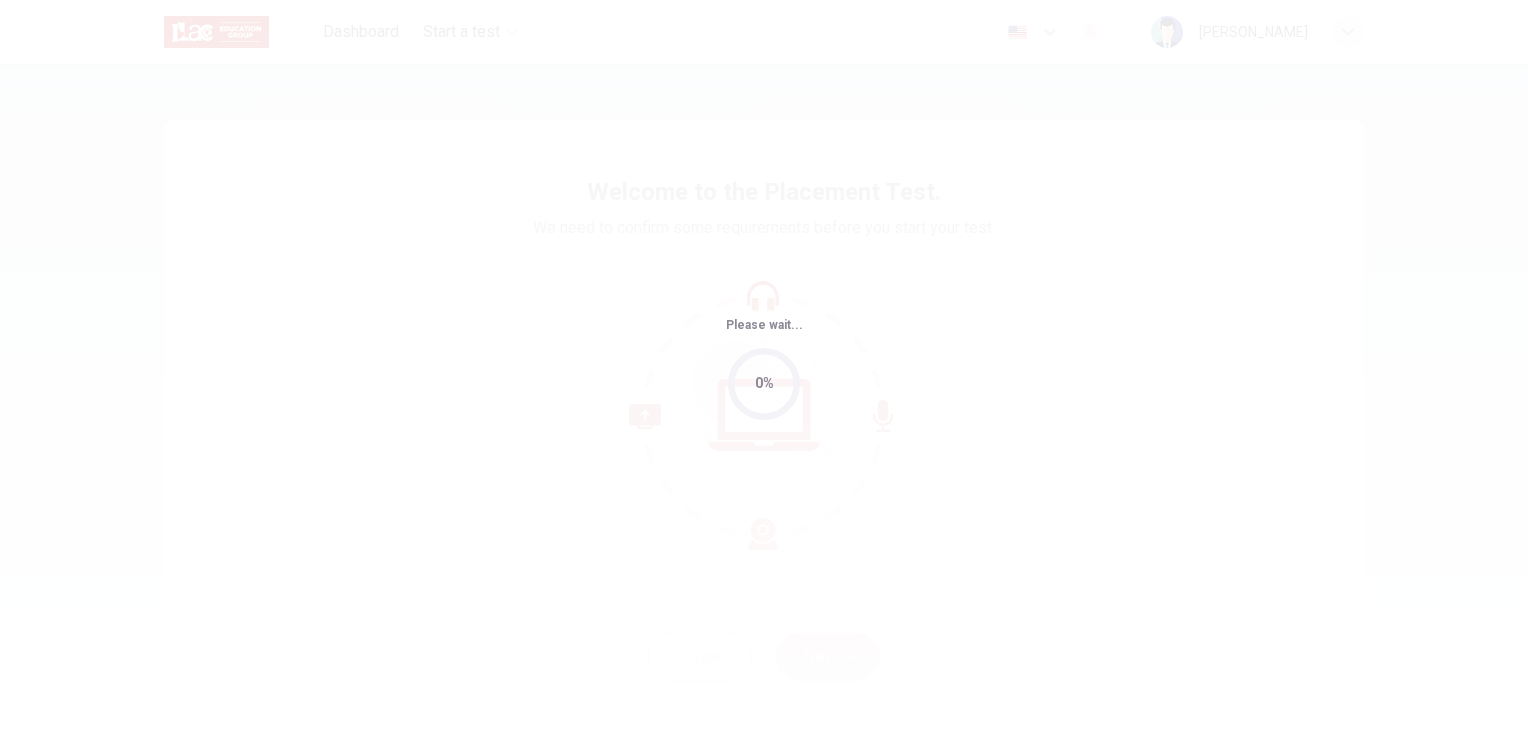 scroll, scrollTop: 0, scrollLeft: 0, axis: both 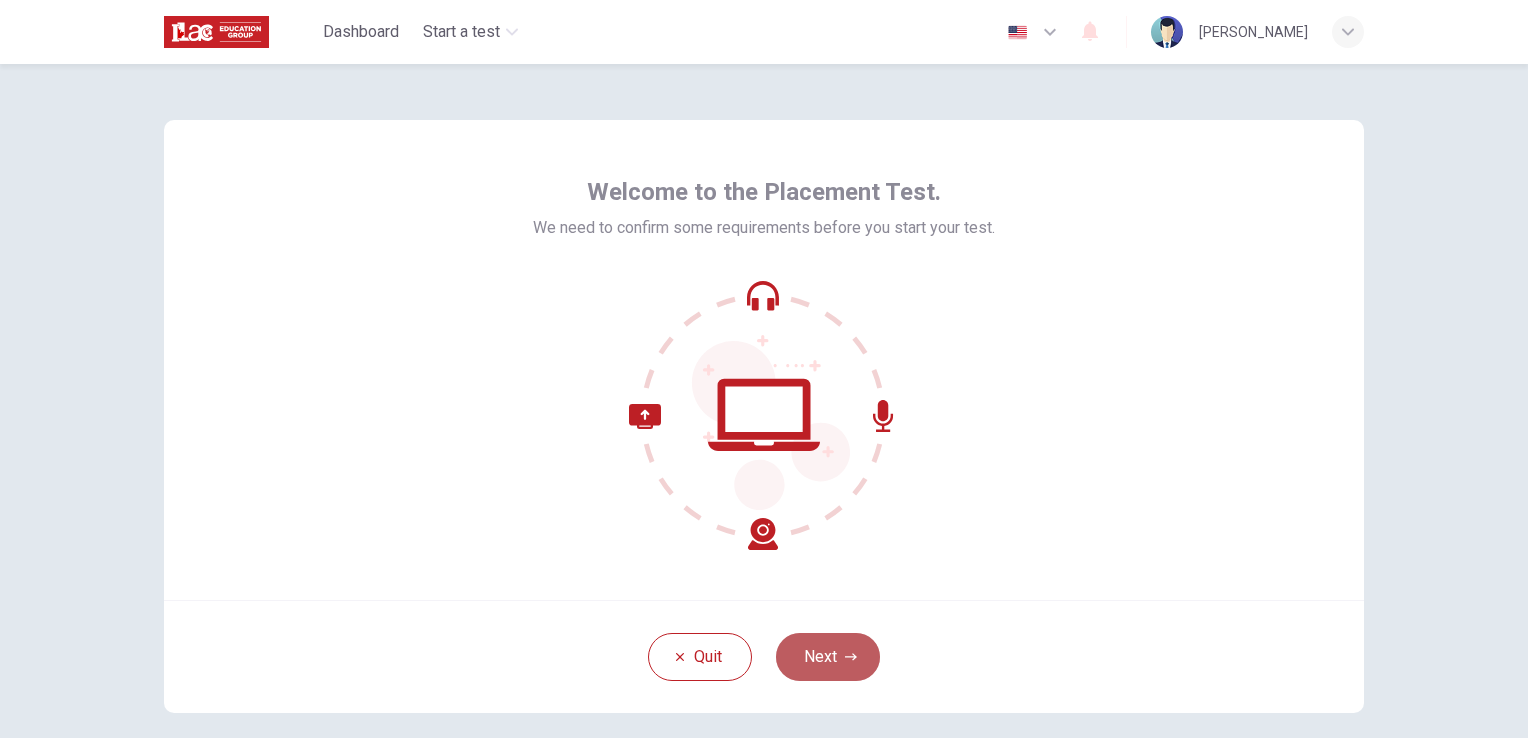 click on "Next" at bounding box center (828, 657) 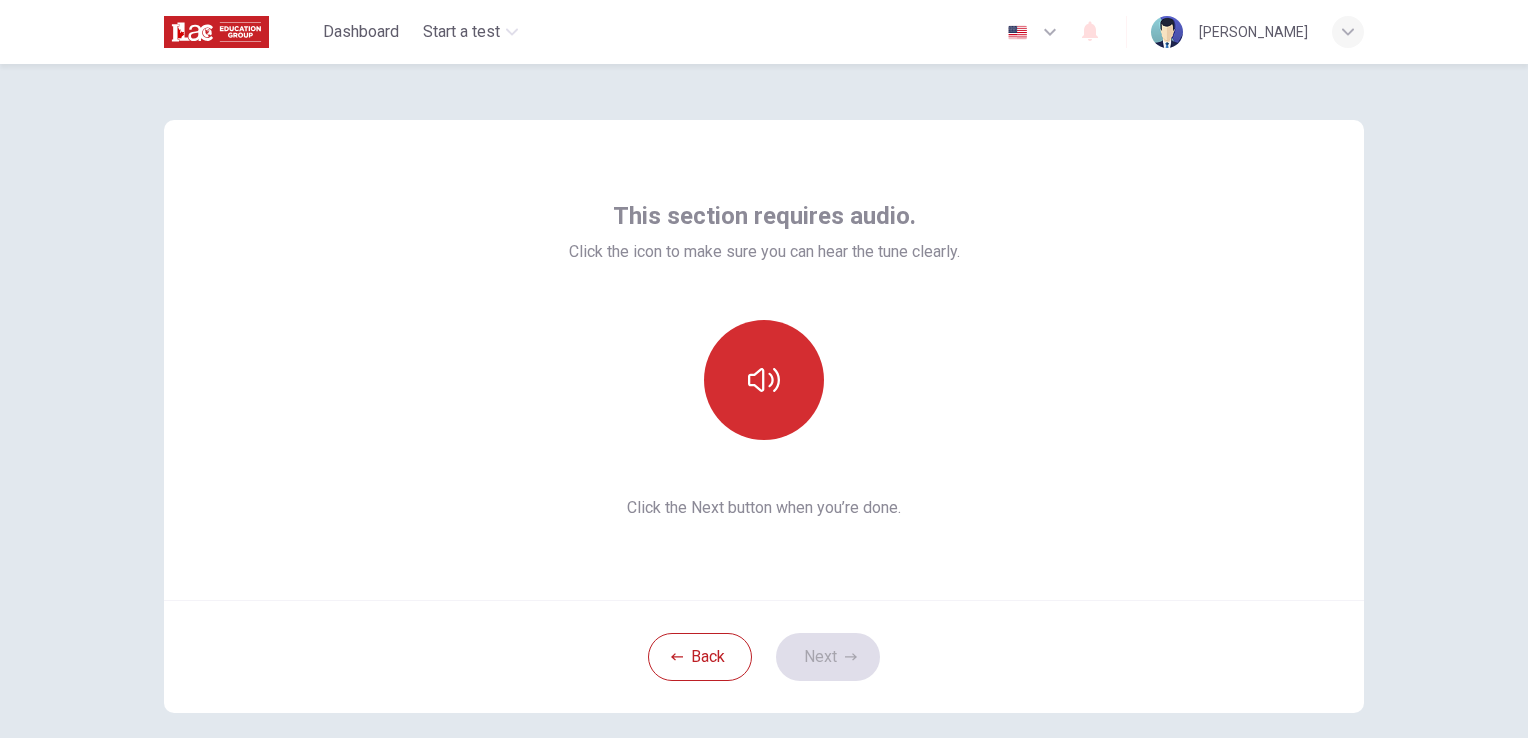 click at bounding box center (764, 380) 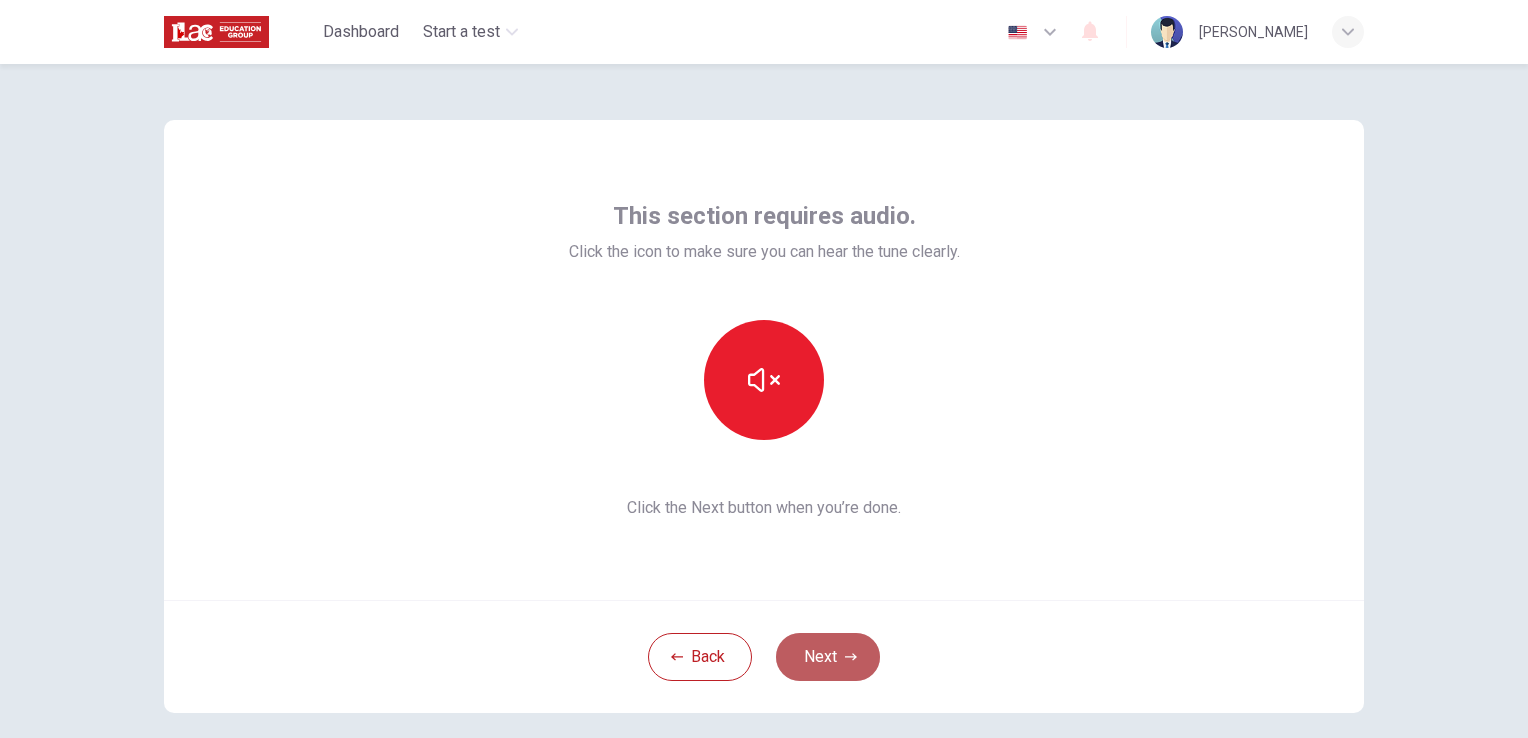click on "Next" at bounding box center (828, 657) 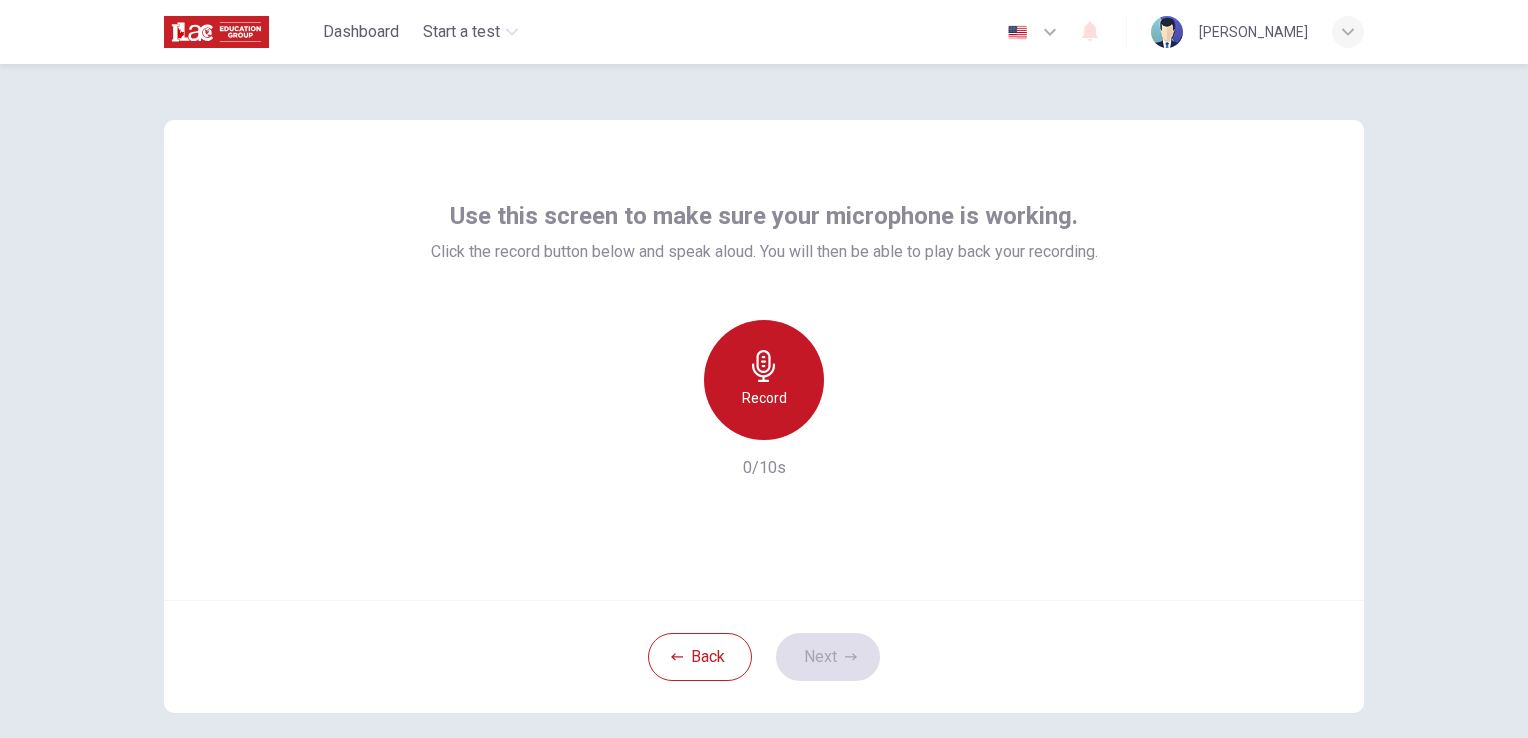 click on "Record" at bounding box center (764, 398) 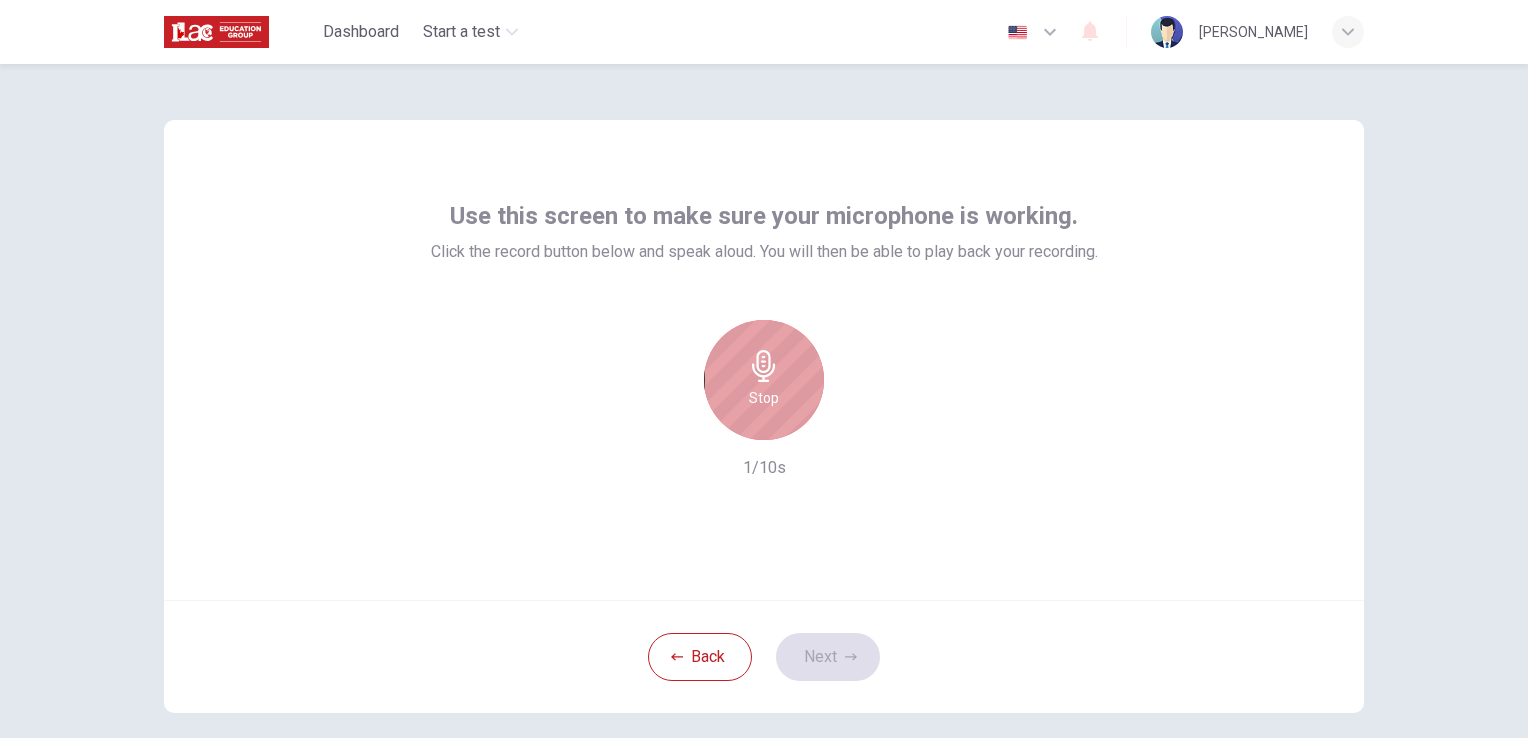 click on "Stop" at bounding box center [764, 398] 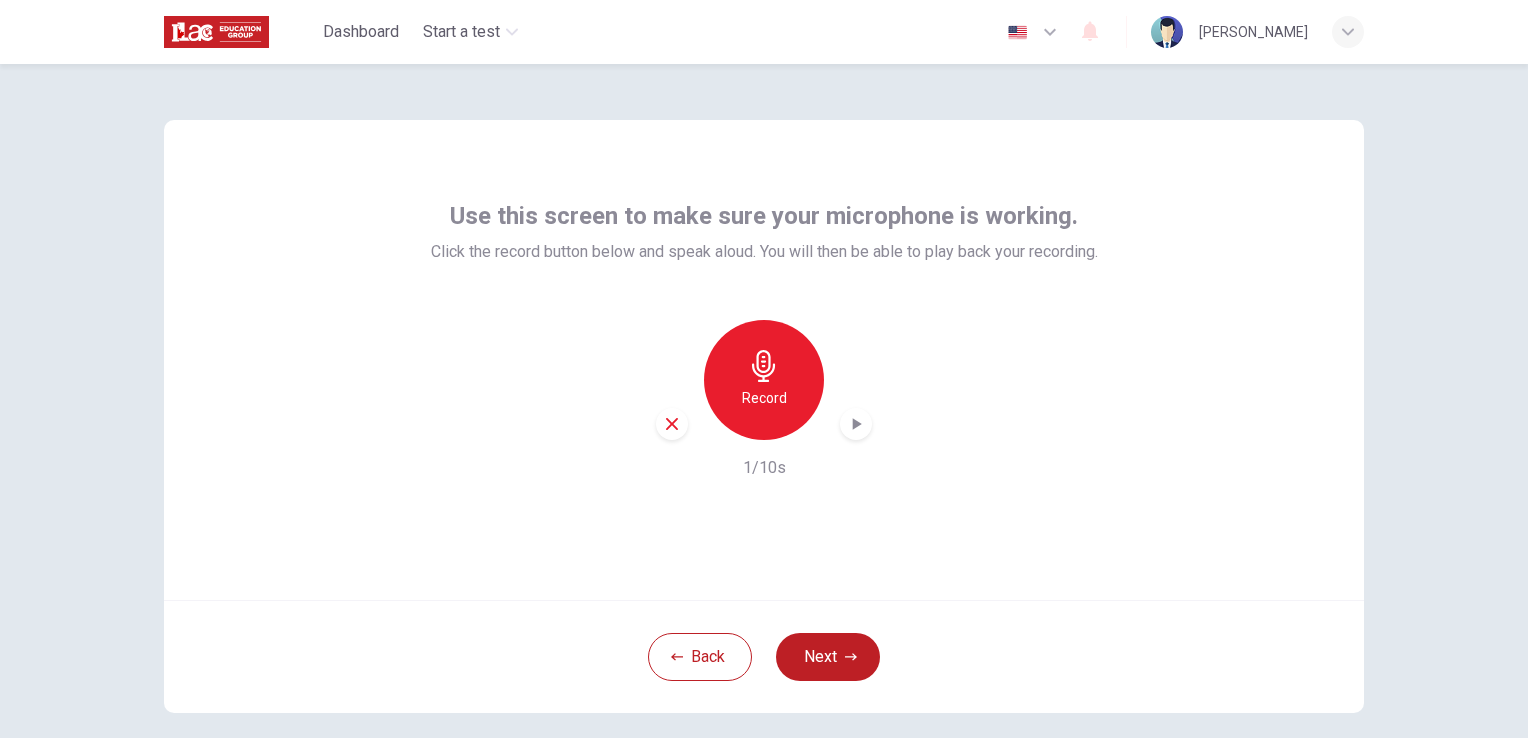 click 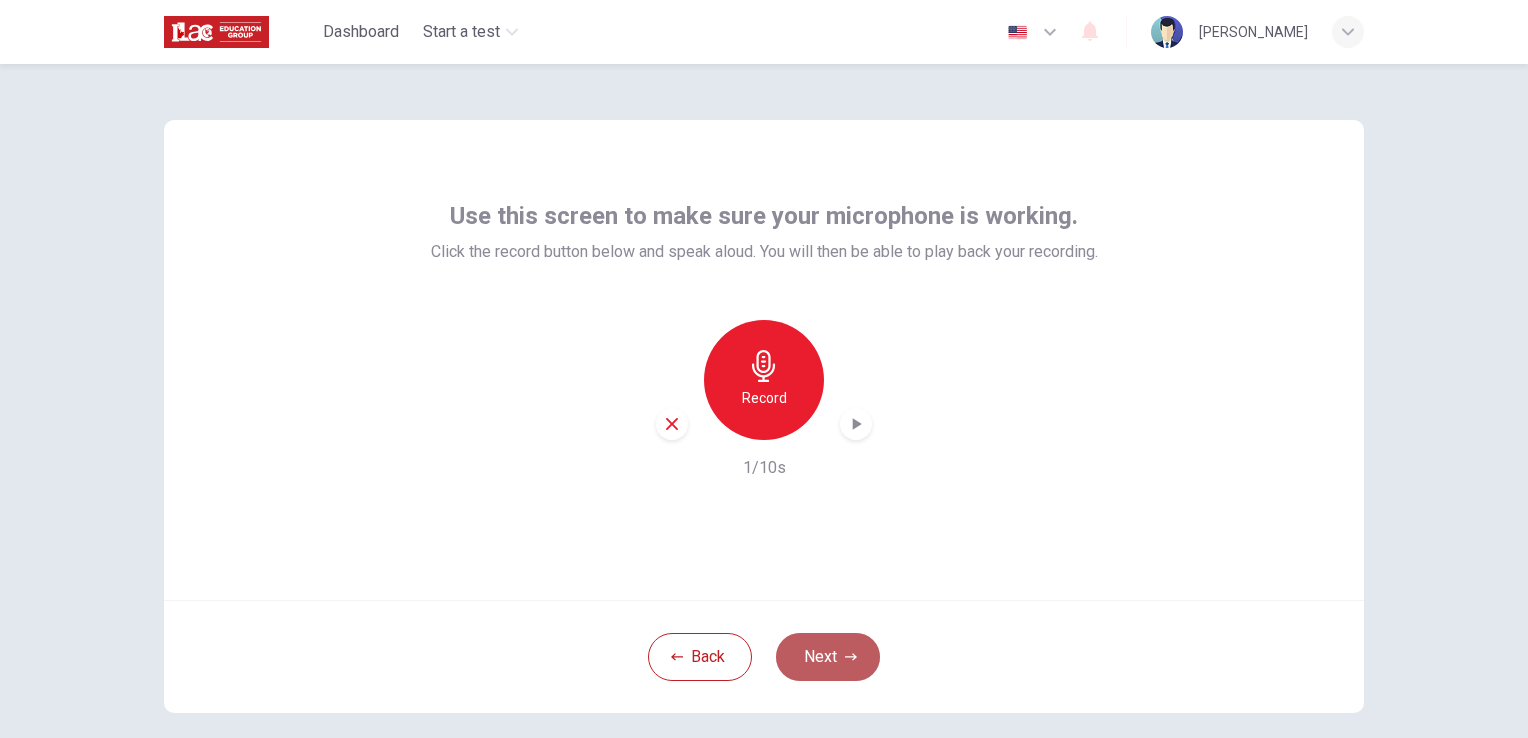 click on "Next" at bounding box center (828, 657) 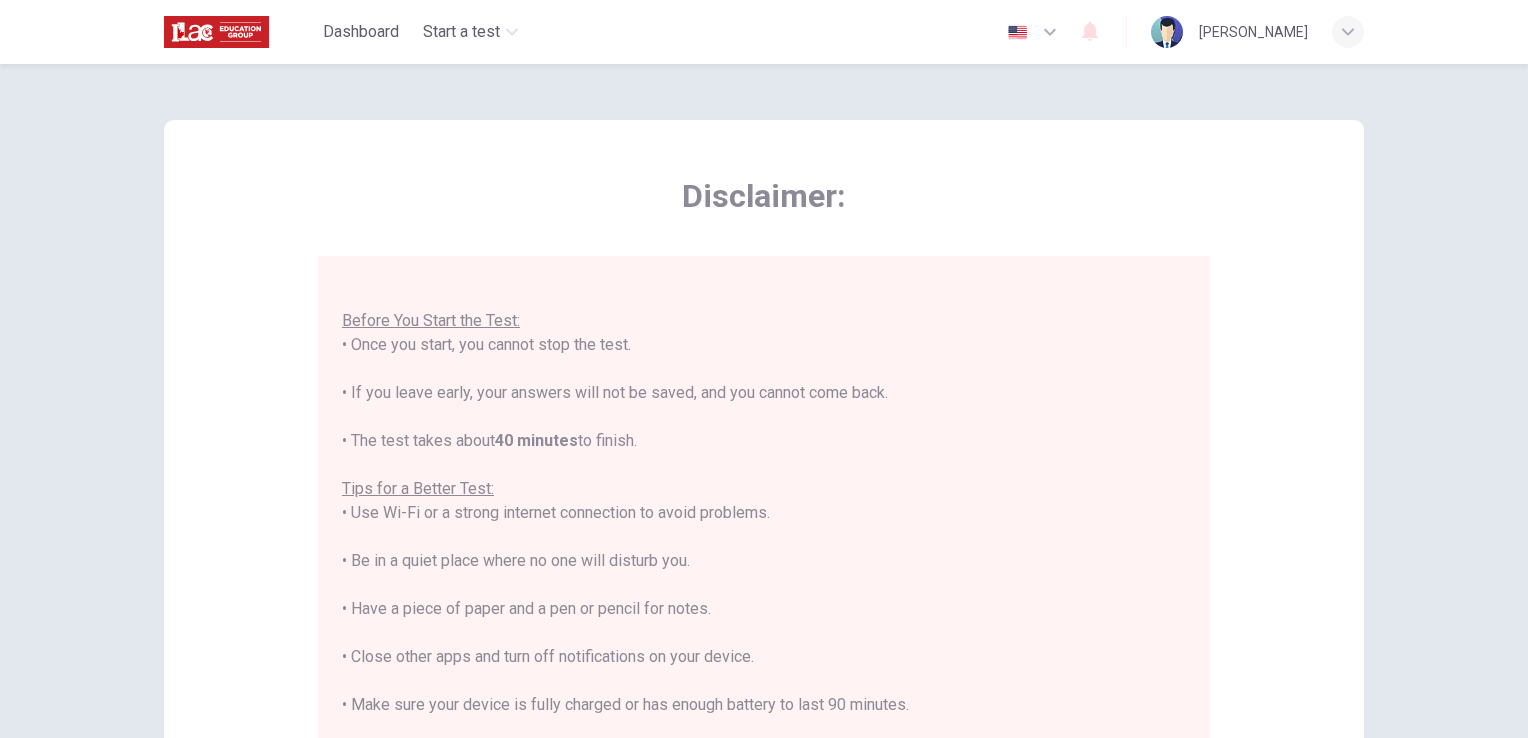 scroll, scrollTop: 23, scrollLeft: 0, axis: vertical 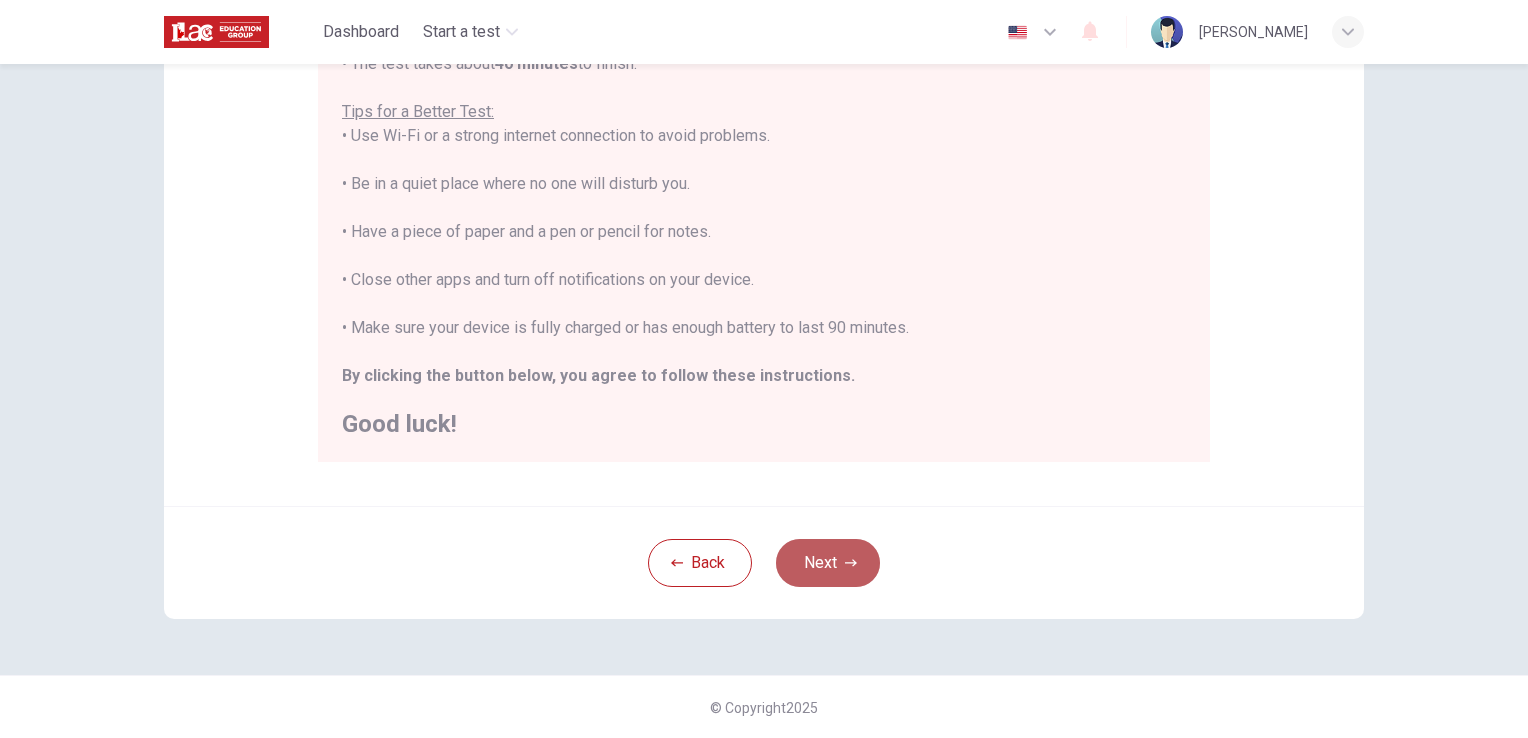 click on "Next" at bounding box center (828, 563) 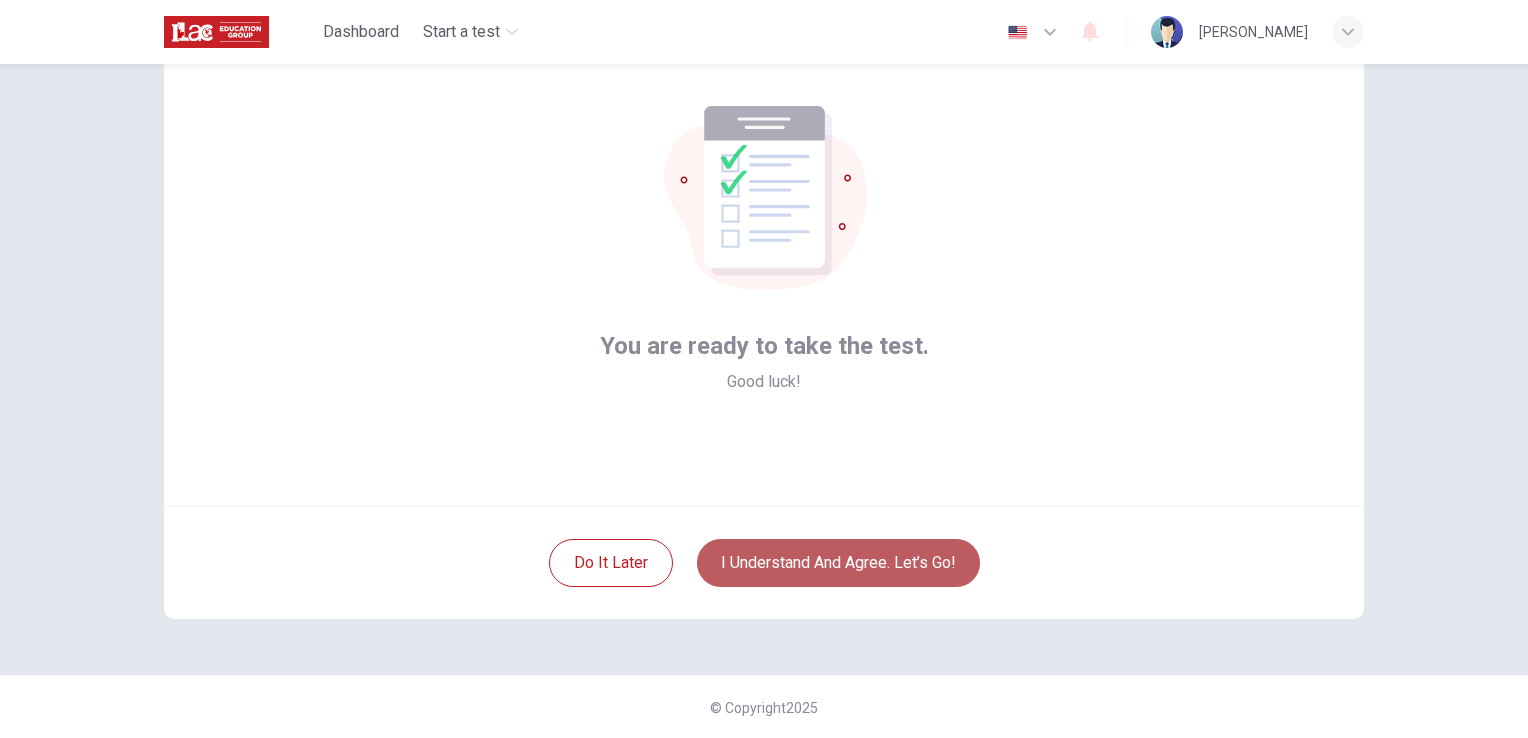click on "I understand and agree. Let’s go!" at bounding box center [838, 563] 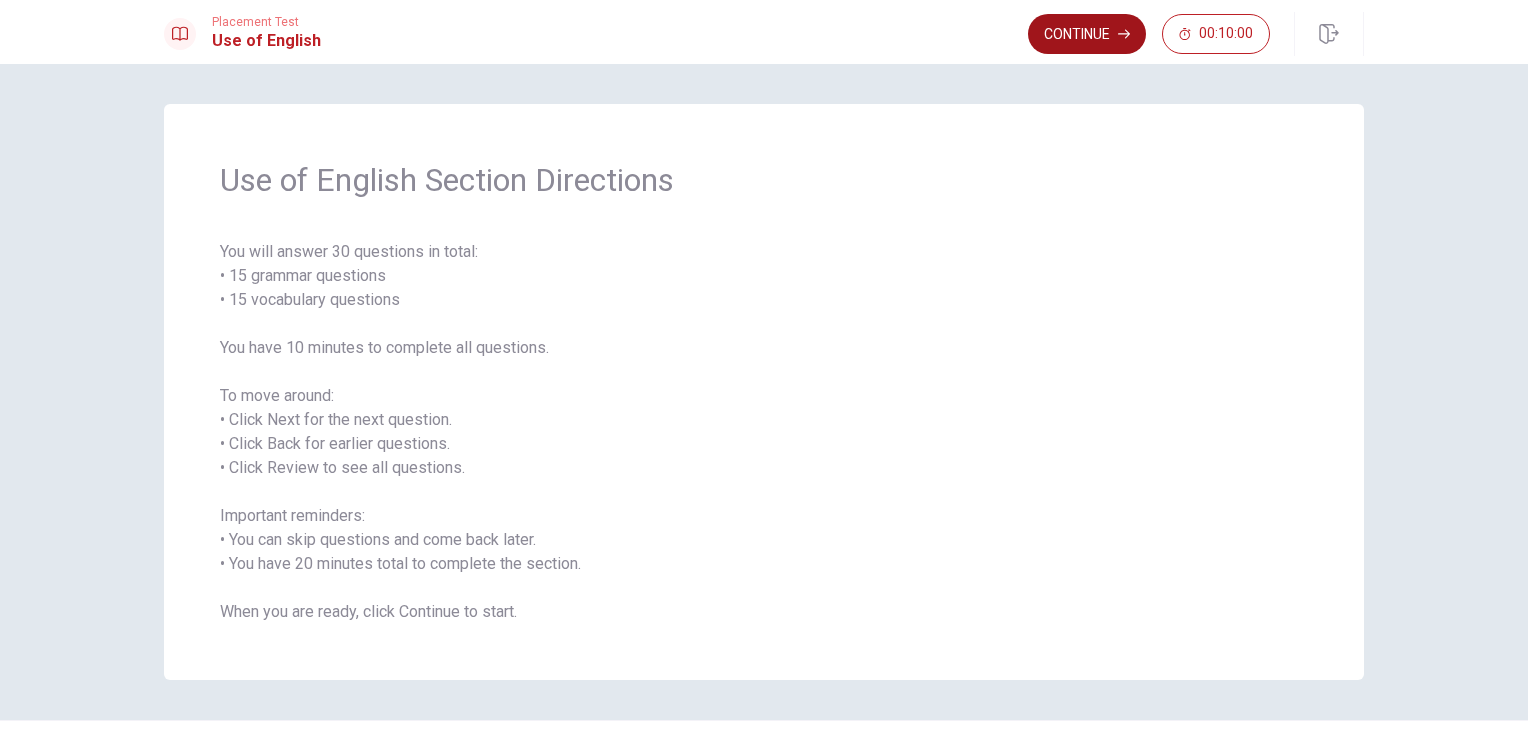 click on "Continue" at bounding box center (1087, 34) 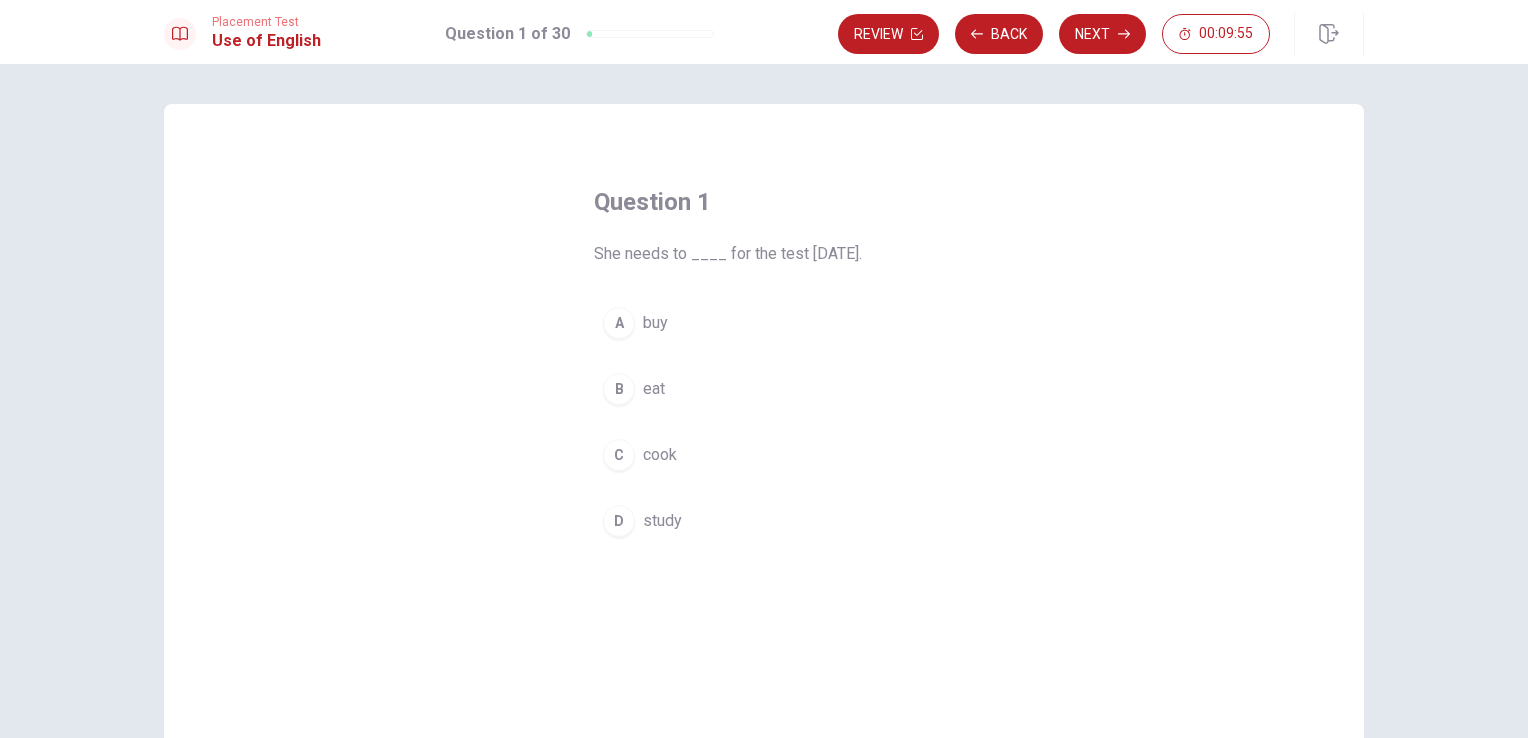 click on "study" at bounding box center [662, 521] 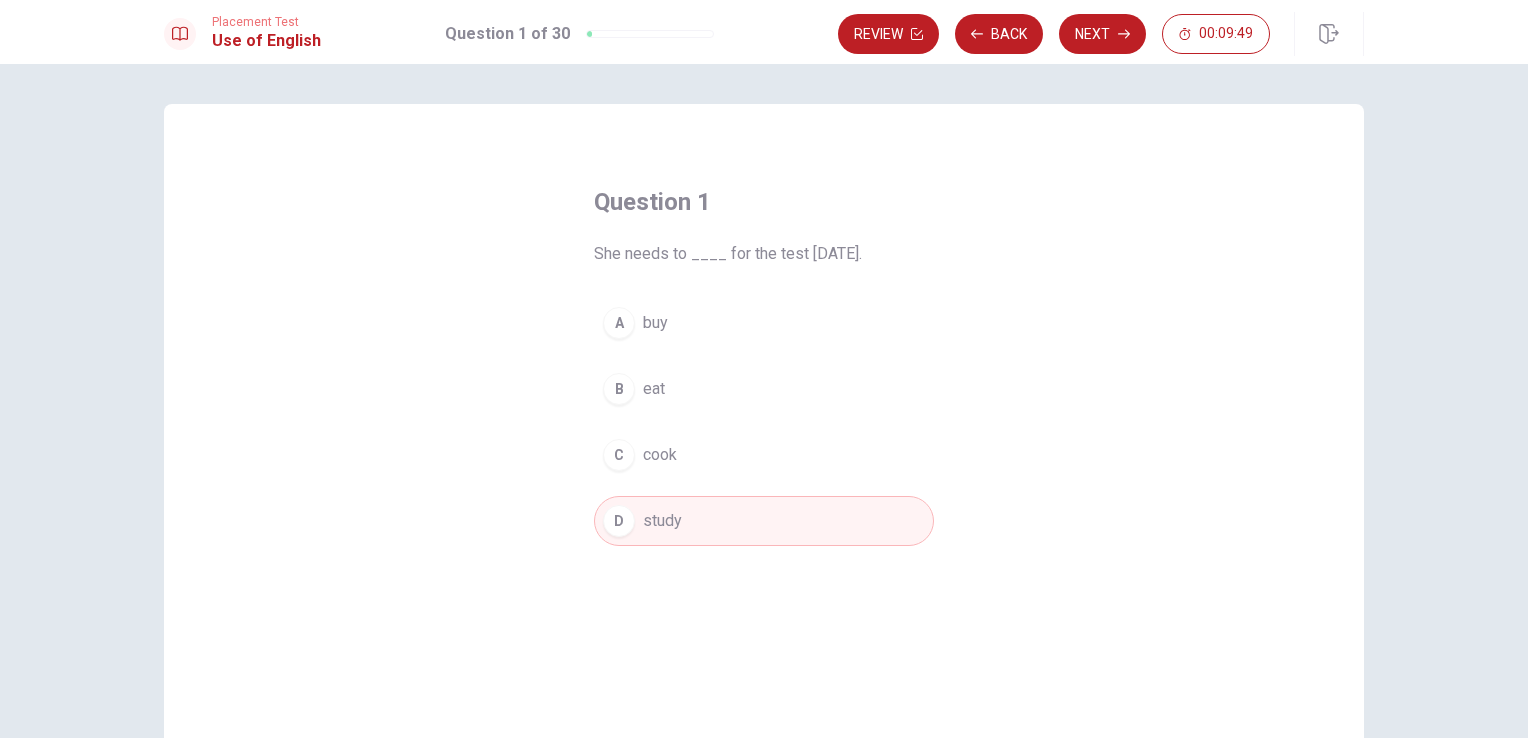 click on "D study" at bounding box center [764, 521] 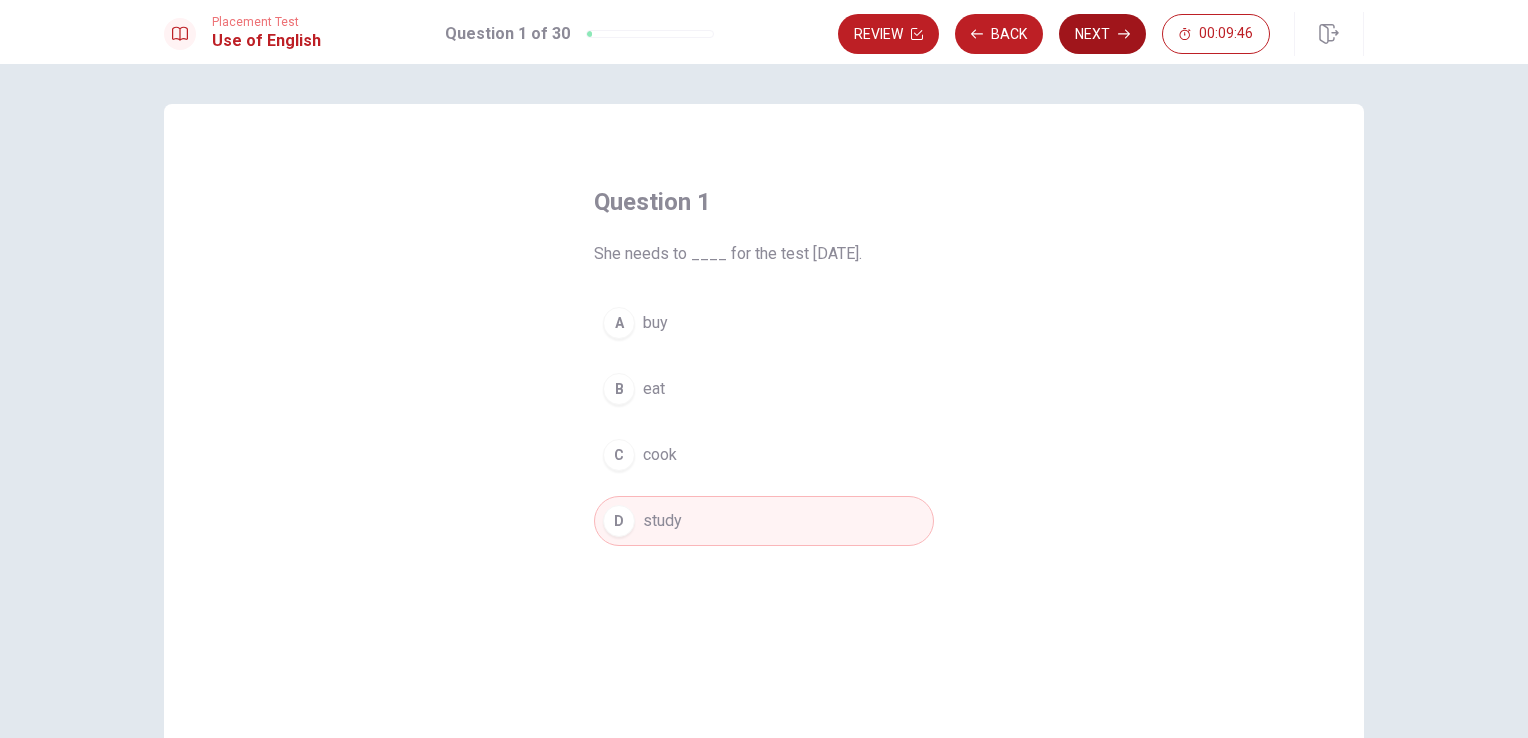 click 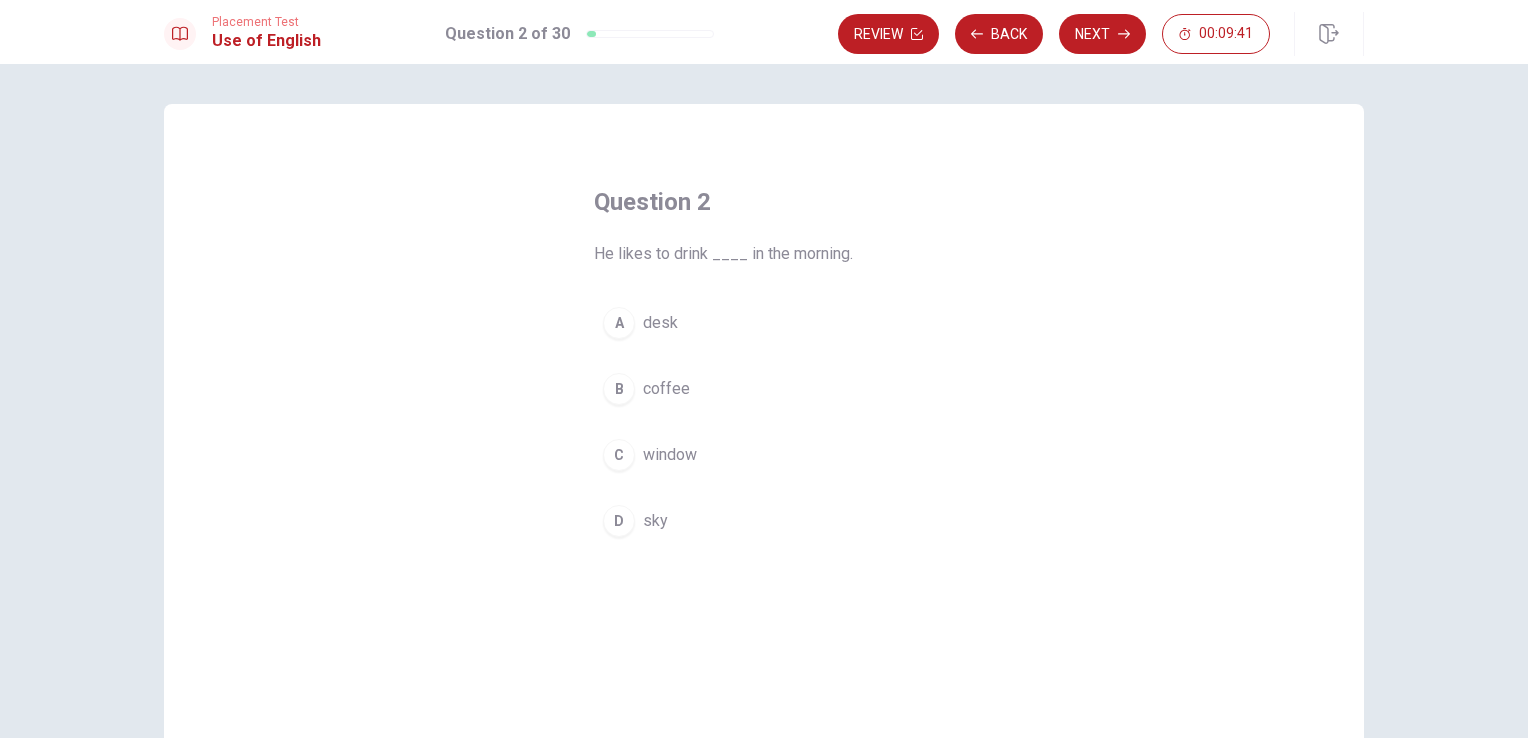 click on "coffee" at bounding box center [666, 389] 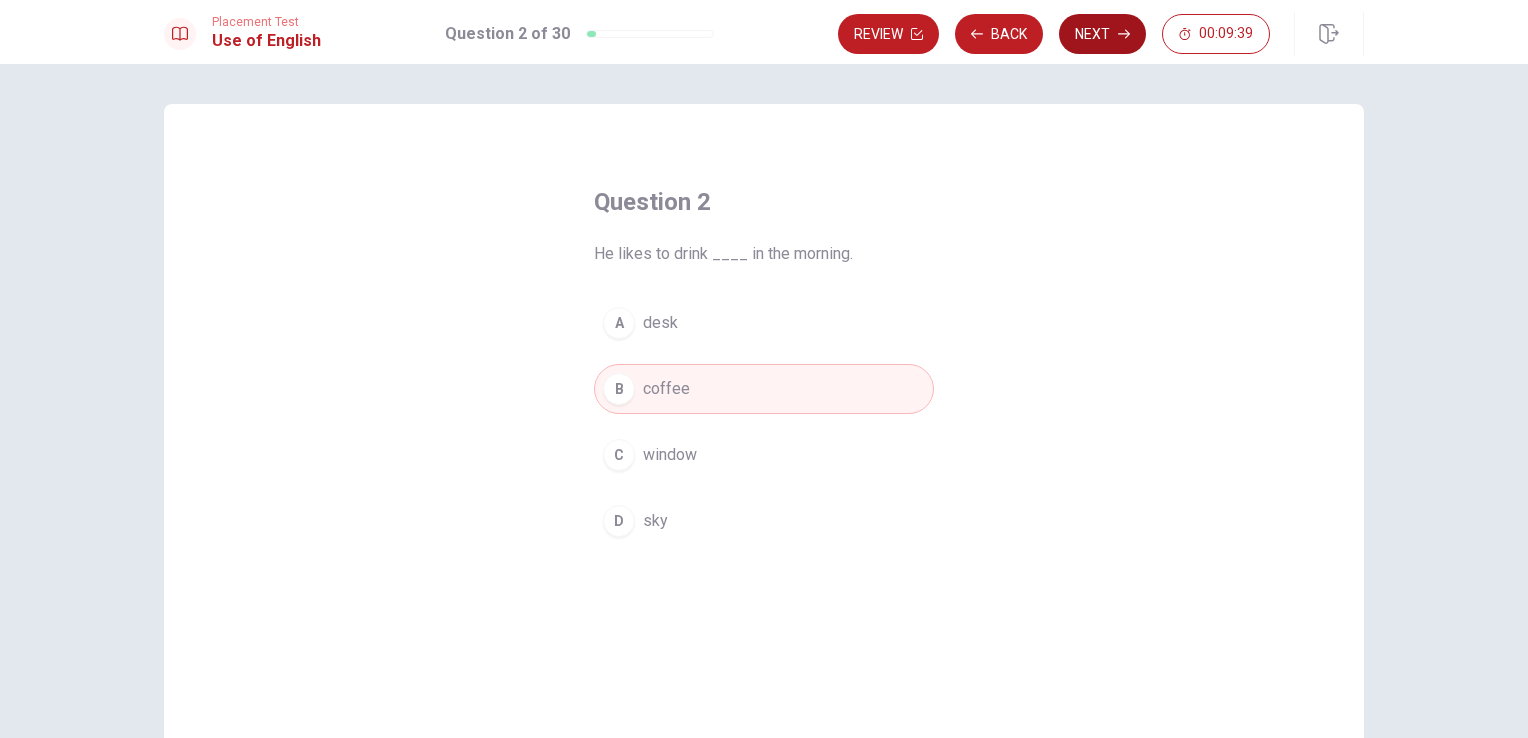 click on "Next" at bounding box center (1102, 34) 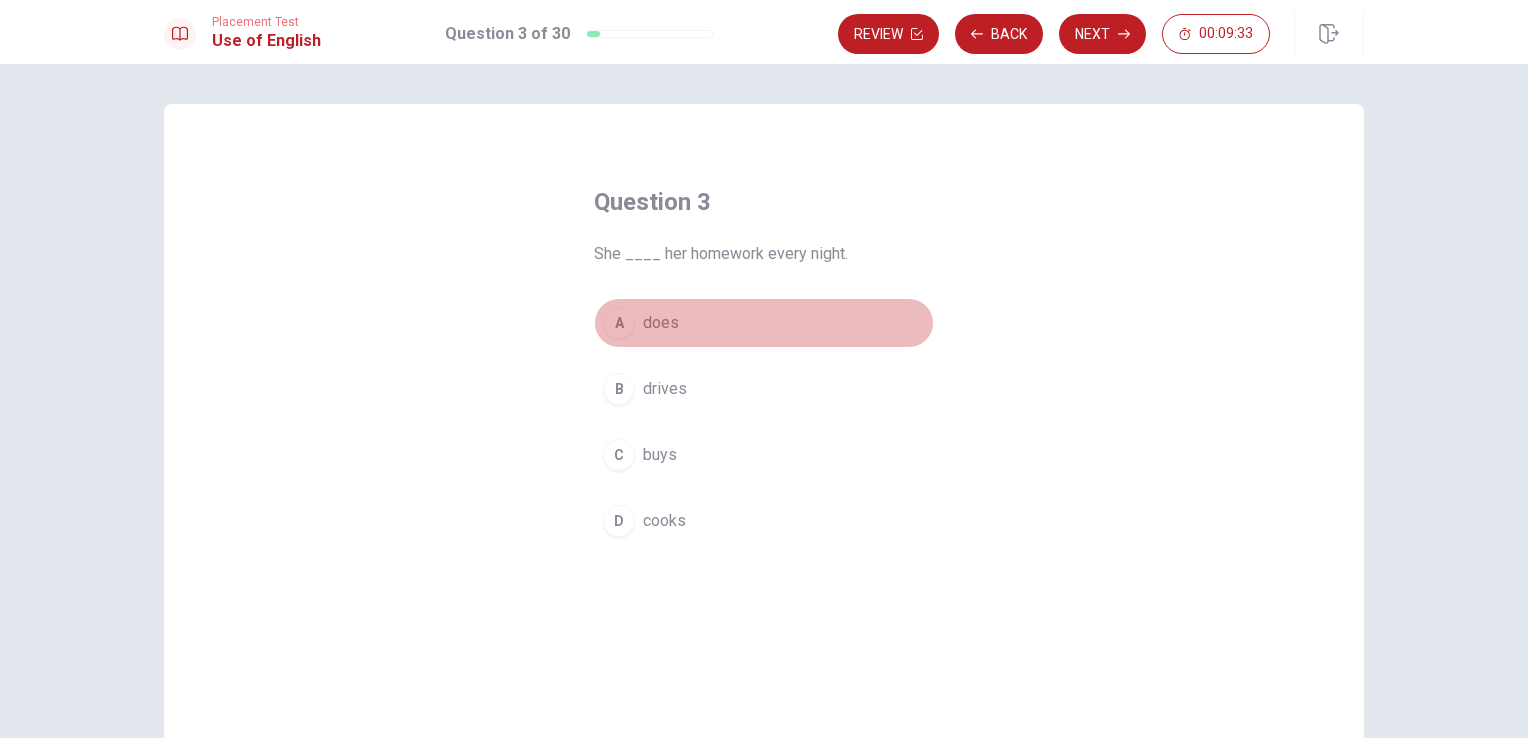 click on "does" at bounding box center (661, 323) 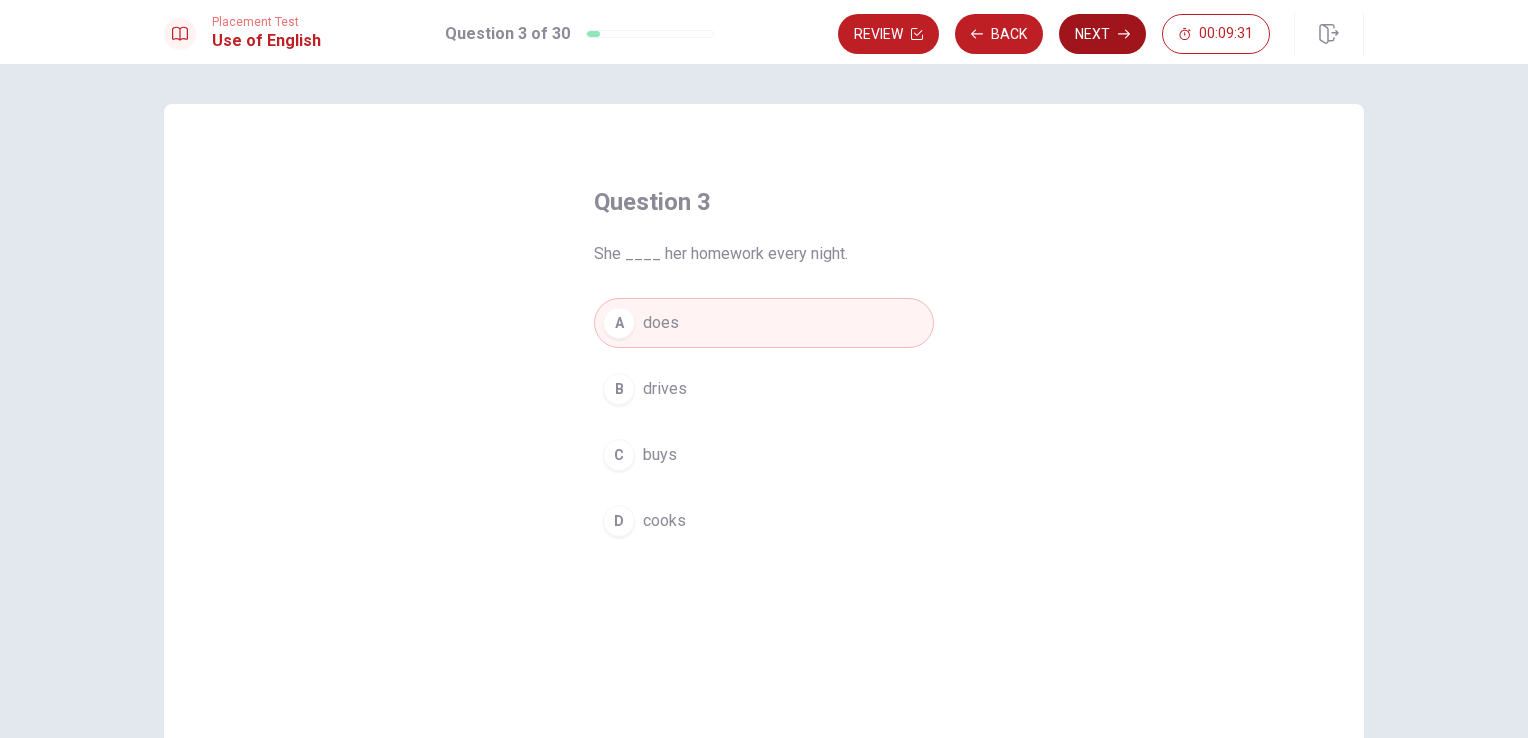click on "Next" at bounding box center [1102, 34] 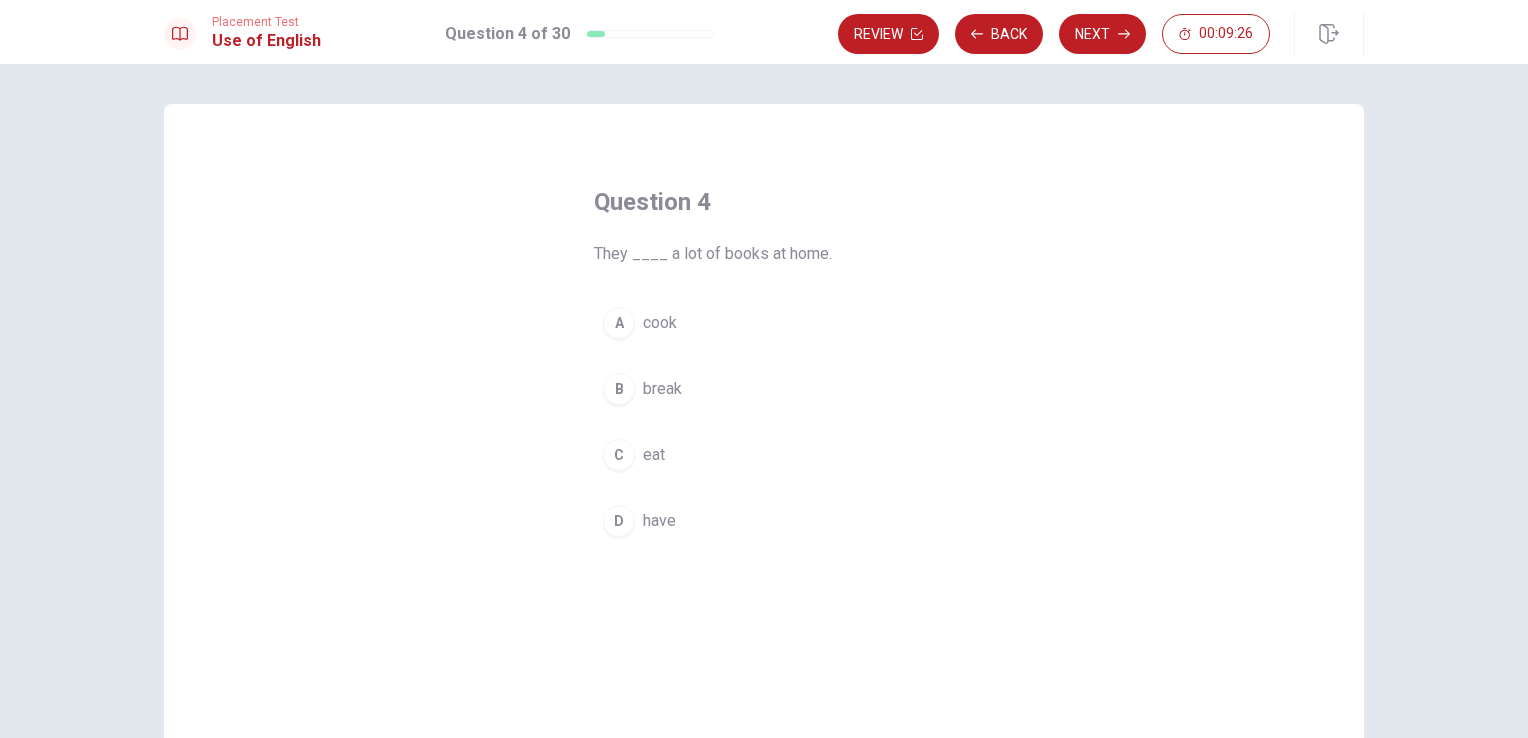 click on "have" at bounding box center [659, 521] 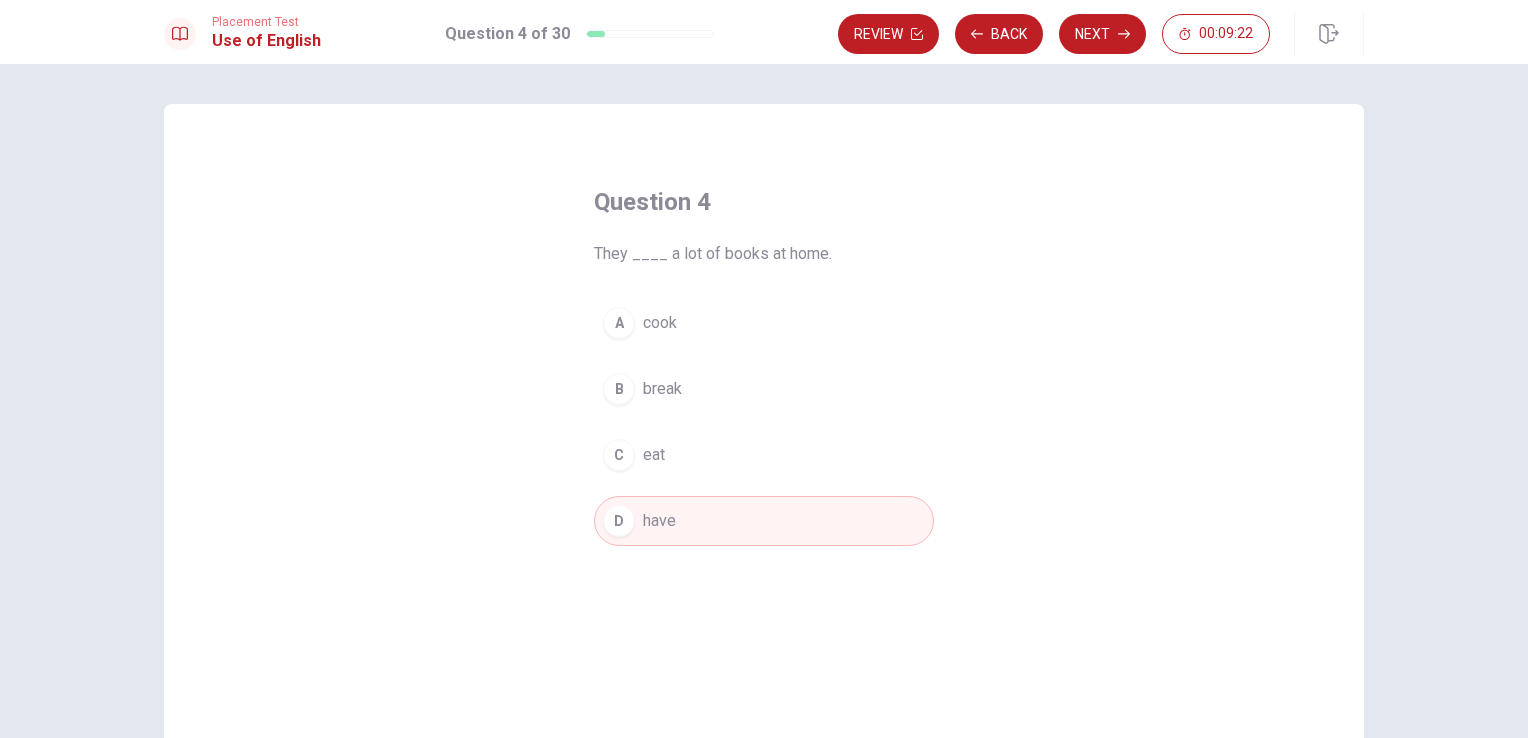 click on "D have" at bounding box center (764, 521) 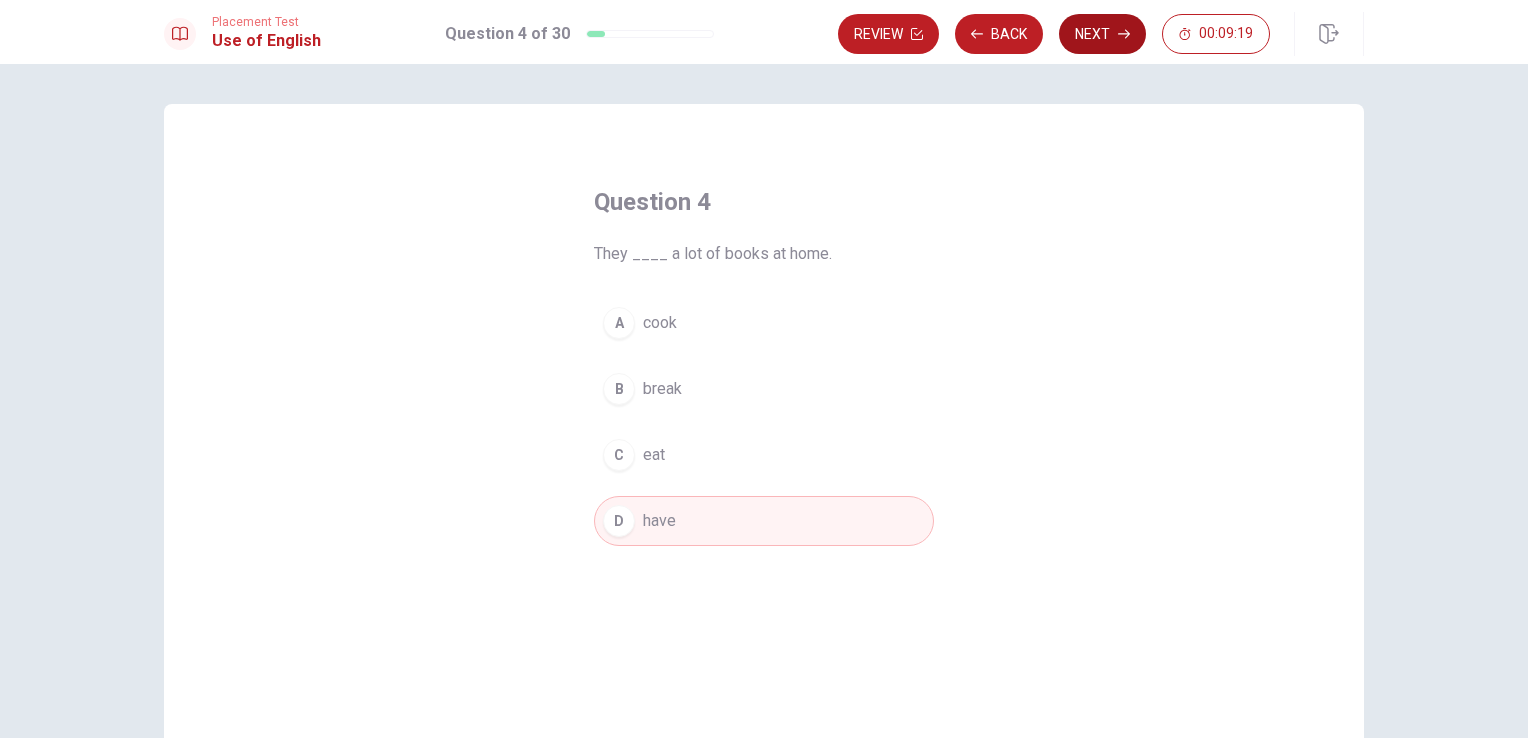 click on "Next" at bounding box center [1102, 34] 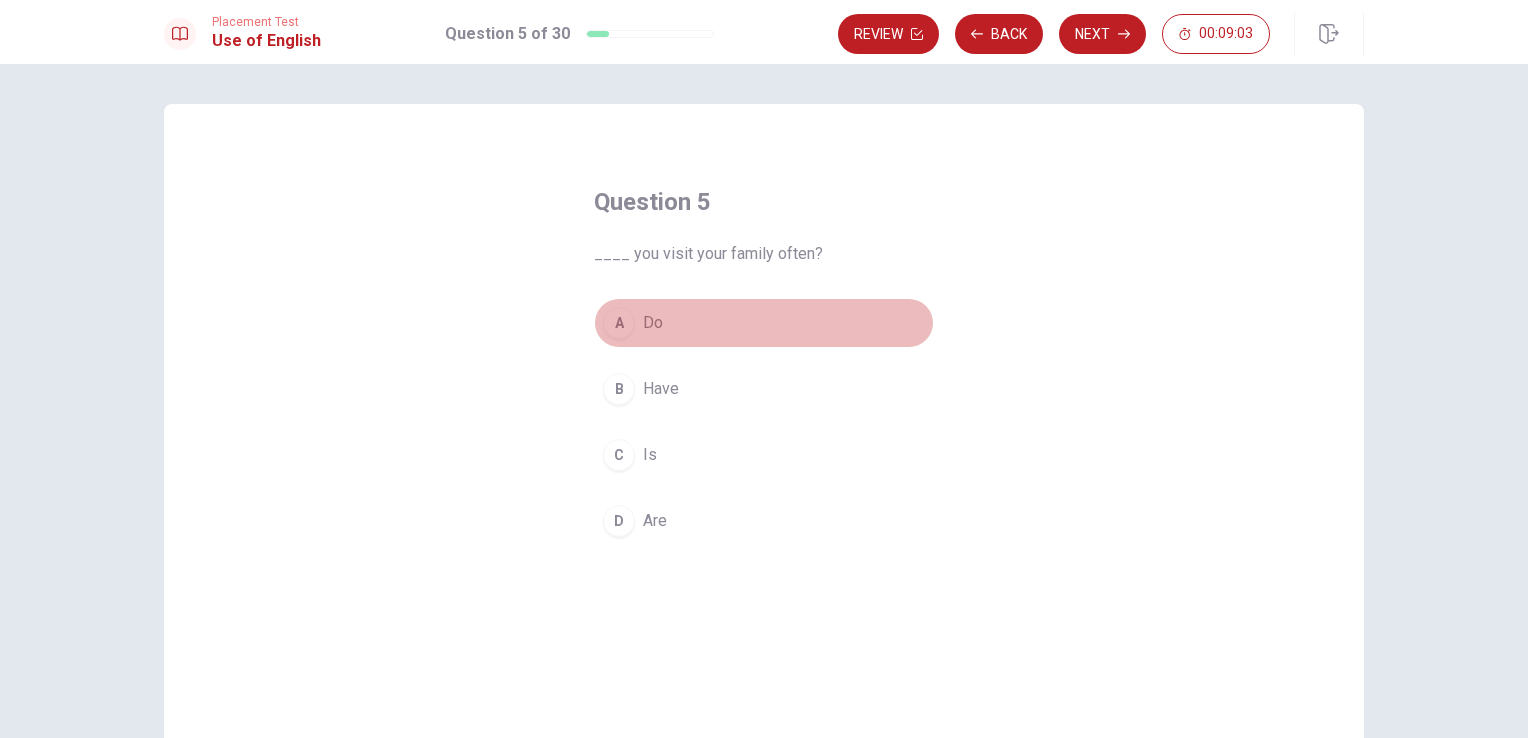 click on "Do" at bounding box center [653, 323] 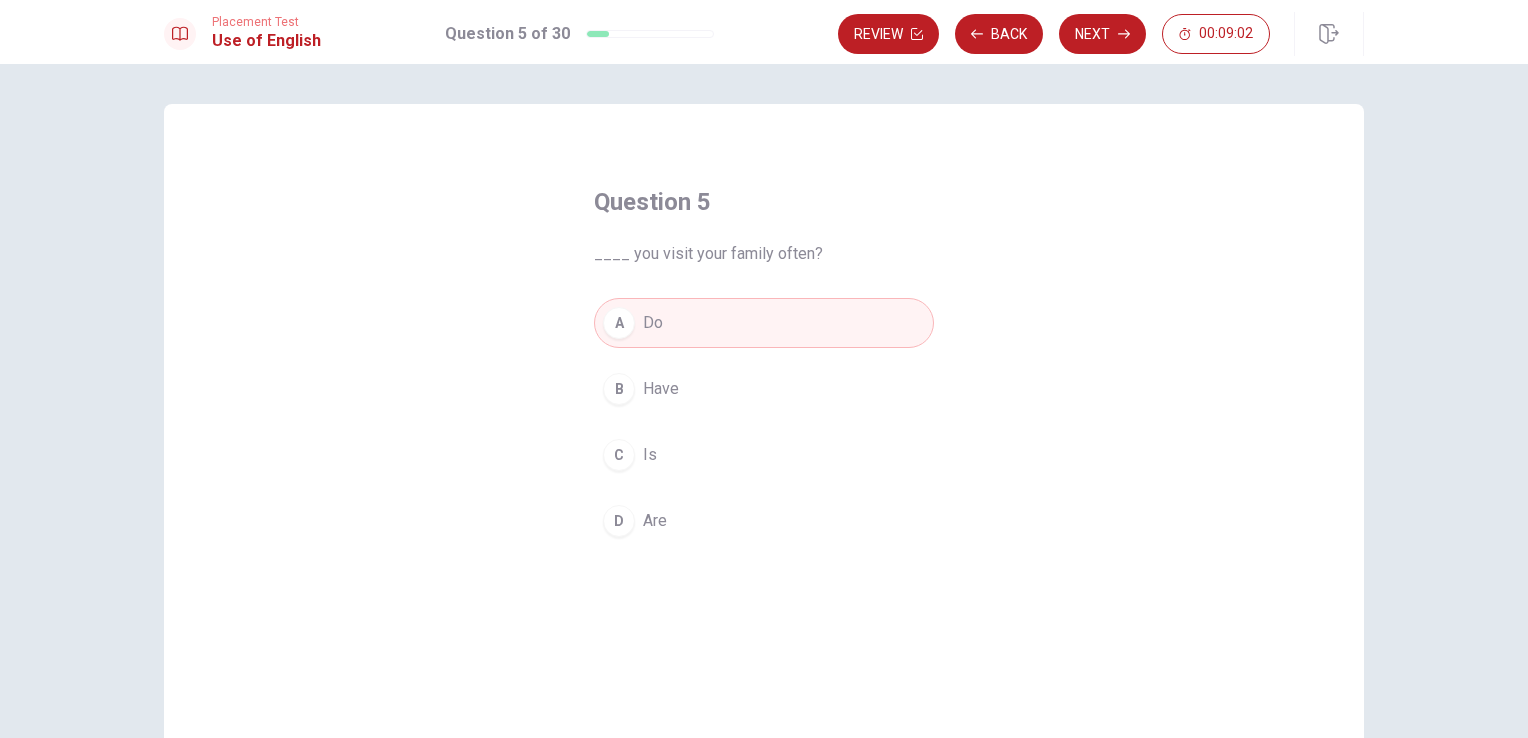 click on "Next" at bounding box center [1102, 34] 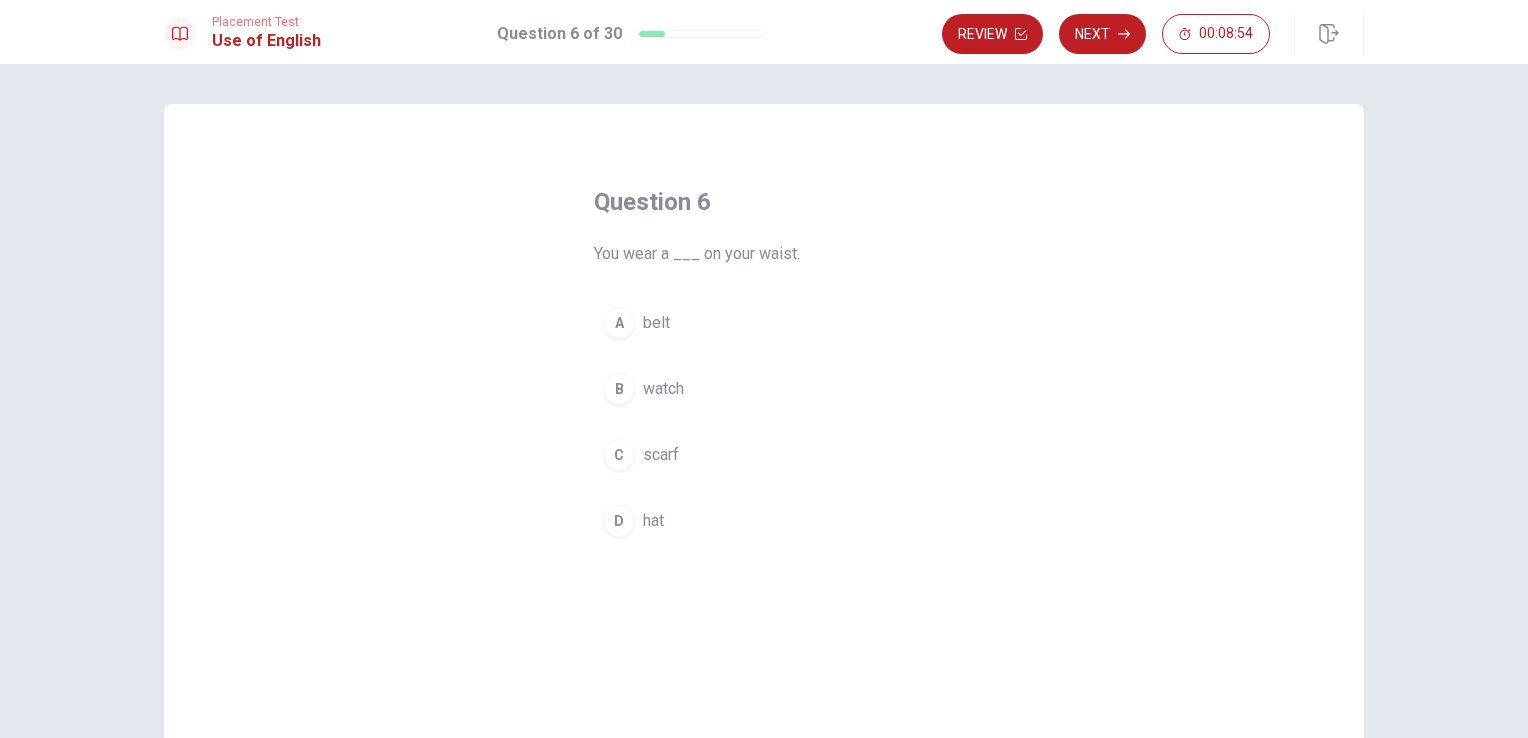 click on "belt" at bounding box center [656, 323] 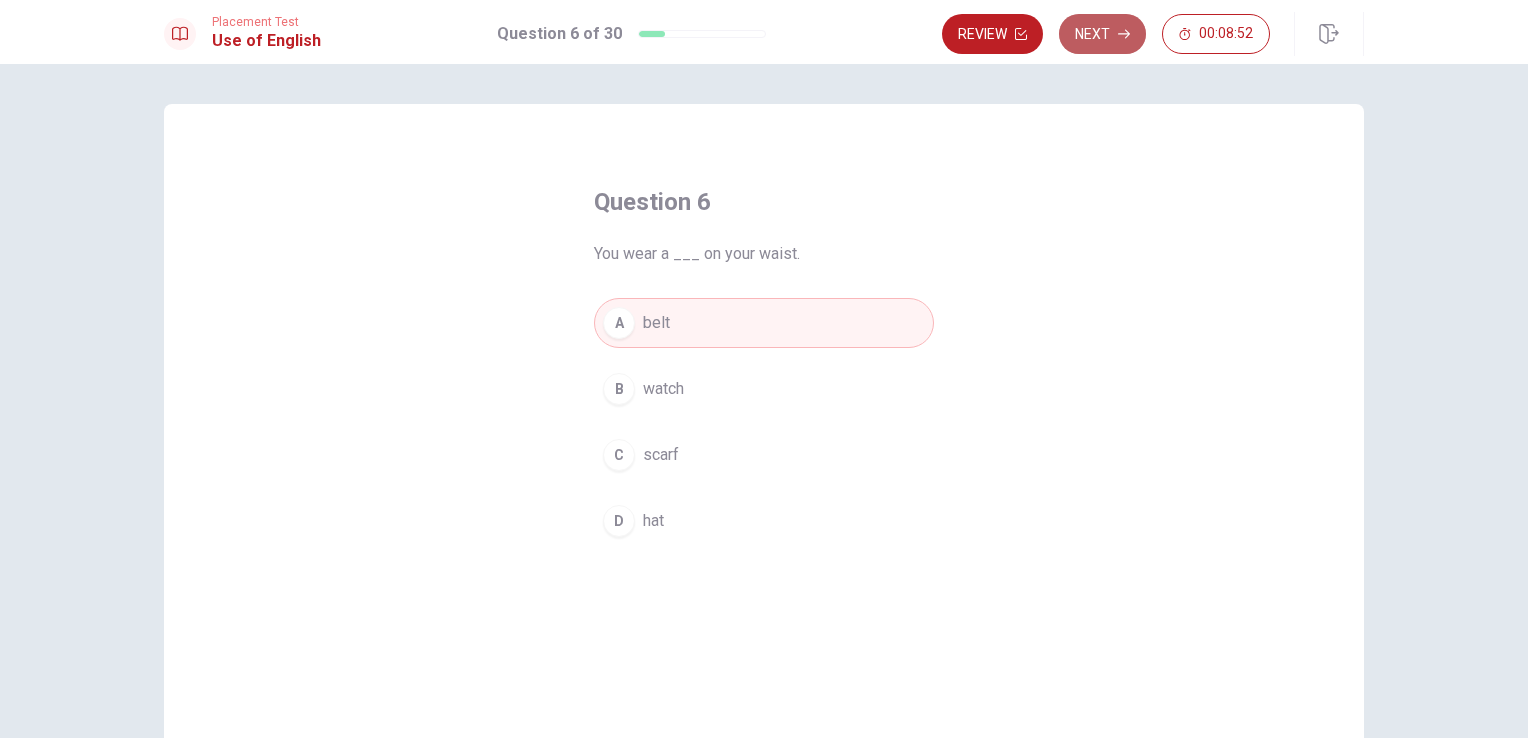 click on "Next" at bounding box center [1102, 34] 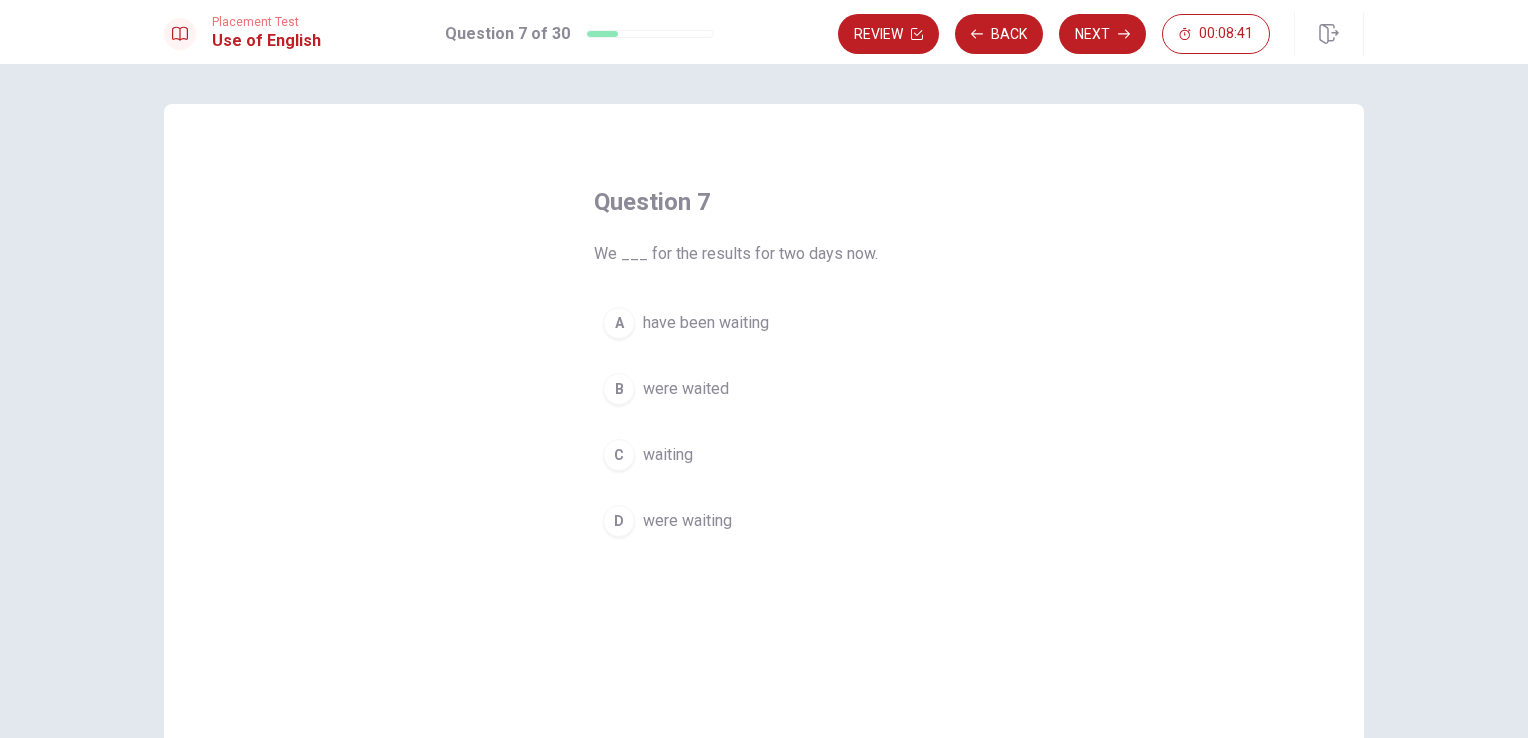 click on "have been waiting" at bounding box center [706, 323] 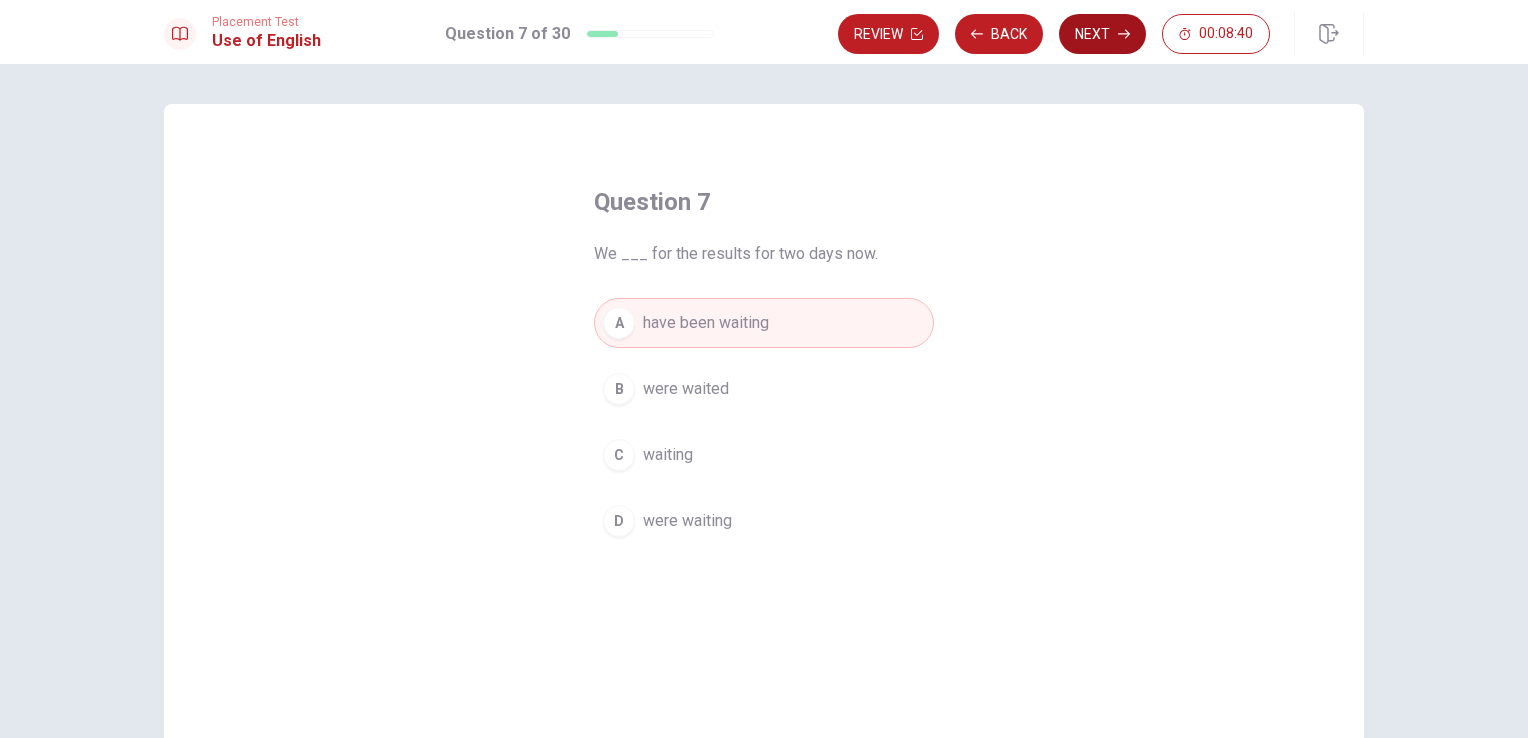 click on "Next" at bounding box center [1102, 34] 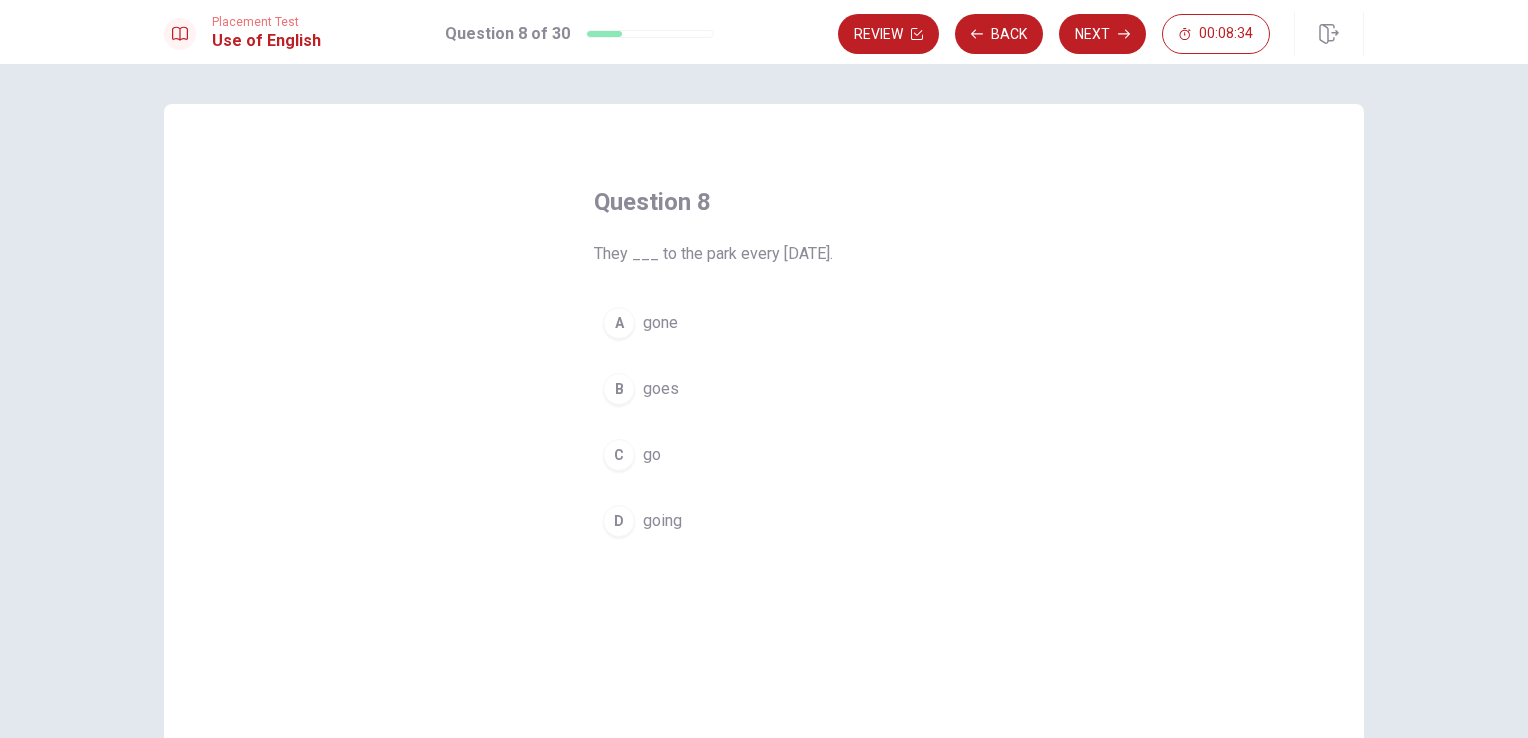 click on "go" at bounding box center [652, 455] 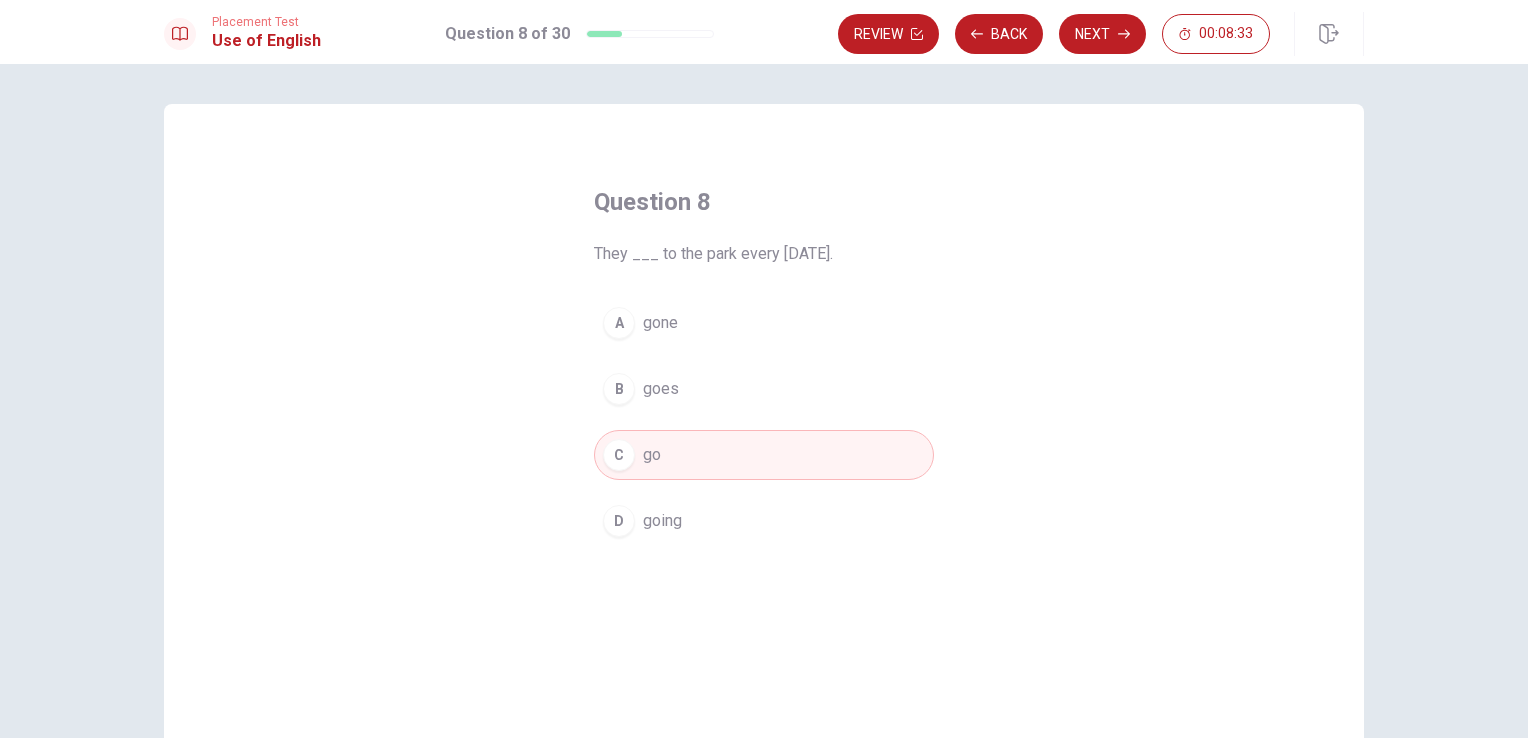 click on "Review Back Next 00:08:33" at bounding box center [1101, 34] 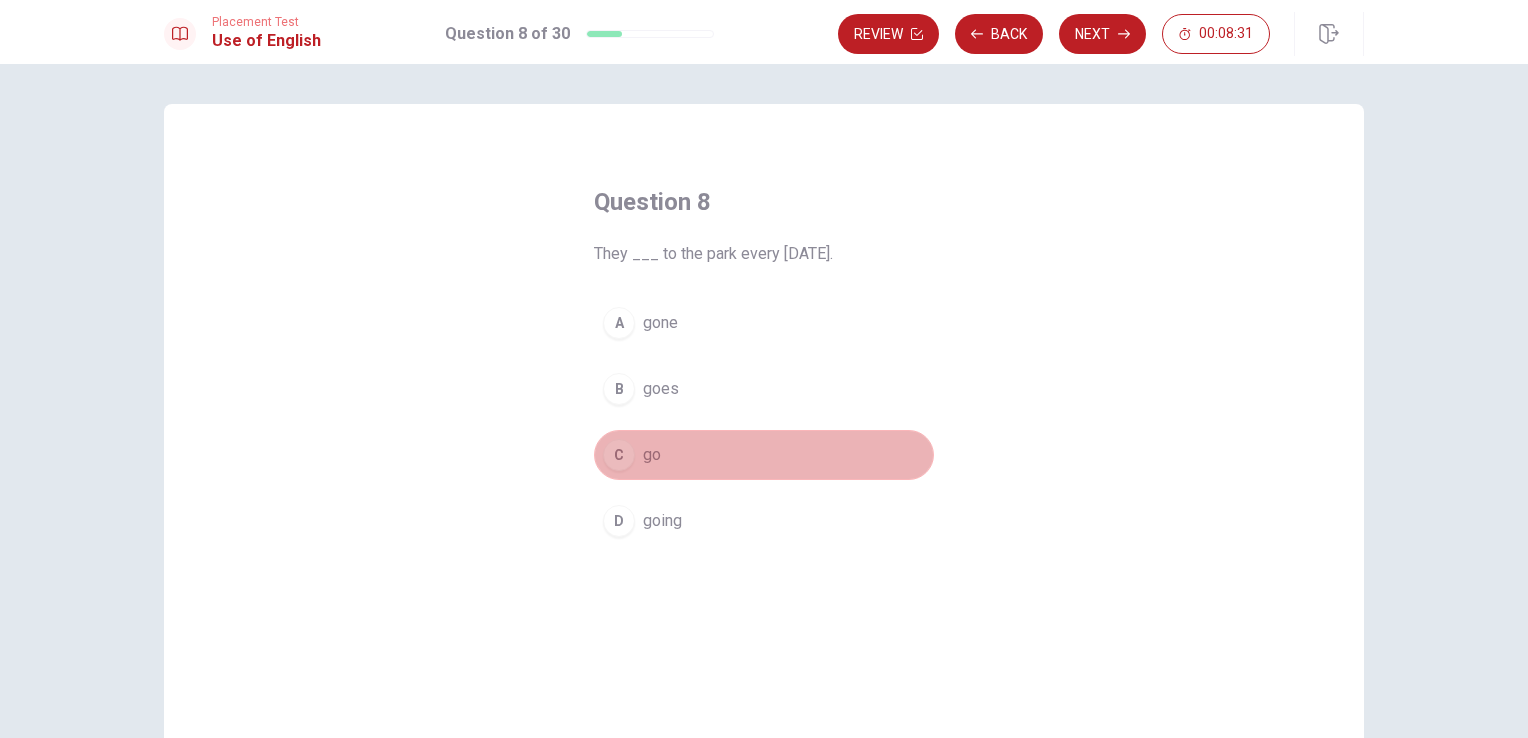 click on "C go" at bounding box center (764, 455) 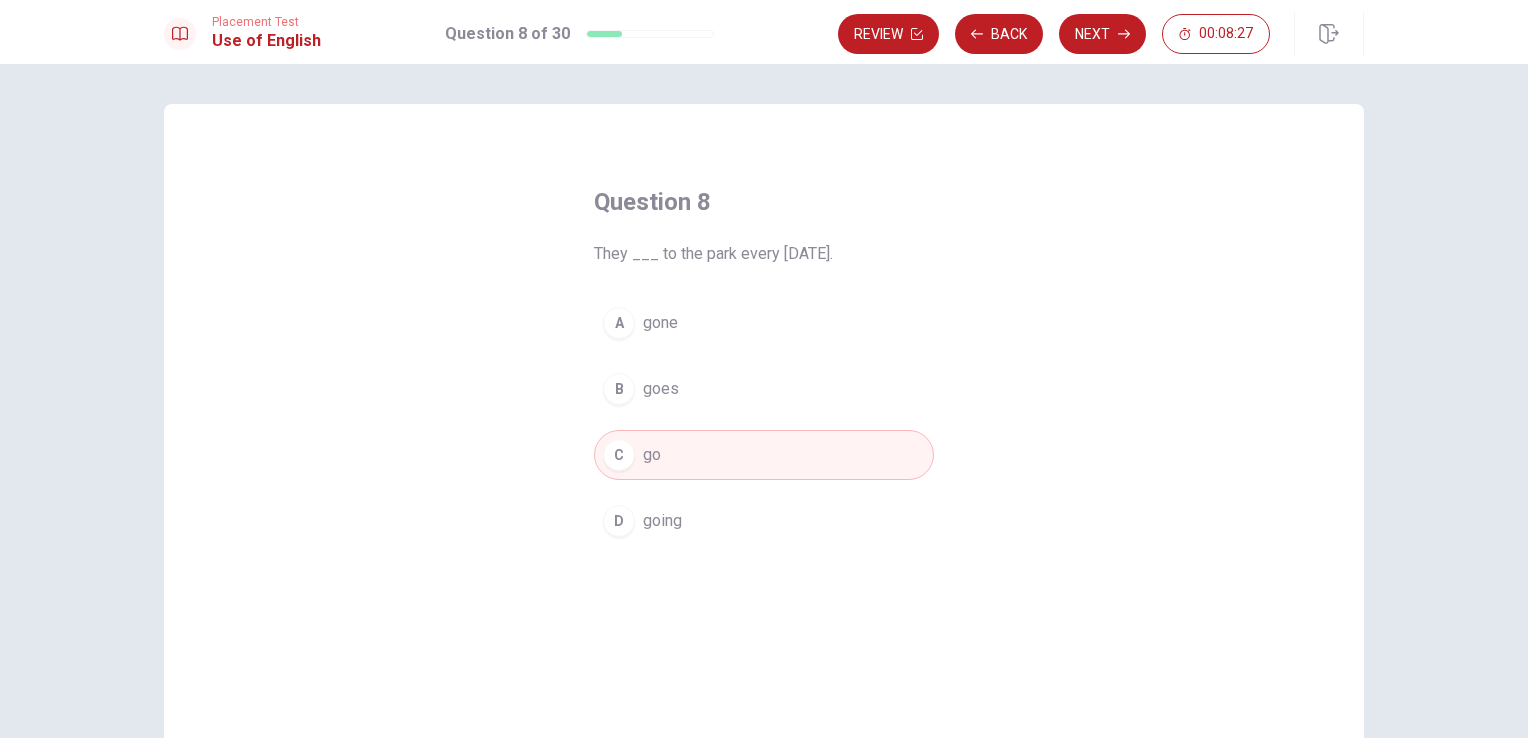 click on "go" at bounding box center [652, 455] 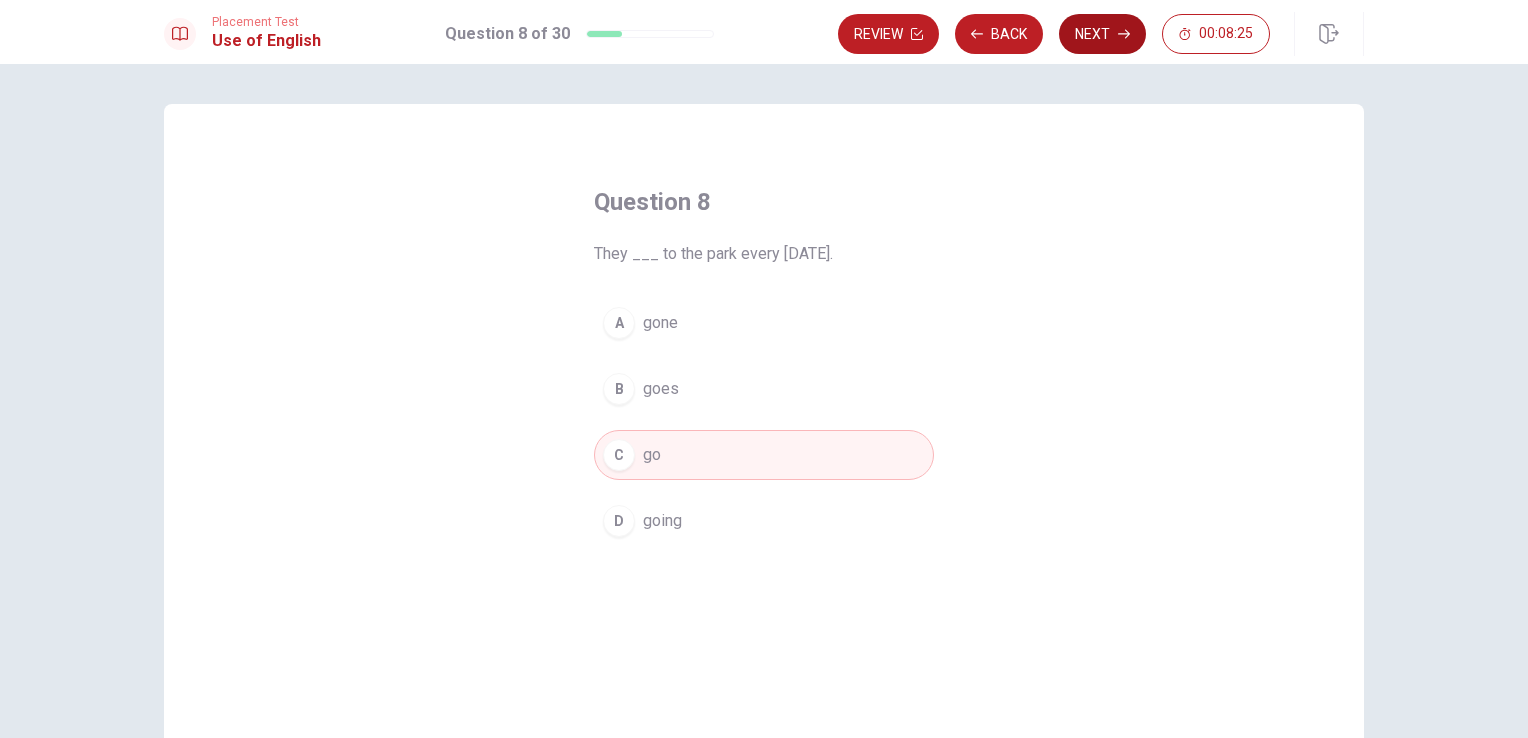 click on "Next" at bounding box center (1102, 34) 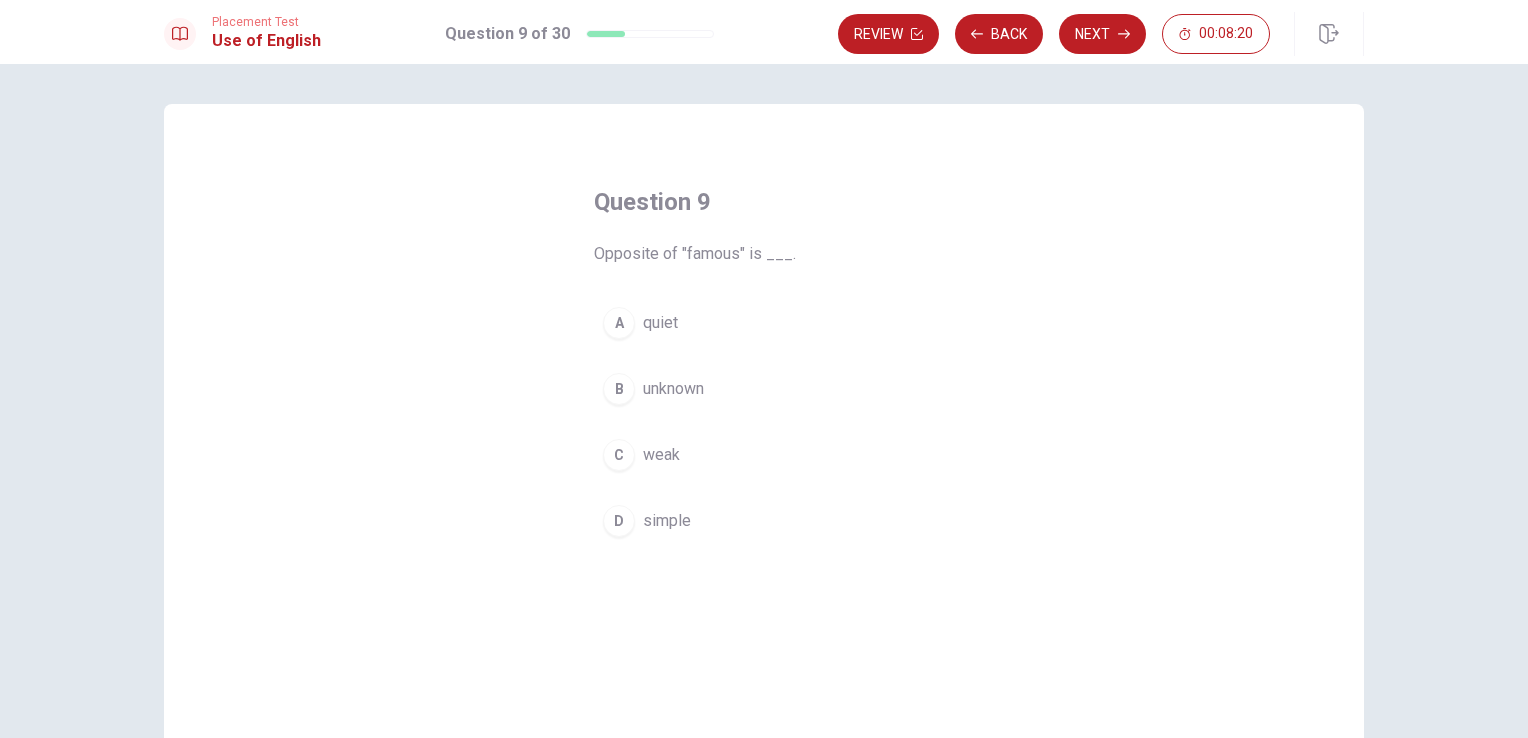click on "unknown" at bounding box center [673, 389] 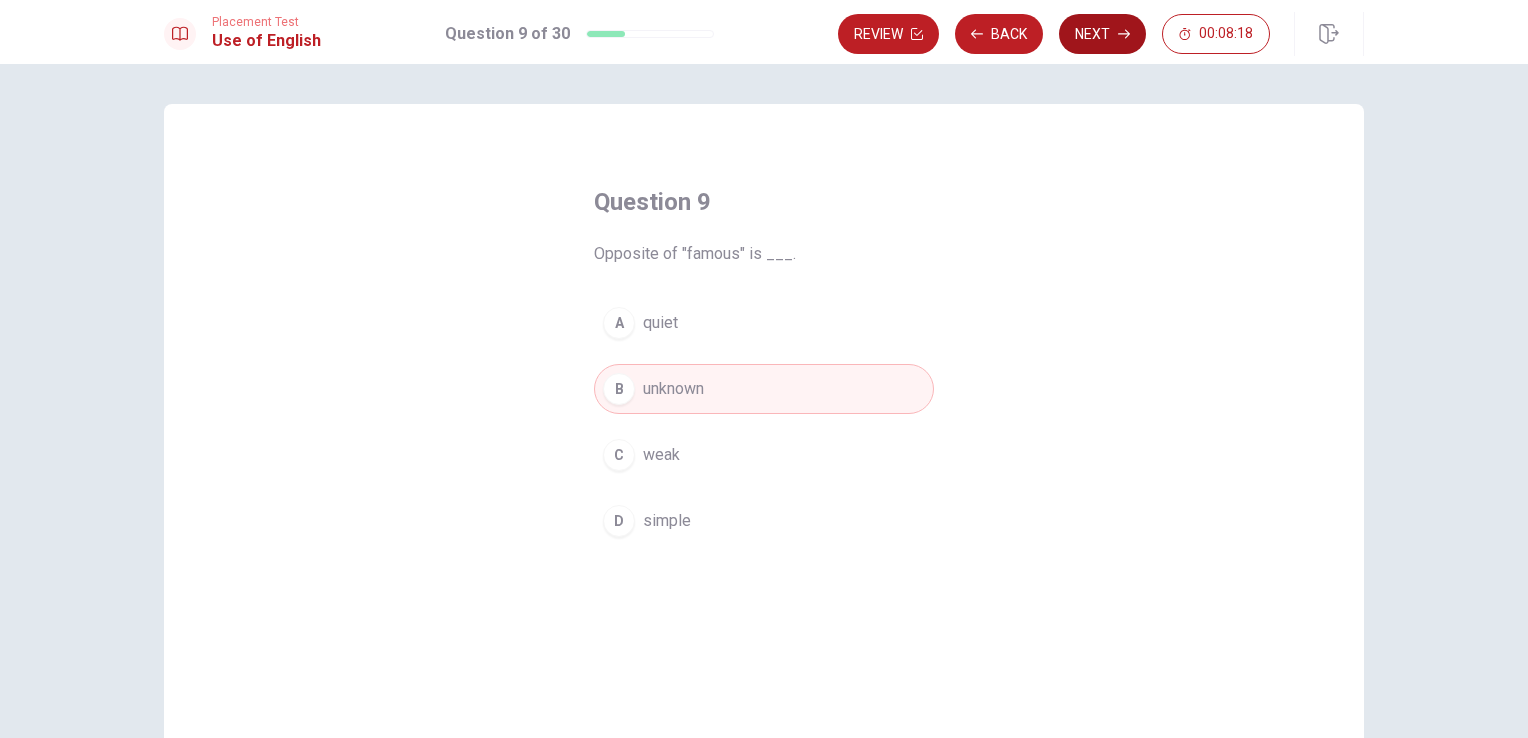 click 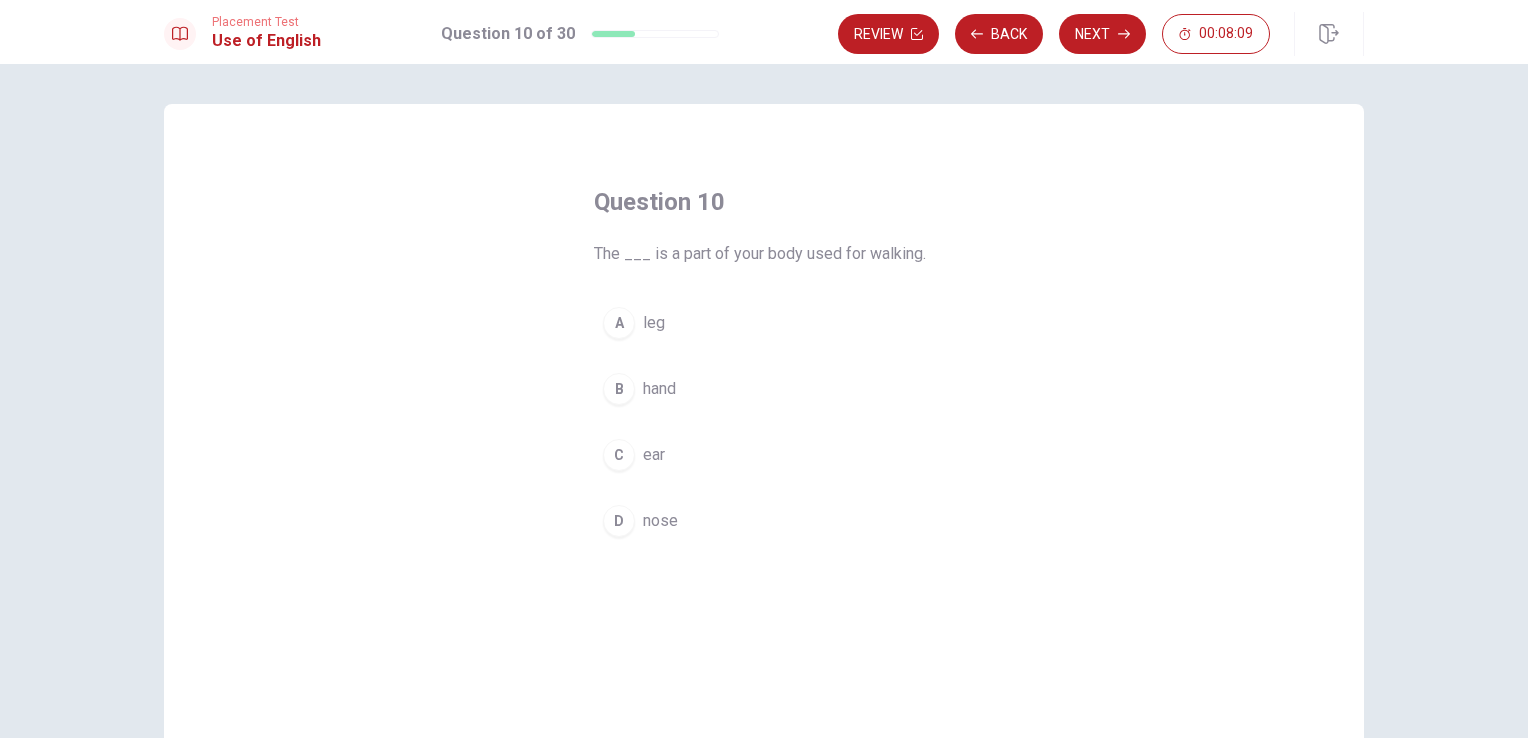 click on "leg" at bounding box center (654, 323) 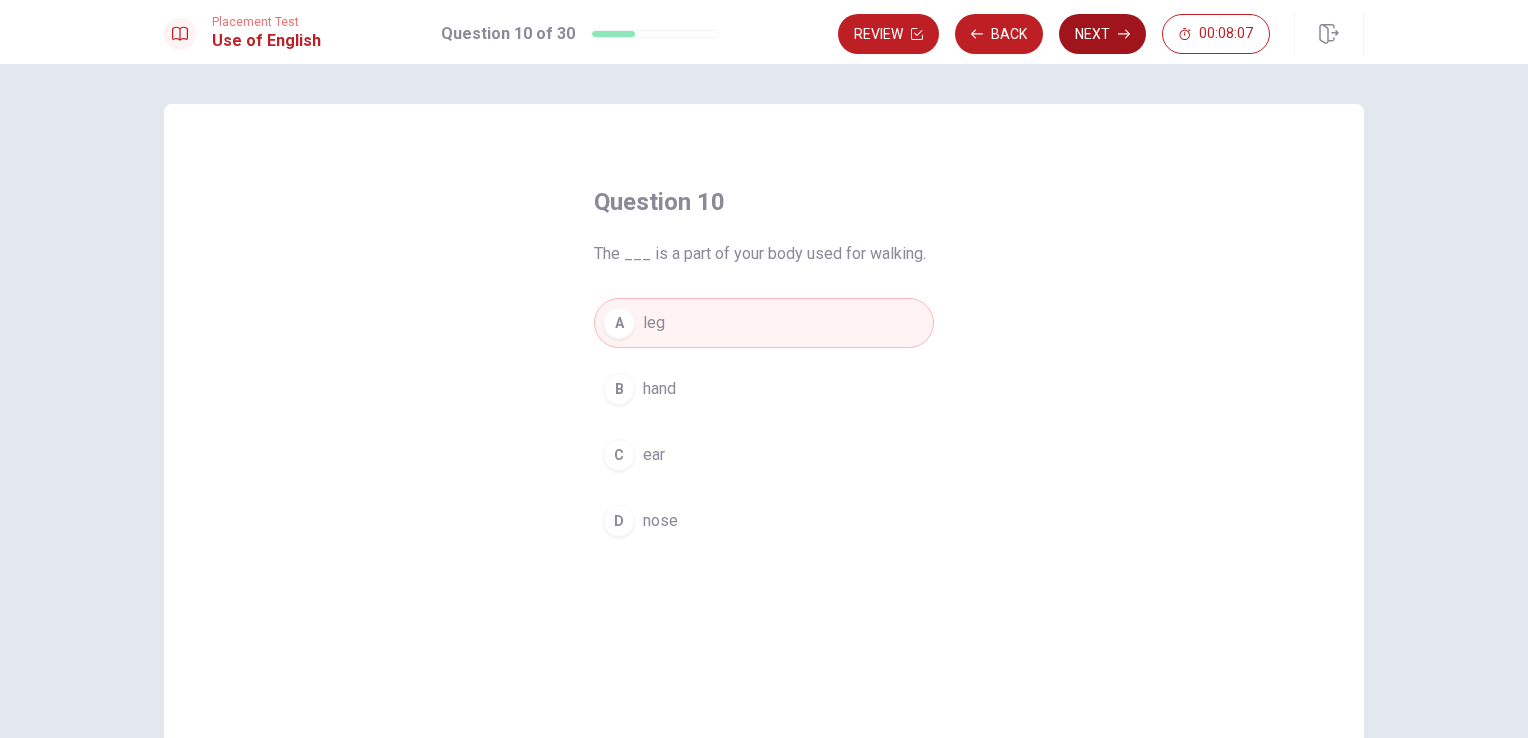 click on "Next" at bounding box center [1102, 34] 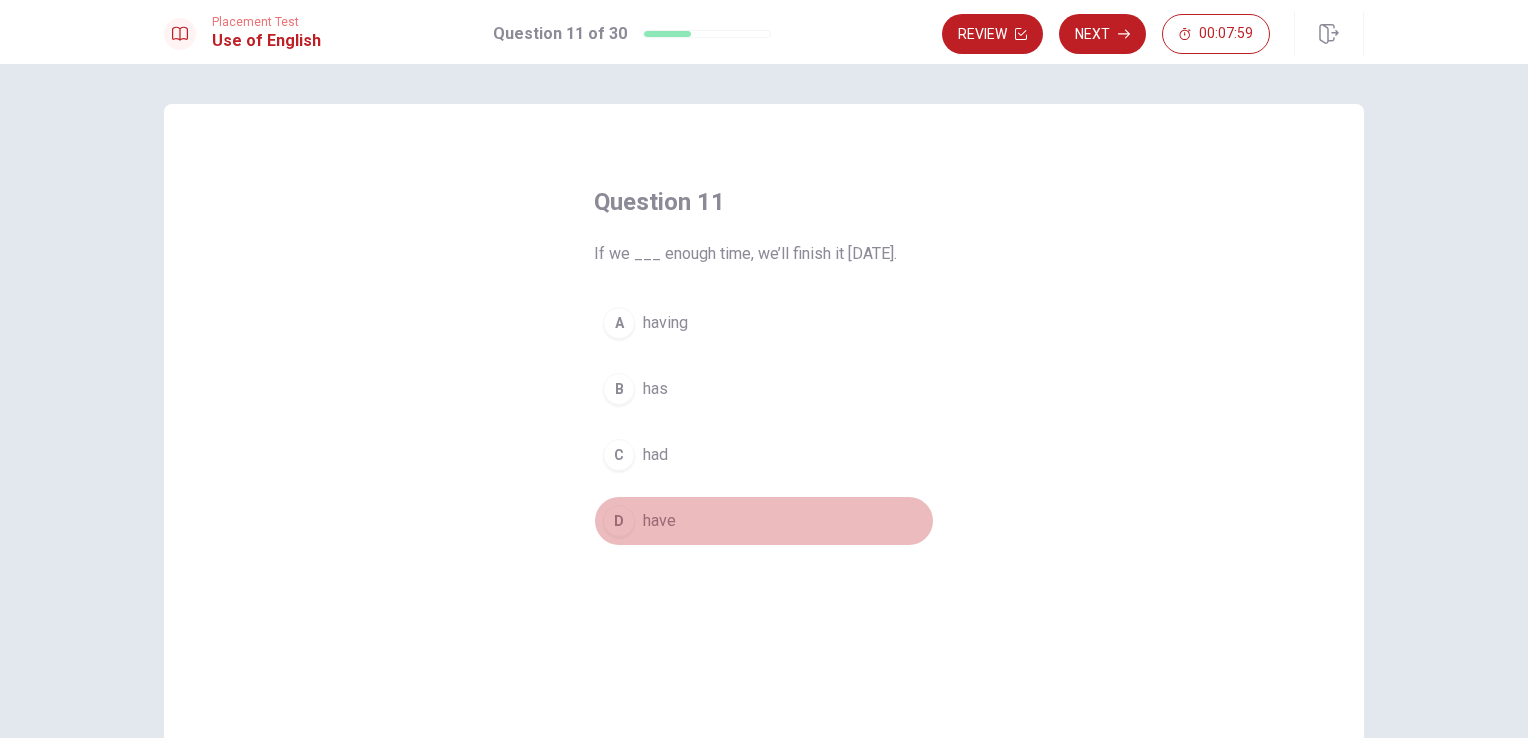 click on "have" at bounding box center [659, 521] 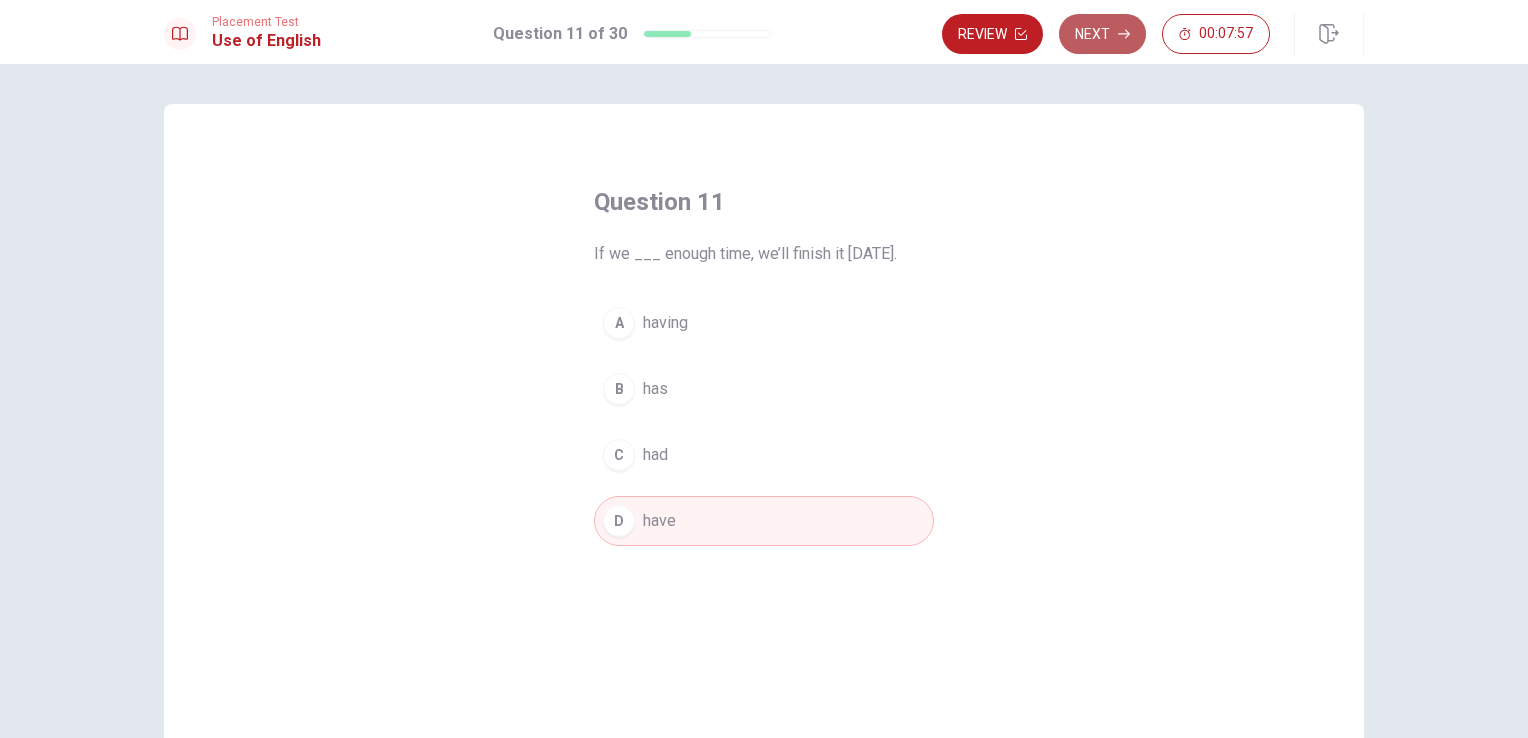 click on "Next" at bounding box center [1102, 34] 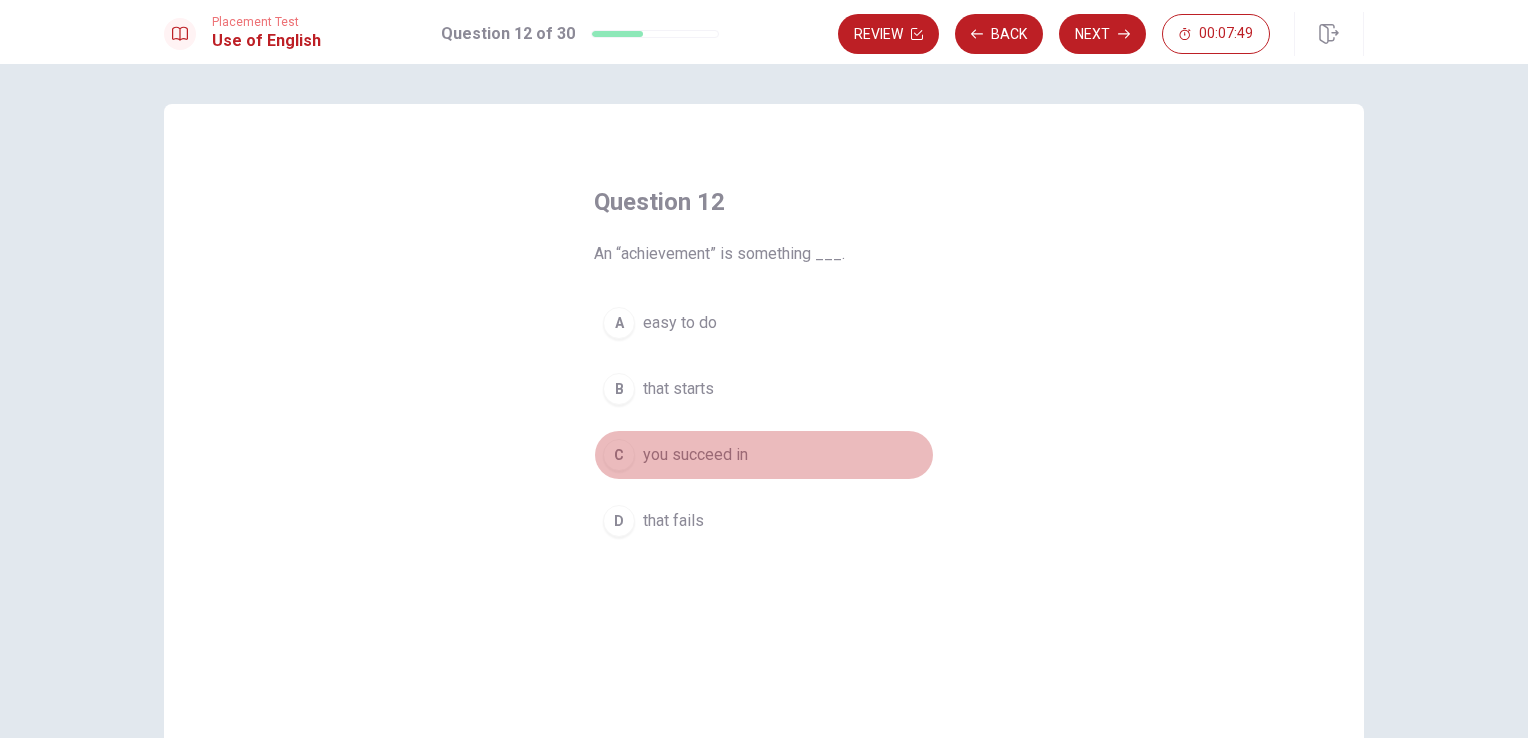 click on "you succeed in" at bounding box center [695, 455] 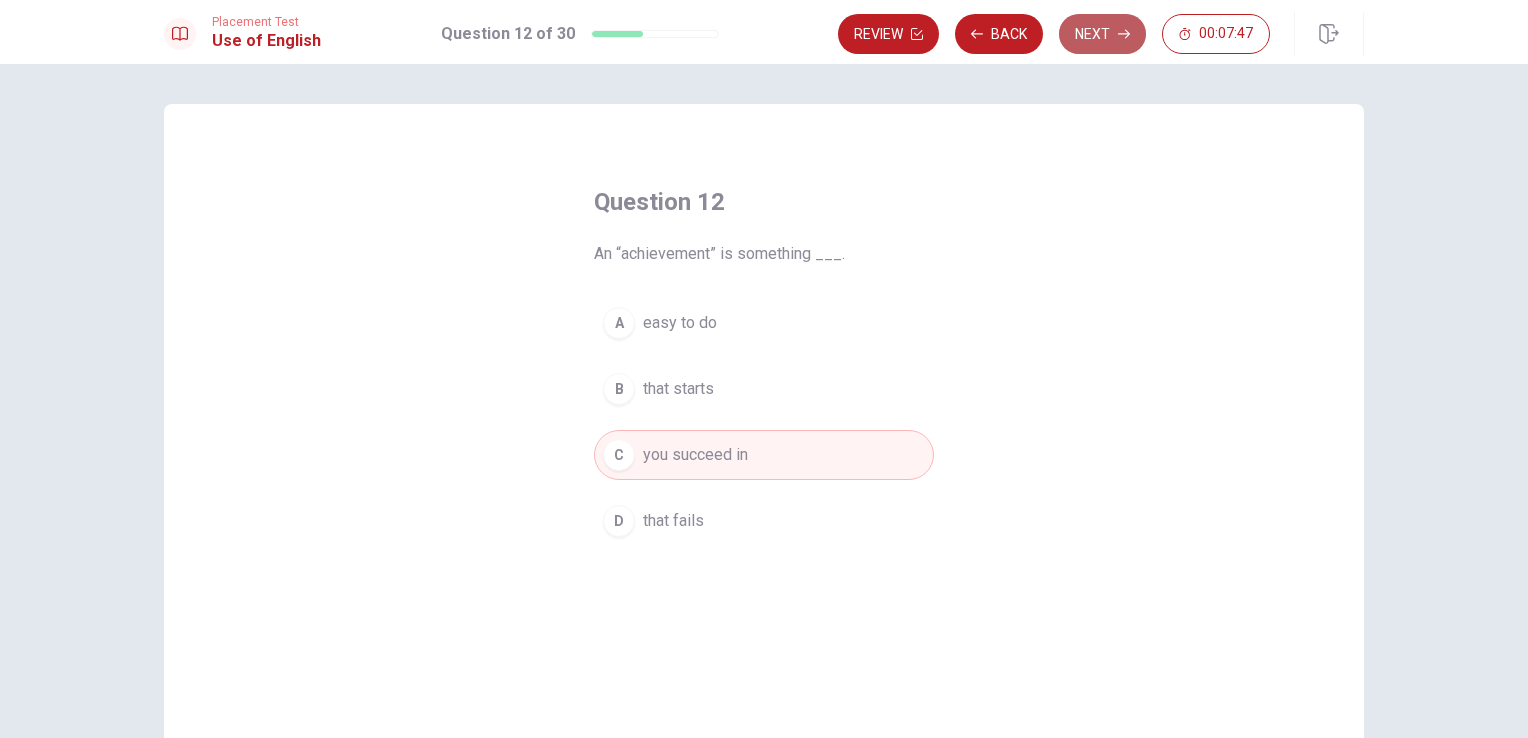 click 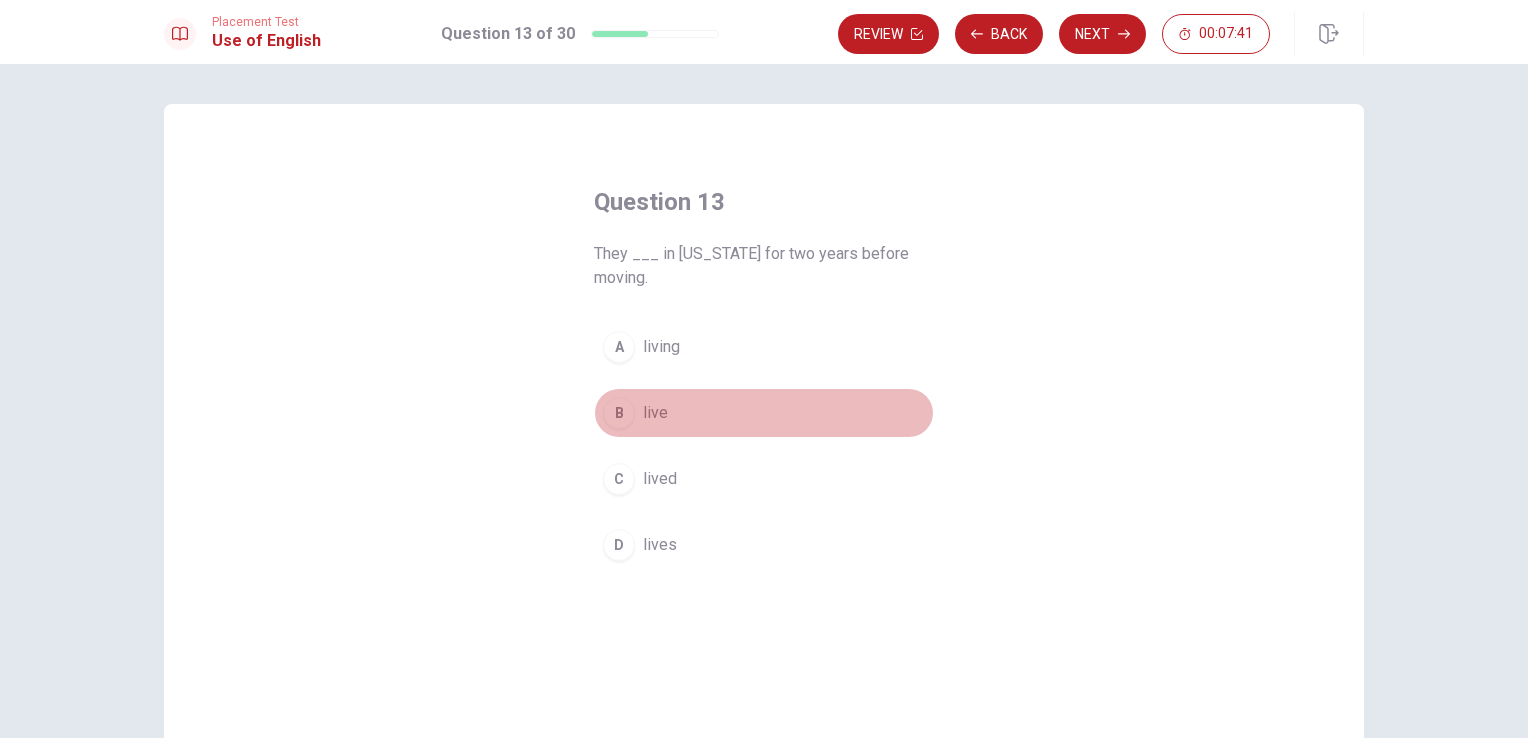 click on "live" at bounding box center [655, 413] 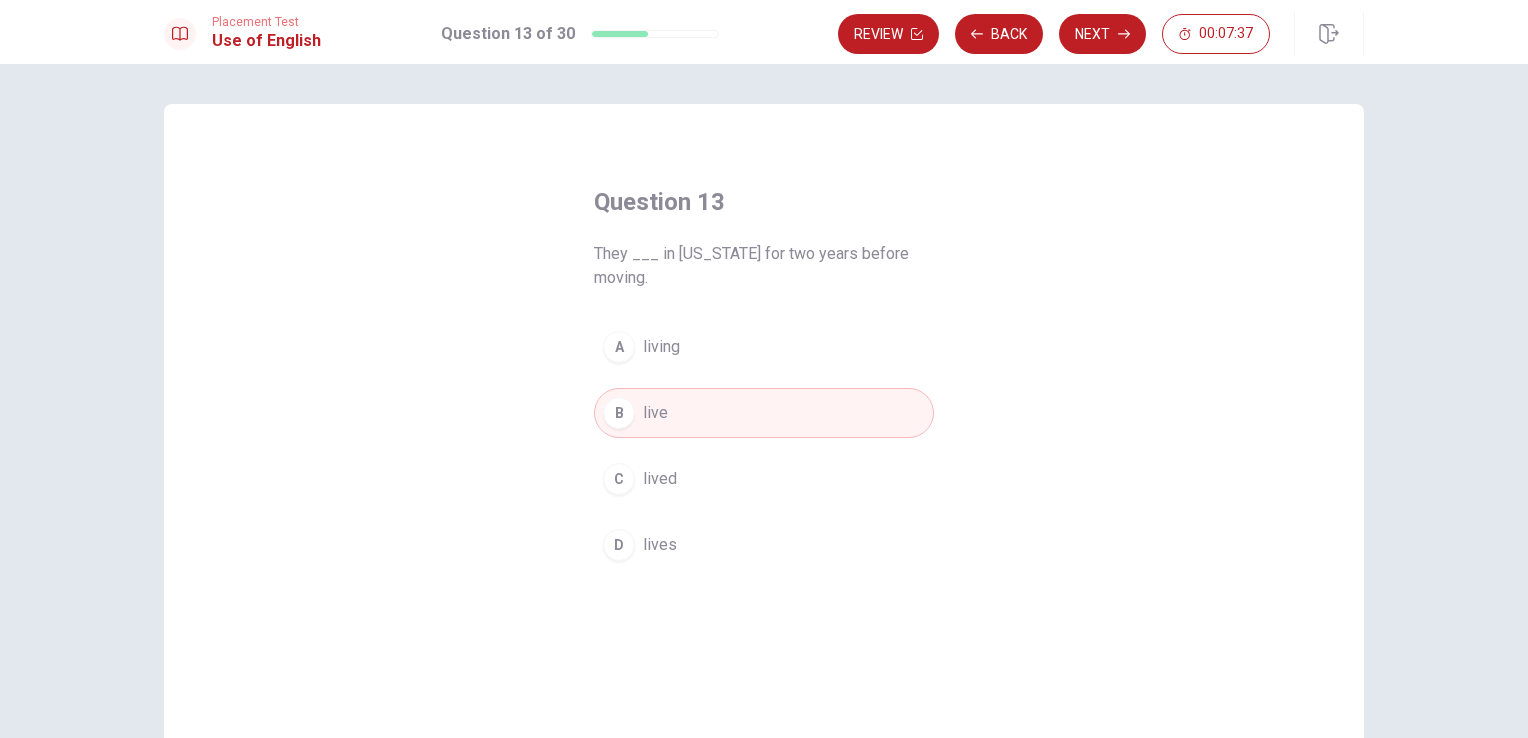 click on "lived" at bounding box center [660, 479] 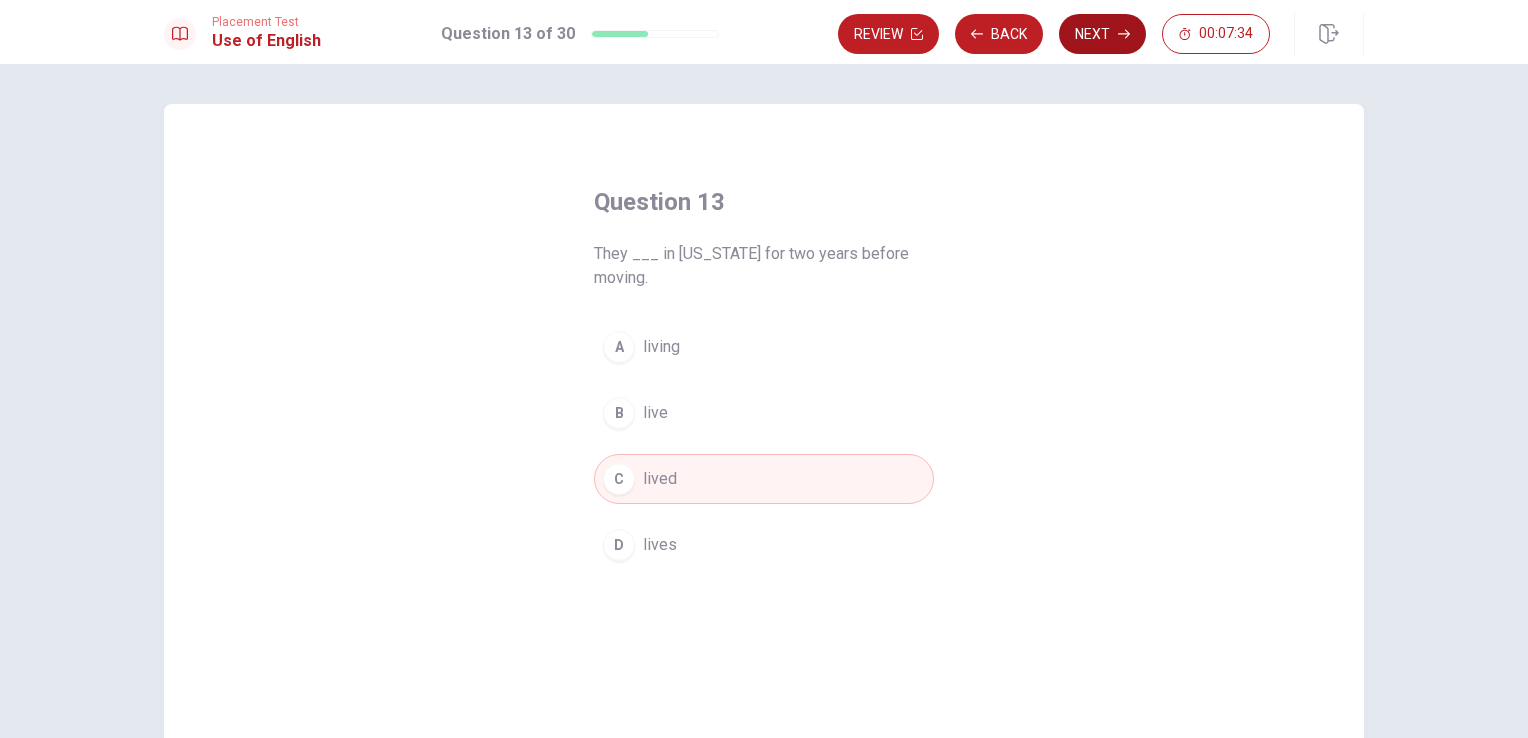 click on "Next" at bounding box center (1102, 34) 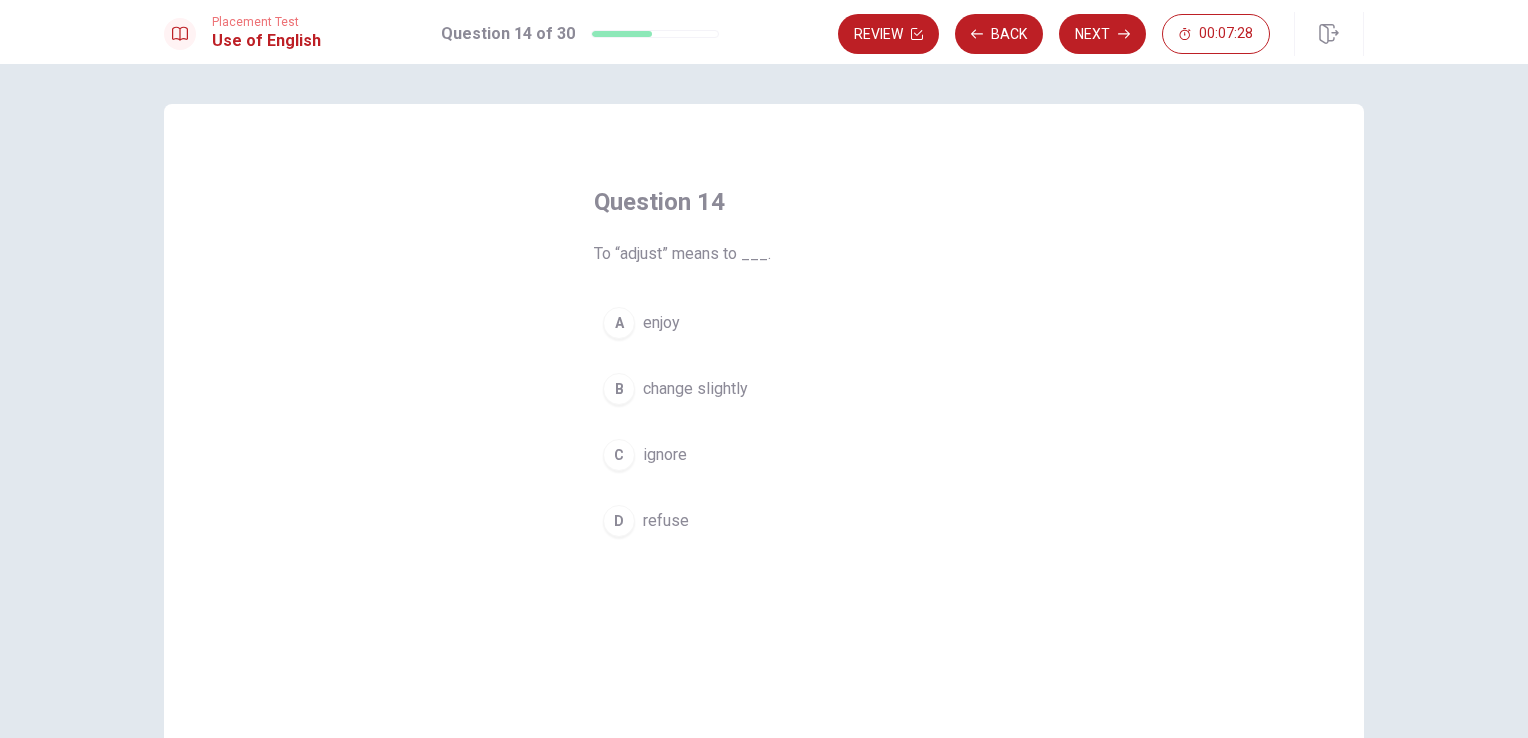 click on "change slightly" at bounding box center [695, 389] 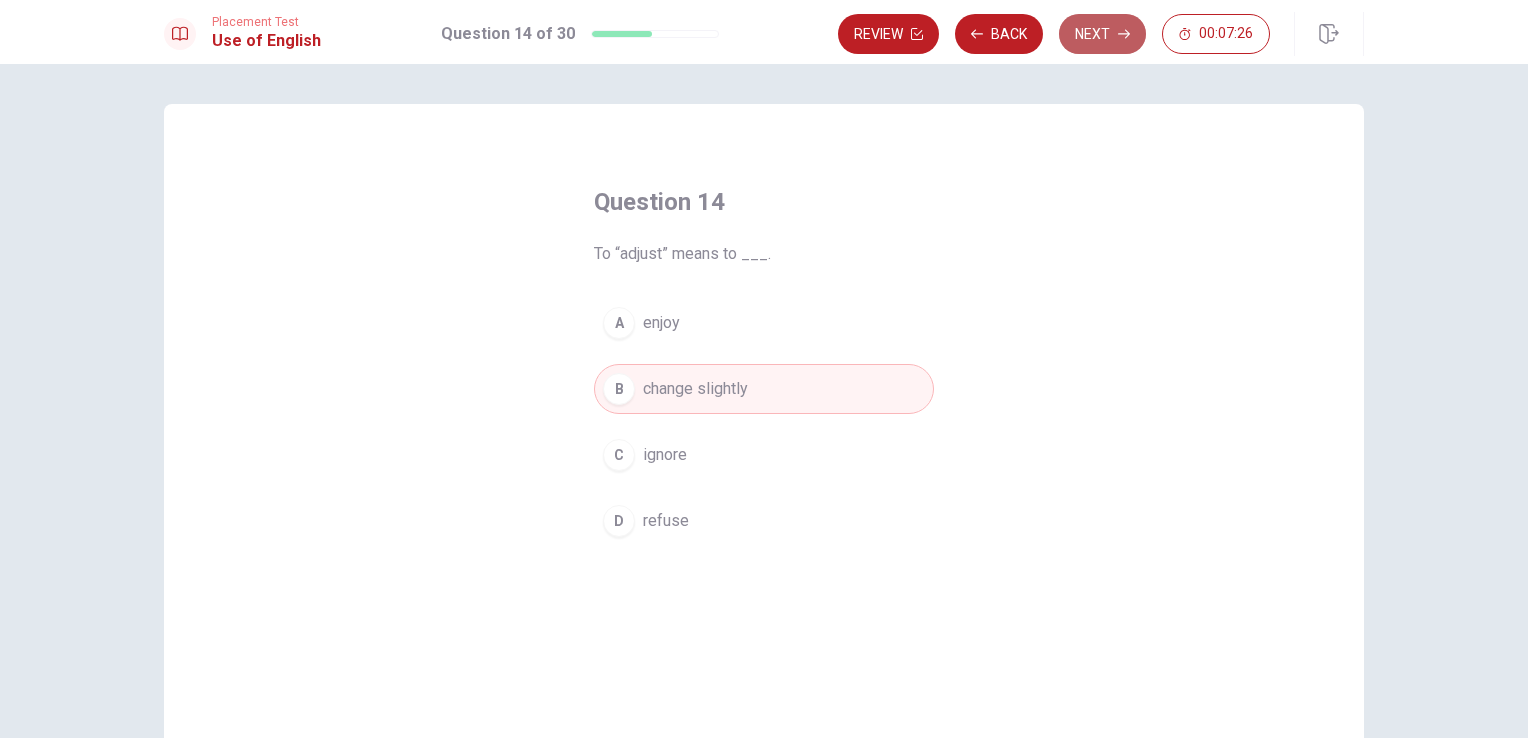 click on "Next" at bounding box center (1102, 34) 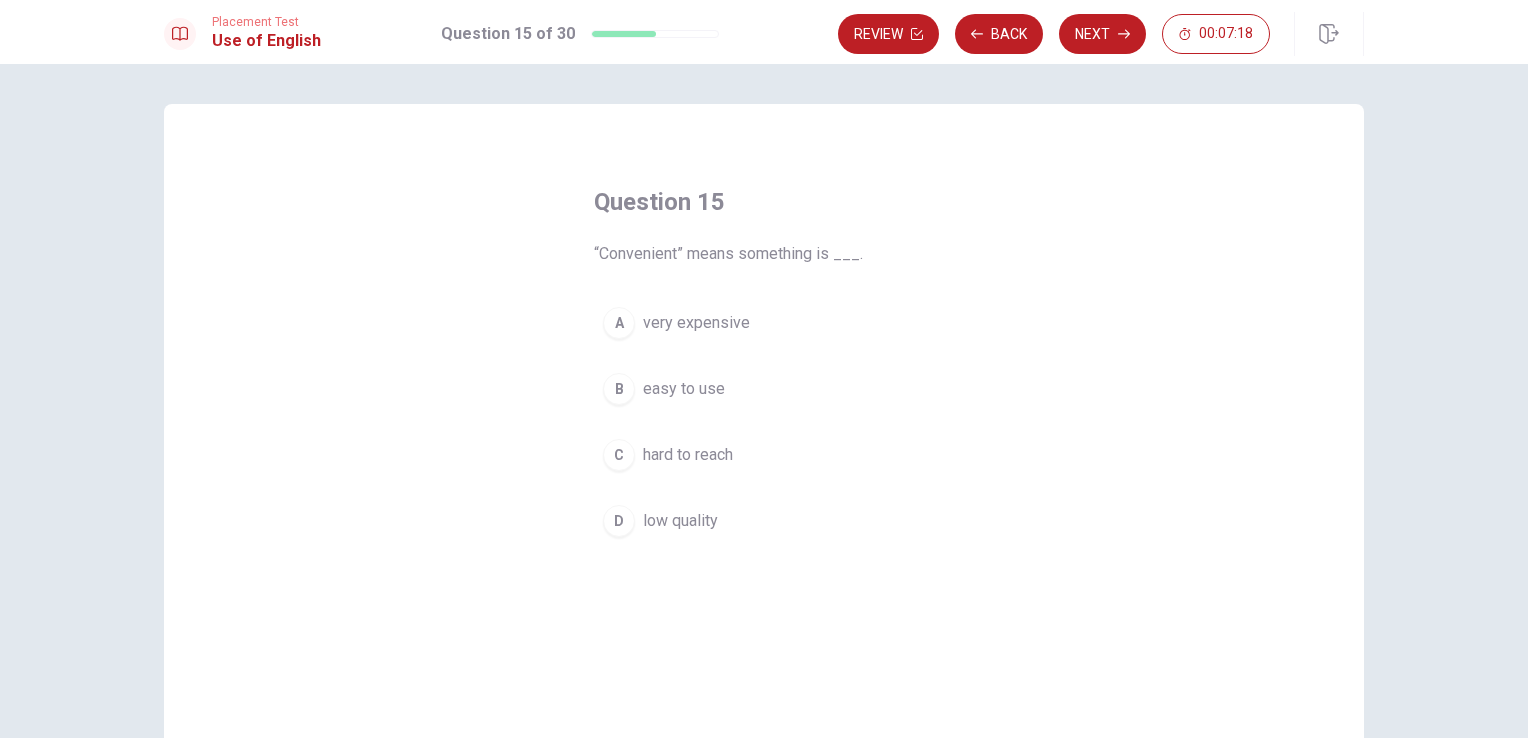 click on "easy to use" at bounding box center (684, 389) 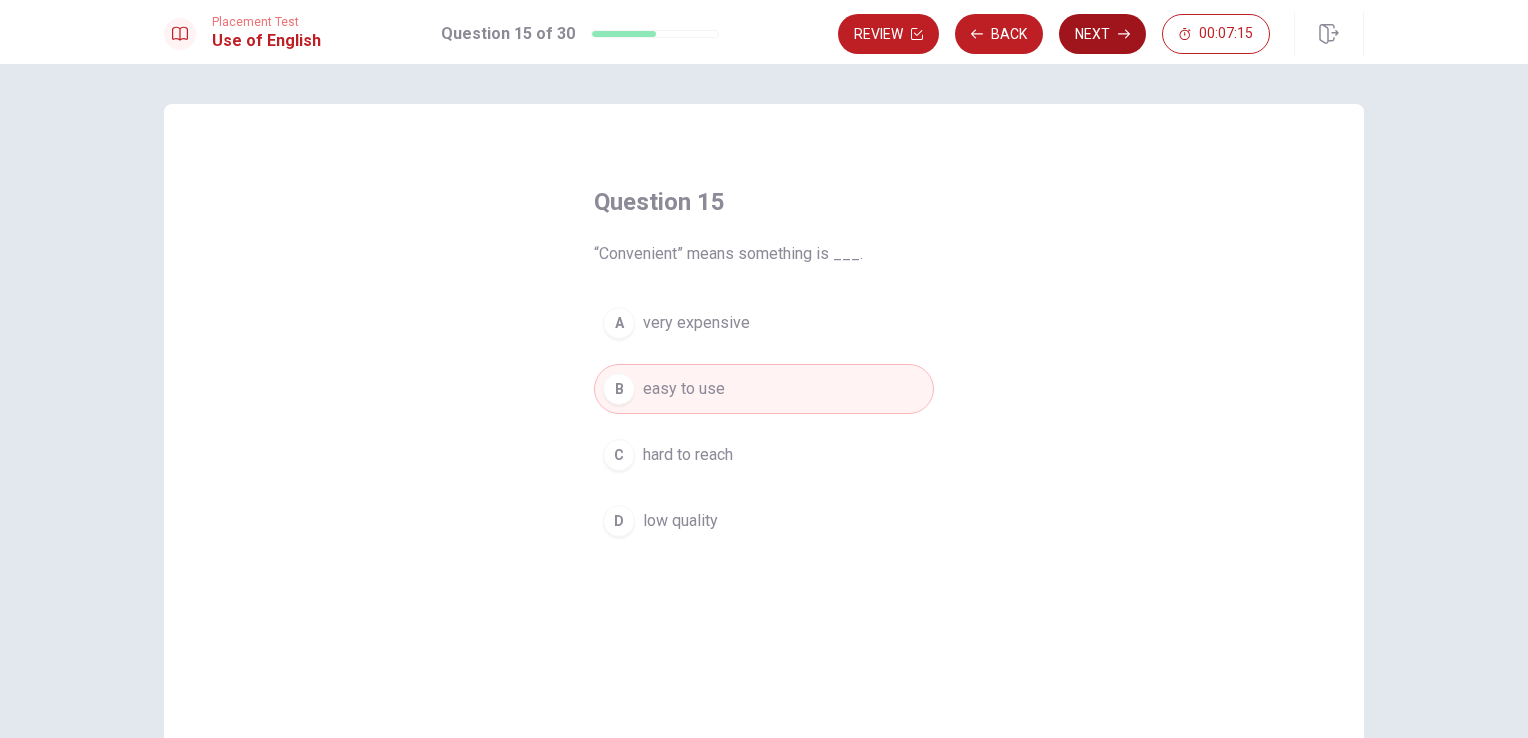 click on "Next" at bounding box center (1102, 34) 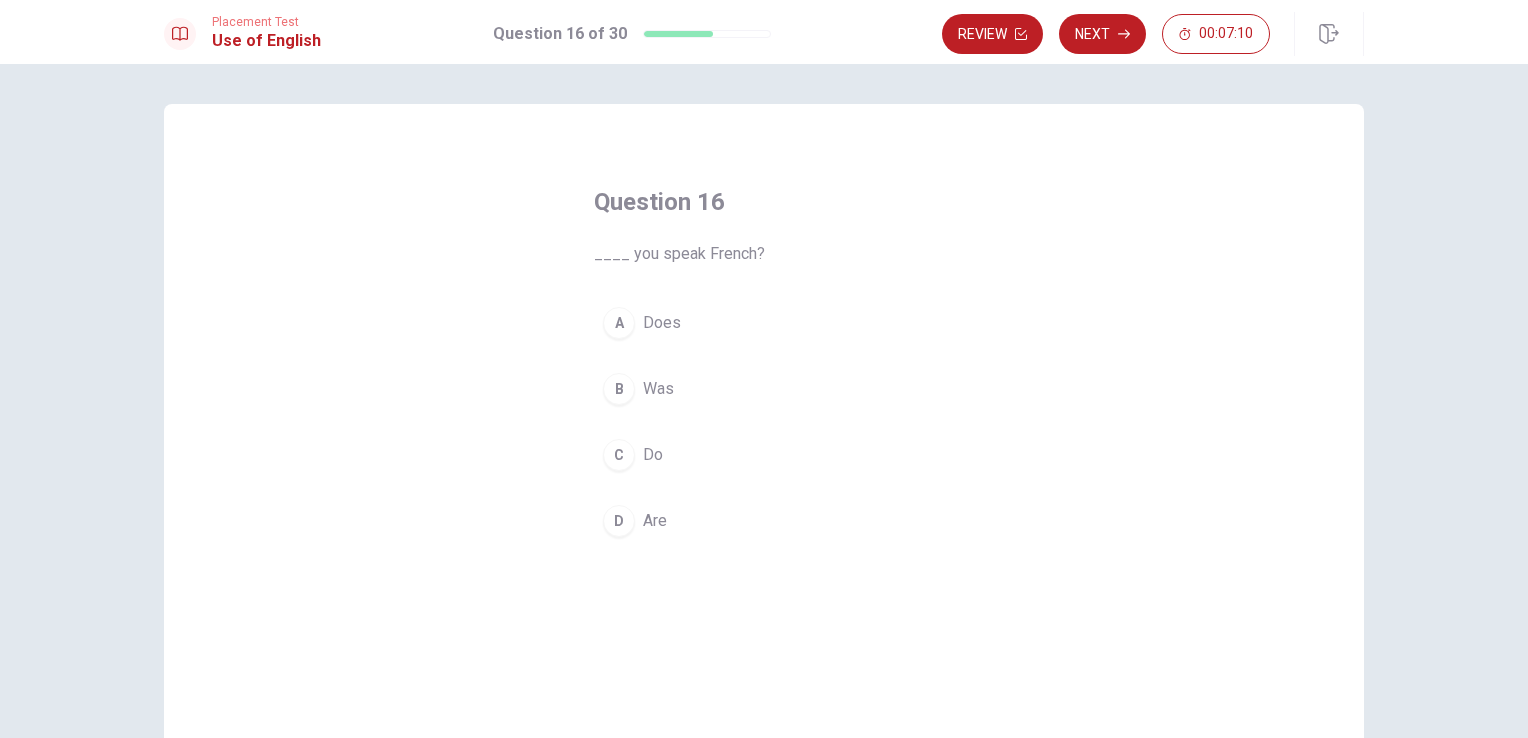click on "Do" at bounding box center (653, 455) 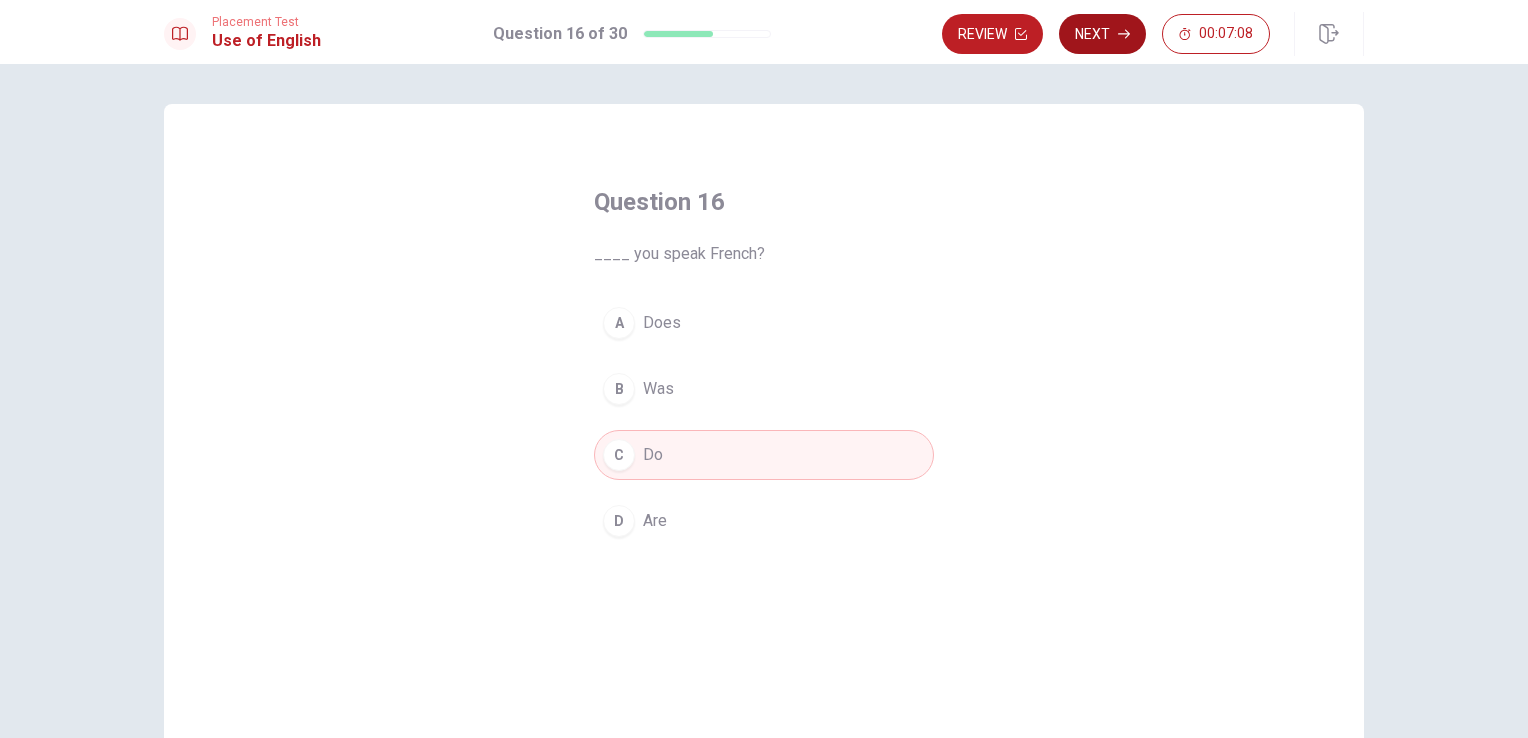 click on "Next" at bounding box center (1102, 34) 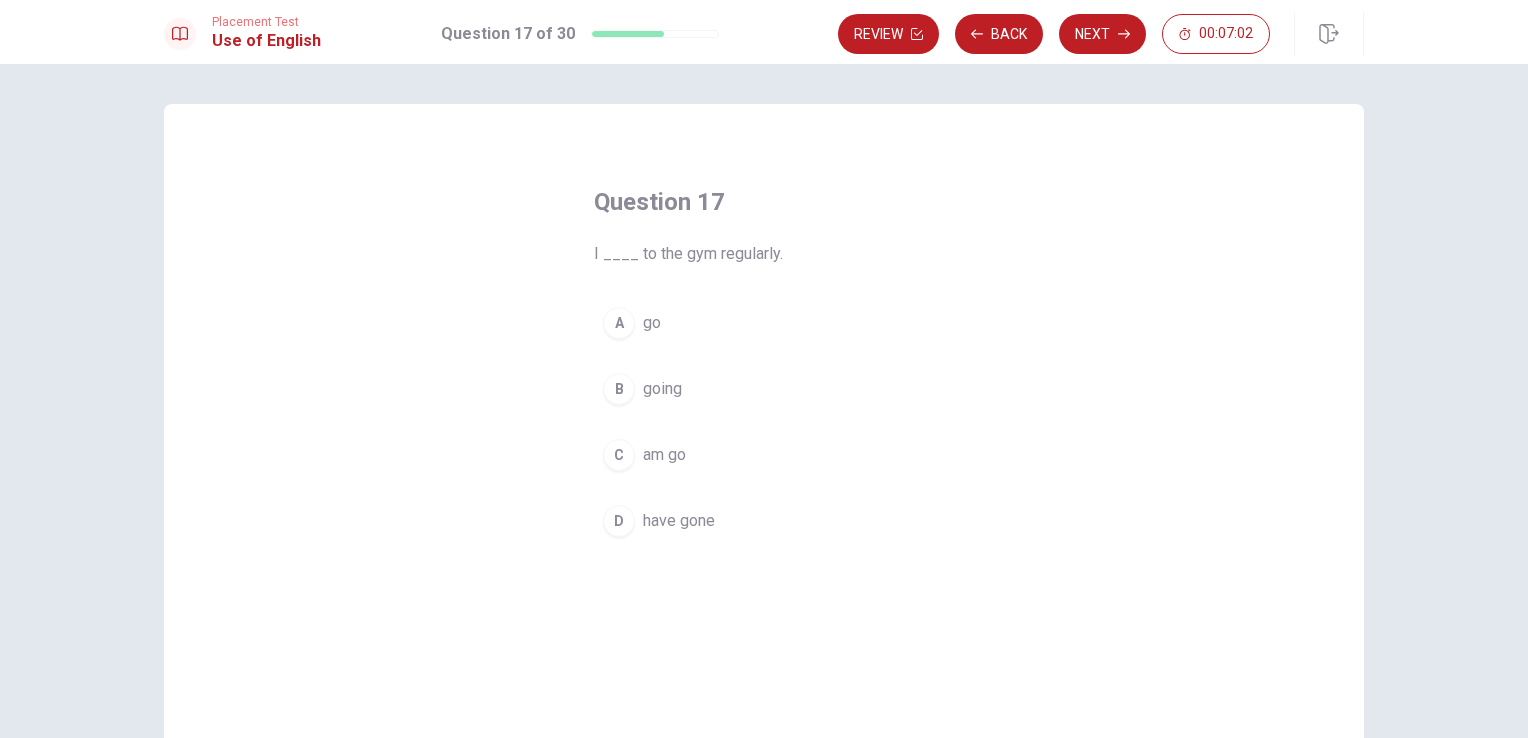click on "am go" at bounding box center [664, 455] 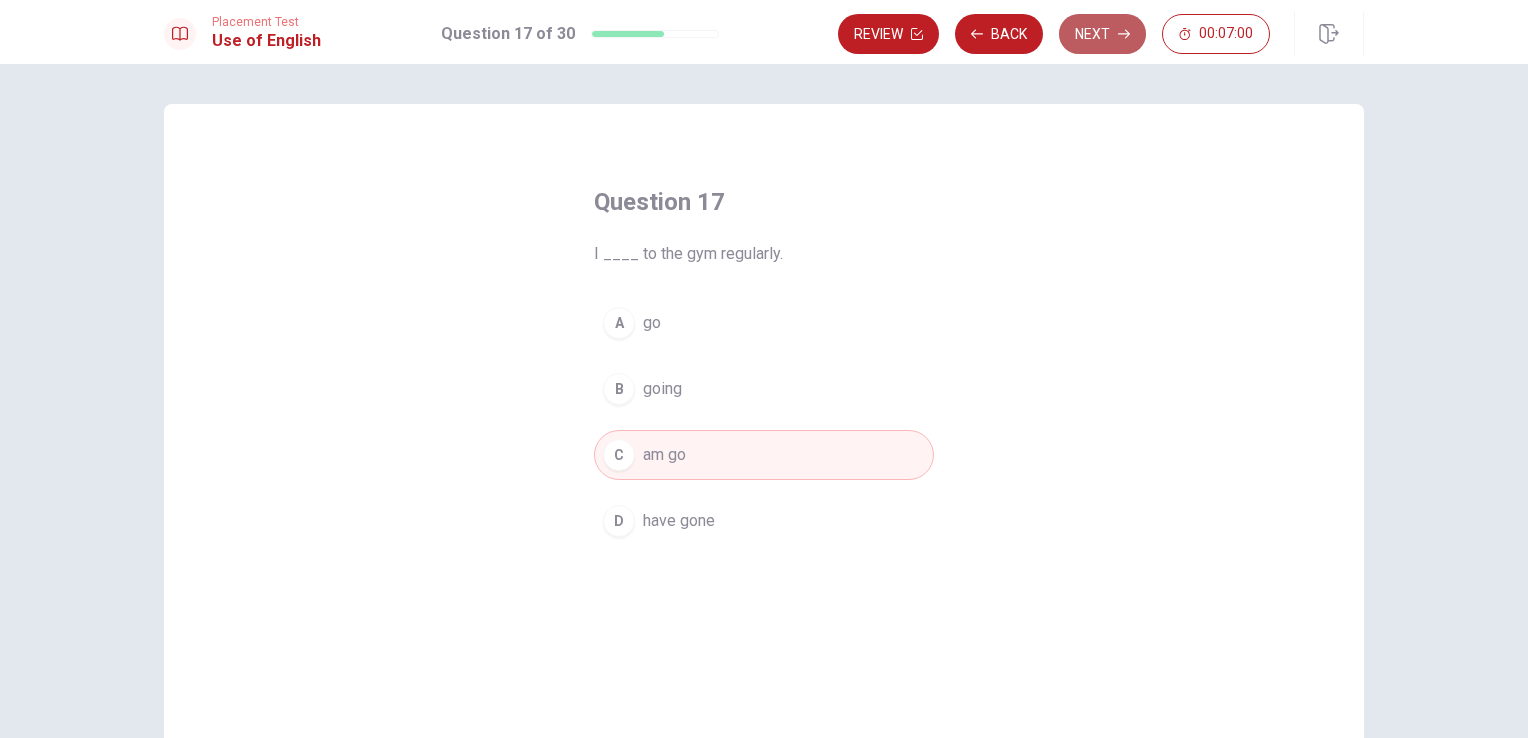 click on "Next" at bounding box center [1102, 34] 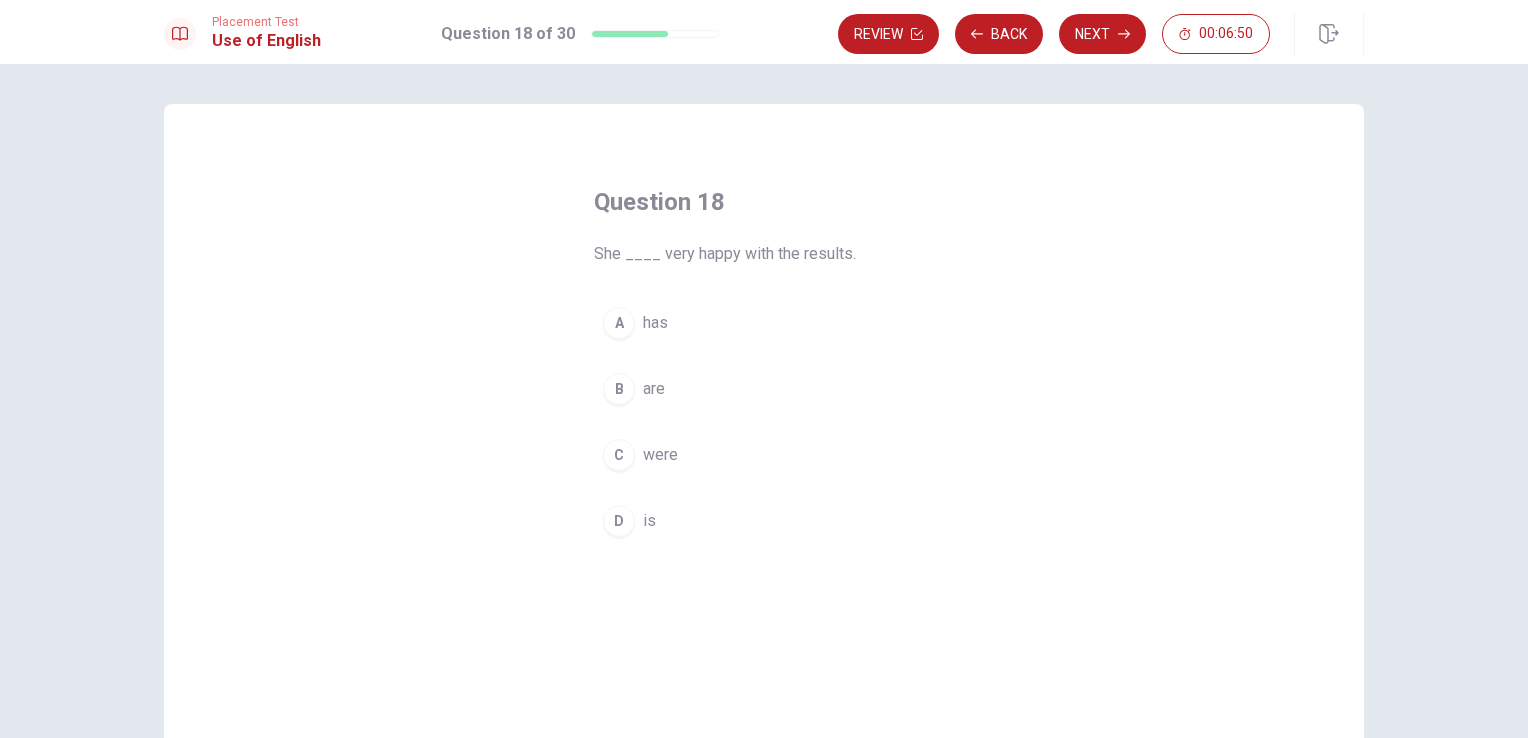 click on "is" at bounding box center (649, 521) 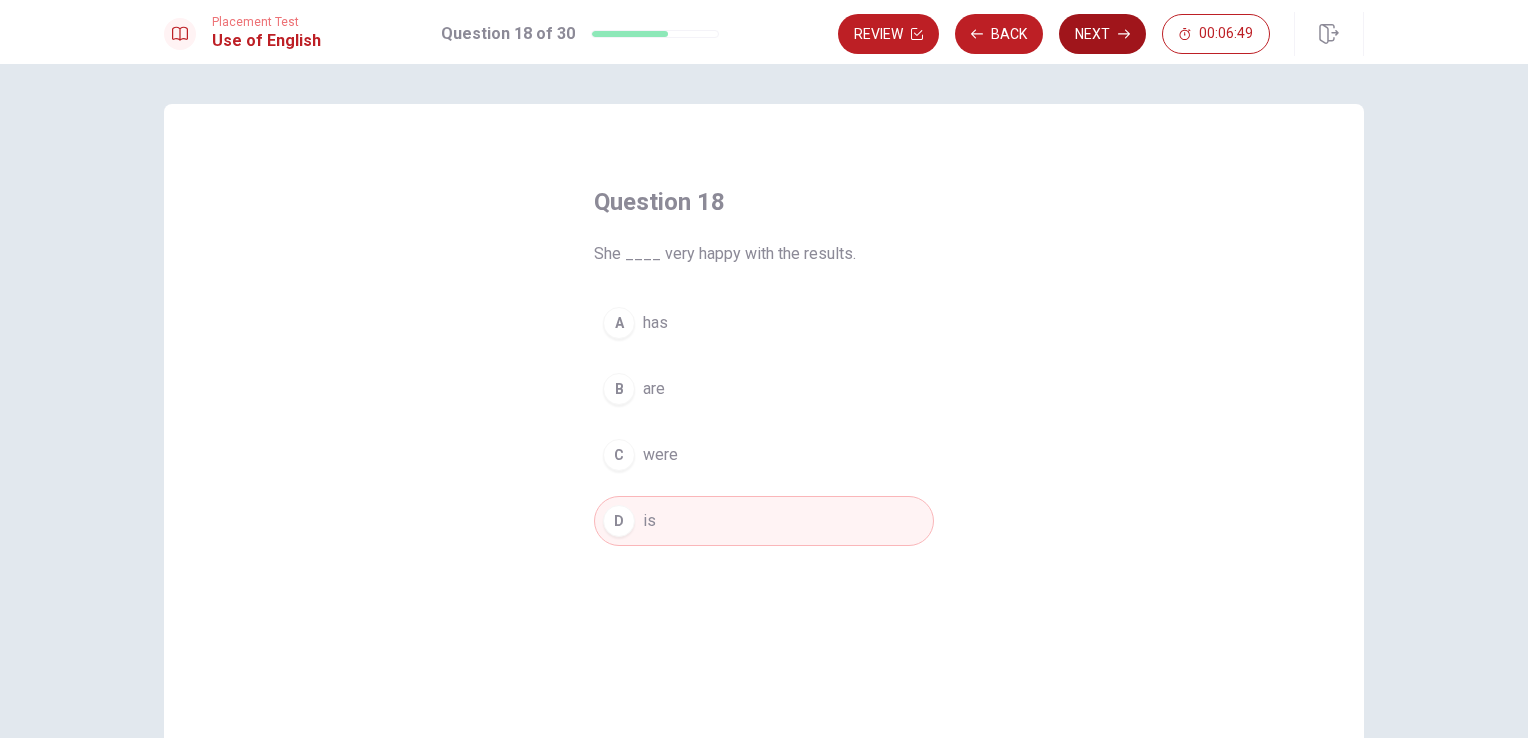 click on "Next" at bounding box center [1102, 34] 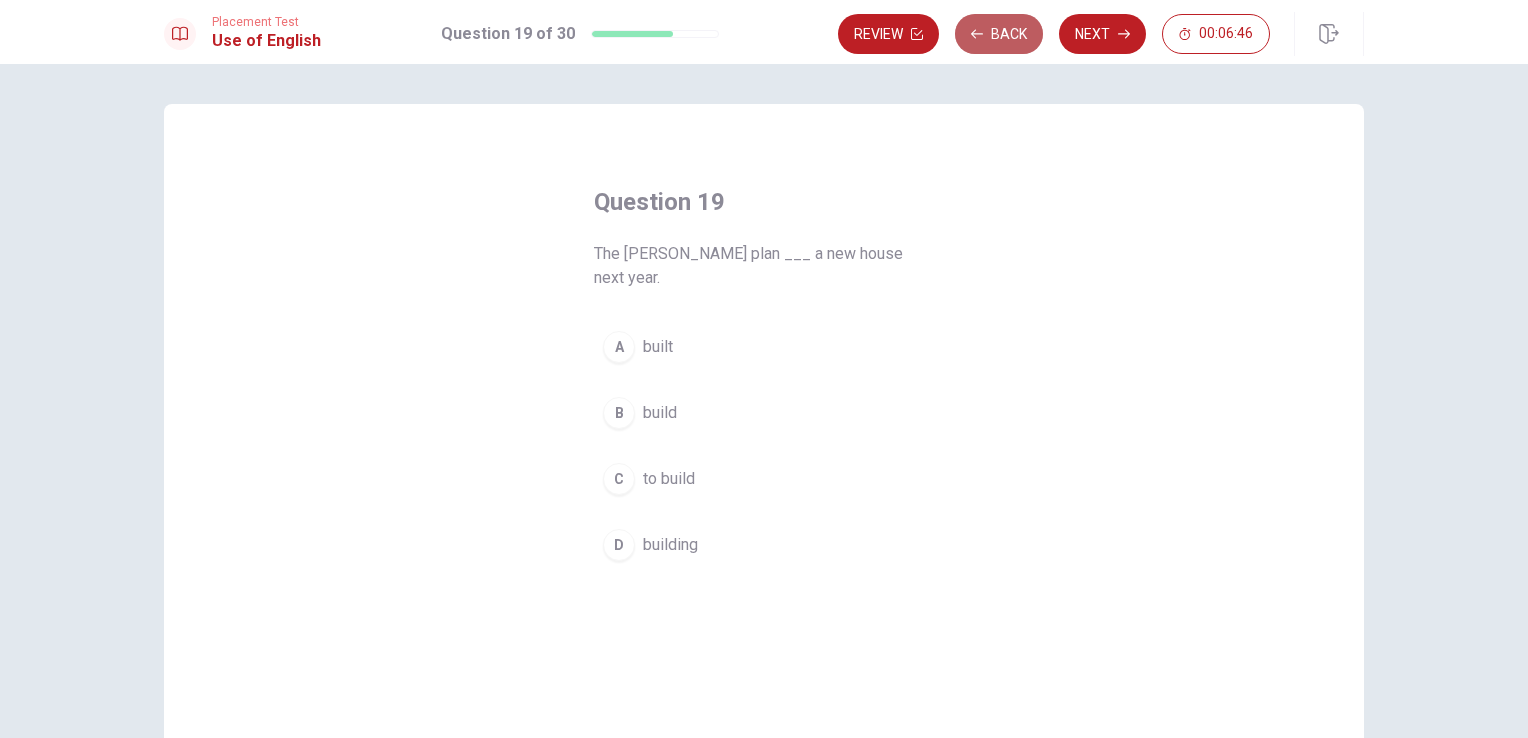 click 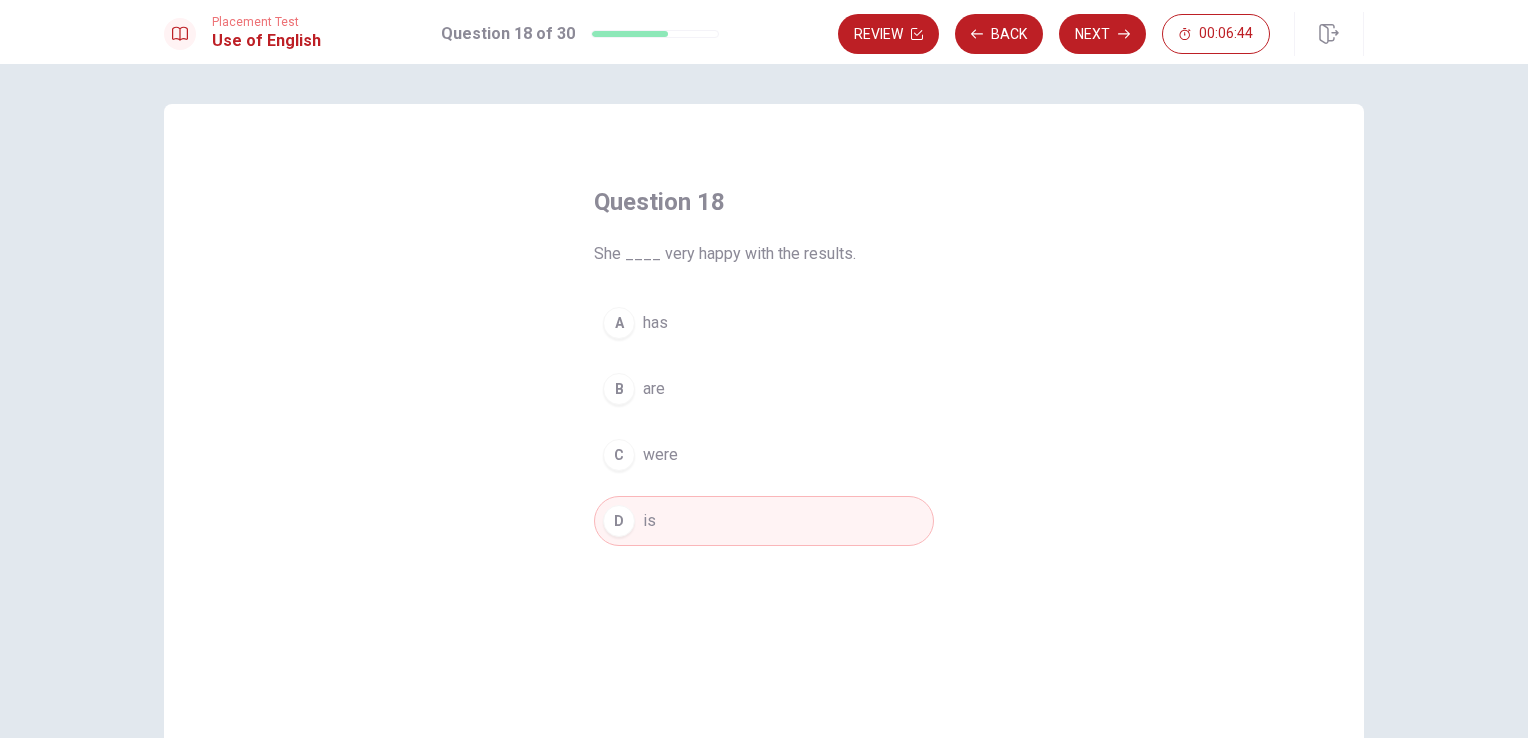 click on "D is" at bounding box center [764, 521] 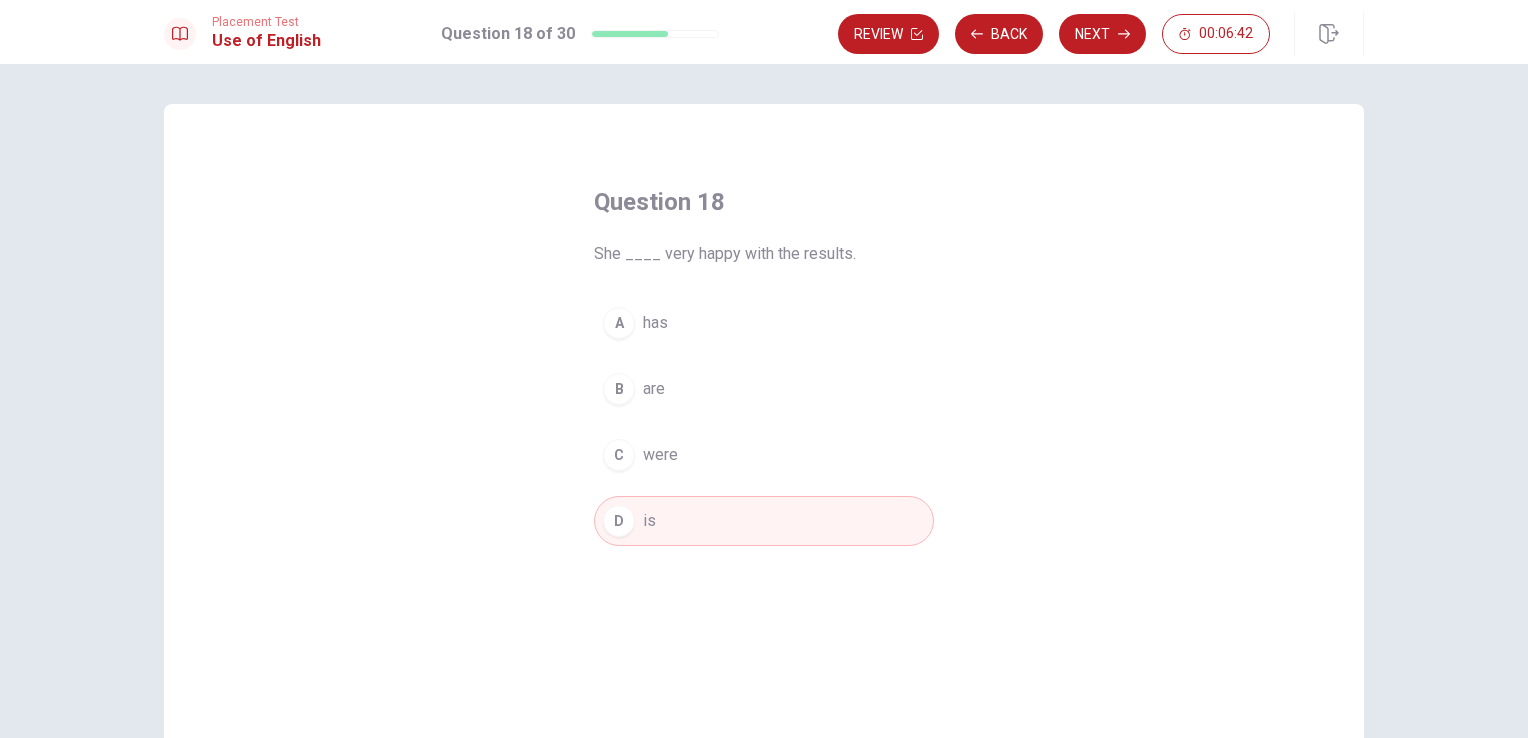 click on "Next" at bounding box center (1102, 34) 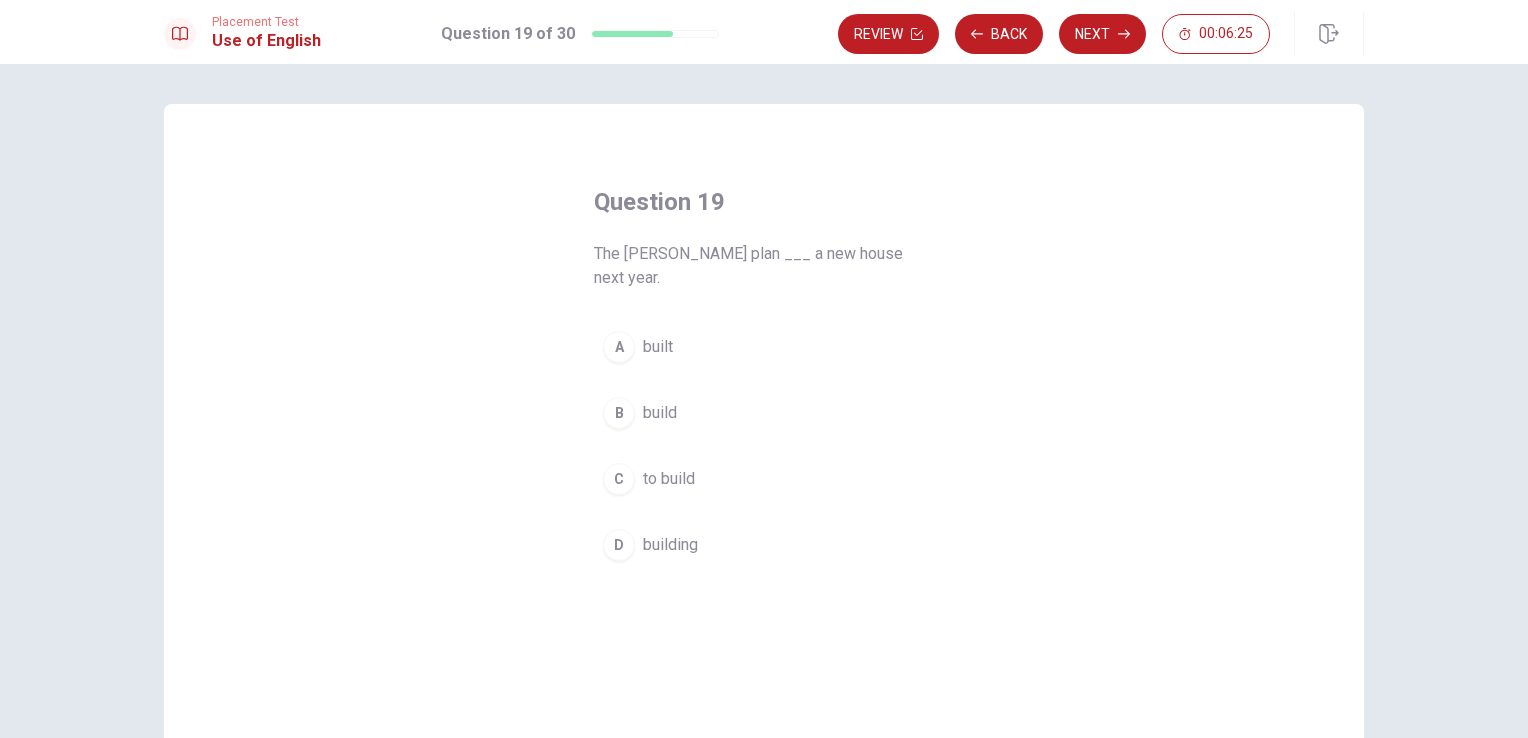 click on "to build" at bounding box center (669, 479) 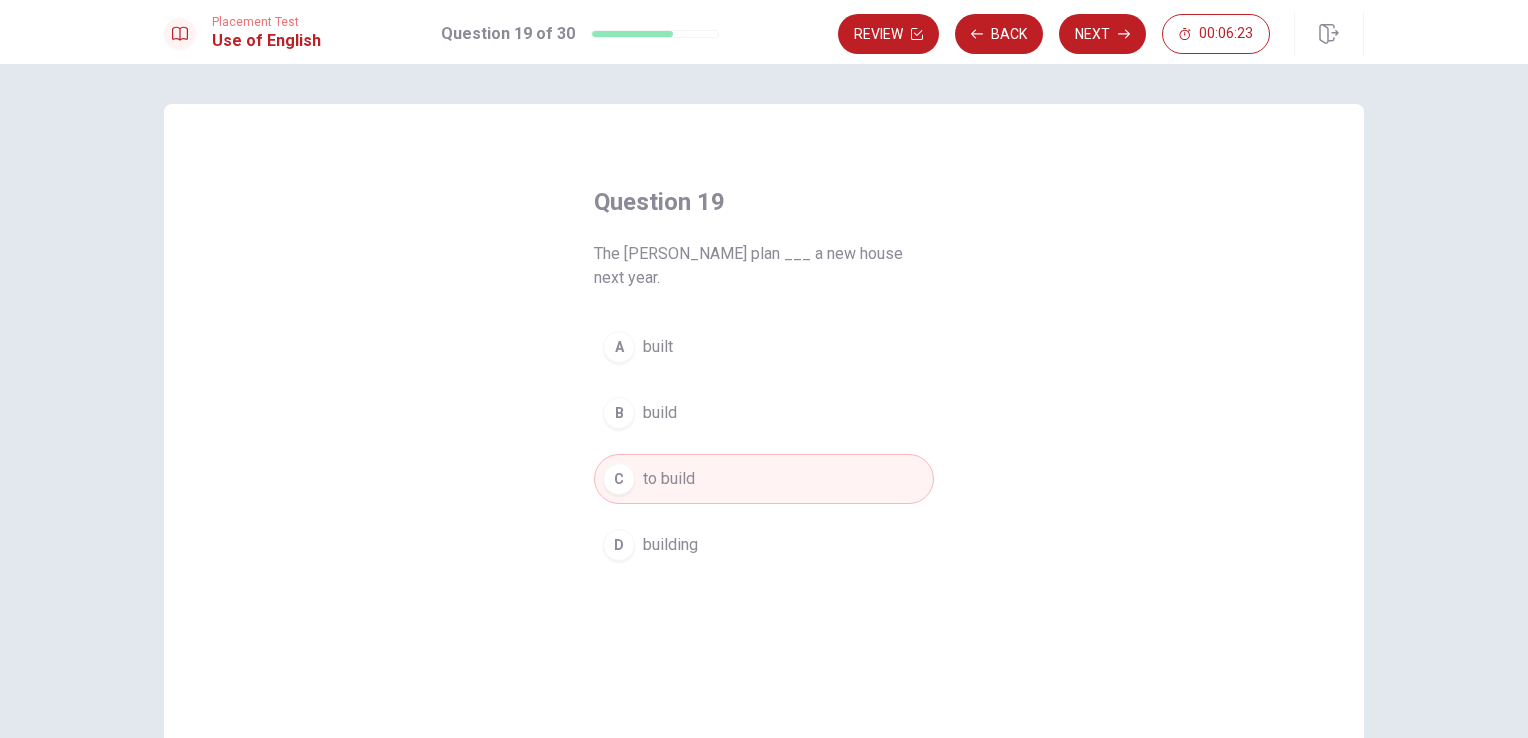 click on "Next" at bounding box center [1102, 34] 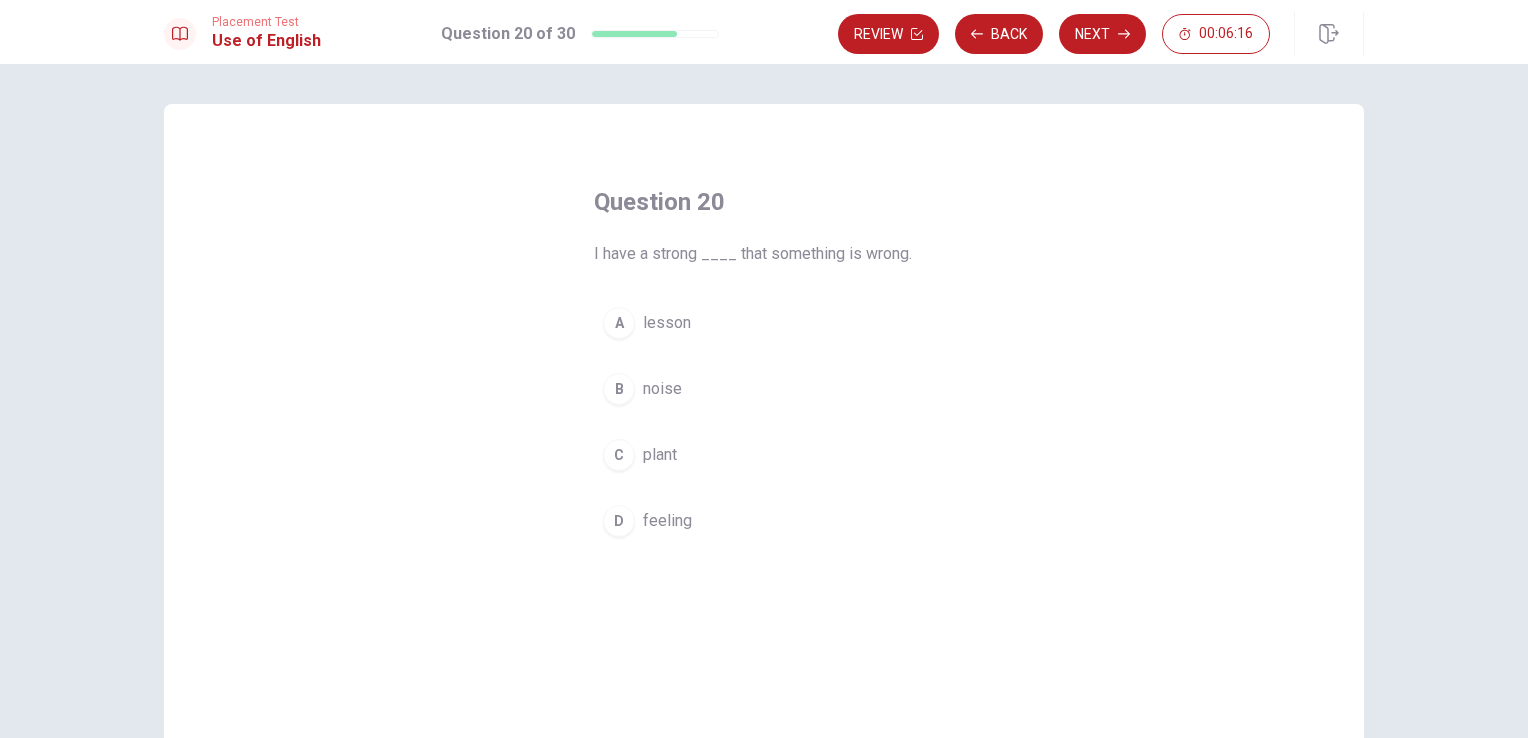 click on "feeling" at bounding box center (667, 521) 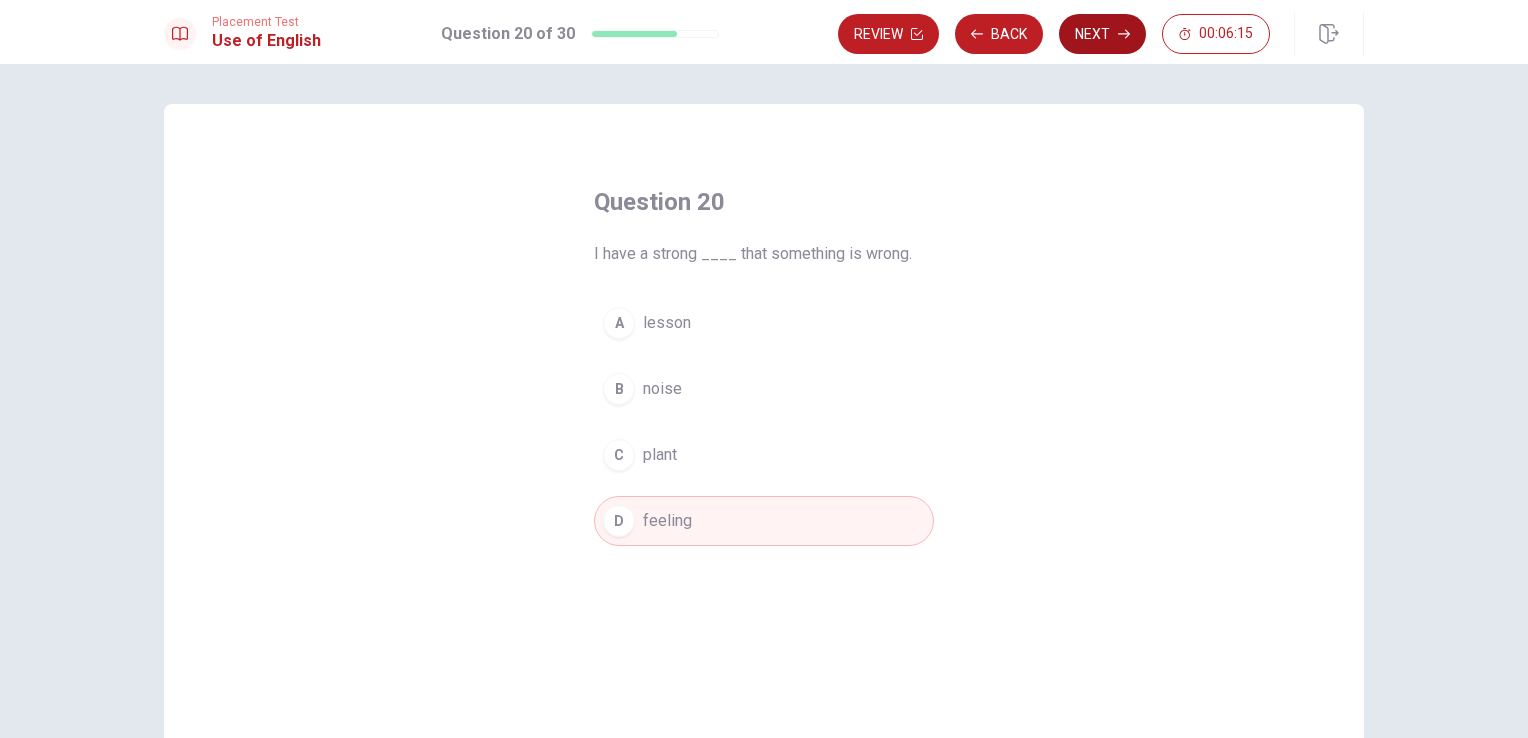 click on "Next" at bounding box center [1102, 34] 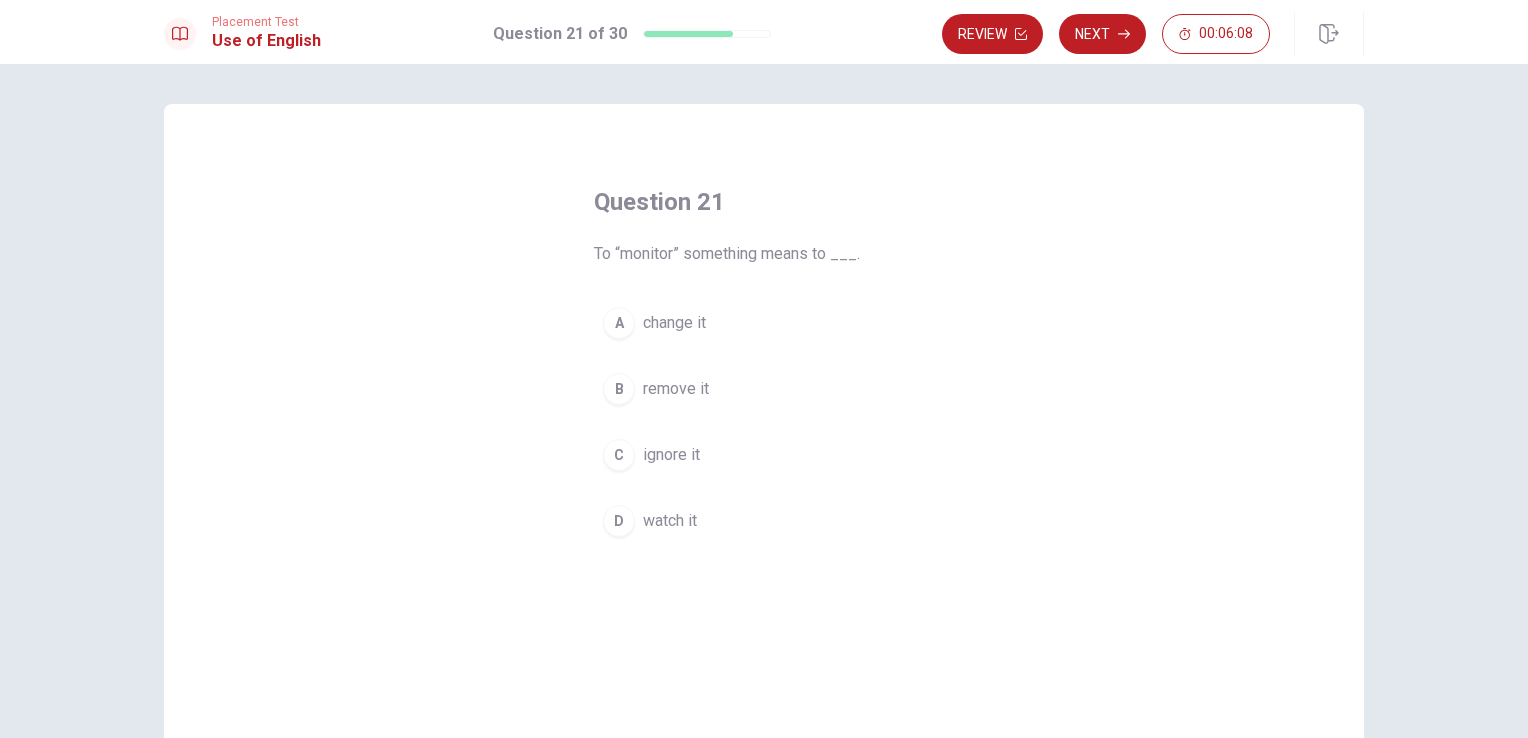 click on "watch it" at bounding box center (670, 521) 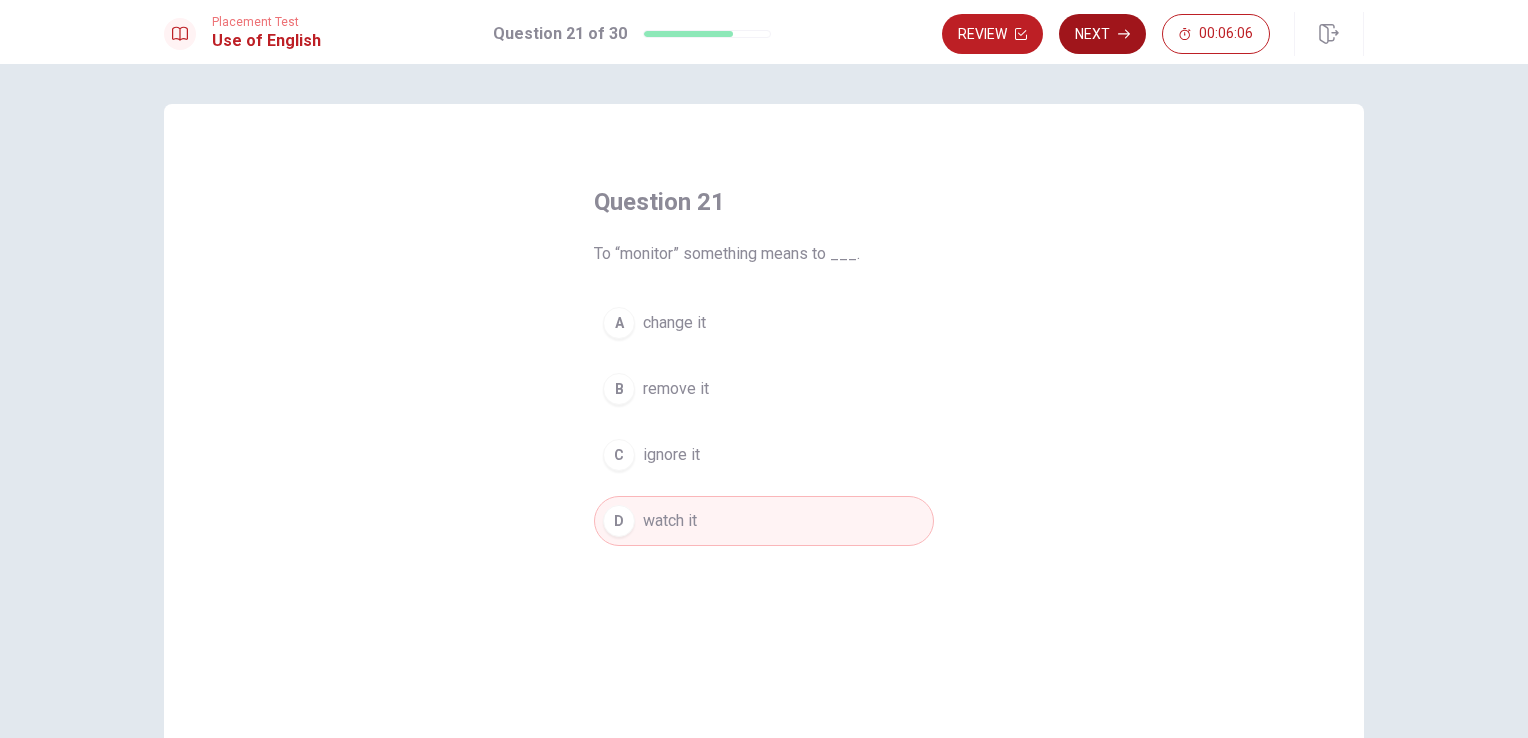 click on "Next" at bounding box center [1102, 34] 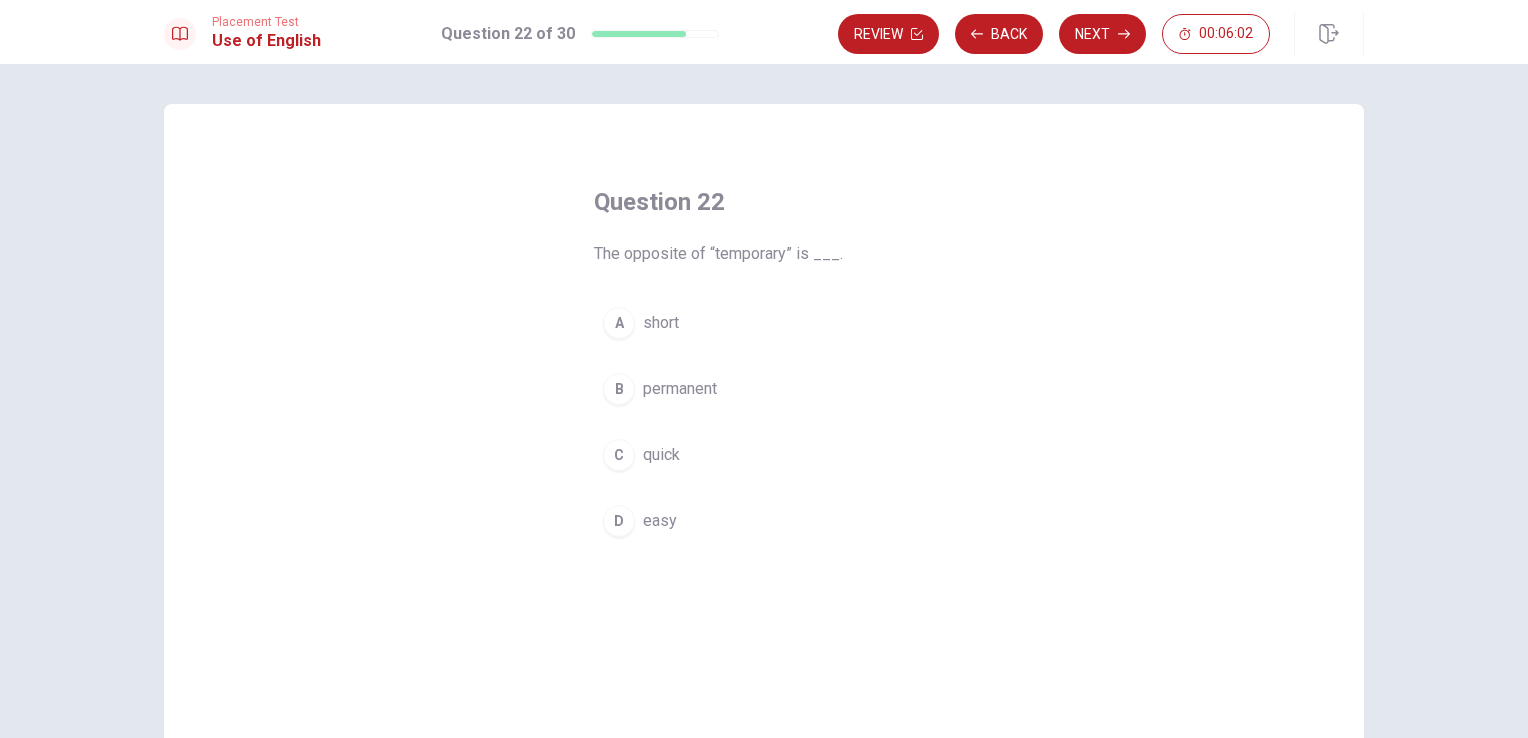 click on "permanent" at bounding box center (680, 389) 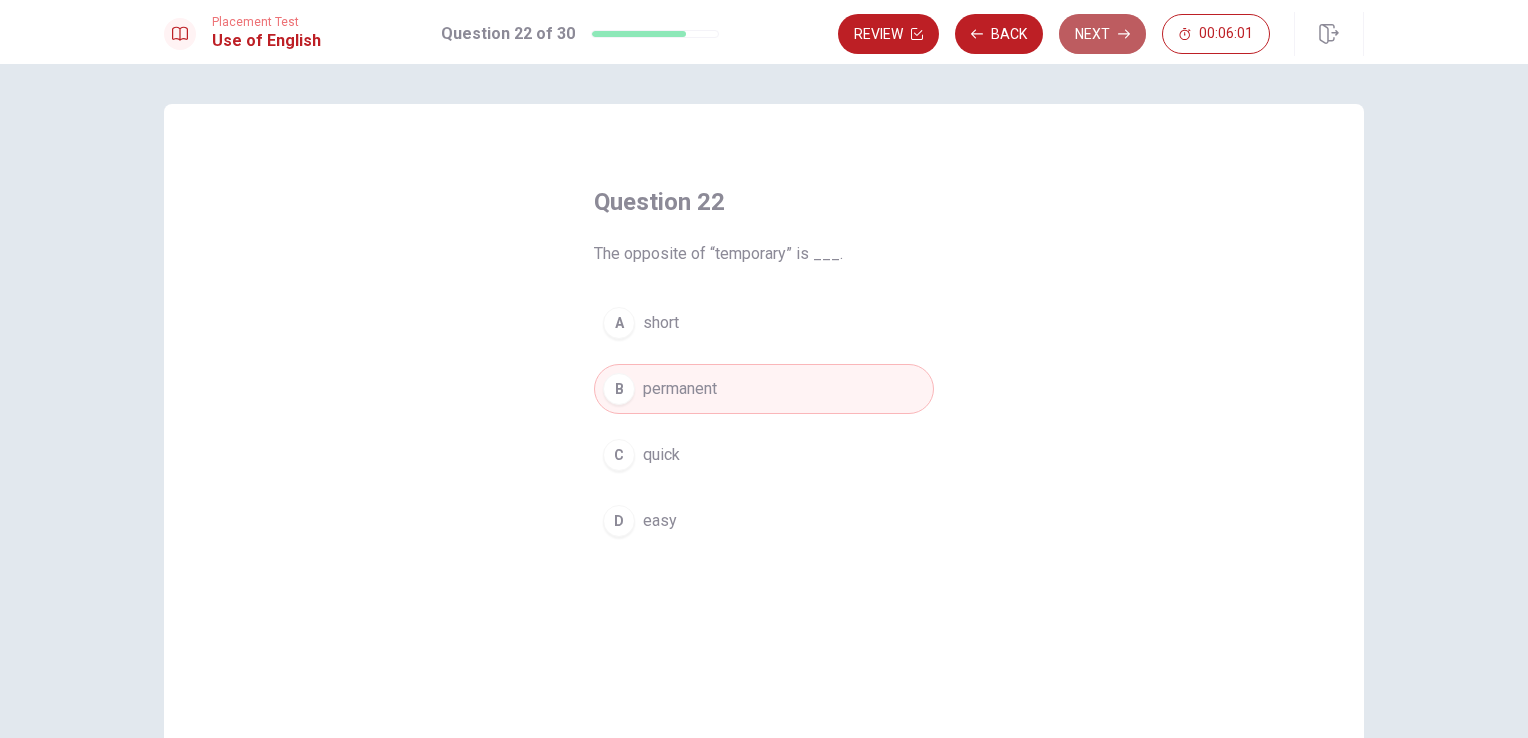 click on "Next" at bounding box center [1102, 34] 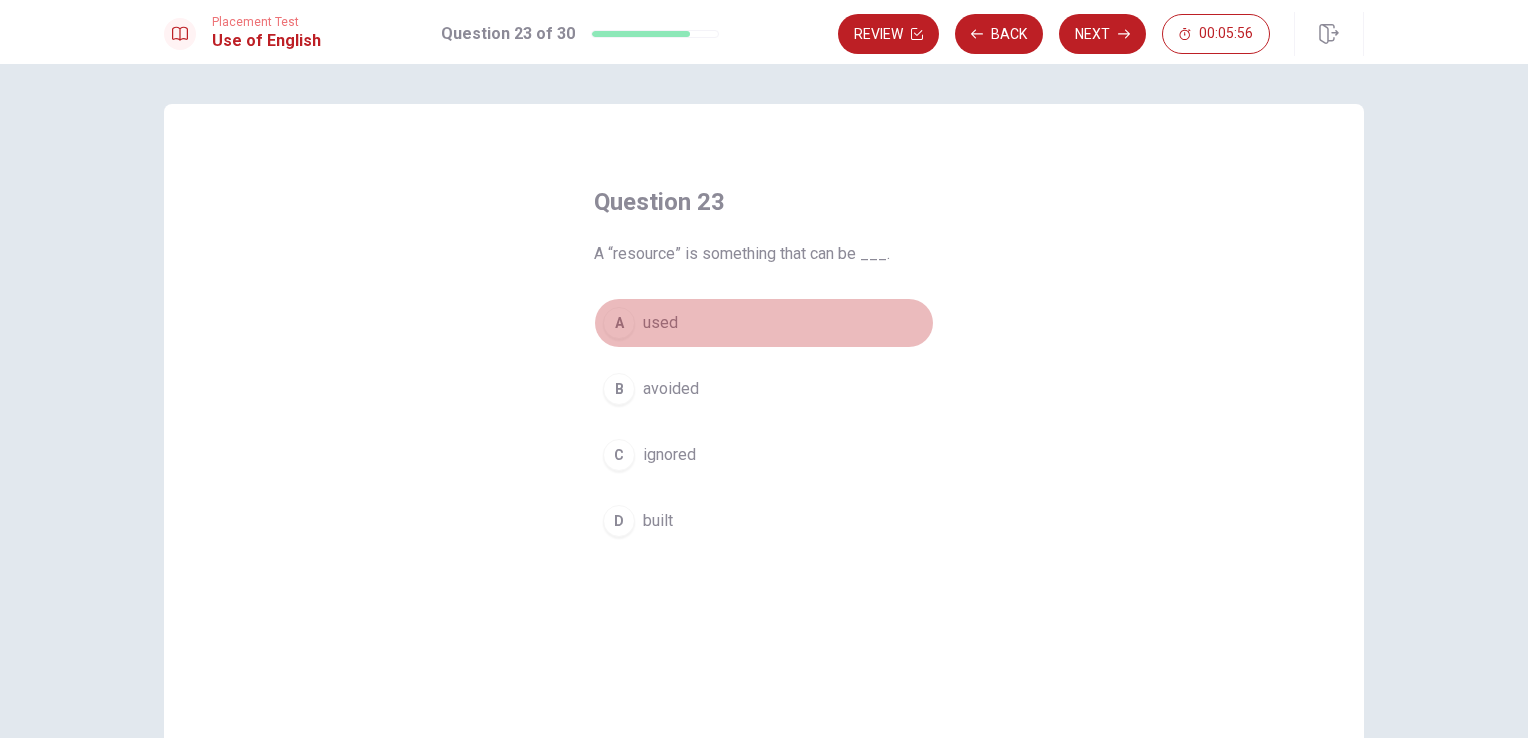 click on "used" at bounding box center (660, 323) 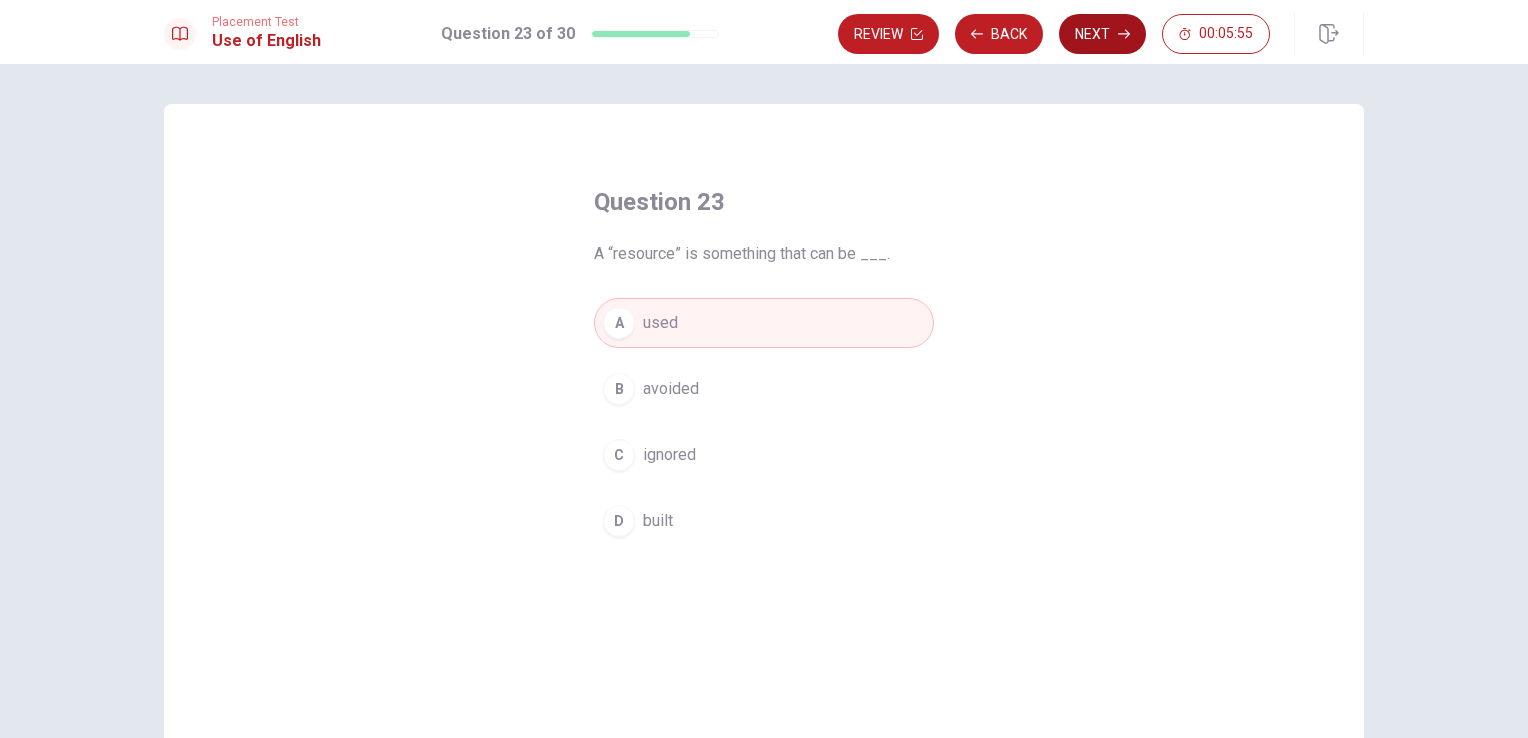 click on "Next" at bounding box center [1102, 34] 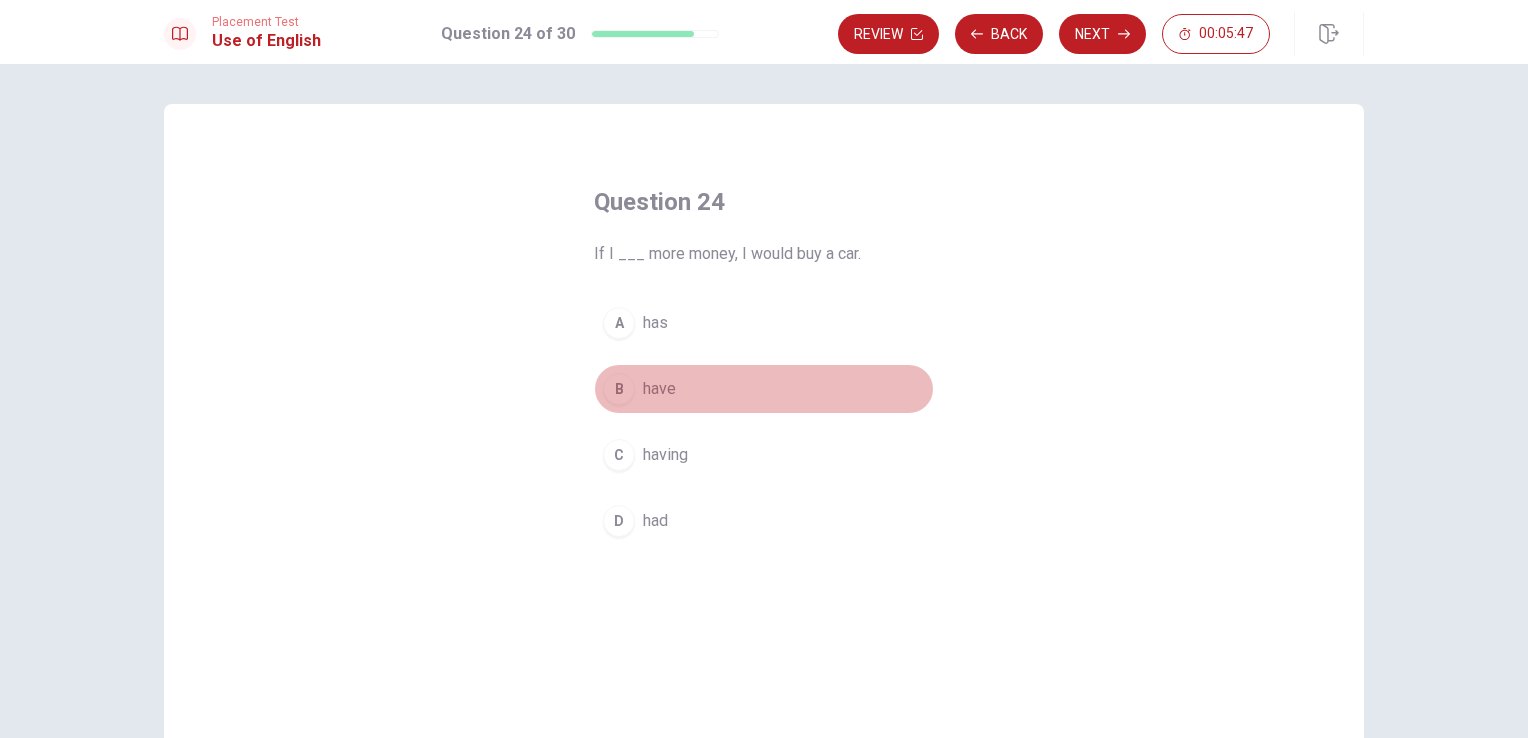 click on "have" at bounding box center [659, 389] 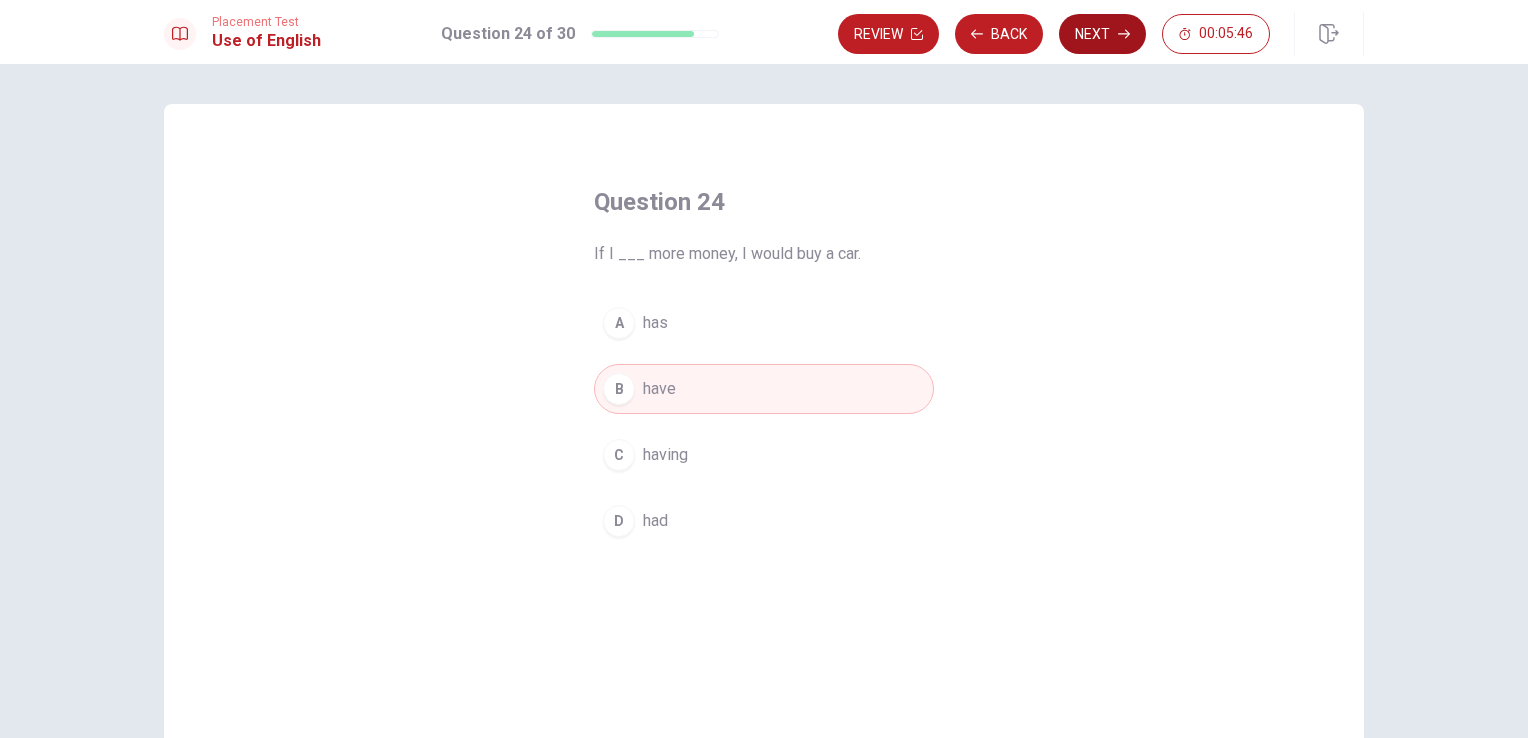 click on "Next" at bounding box center [1102, 34] 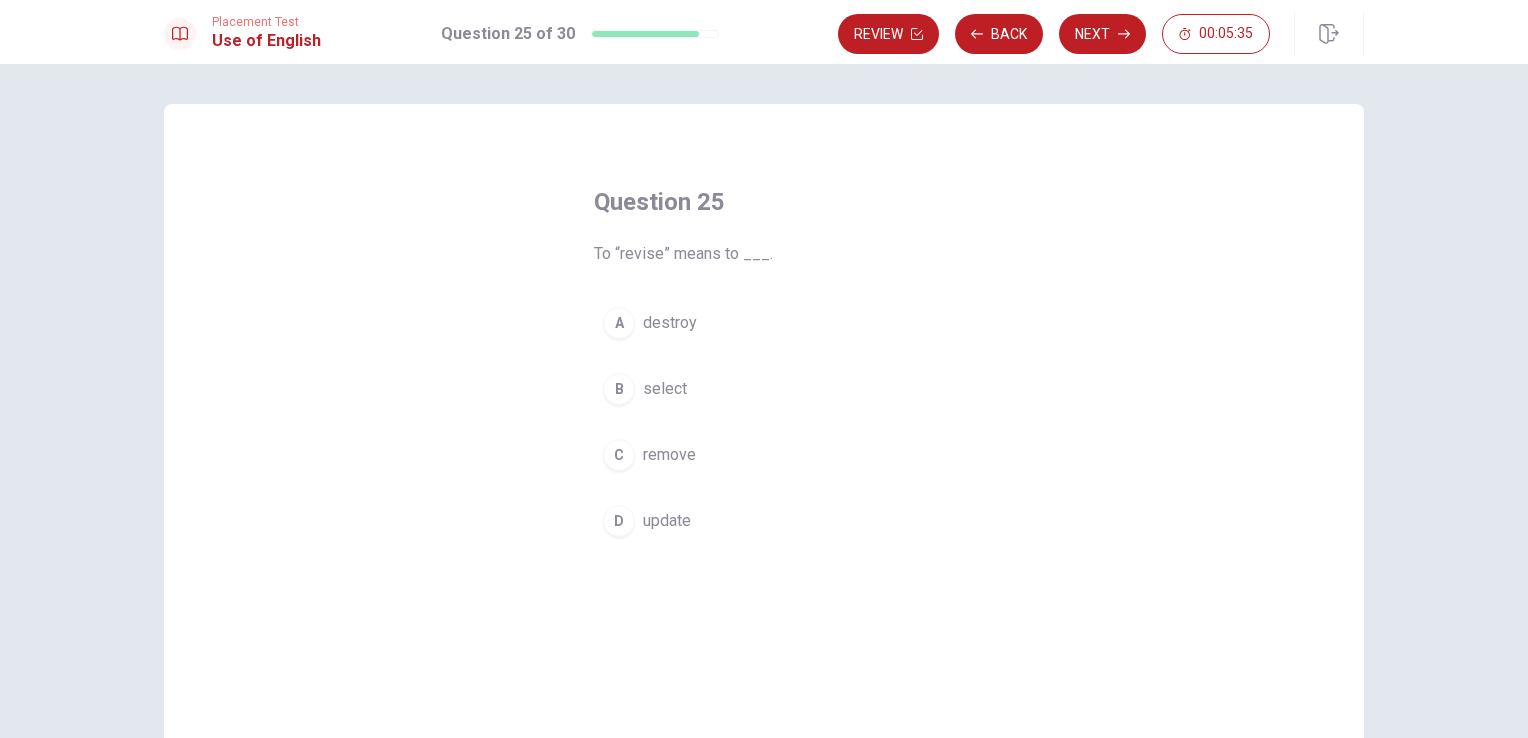 click on "update" at bounding box center (667, 521) 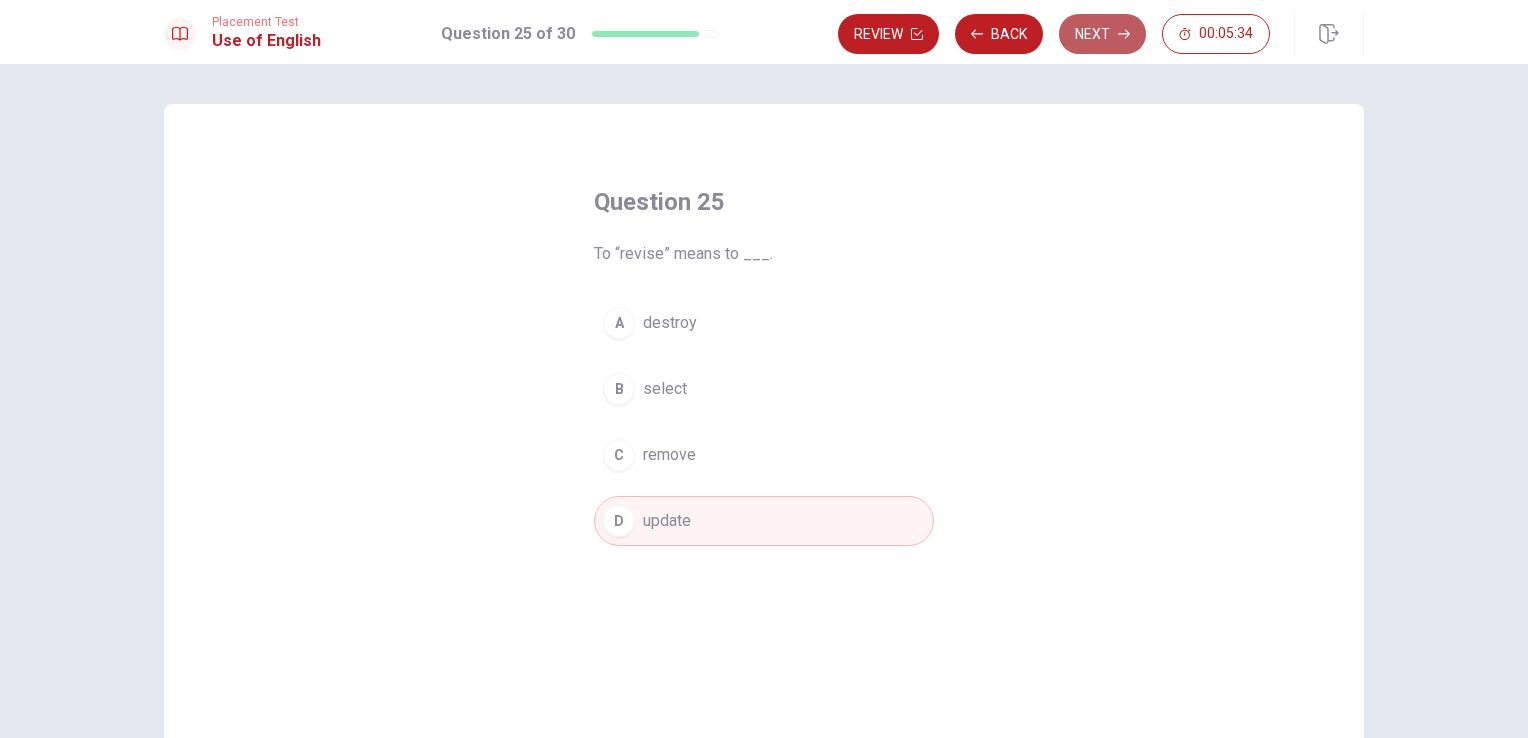 click on "Next" at bounding box center [1102, 34] 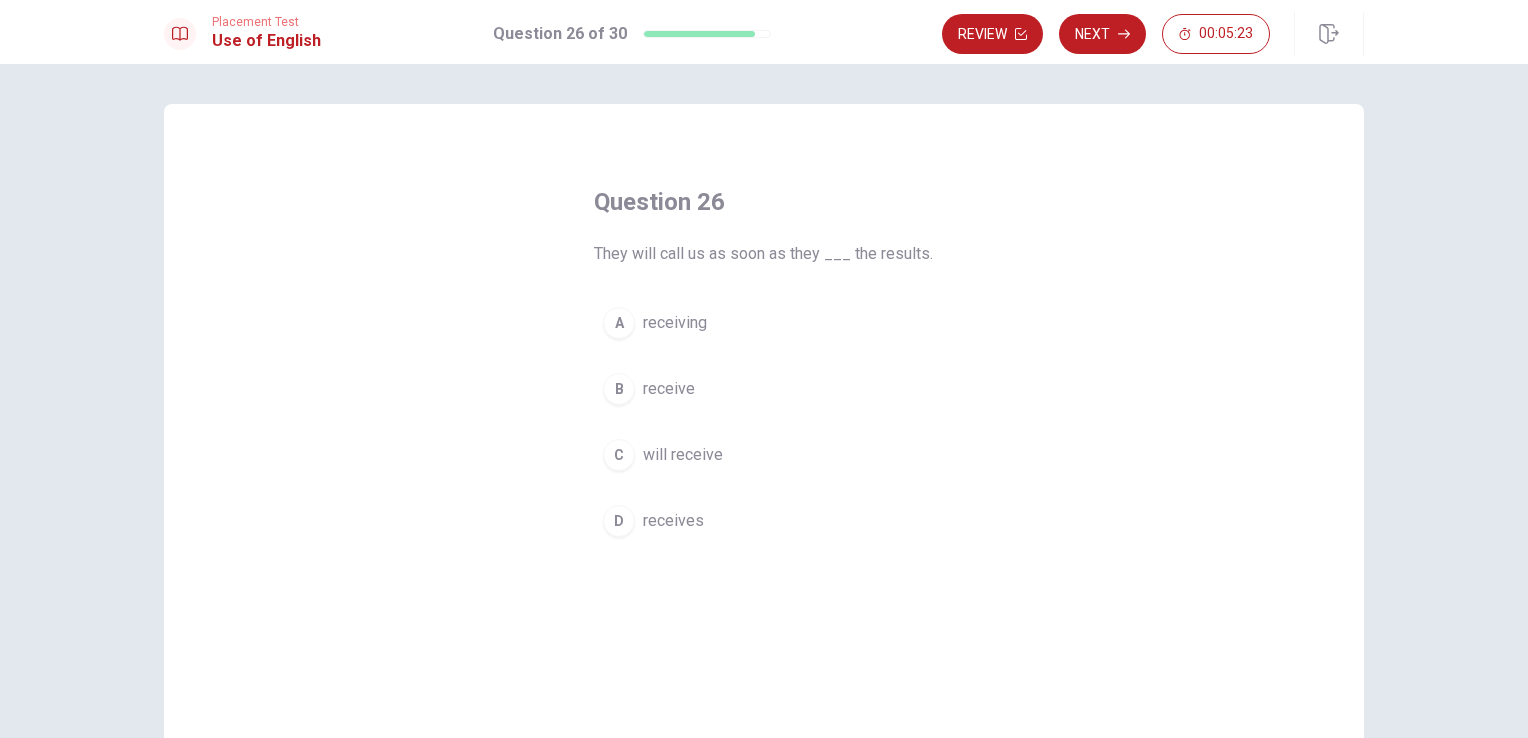 click on "receive" at bounding box center (669, 389) 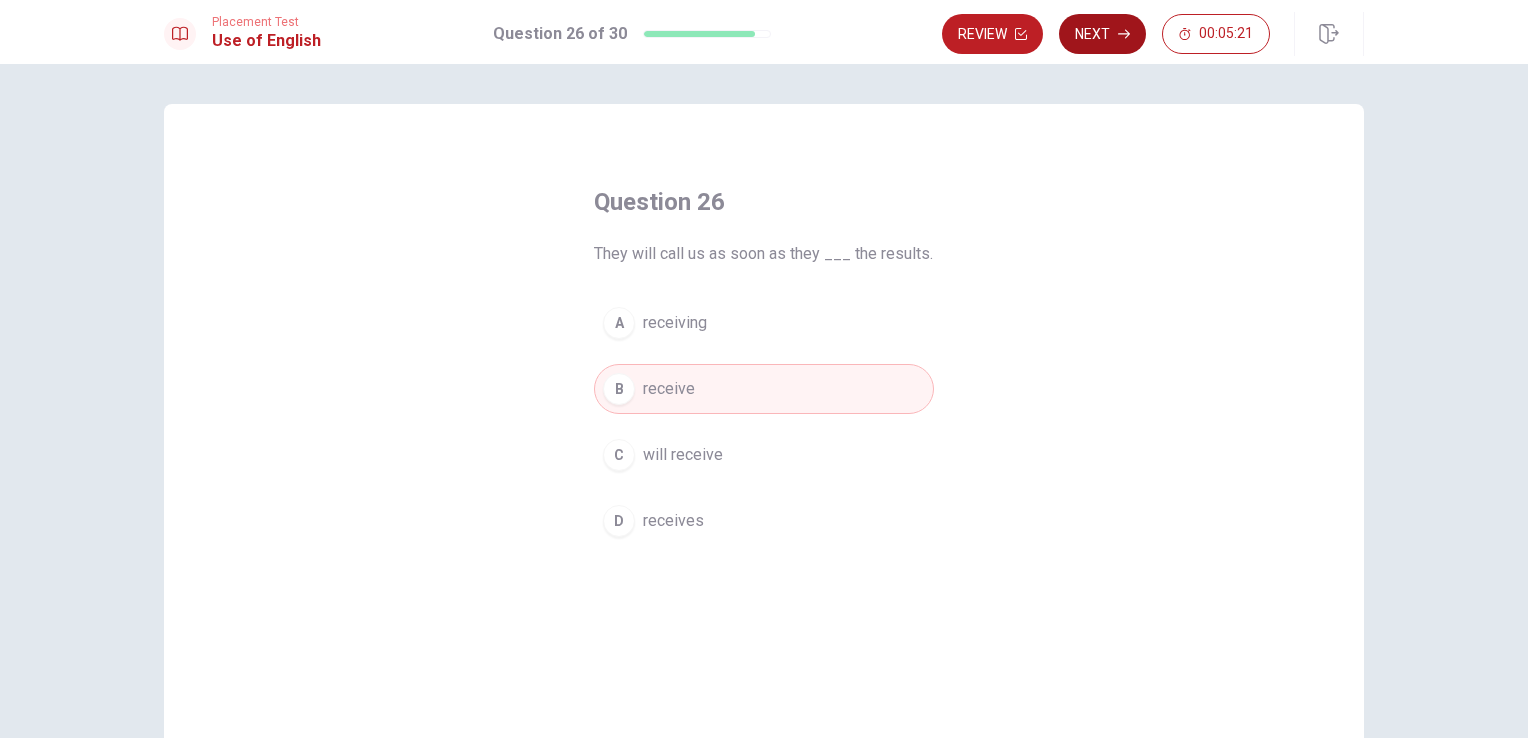click on "Next" at bounding box center [1102, 34] 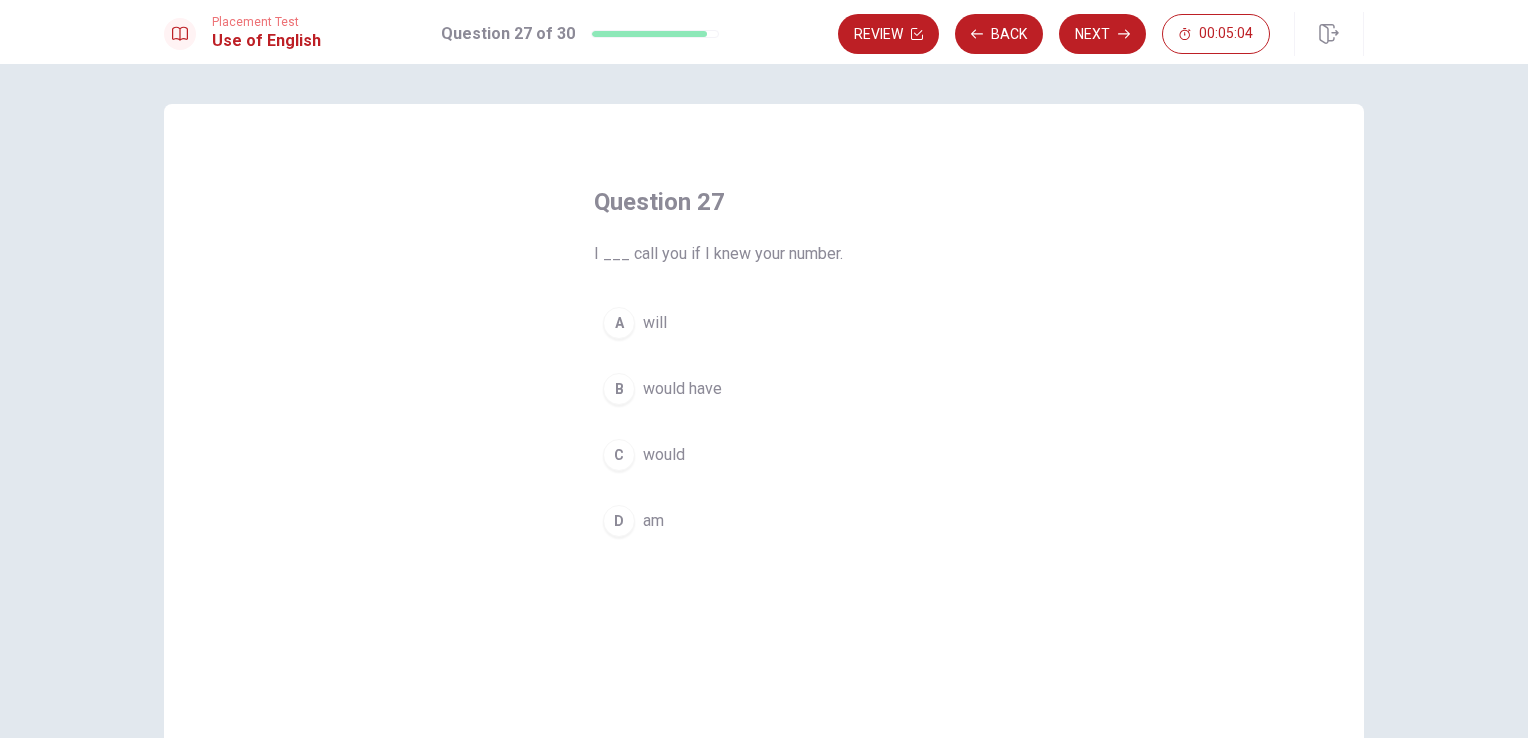 click on "would" at bounding box center [664, 455] 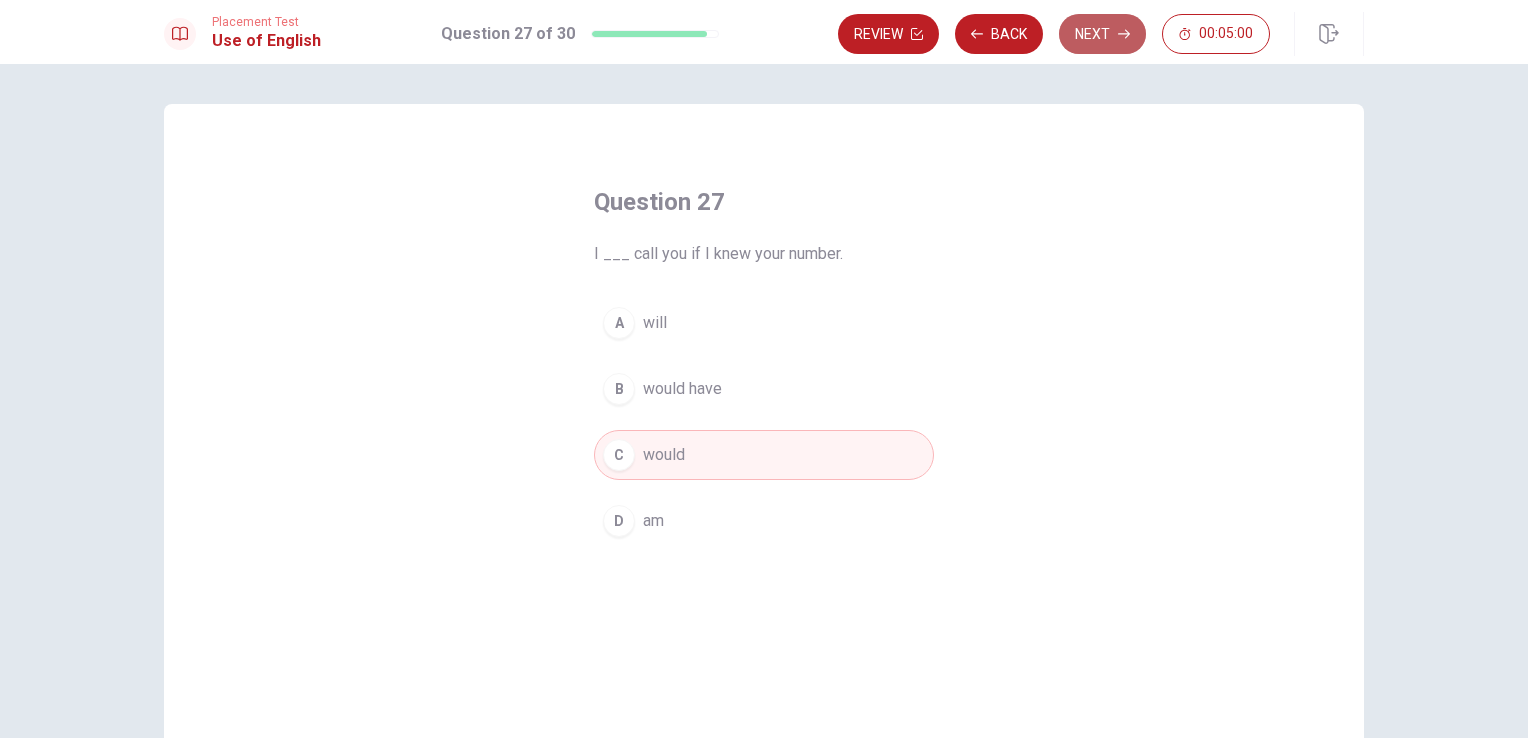 click on "Next" at bounding box center (1102, 34) 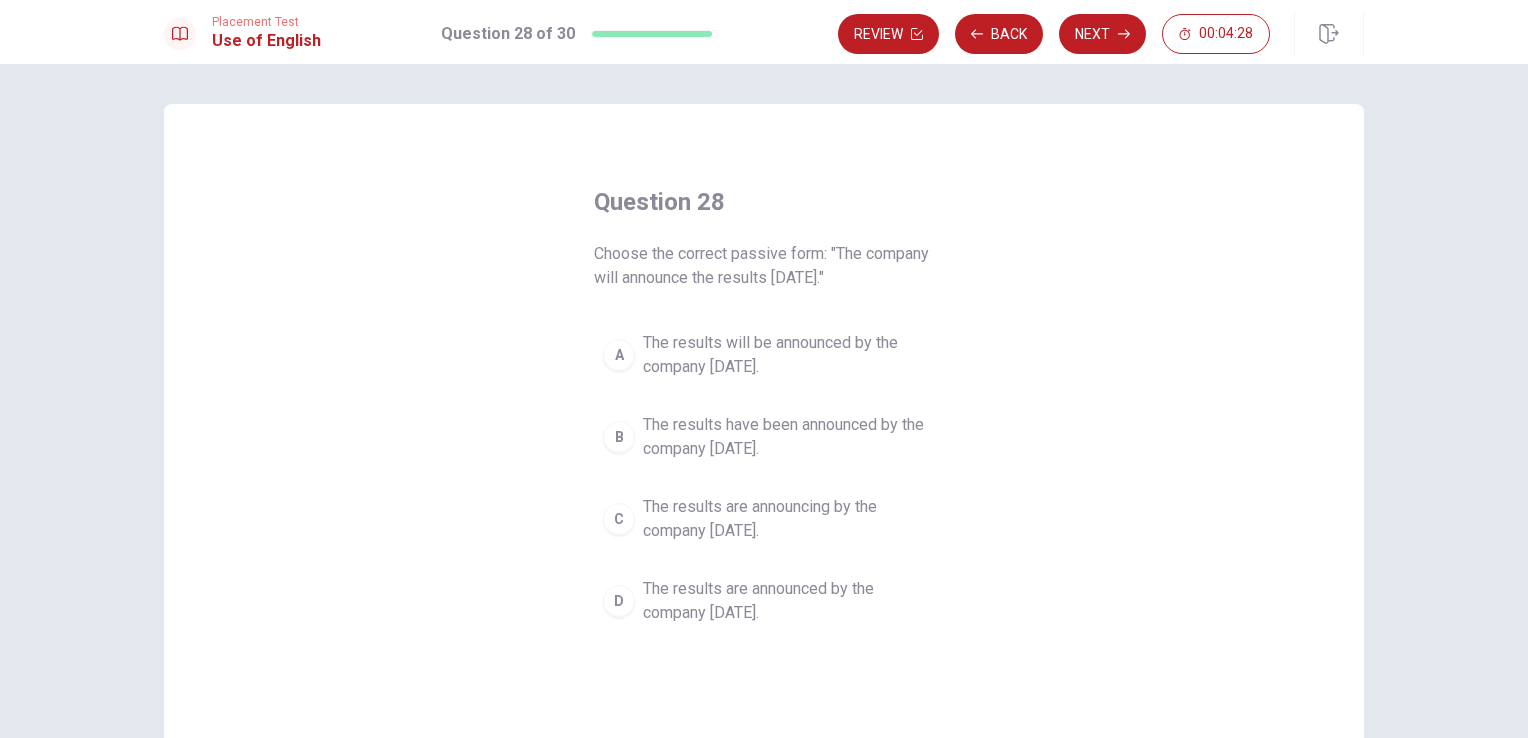 click on "The results are announced by the company [DATE]." at bounding box center [784, 601] 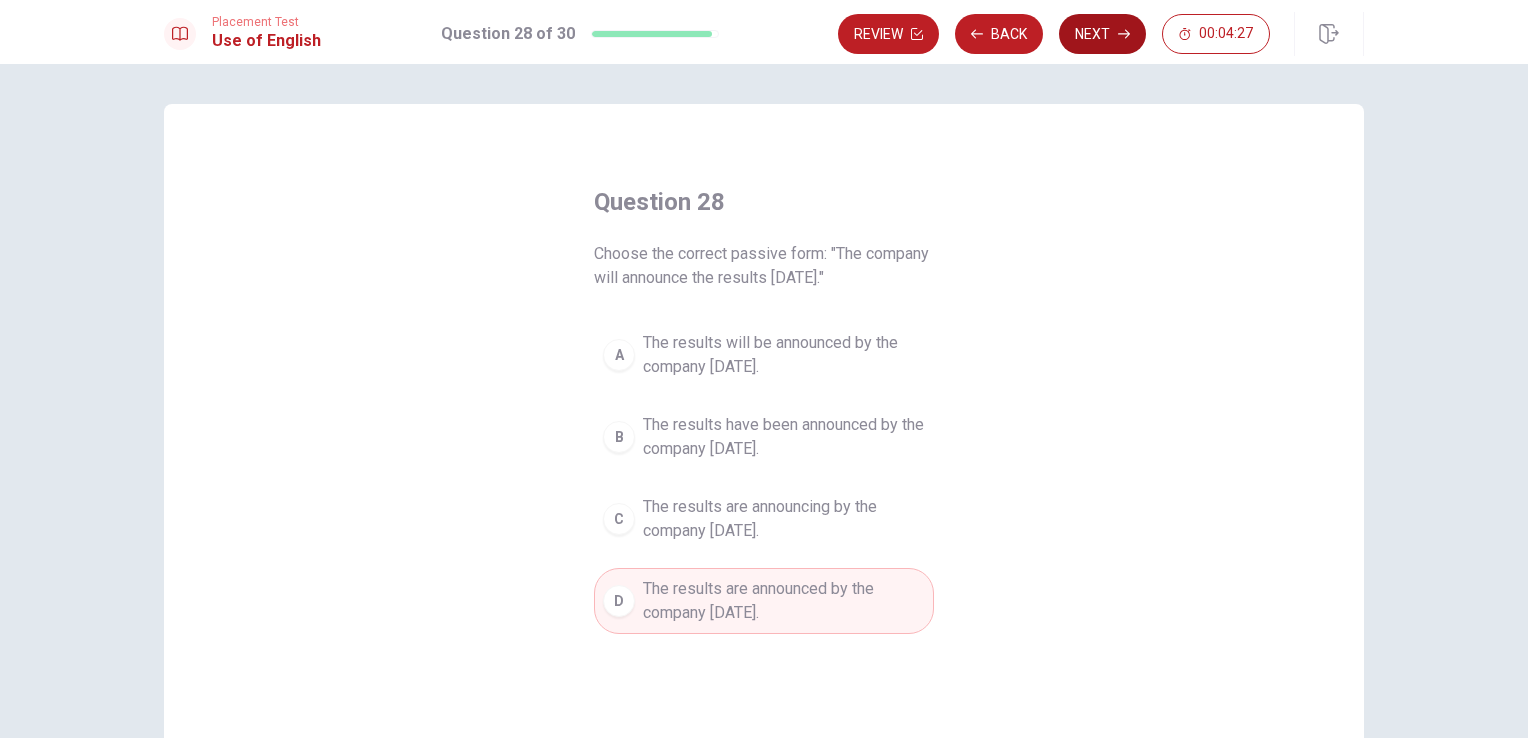 click on "Next" at bounding box center (1102, 34) 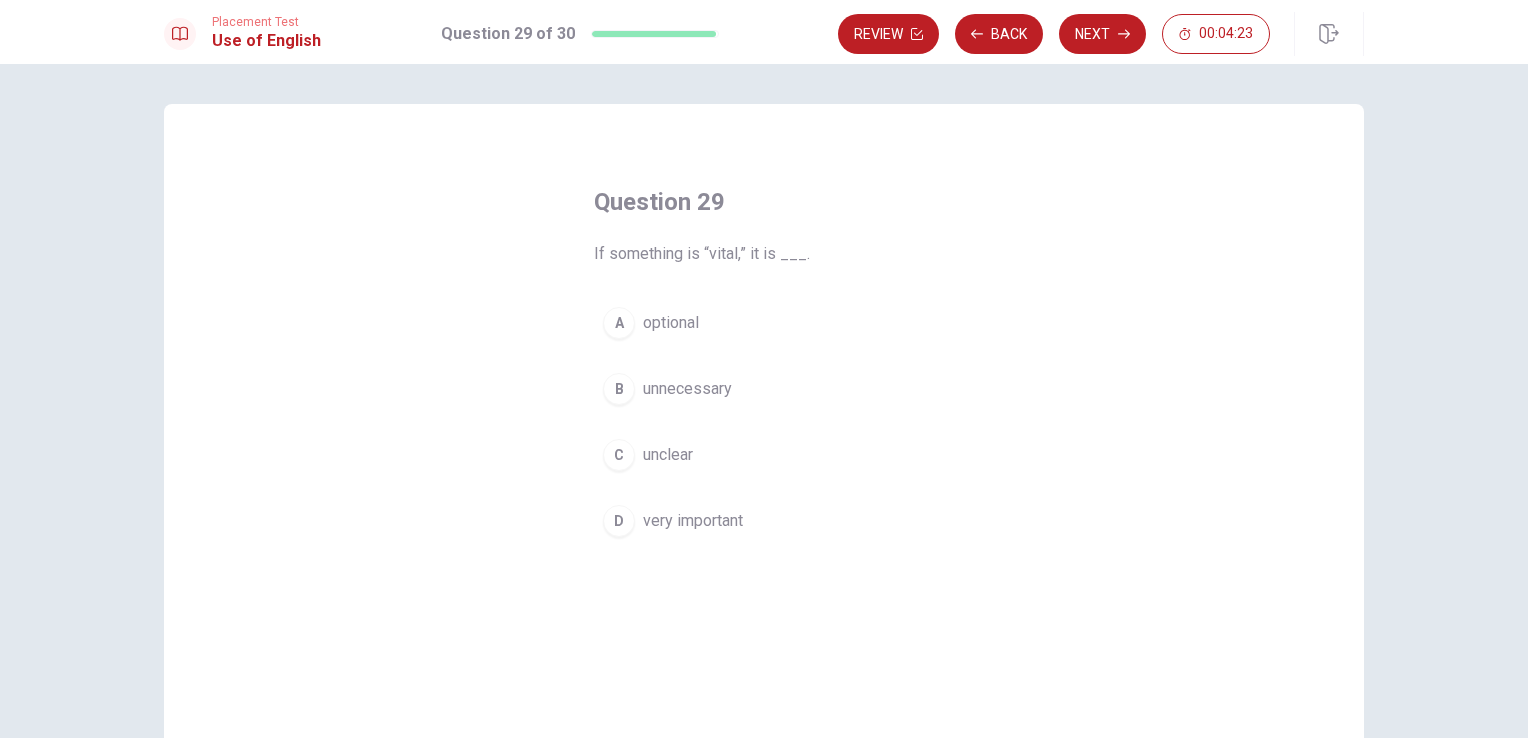 click on "very important" at bounding box center (693, 521) 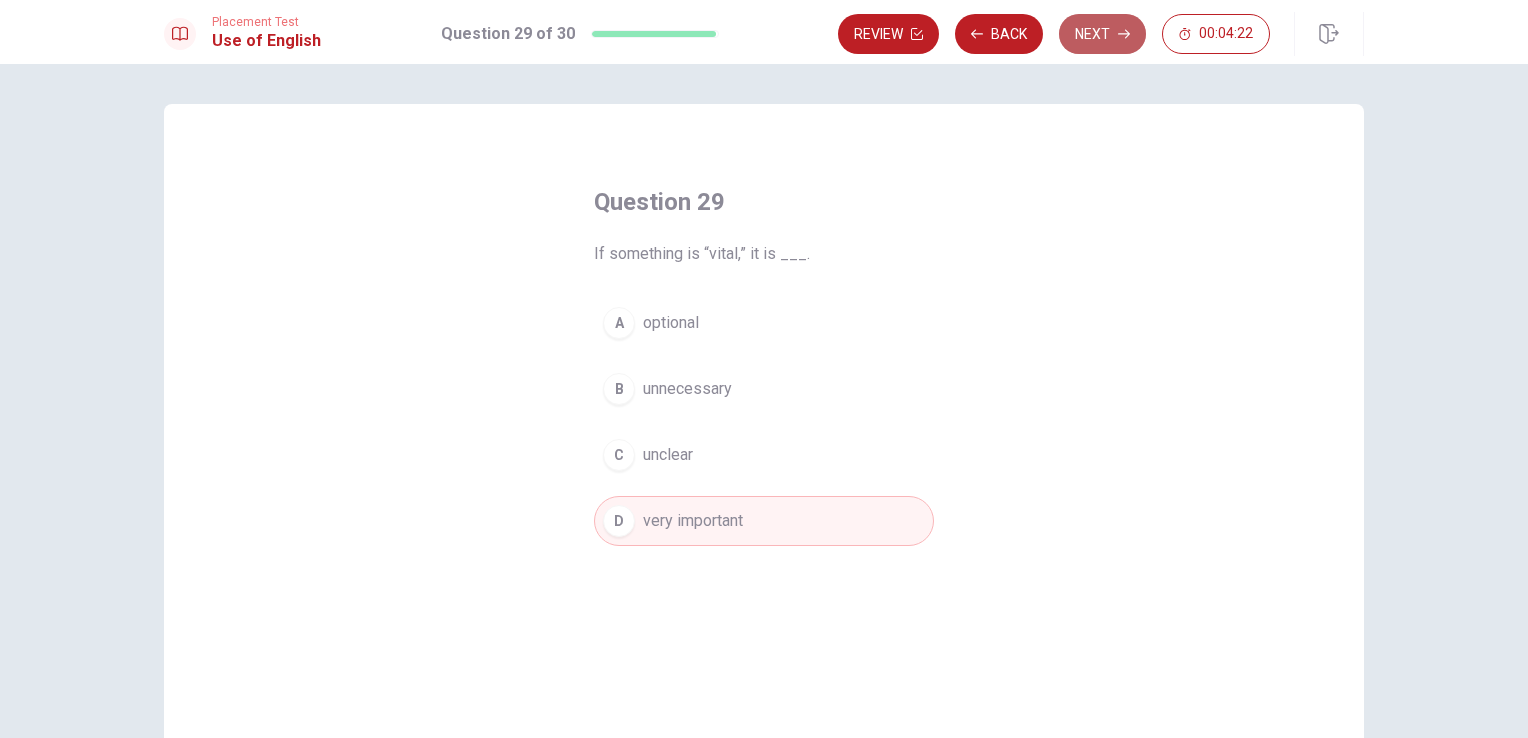 click on "Next" at bounding box center (1102, 34) 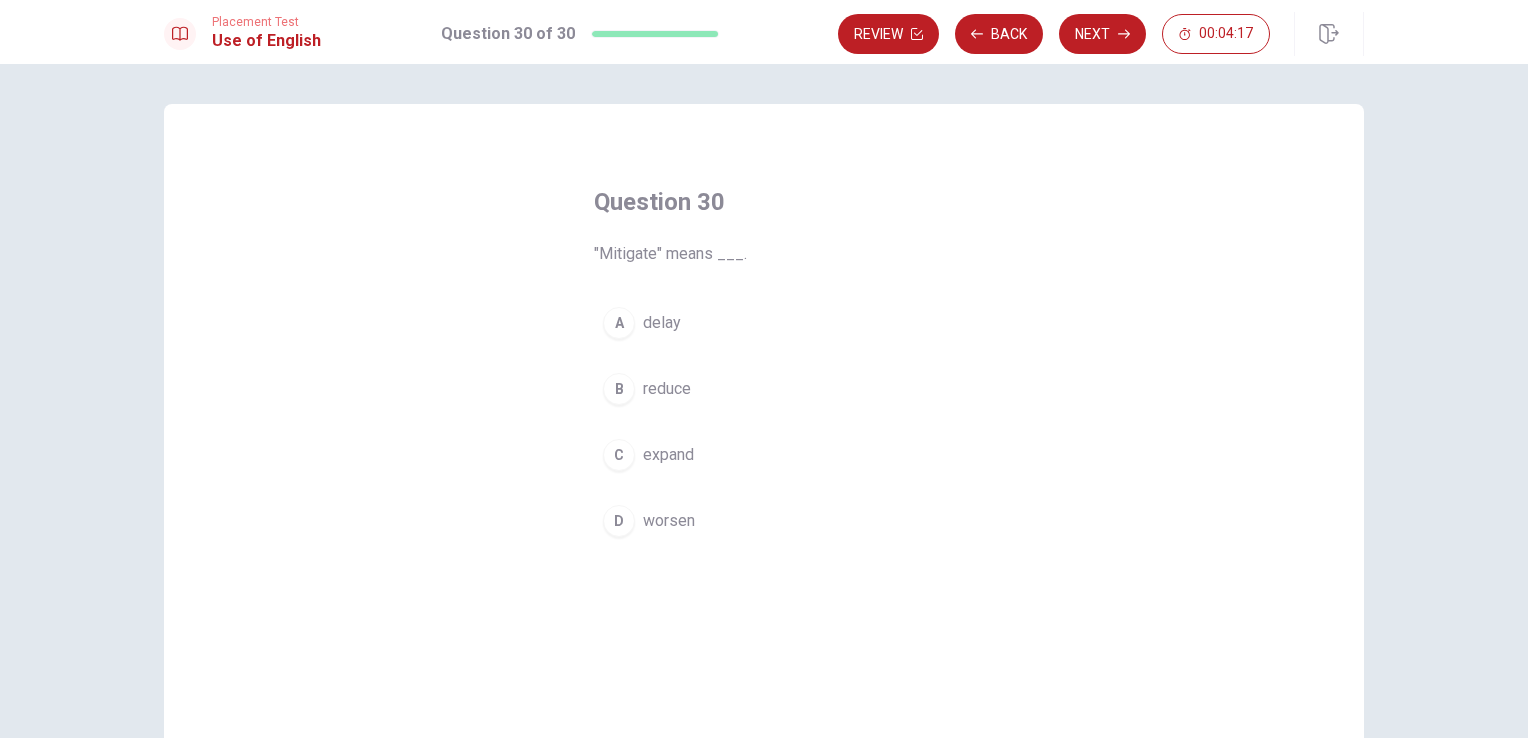 click on "reduce" at bounding box center [667, 389] 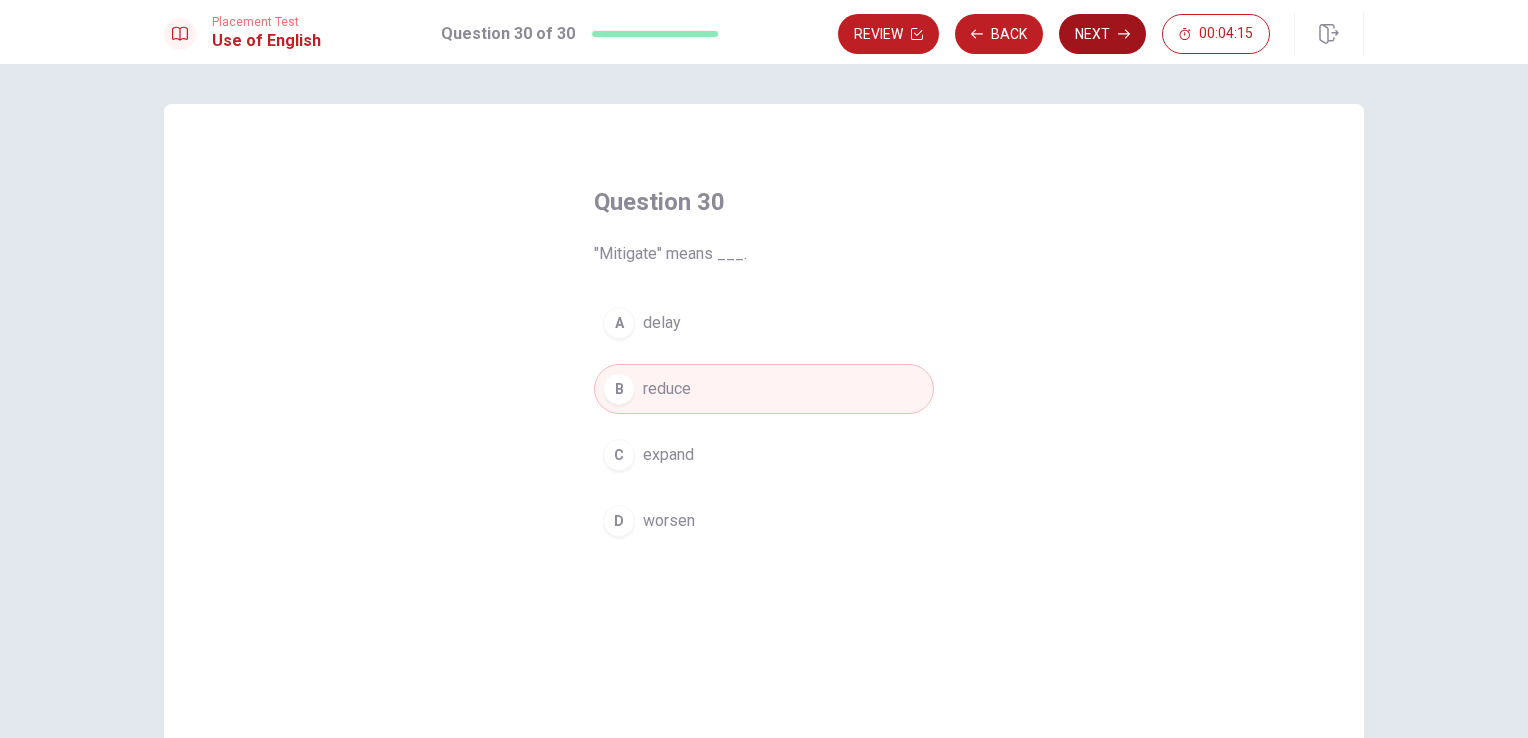 click on "Next" at bounding box center [1102, 34] 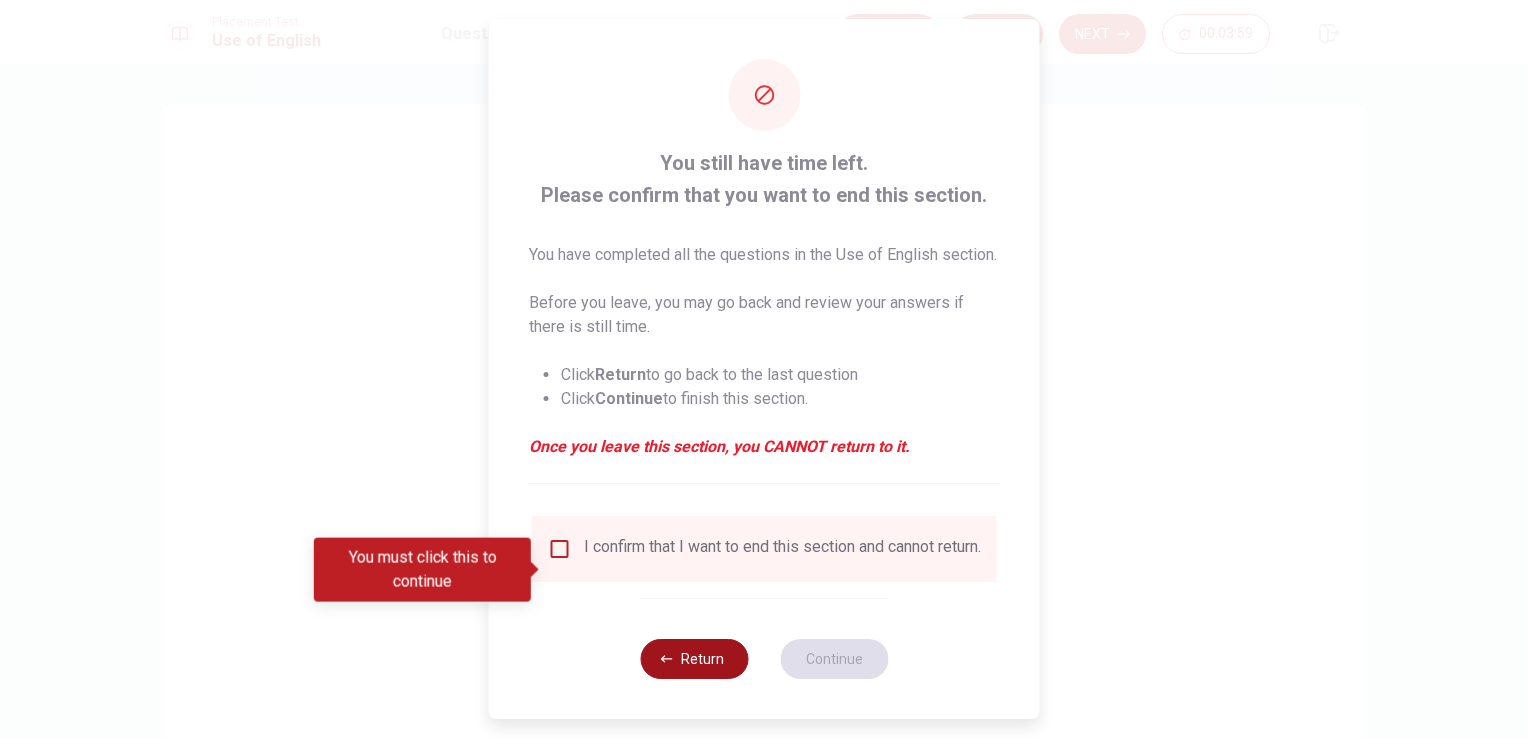 click on "Return" at bounding box center (694, 659) 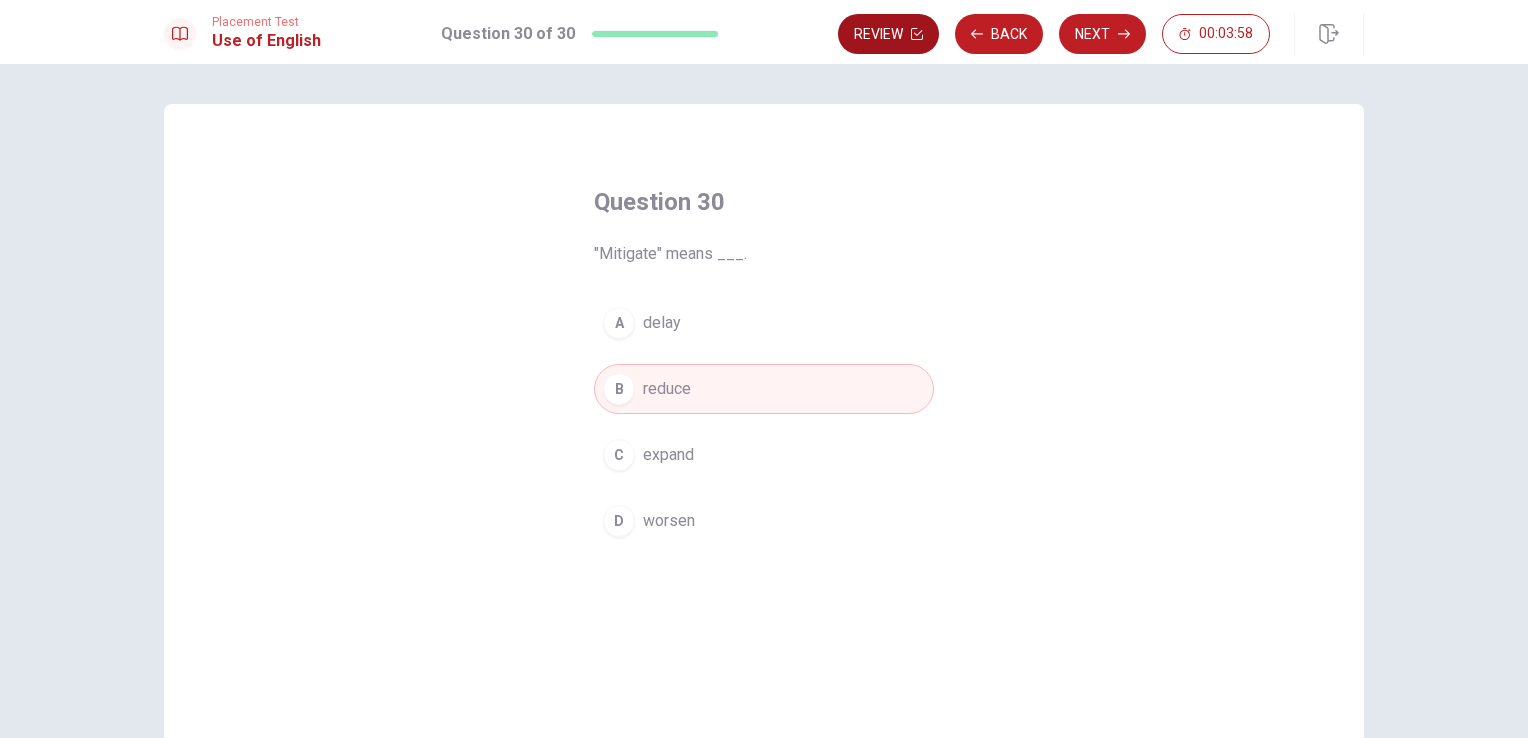 click on "Review" at bounding box center [888, 34] 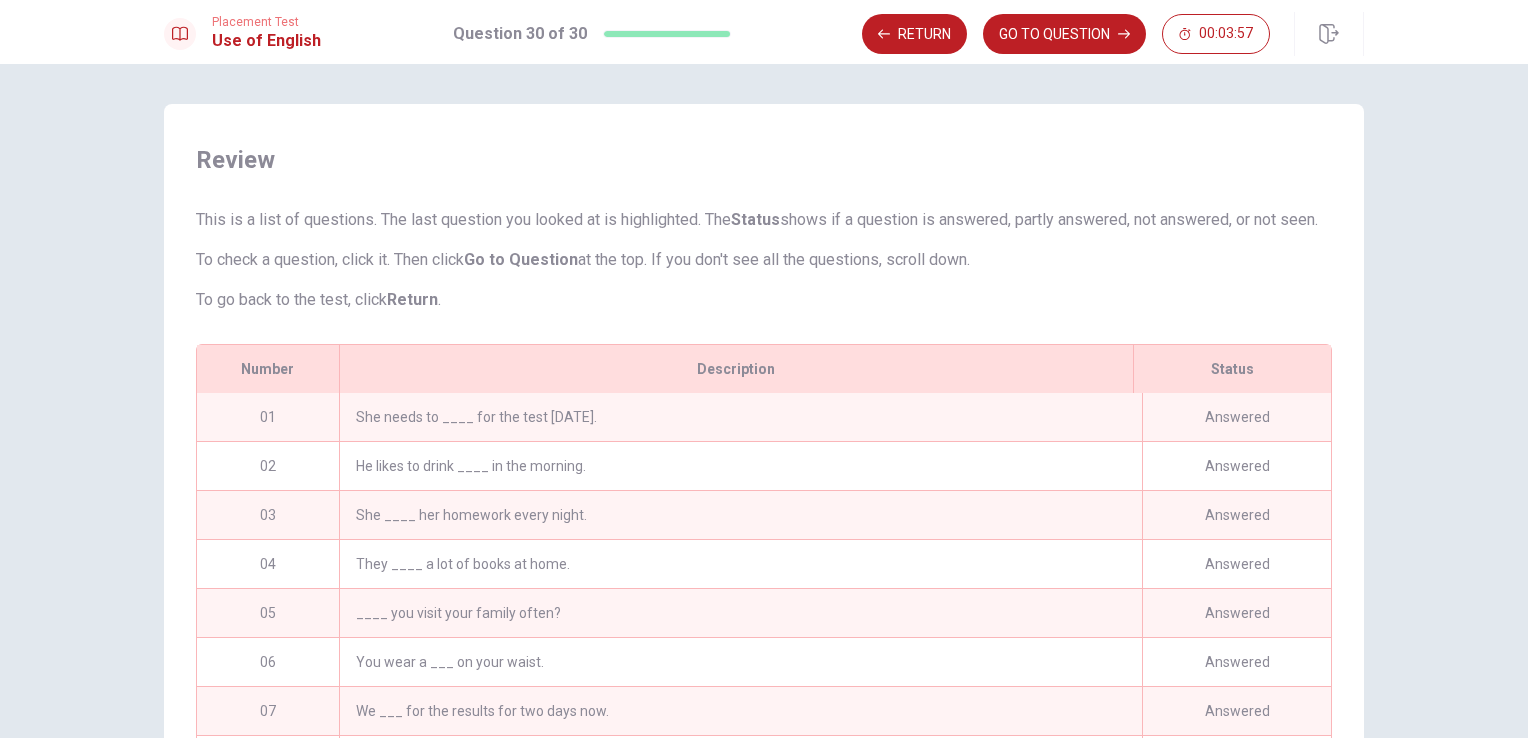 scroll, scrollTop: 271, scrollLeft: 0, axis: vertical 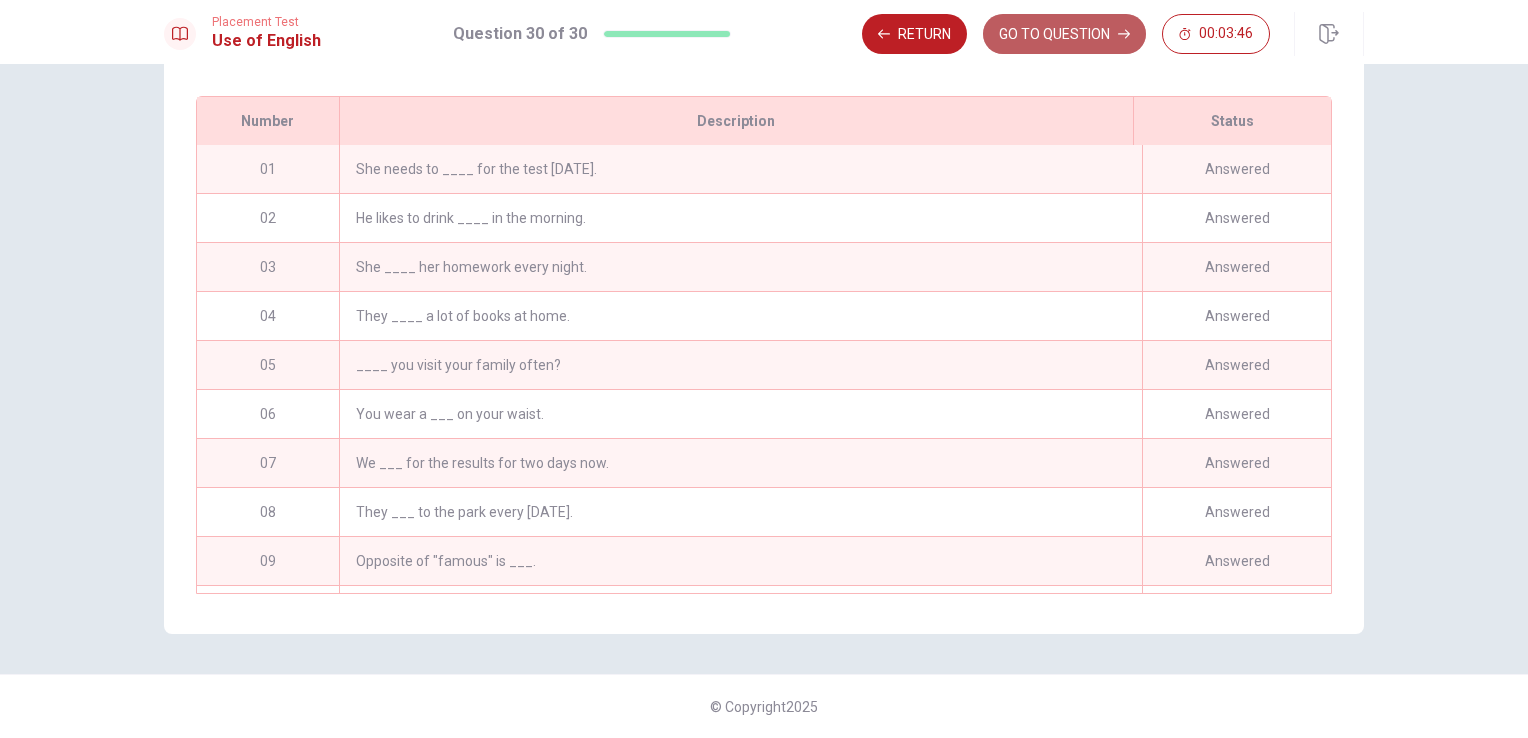 click on "GO TO QUESTION" at bounding box center [1064, 34] 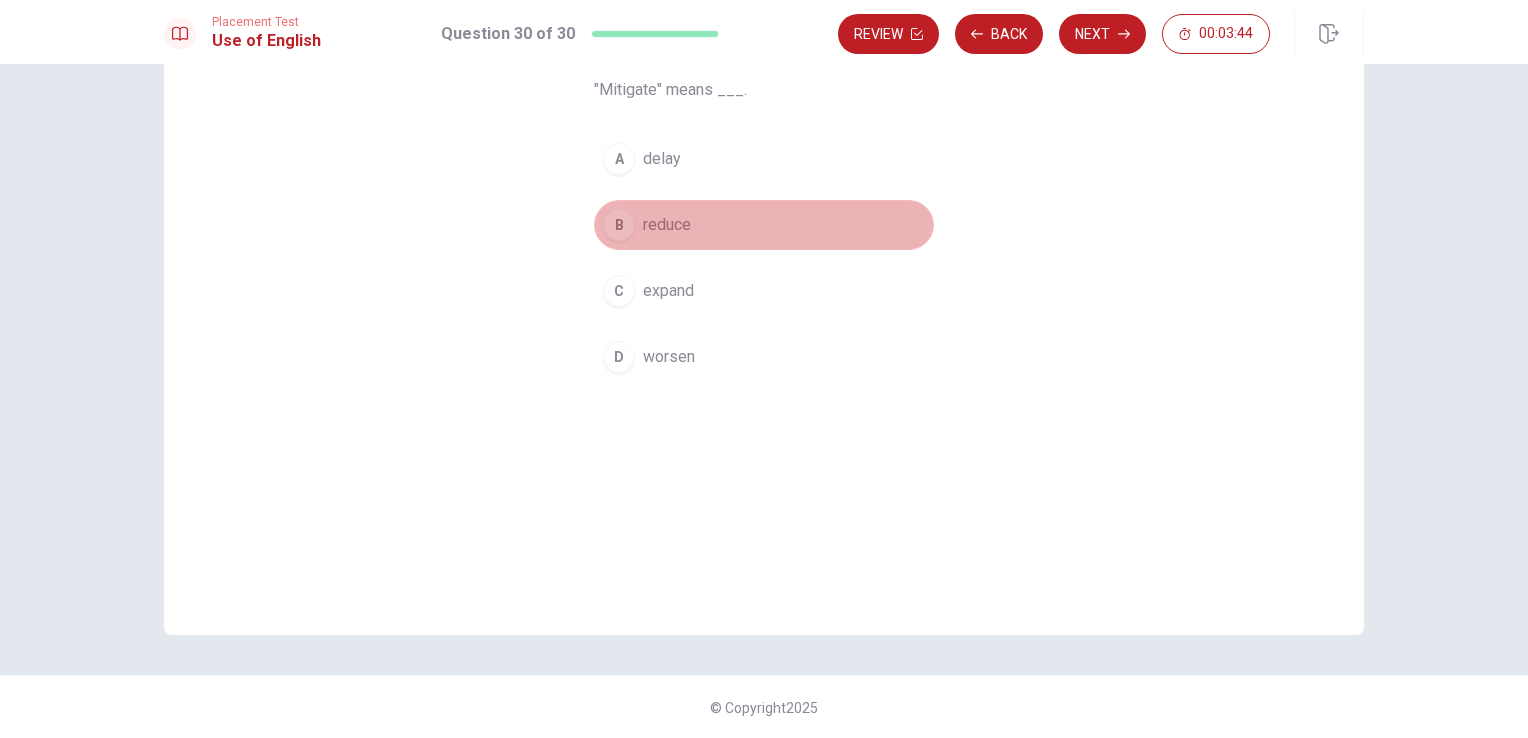 click on "reduce" at bounding box center [667, 225] 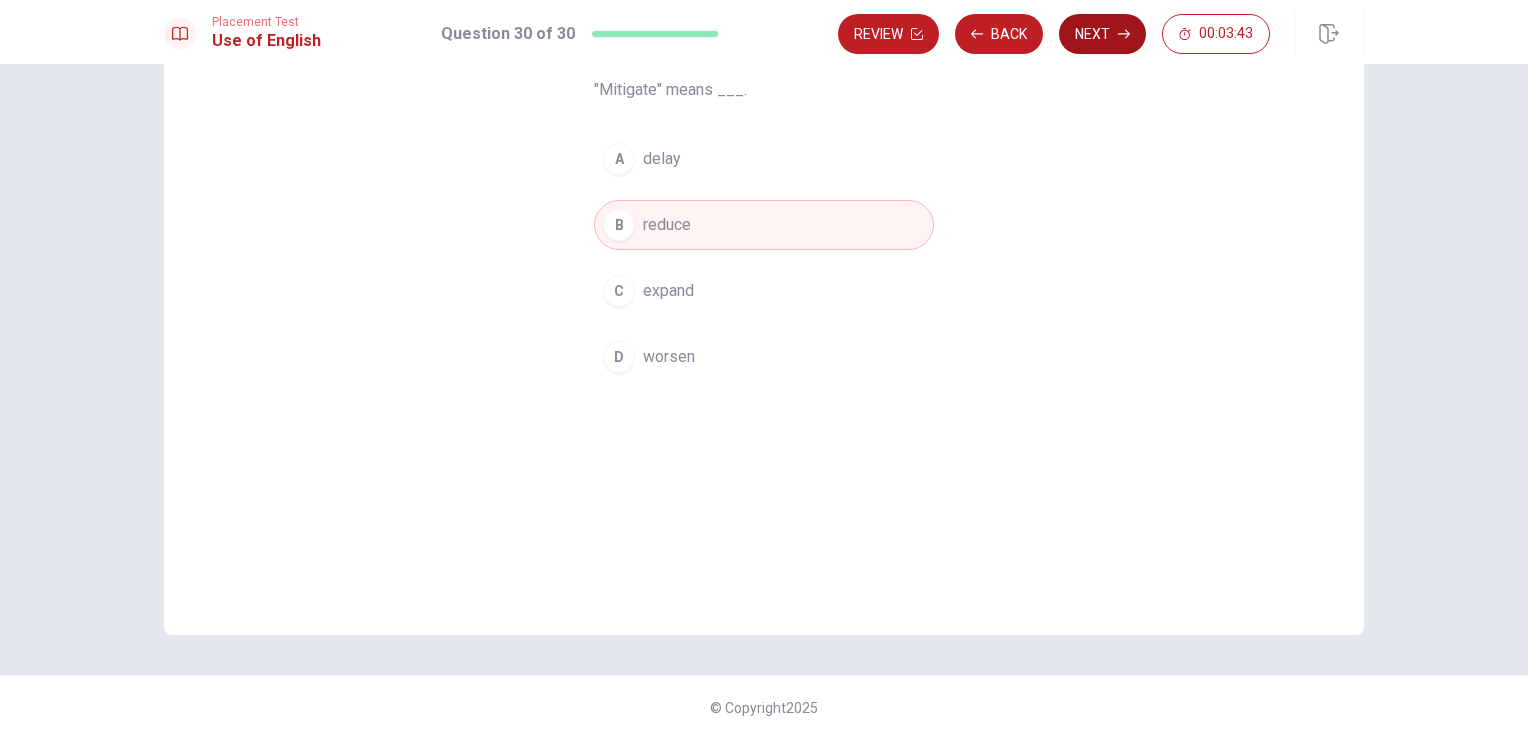 click on "Next" at bounding box center [1102, 34] 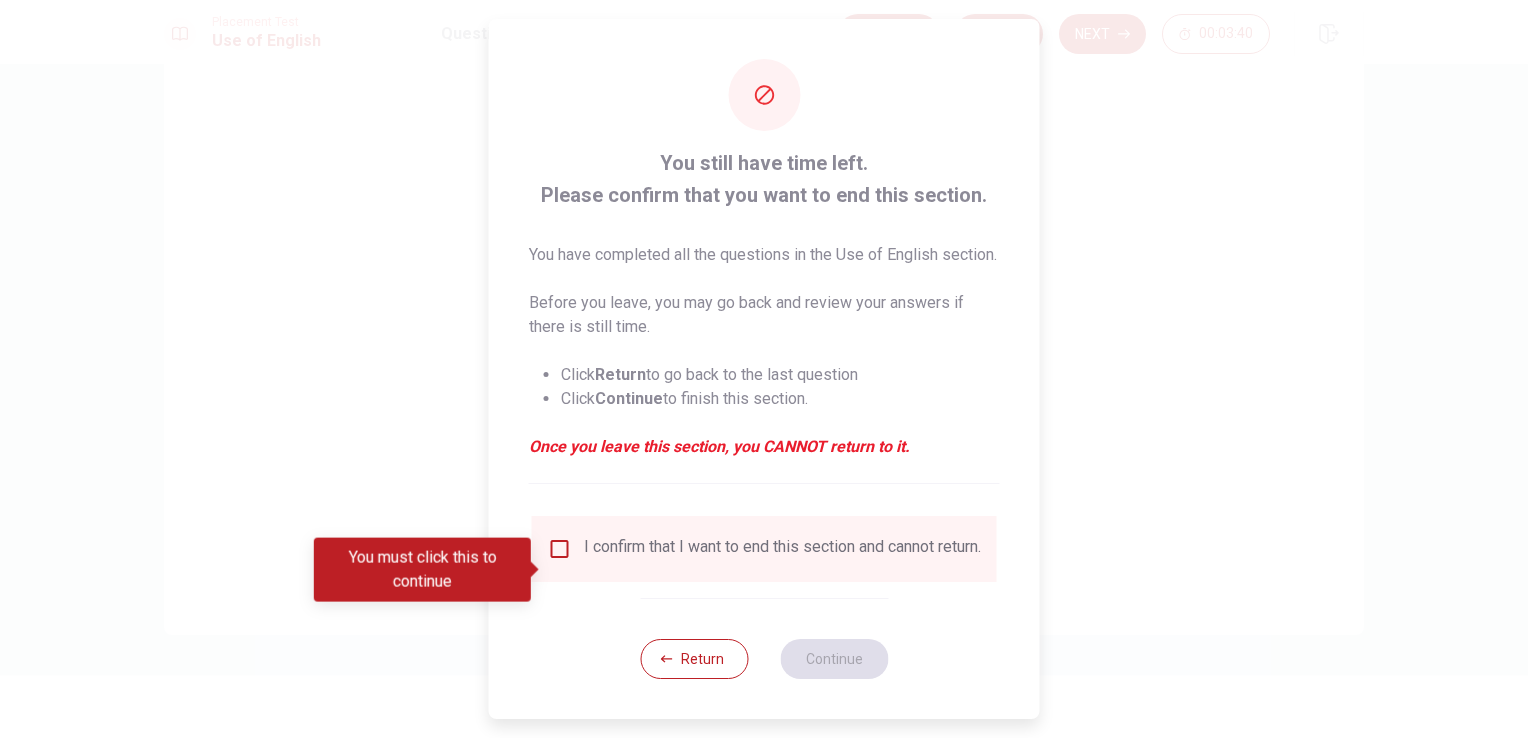 click at bounding box center (560, 549) 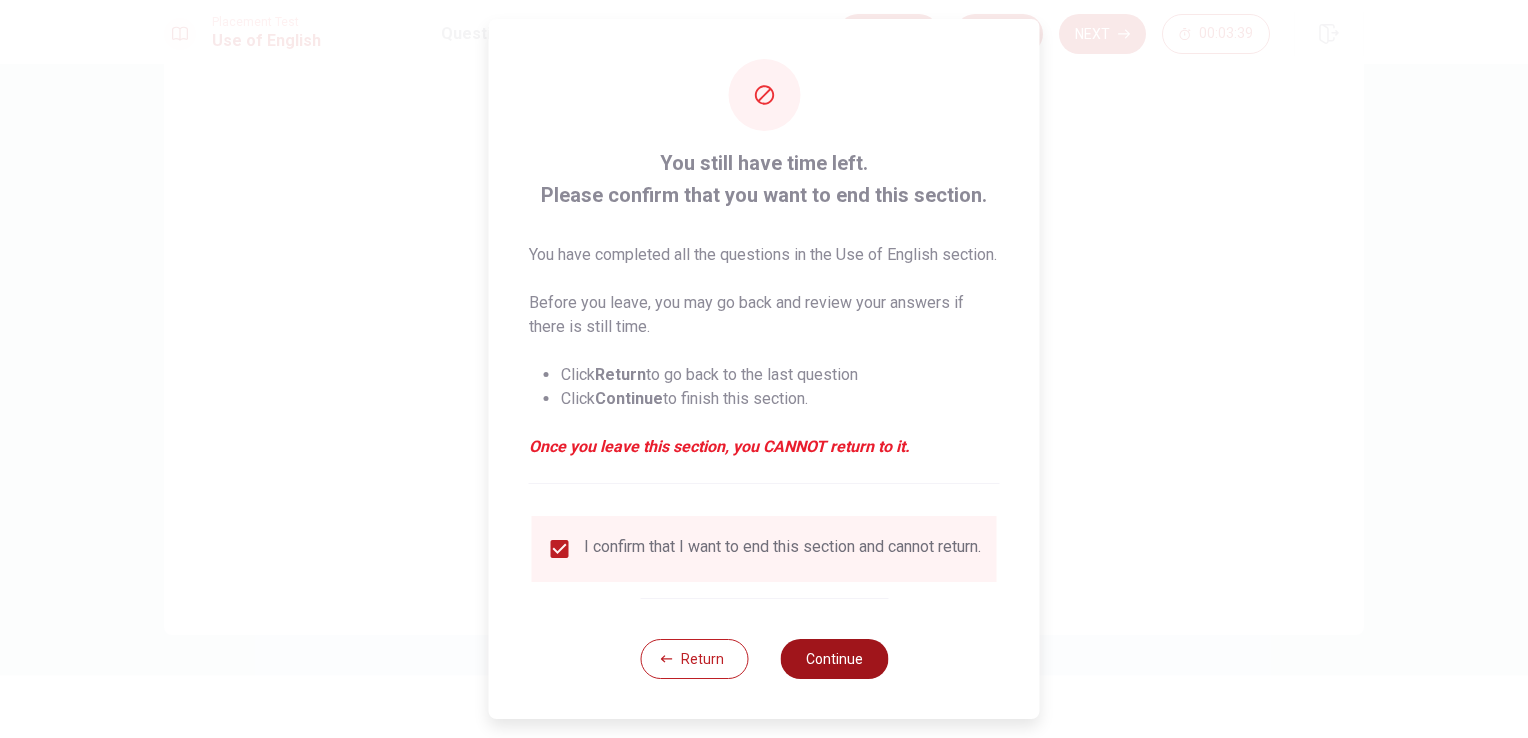 click on "Continue" at bounding box center (834, 659) 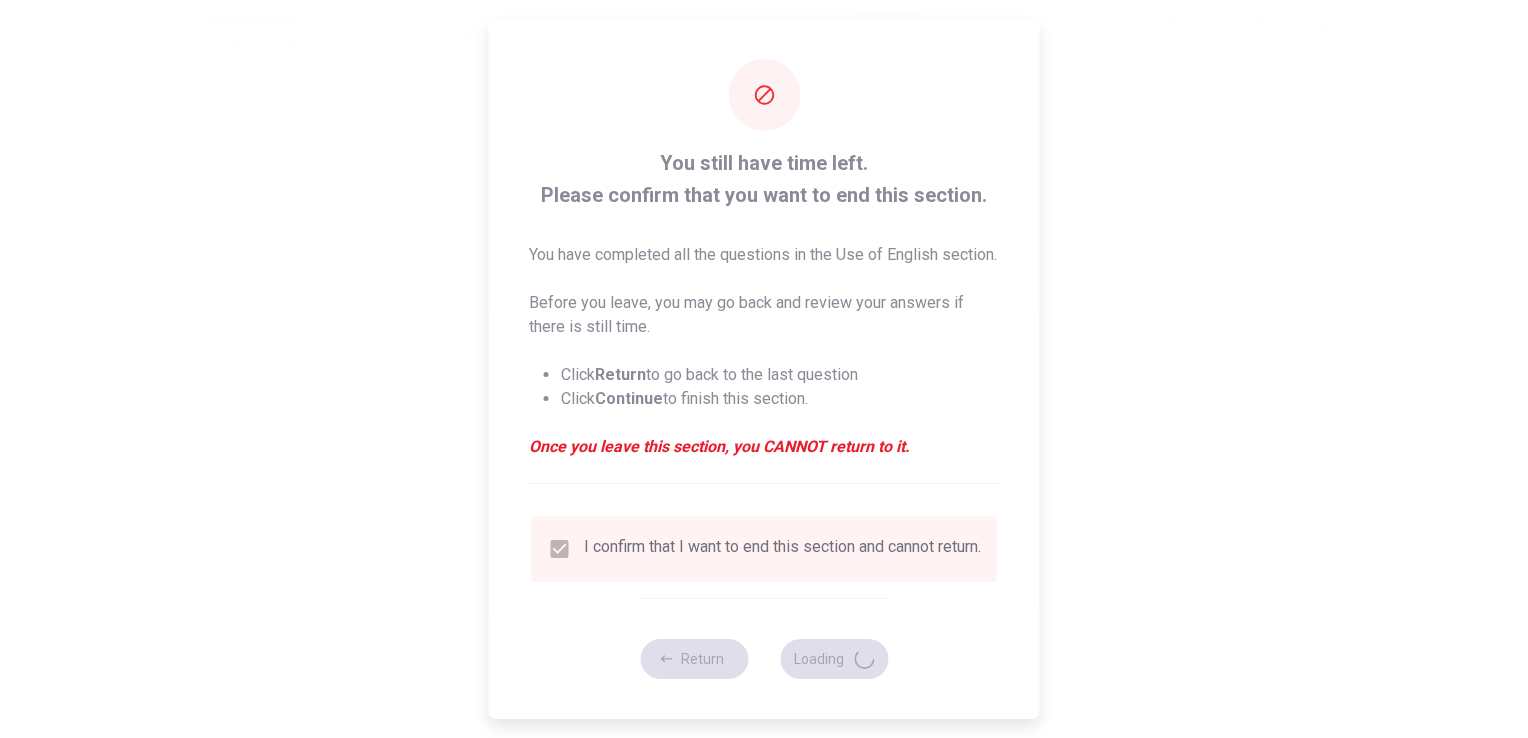 scroll, scrollTop: 0, scrollLeft: 0, axis: both 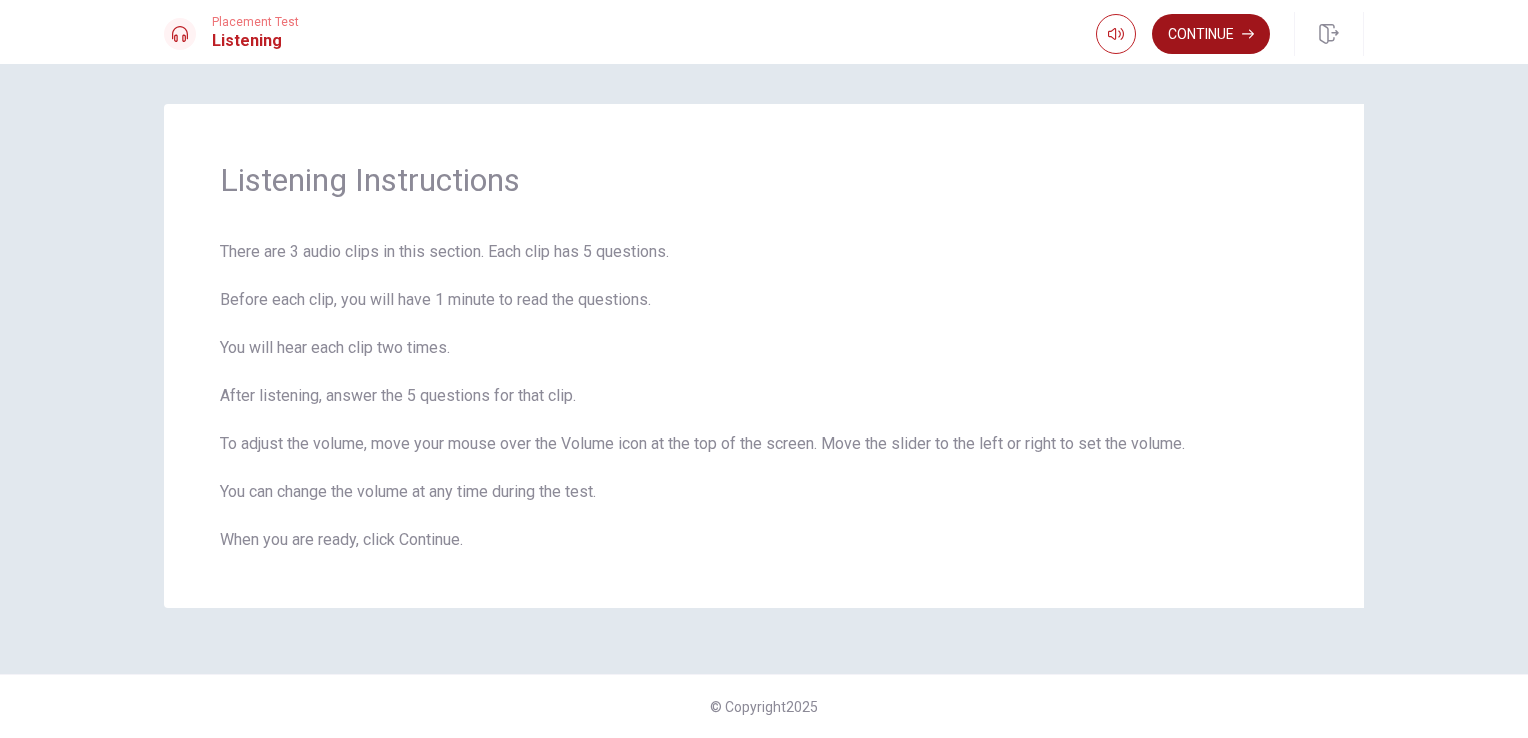 click on "Continue" at bounding box center [1211, 34] 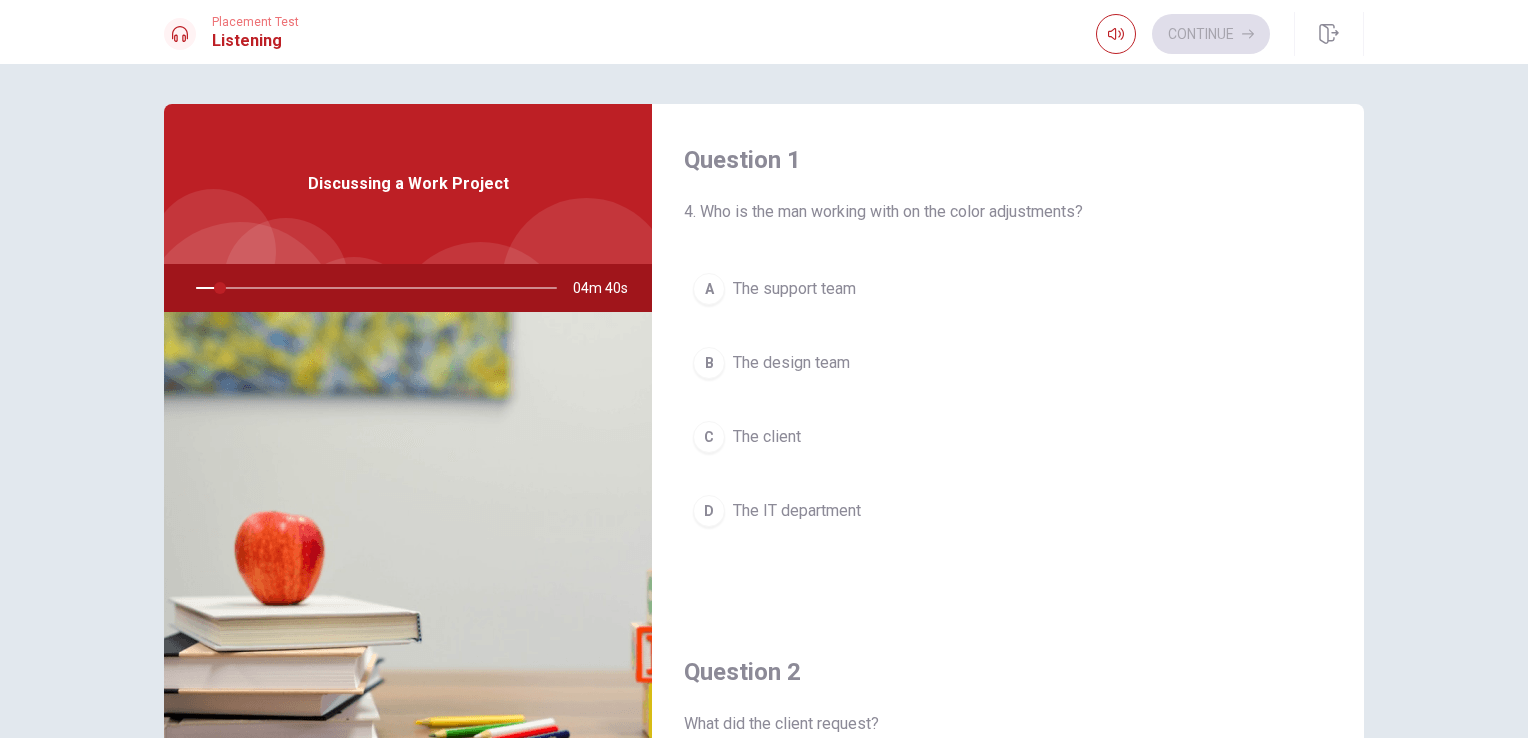 click on "Question 1 4. Who is the man working with on the color adjustments? A The support team B The design team C The client D The IT department" at bounding box center (1008, 360) 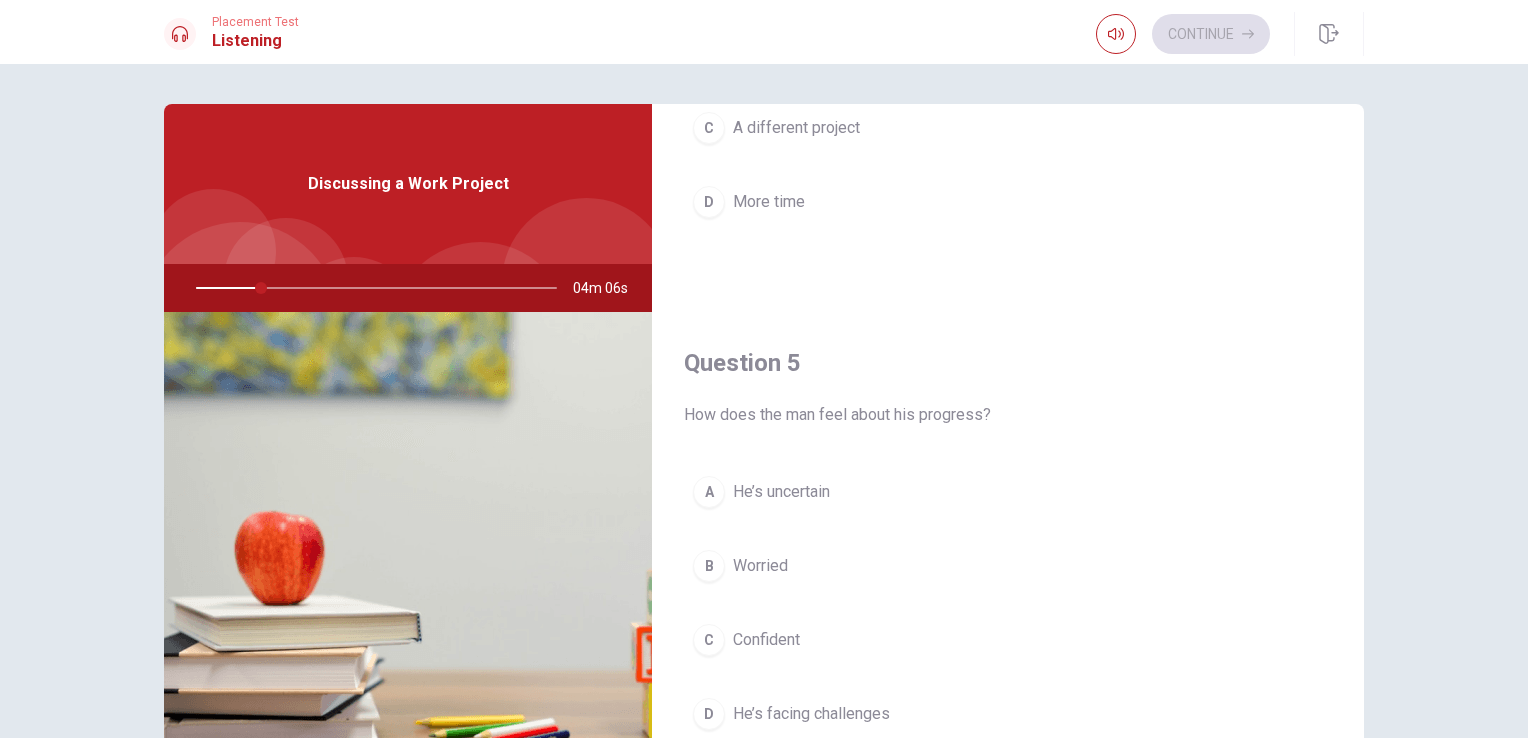 scroll, scrollTop: 1856, scrollLeft: 0, axis: vertical 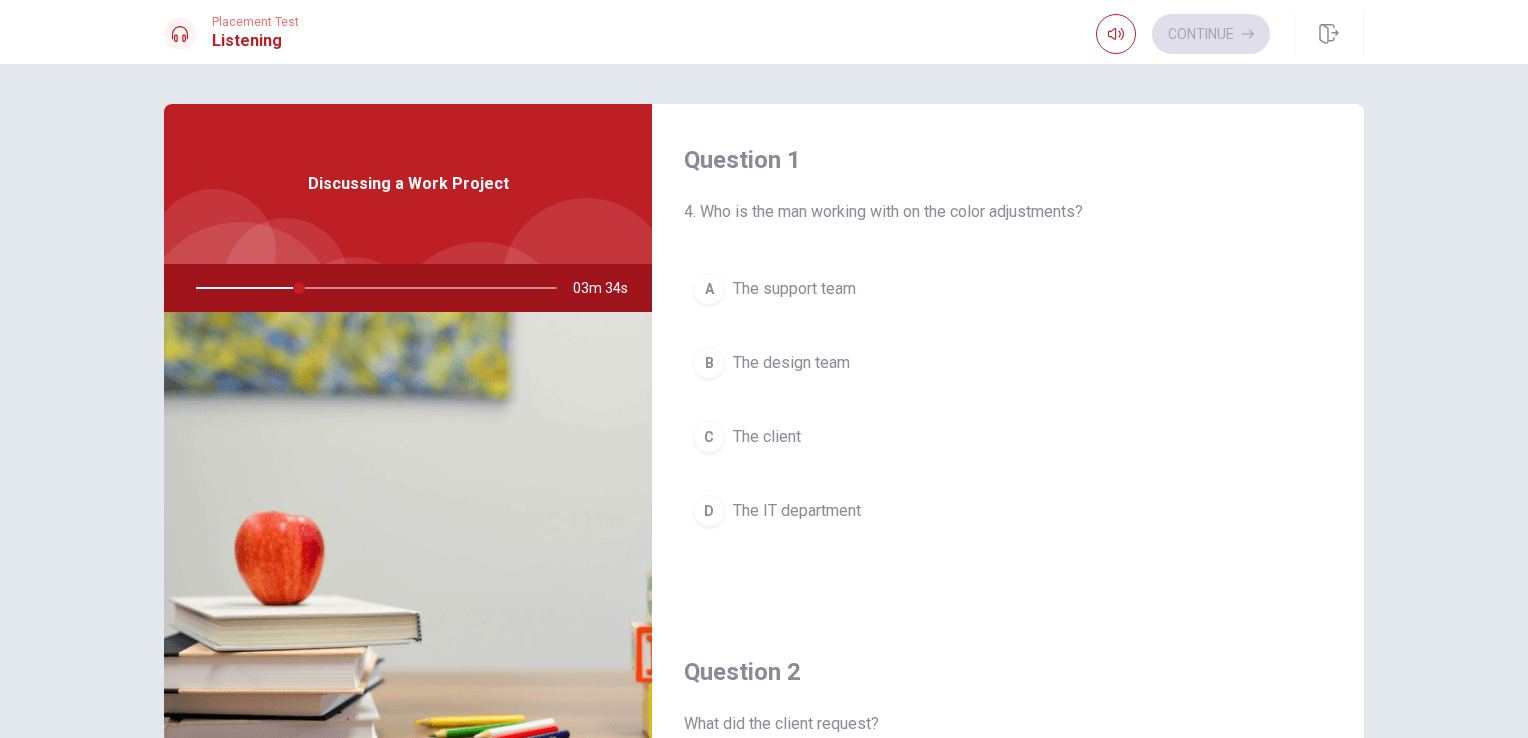 click on "D The IT department" at bounding box center [1008, 511] 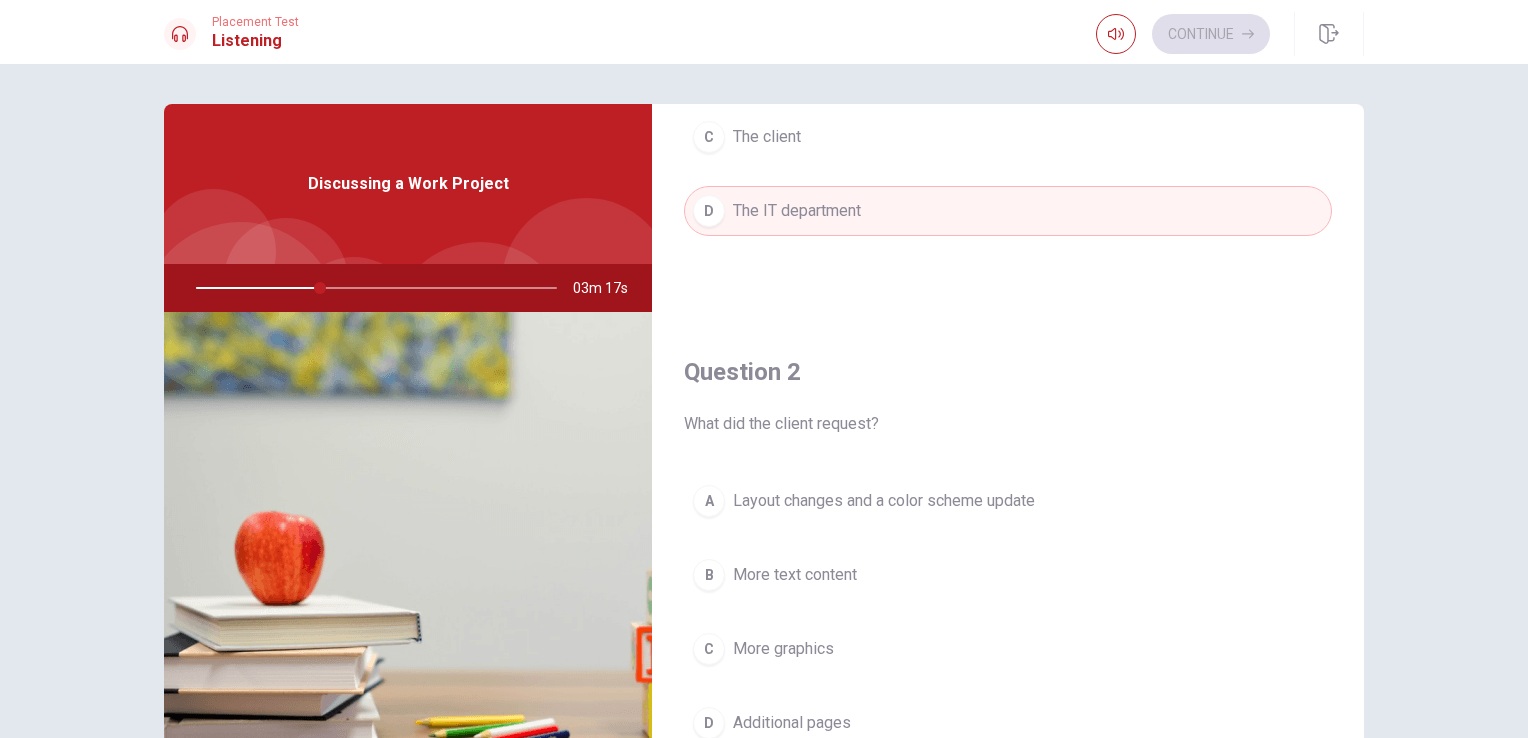 scroll, scrollTop: 500, scrollLeft: 0, axis: vertical 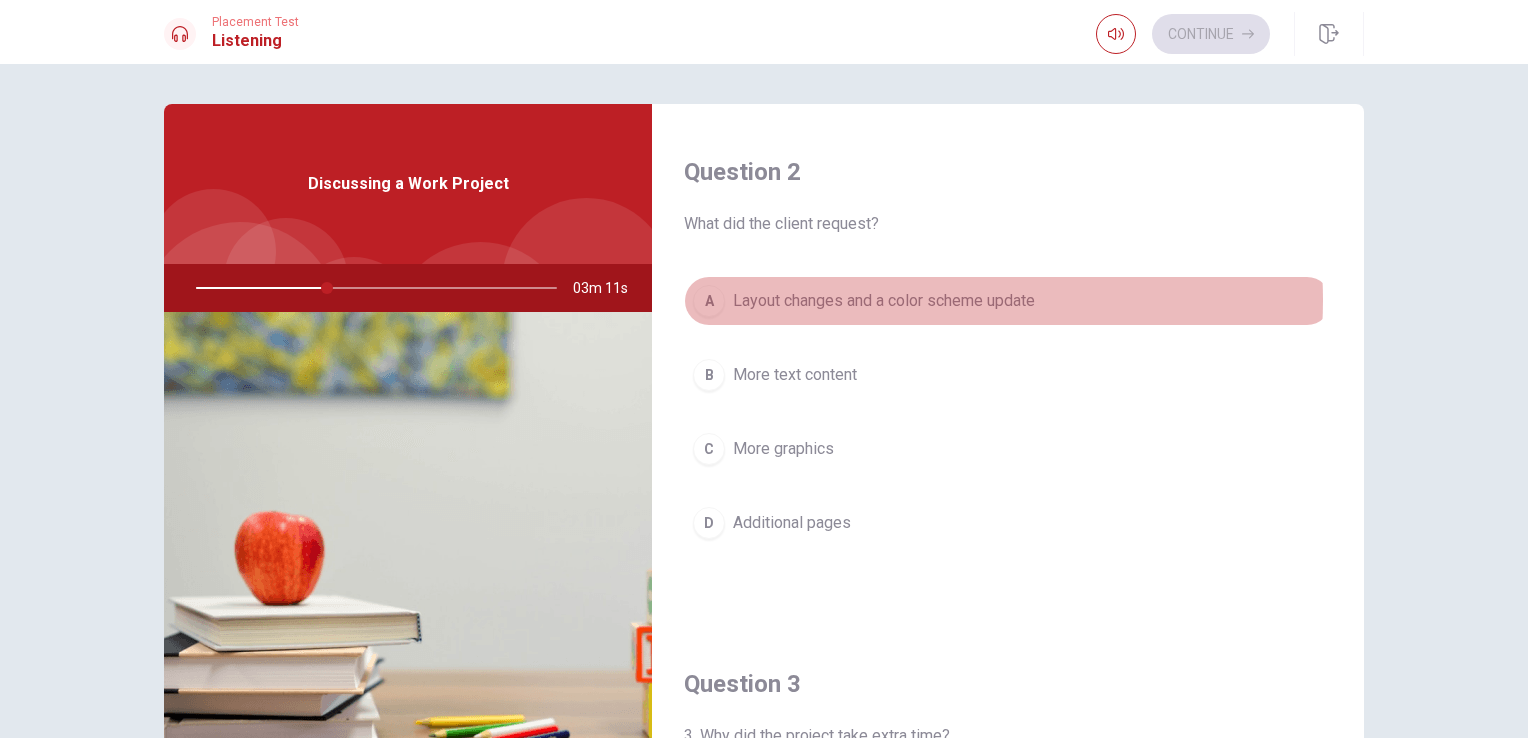 click on "Layout changes and a color scheme update" at bounding box center [884, 301] 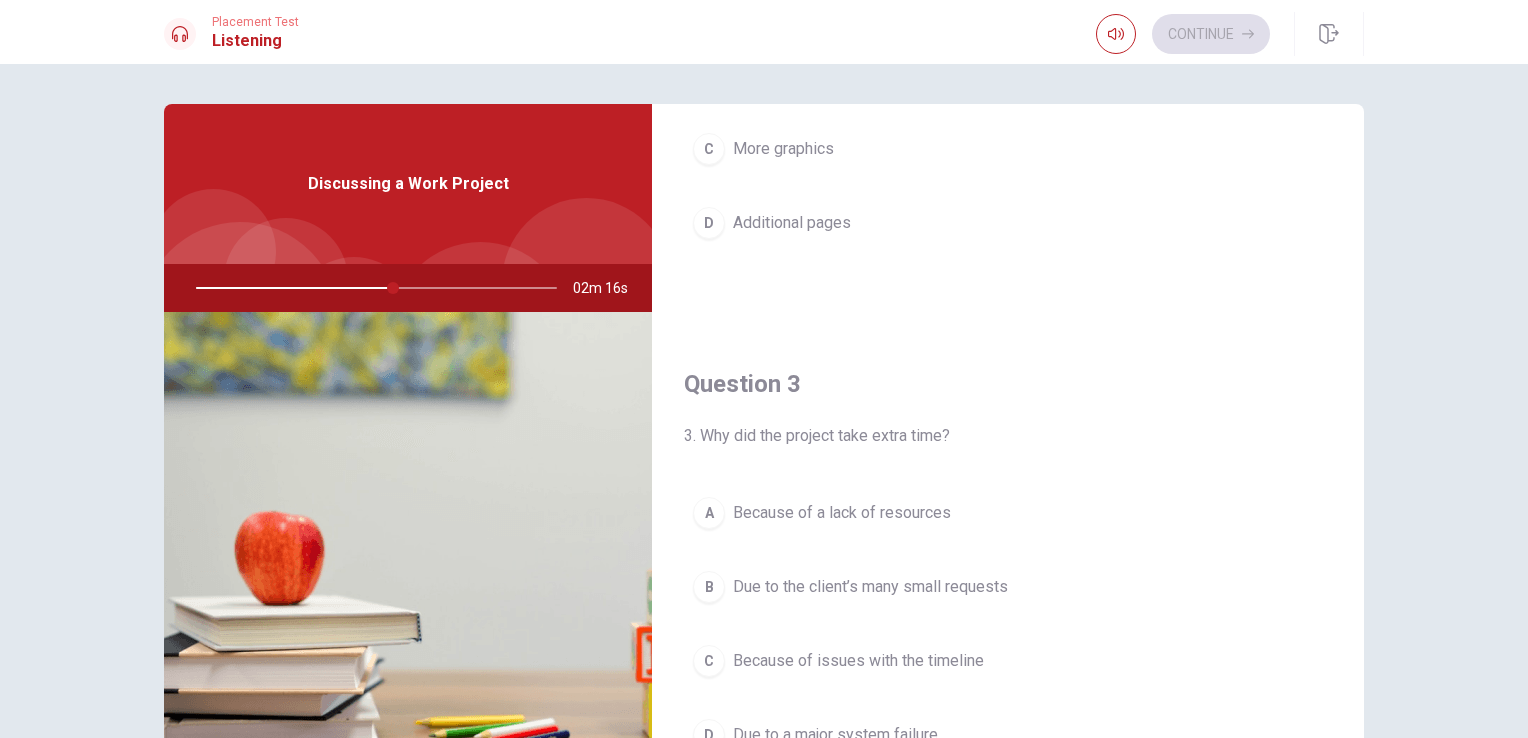scroll, scrollTop: 900, scrollLeft: 0, axis: vertical 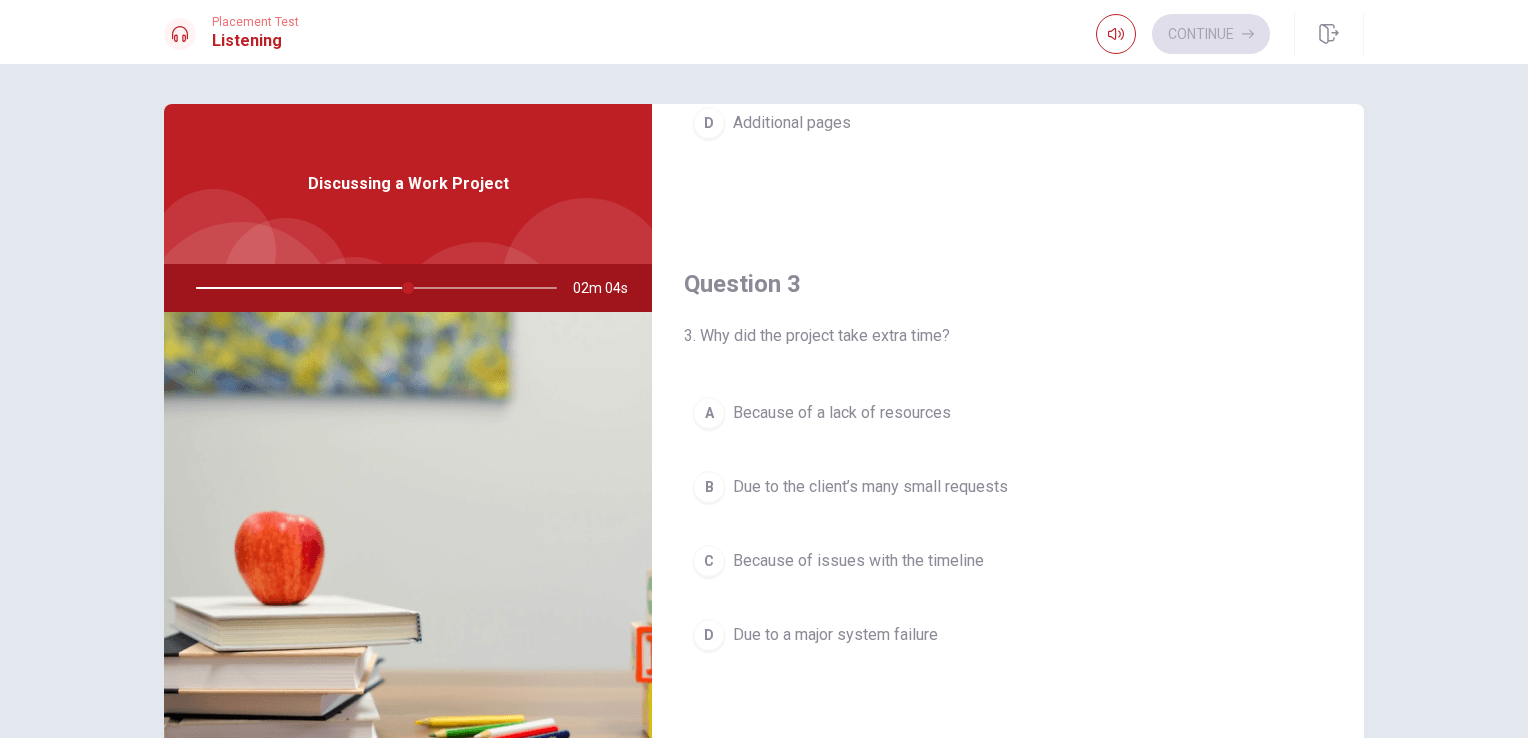 click on "Due to the client’s many small requests" at bounding box center [870, 487] 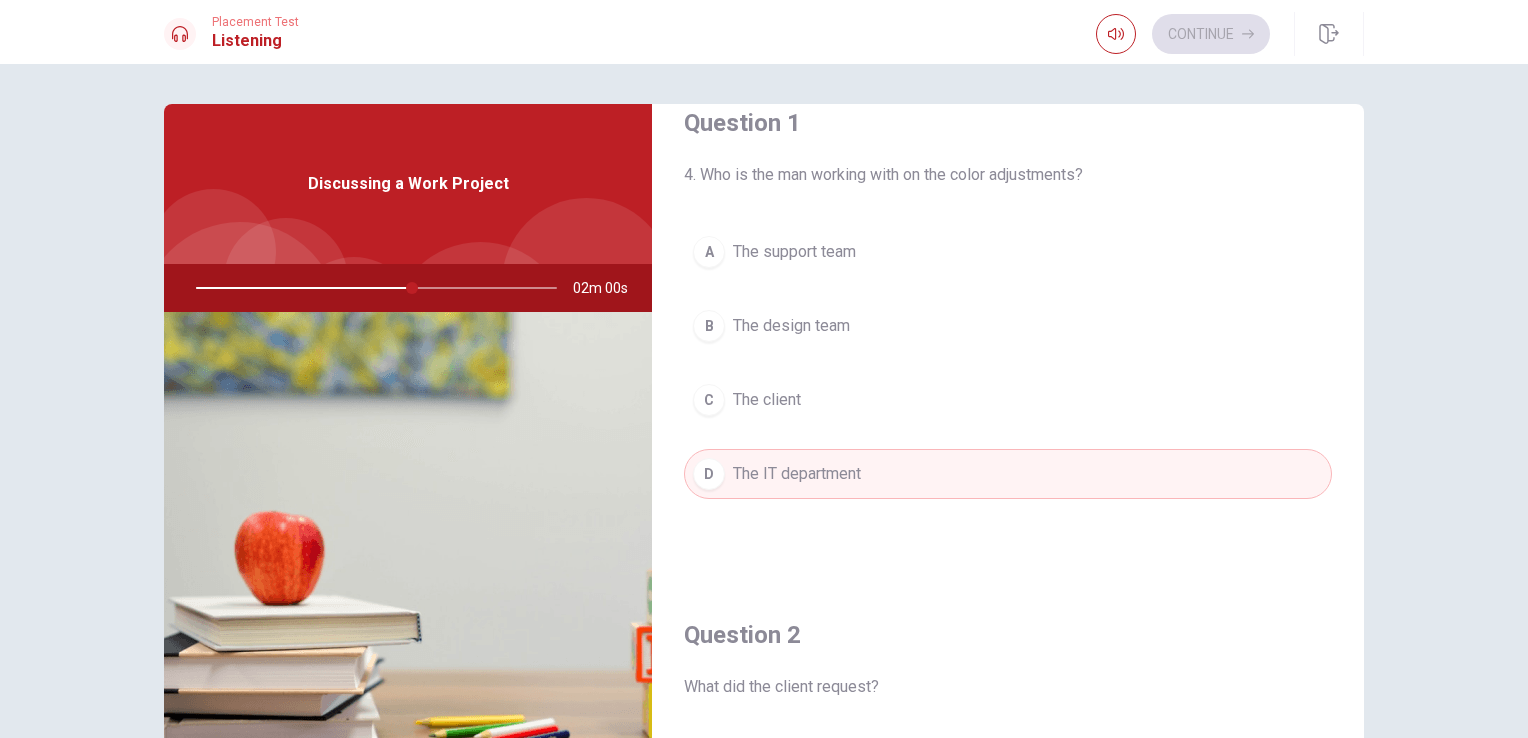 scroll, scrollTop: 0, scrollLeft: 0, axis: both 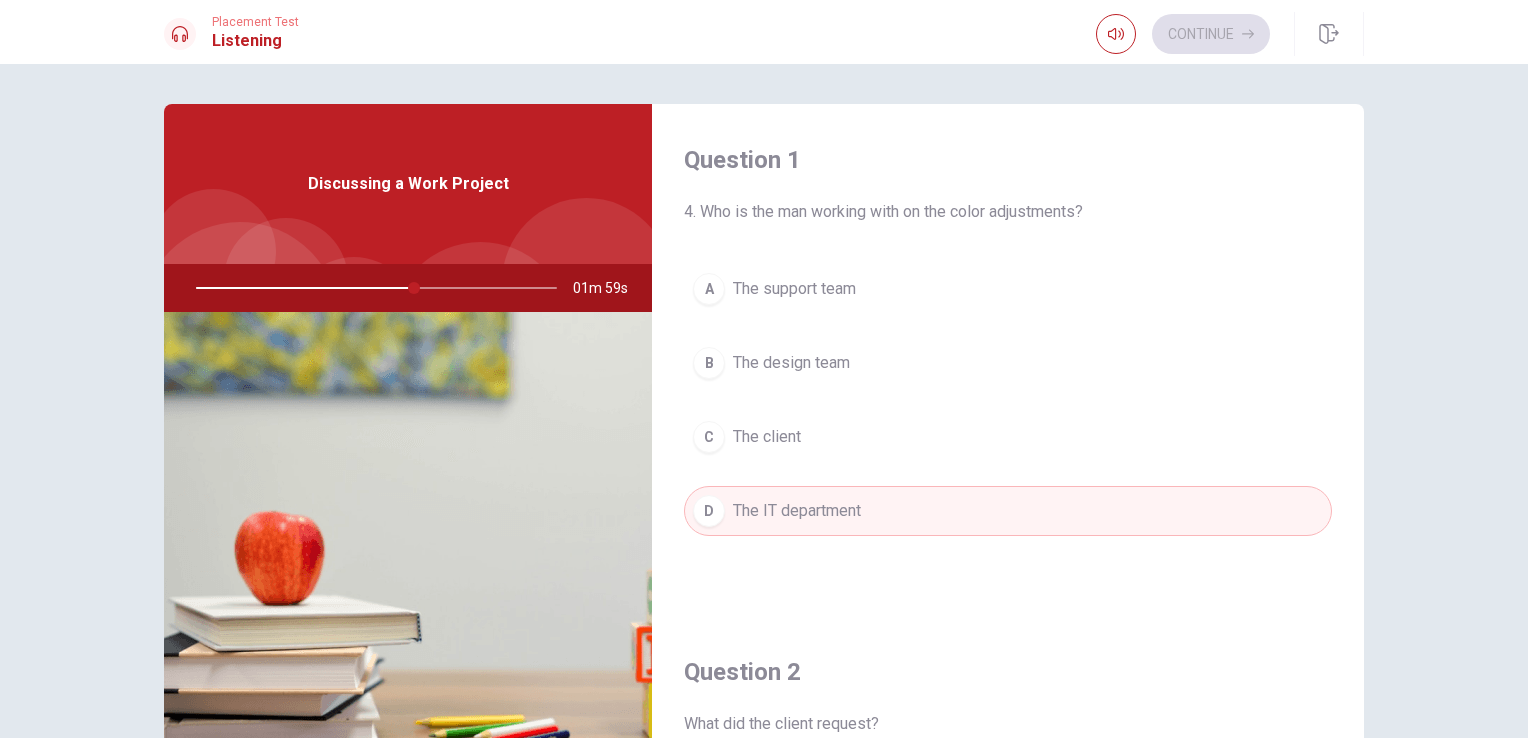 click on "The design team" at bounding box center (791, 363) 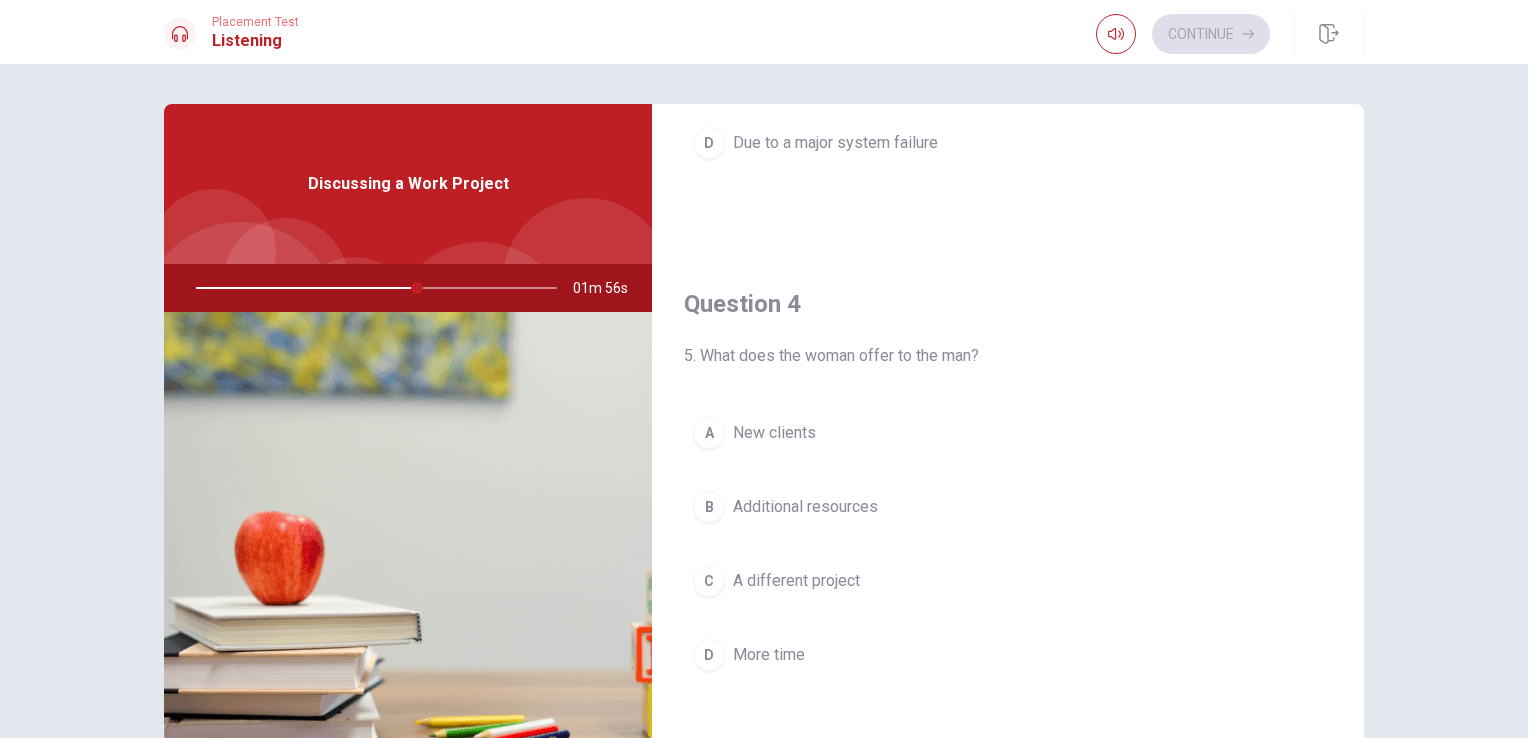 scroll, scrollTop: 1400, scrollLeft: 0, axis: vertical 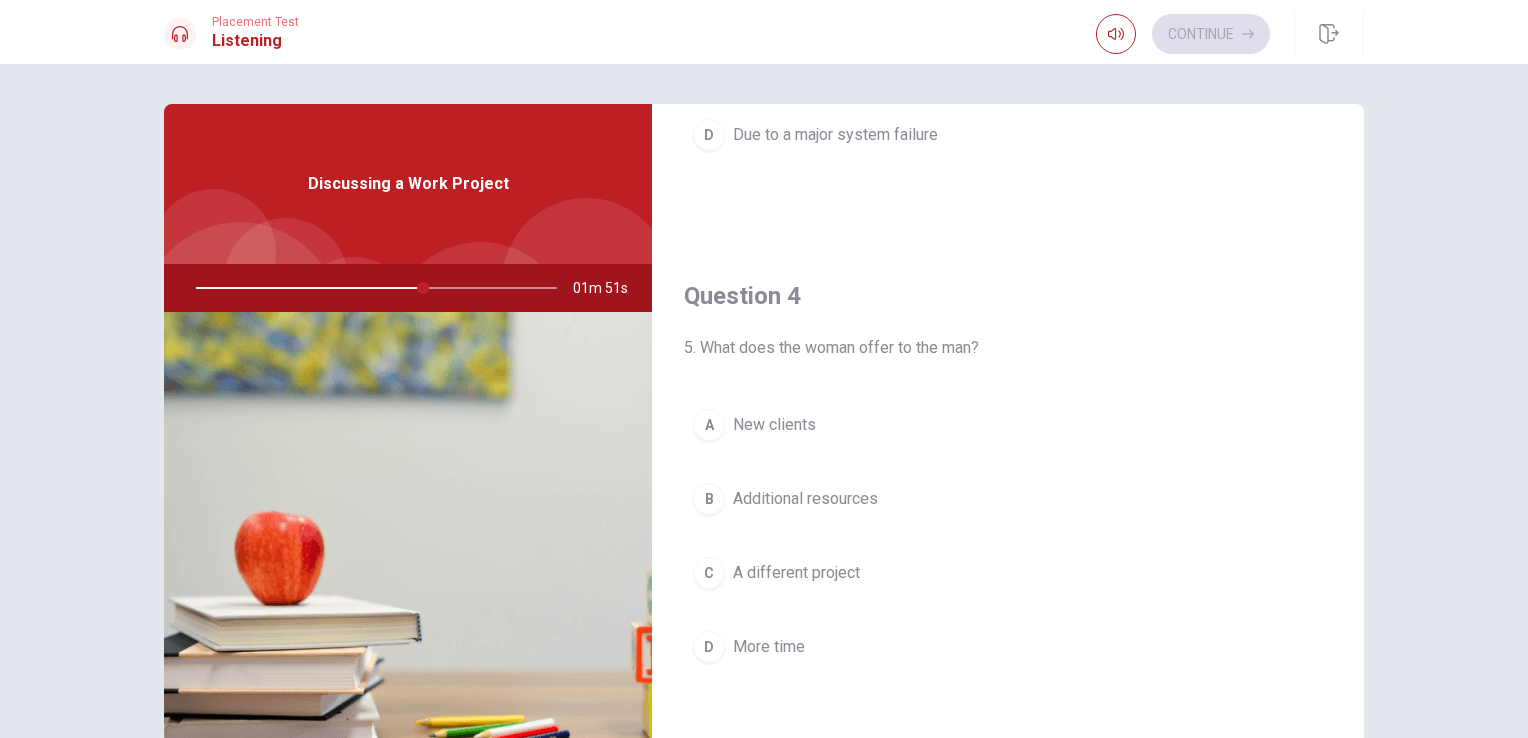 click on "B Additional resources" at bounding box center [1008, 499] 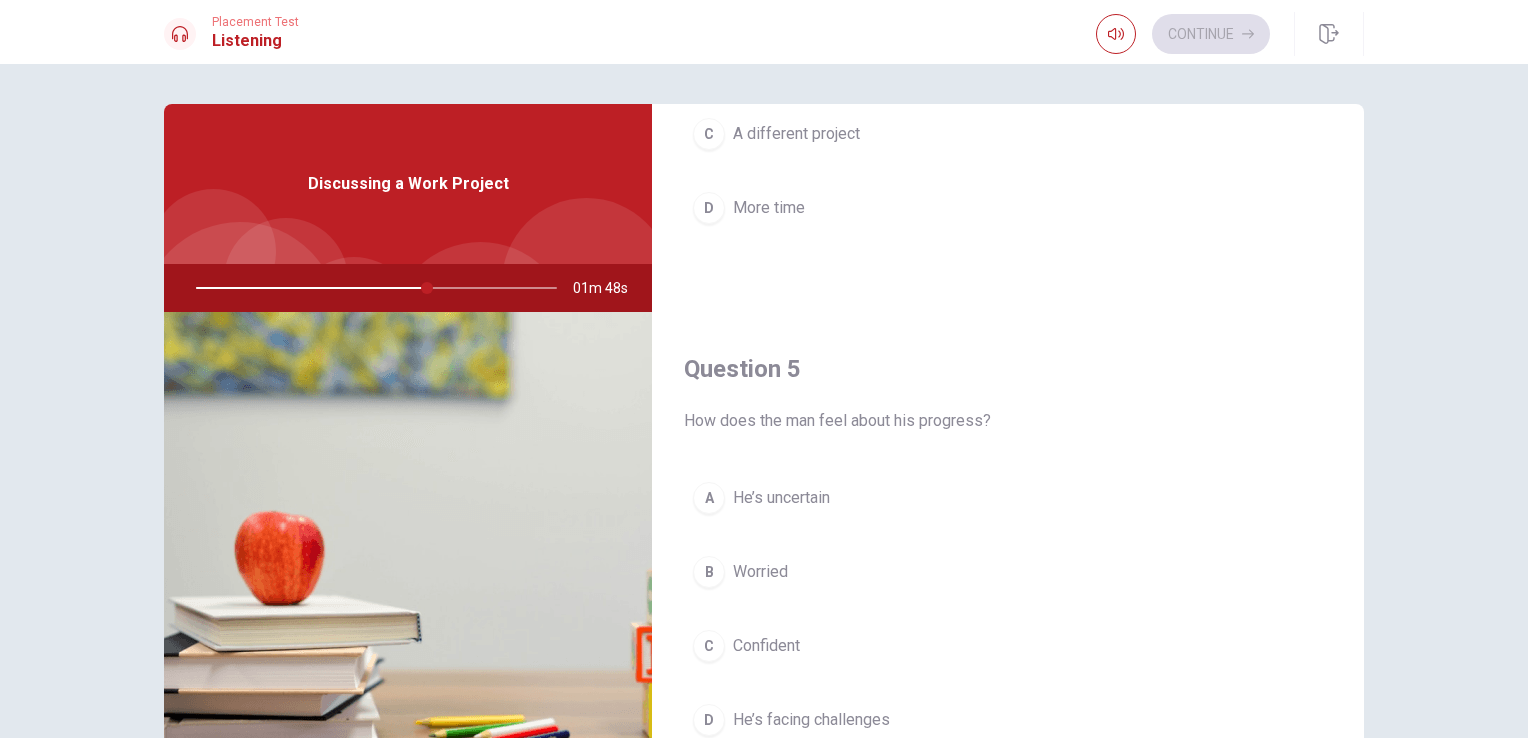 scroll, scrollTop: 1856, scrollLeft: 0, axis: vertical 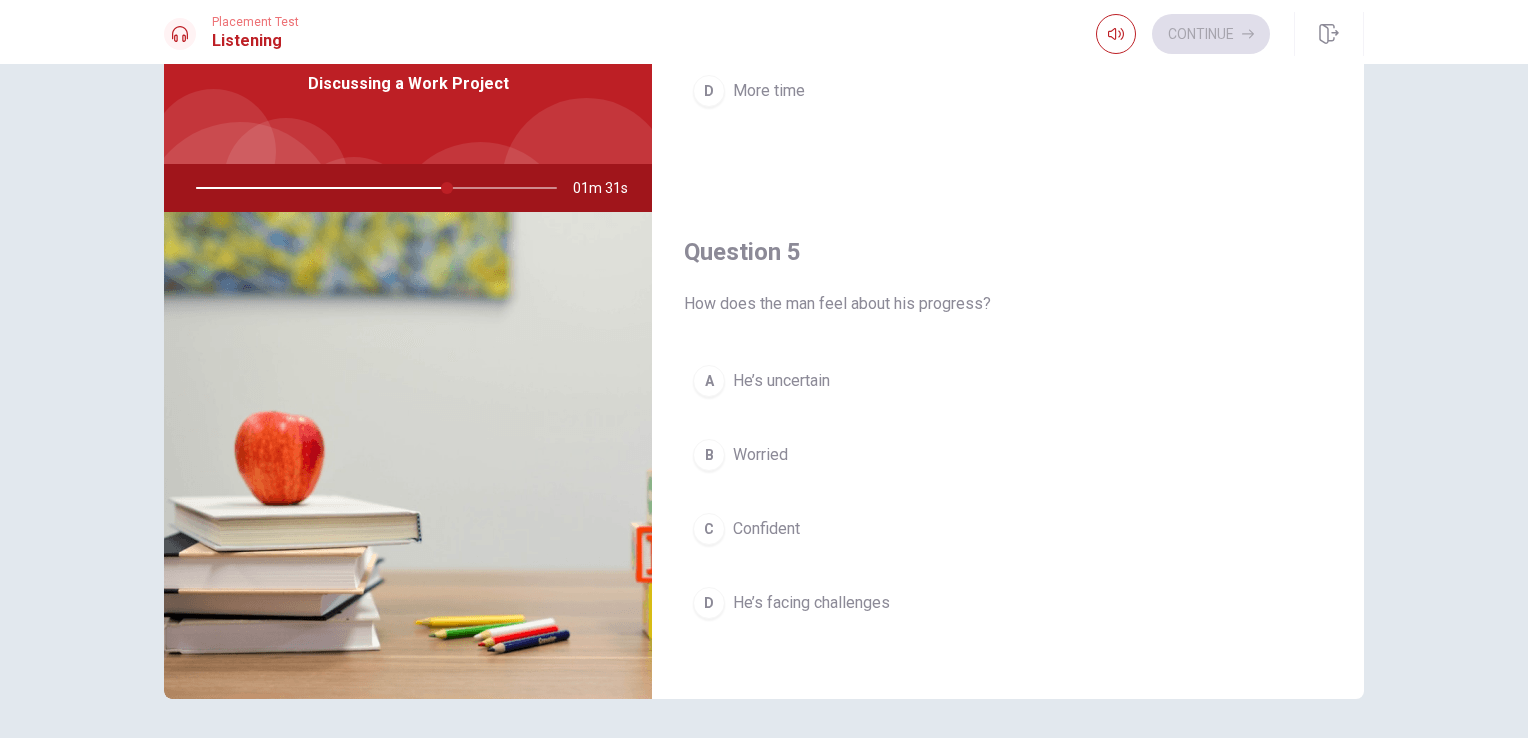click on "He’s facing challenges" at bounding box center (811, 603) 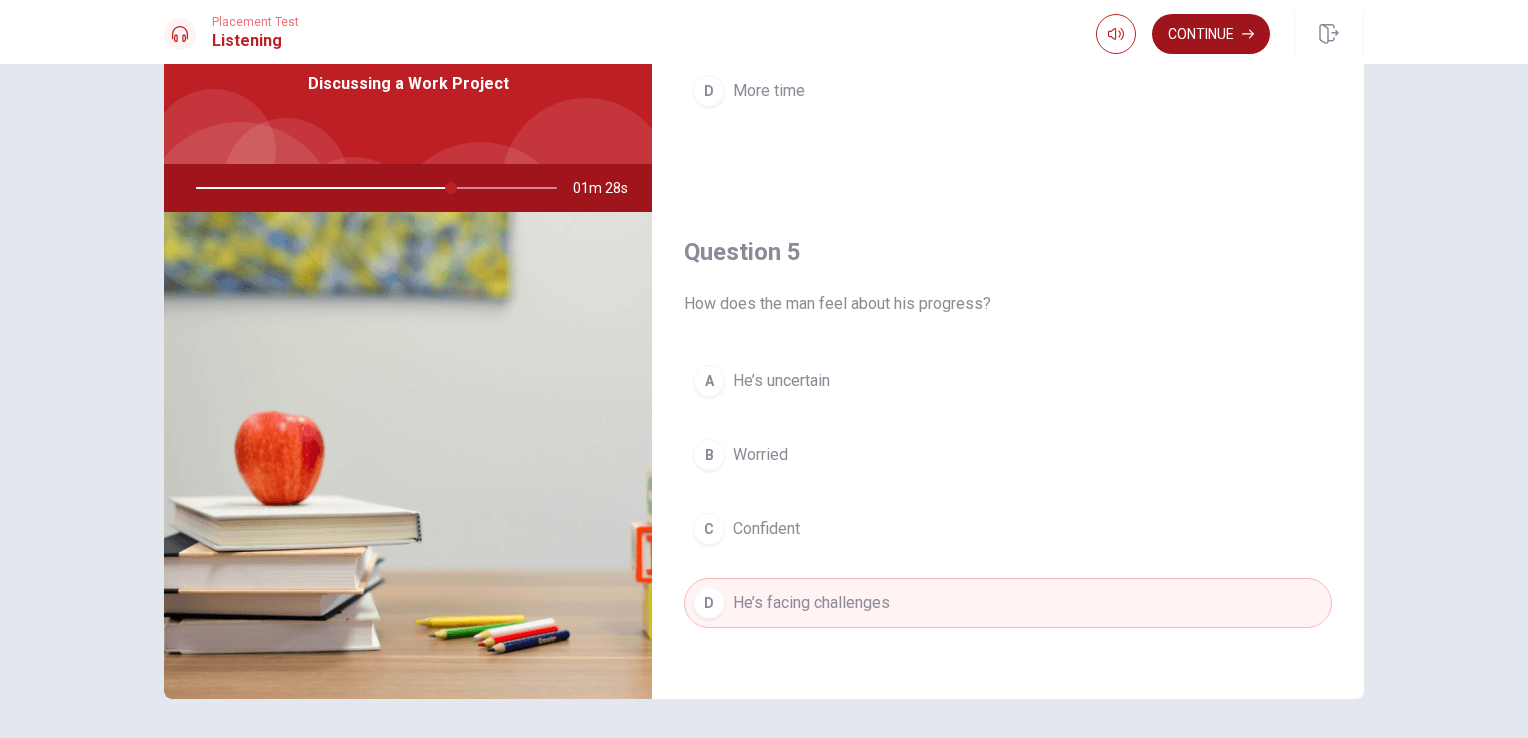 click on "Continue" at bounding box center (1211, 34) 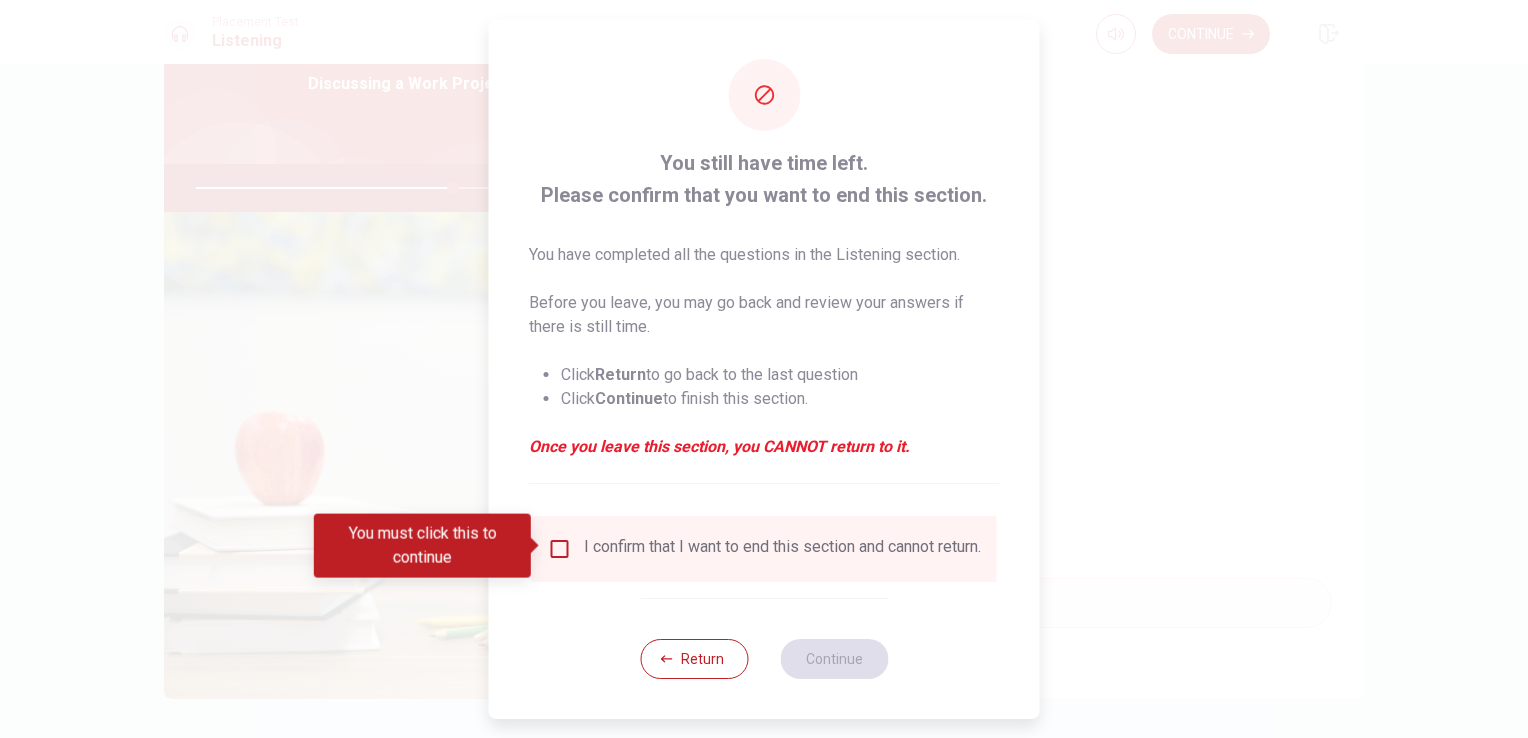 click at bounding box center [560, 549] 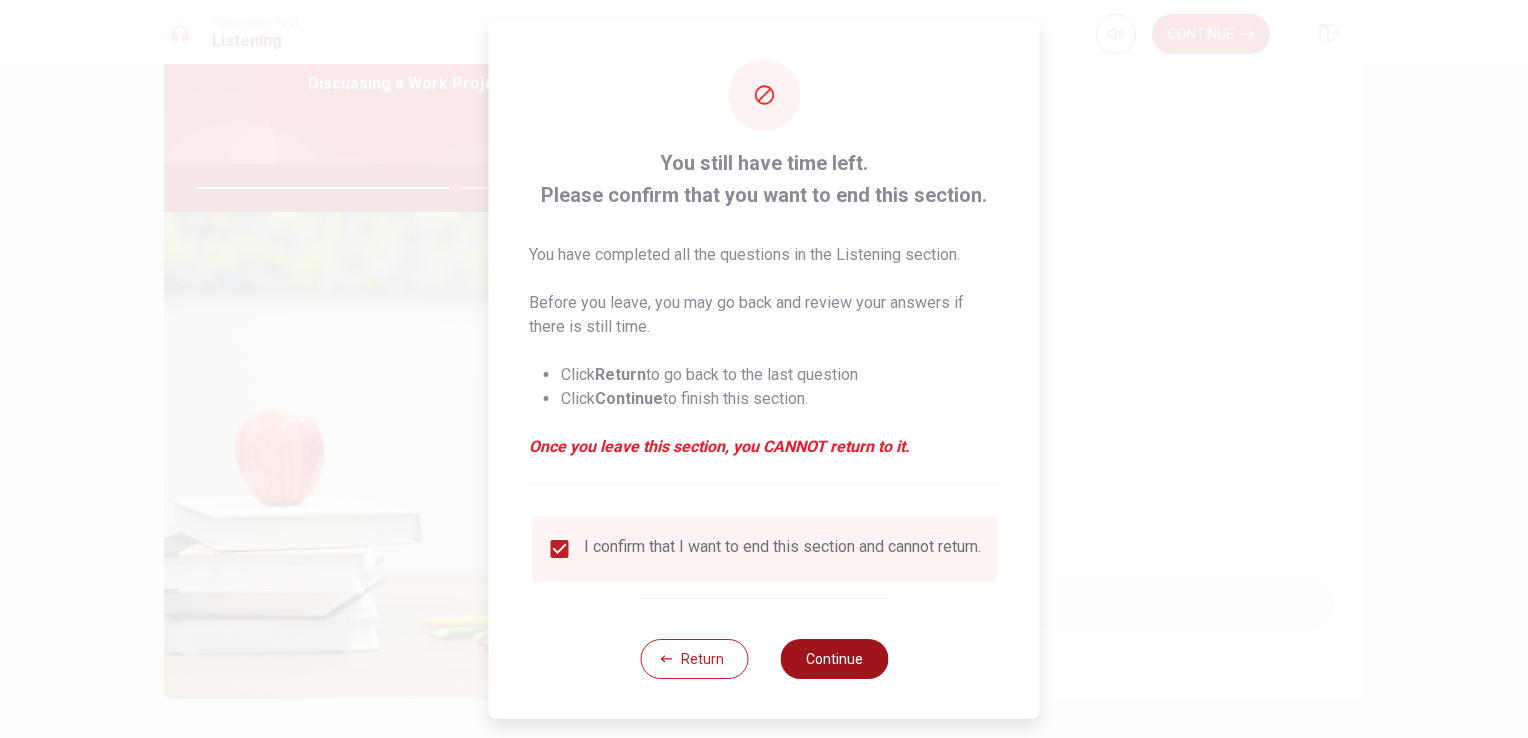 click on "Continue" at bounding box center (834, 659) 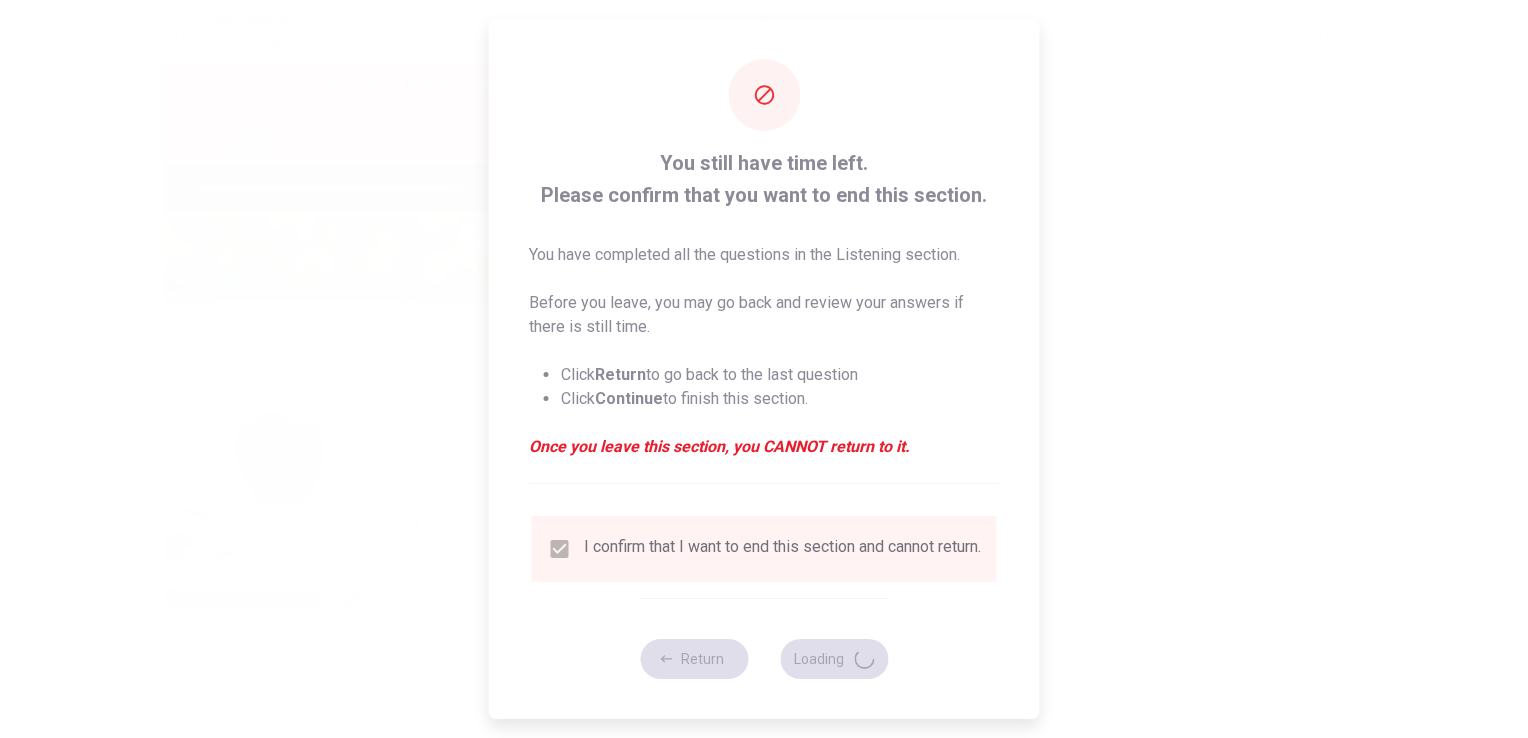 type on "73" 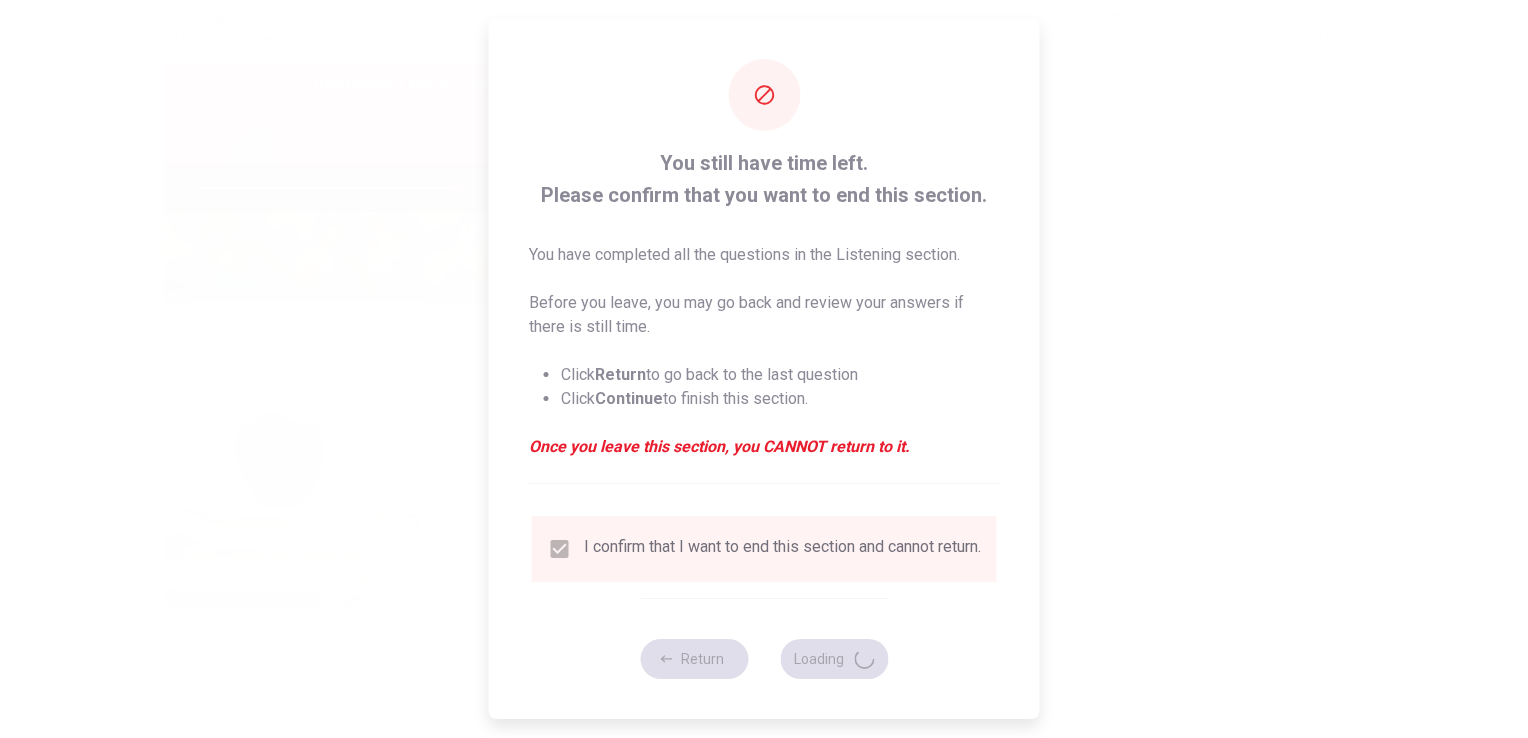 scroll, scrollTop: 0, scrollLeft: 0, axis: both 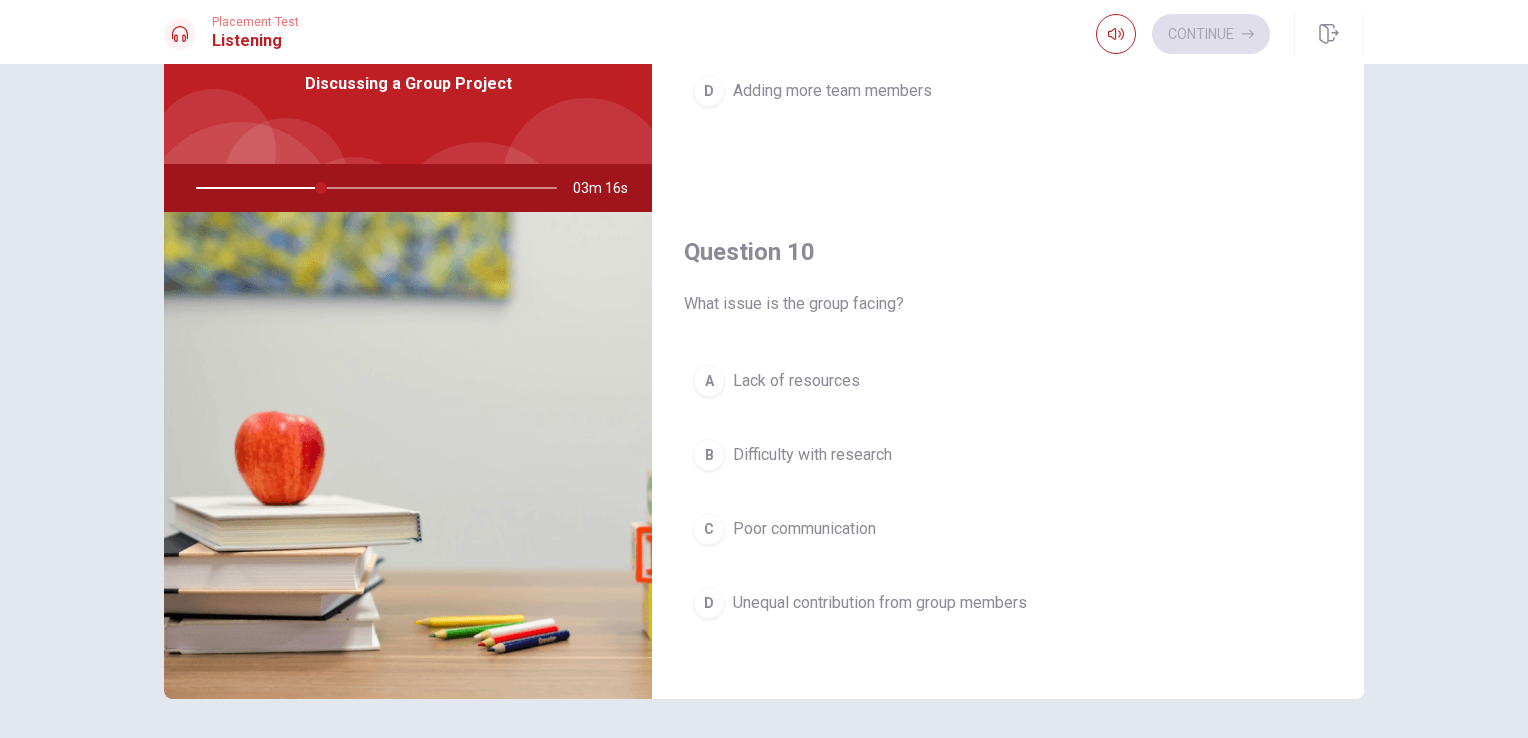 click on "Unequal contribution from group members" at bounding box center [880, 603] 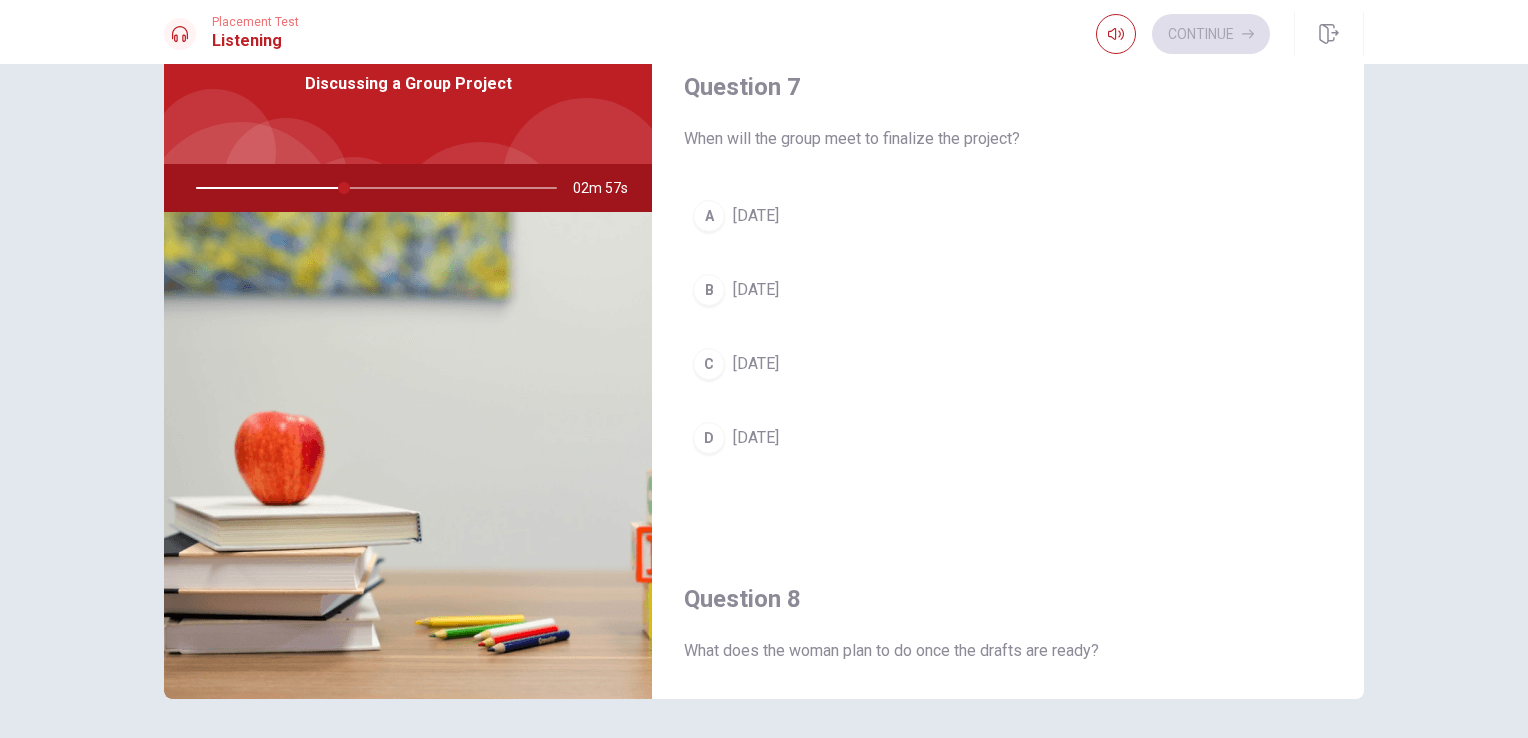 scroll, scrollTop: 400, scrollLeft: 0, axis: vertical 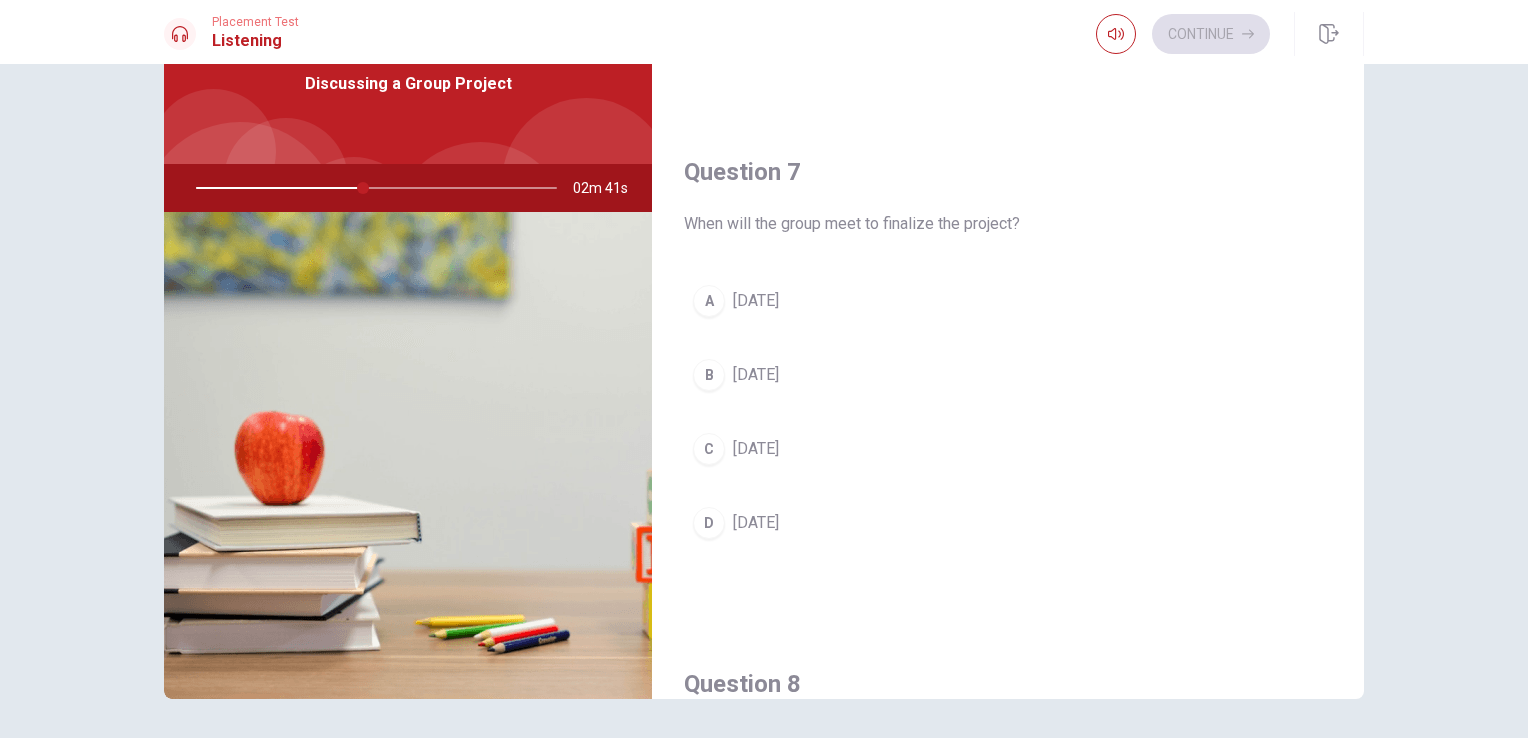 click on "[DATE]" at bounding box center (756, 375) 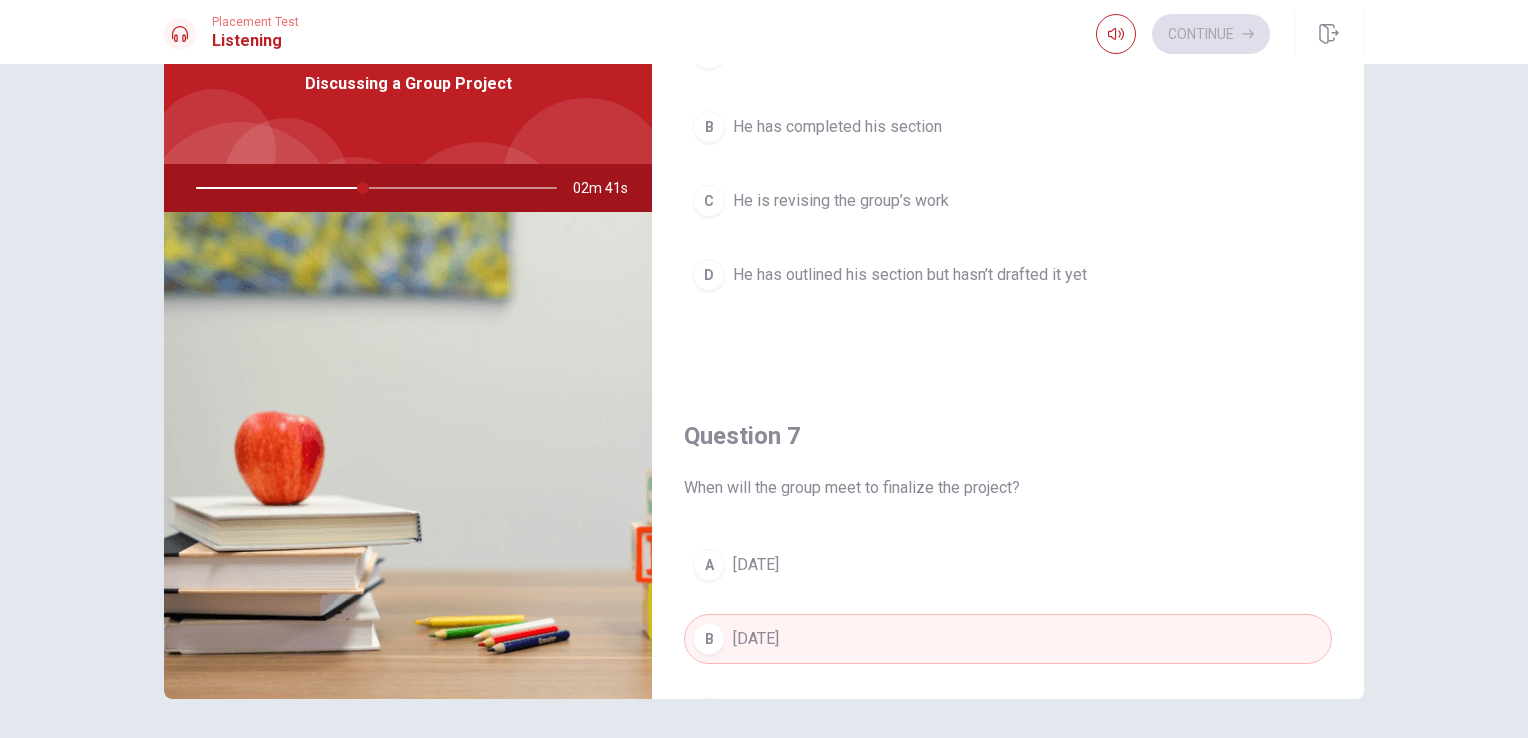 scroll, scrollTop: 0, scrollLeft: 0, axis: both 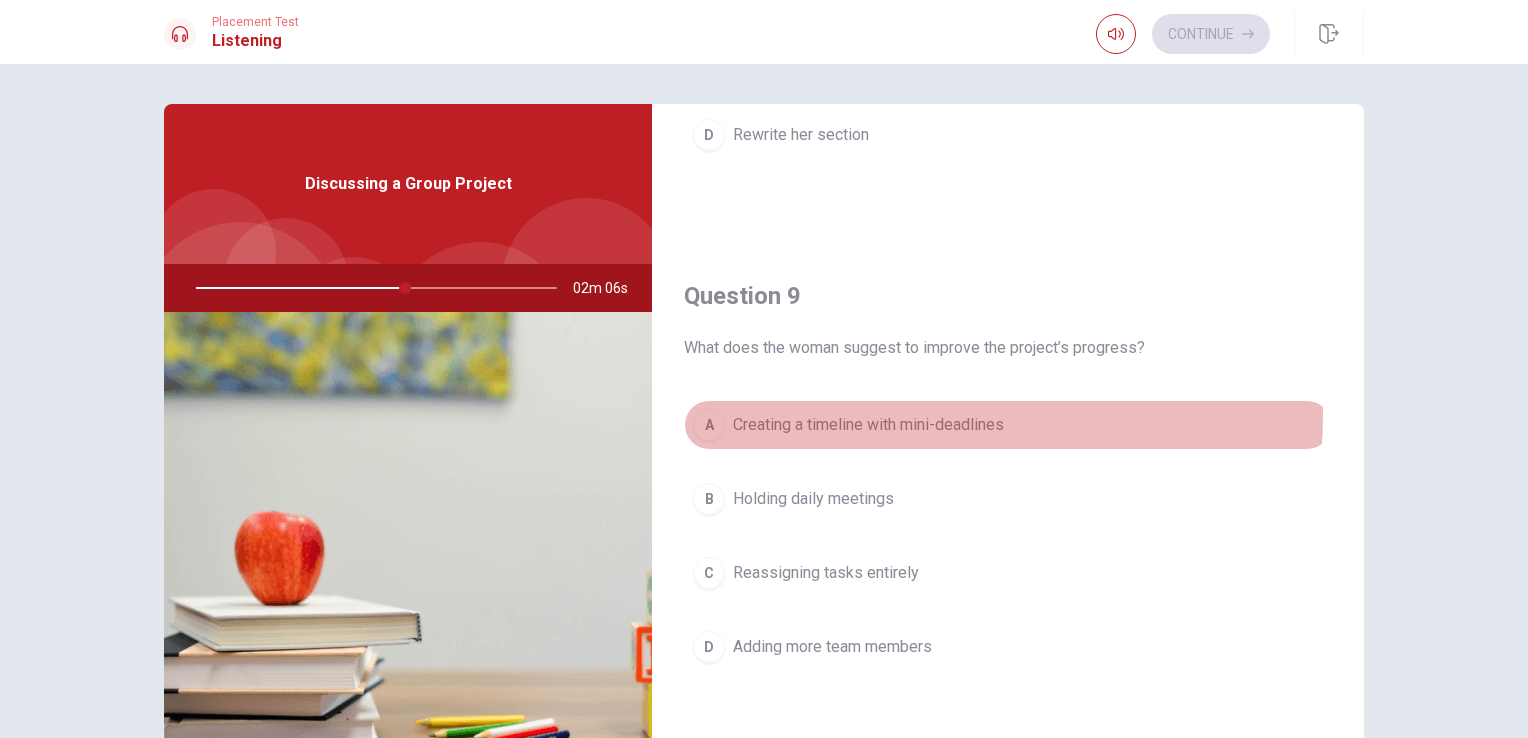 click on "Creating a timeline with mini-deadlines" at bounding box center (868, 425) 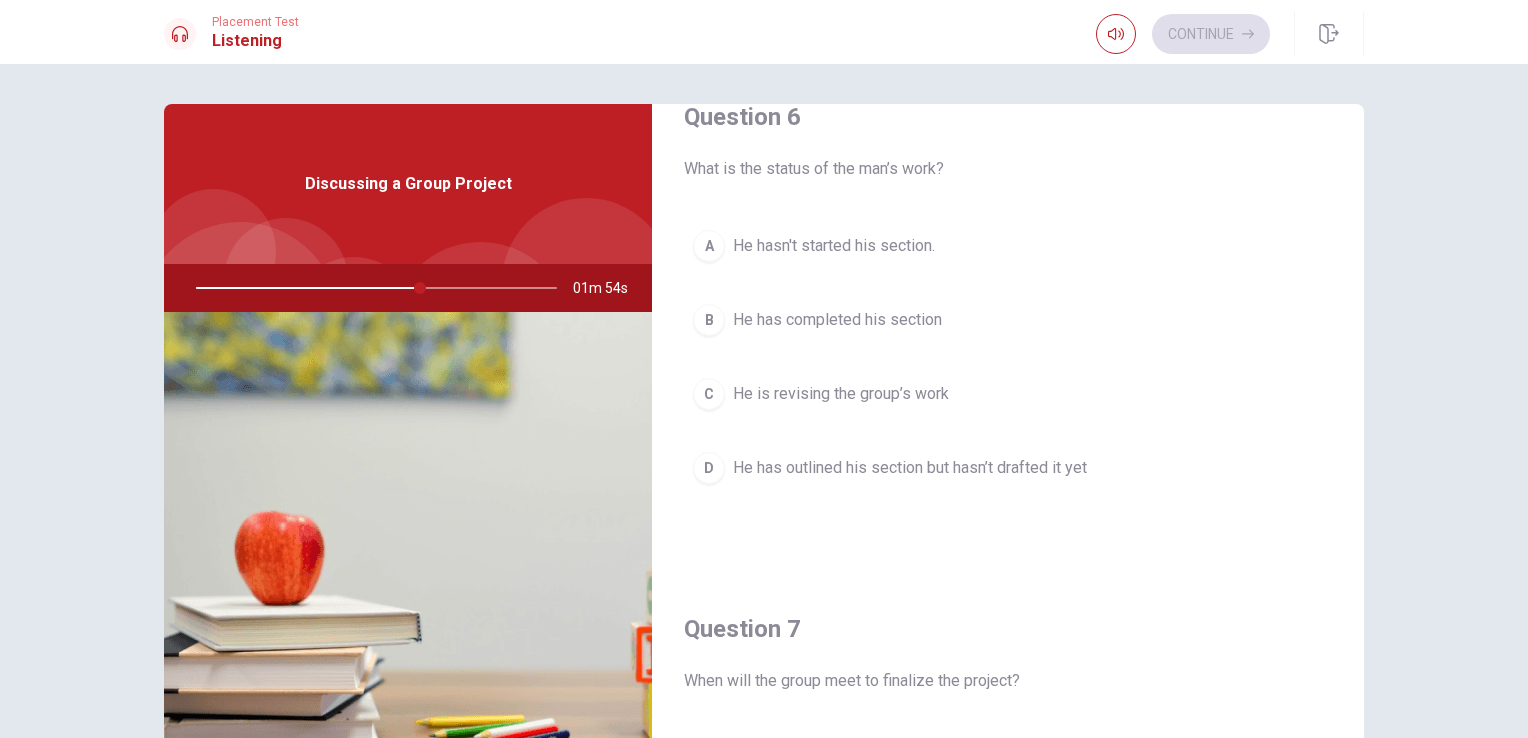 scroll, scrollTop: 0, scrollLeft: 0, axis: both 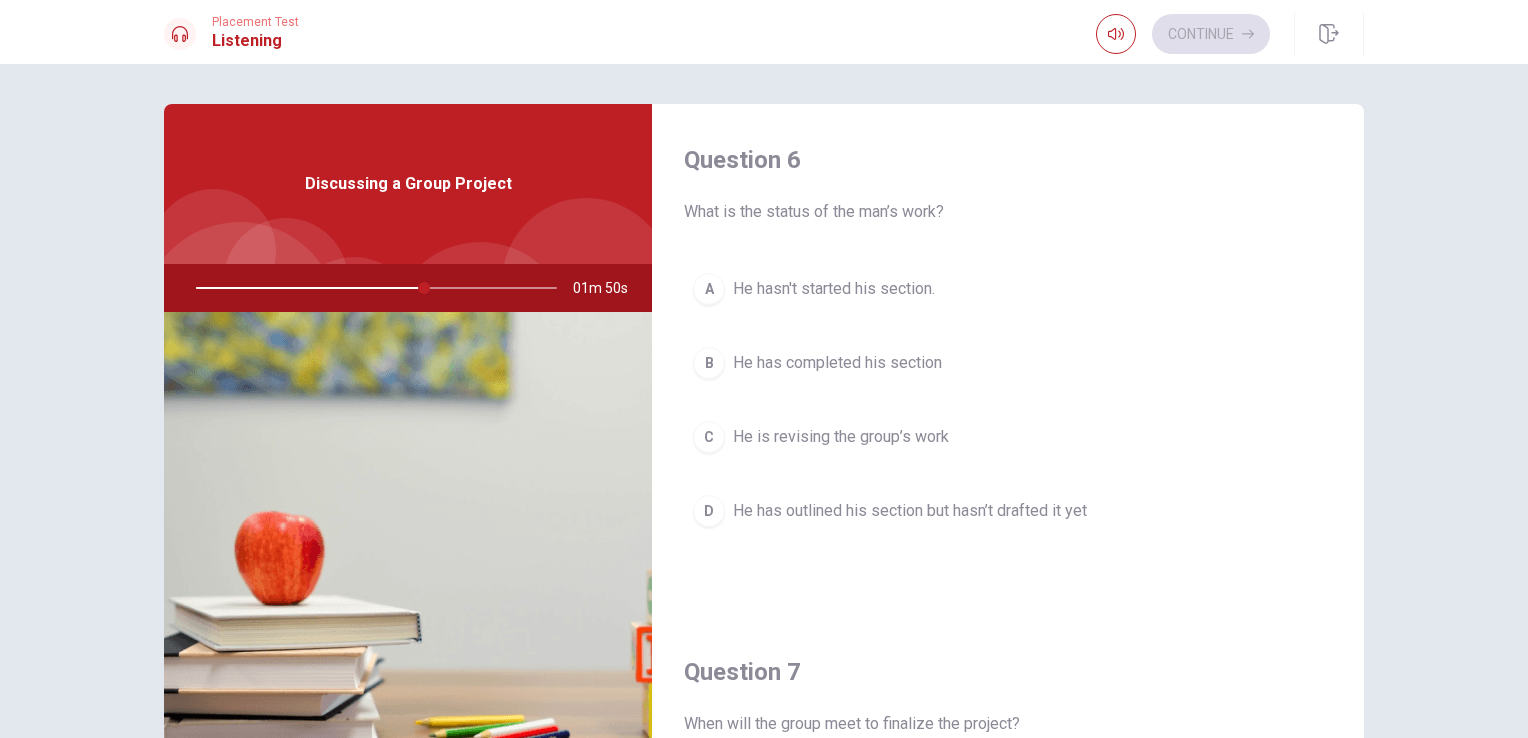 click on "He has outlined his section but hasn’t drafted it yet" at bounding box center [910, 511] 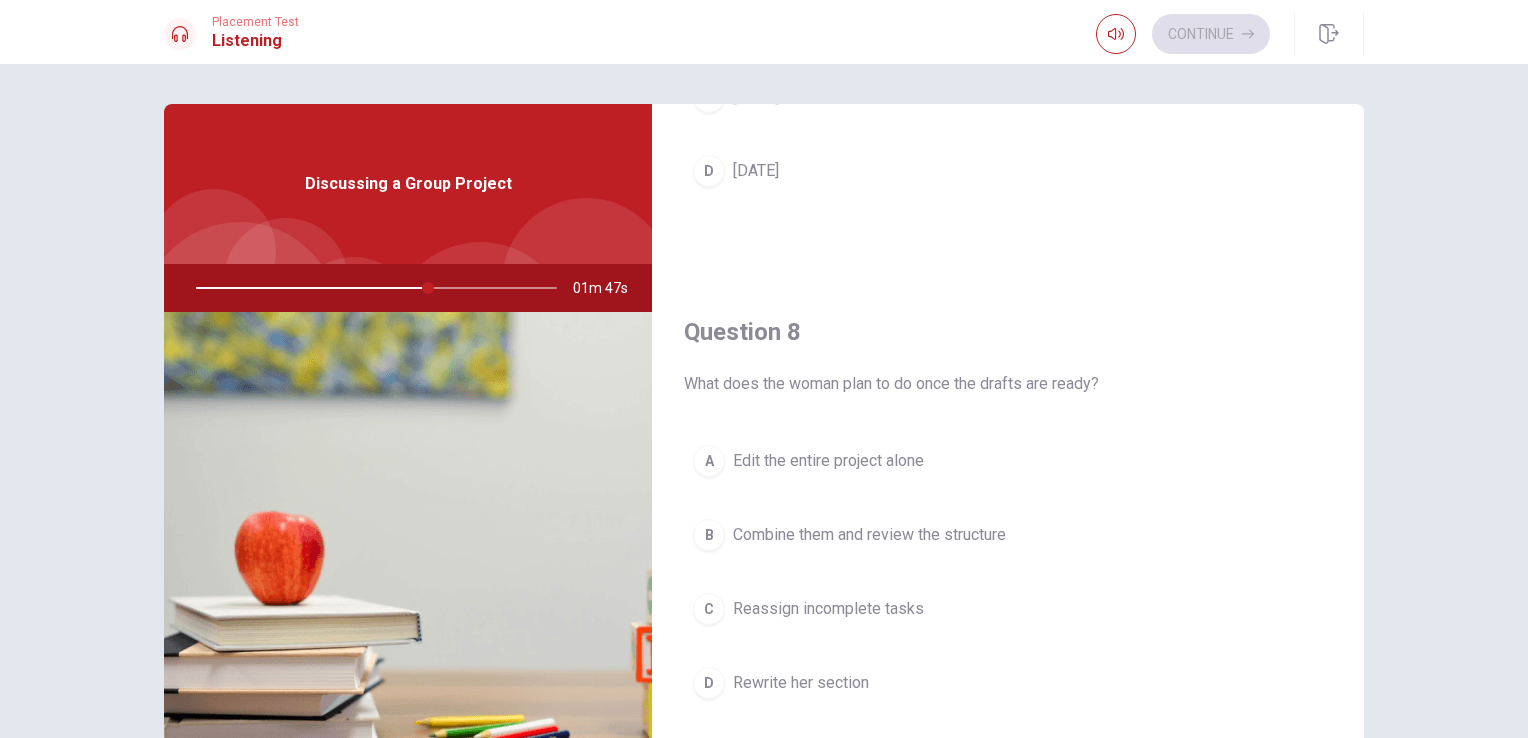 scroll, scrollTop: 900, scrollLeft: 0, axis: vertical 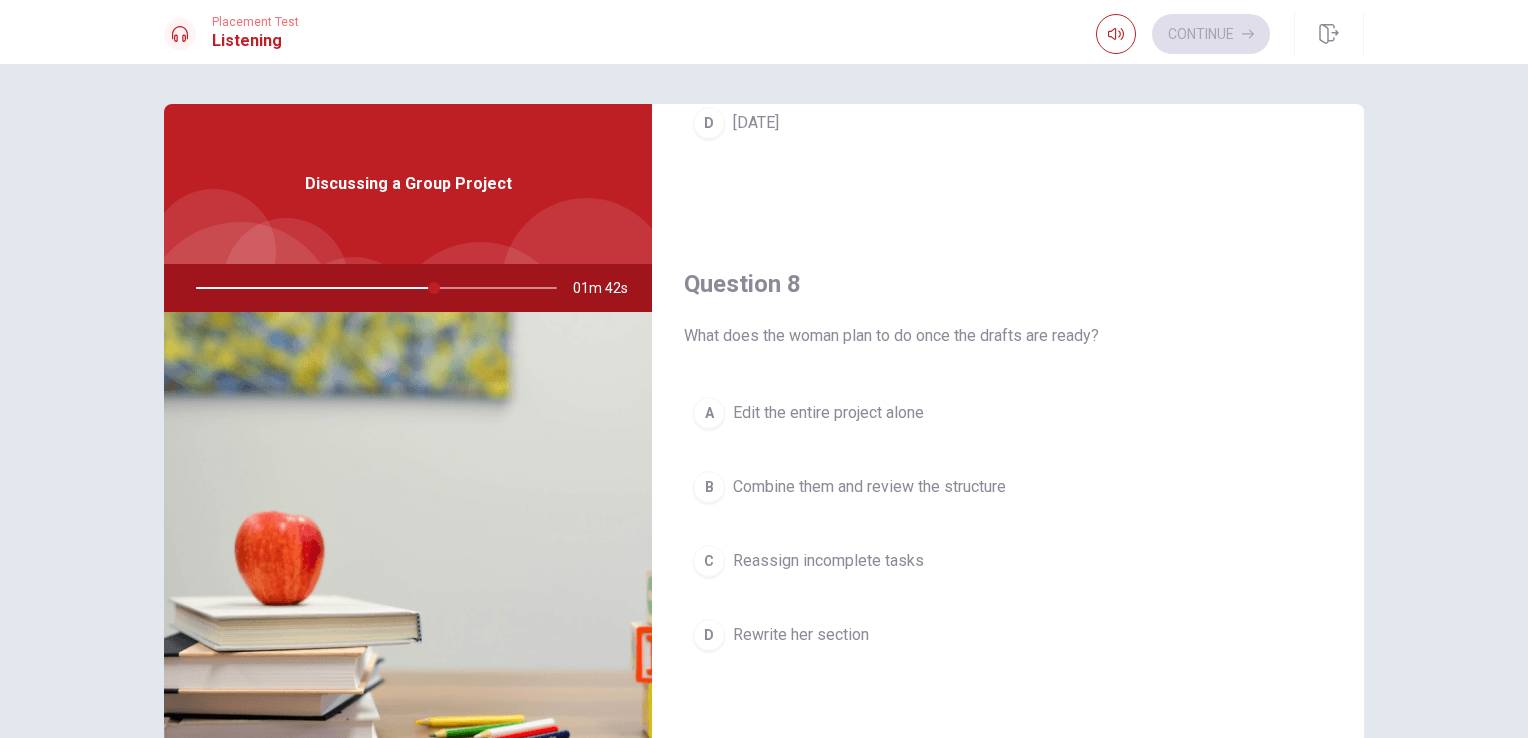 click on "Combine them and review the structure" at bounding box center [869, 487] 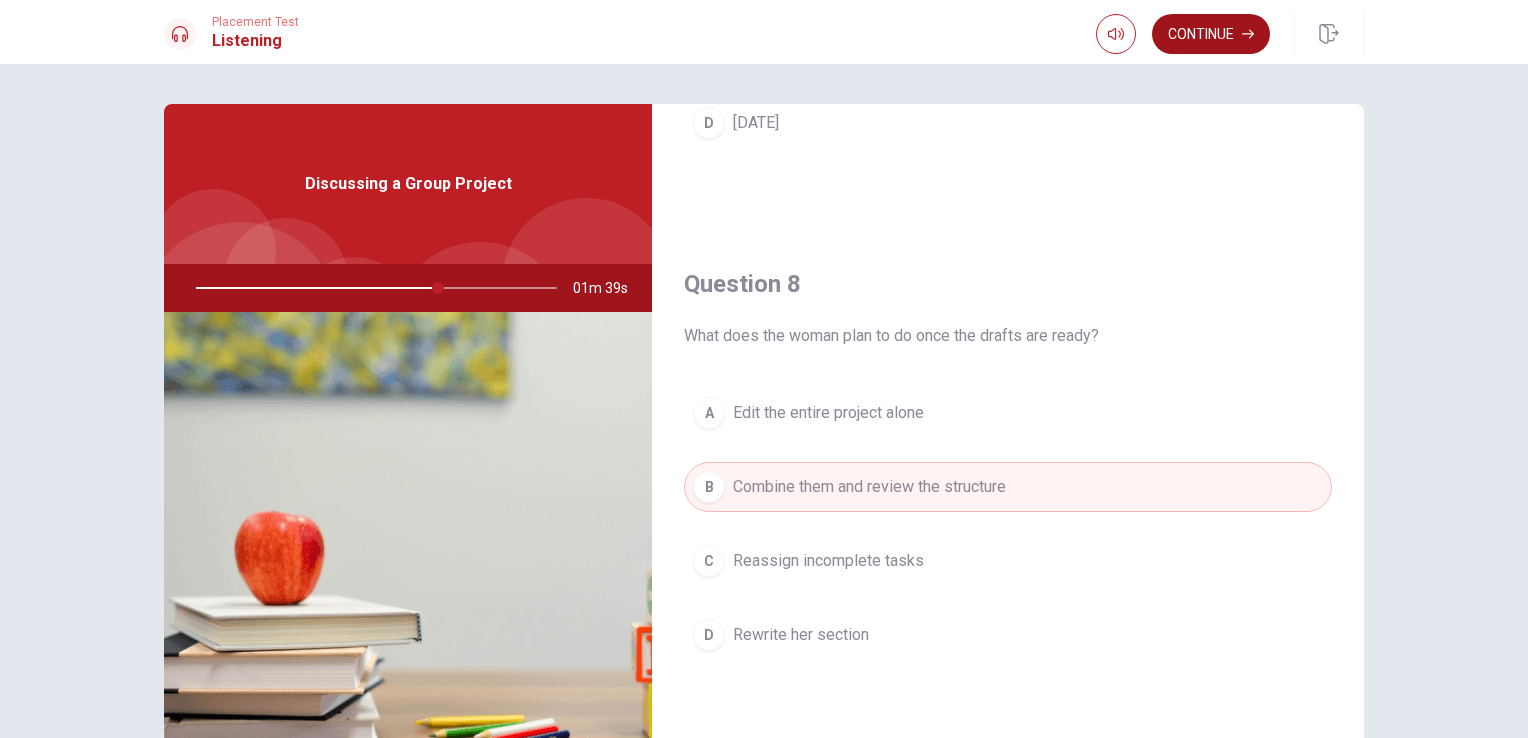 click on "Continue" at bounding box center (1211, 34) 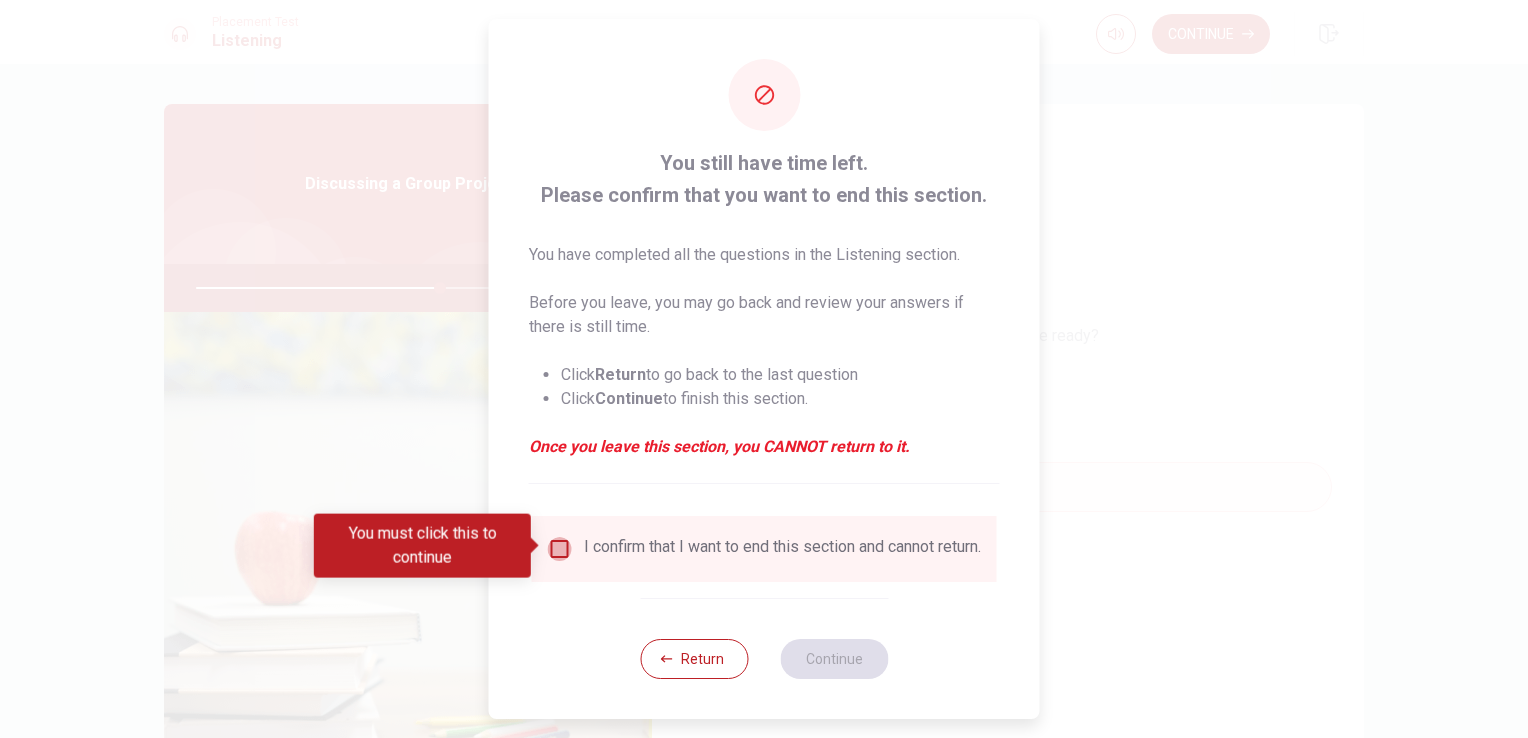 click at bounding box center (560, 549) 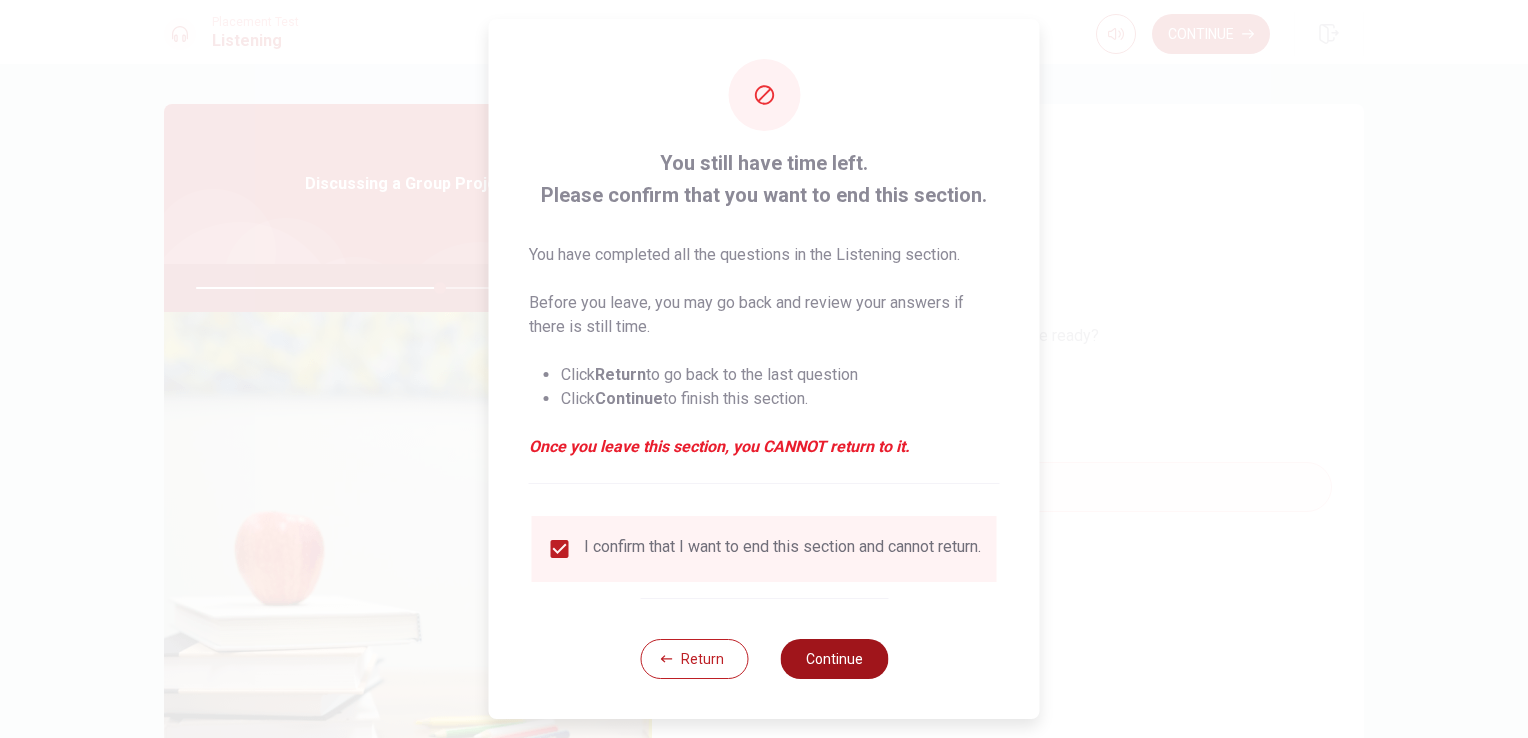 click on "Continue" at bounding box center [834, 659] 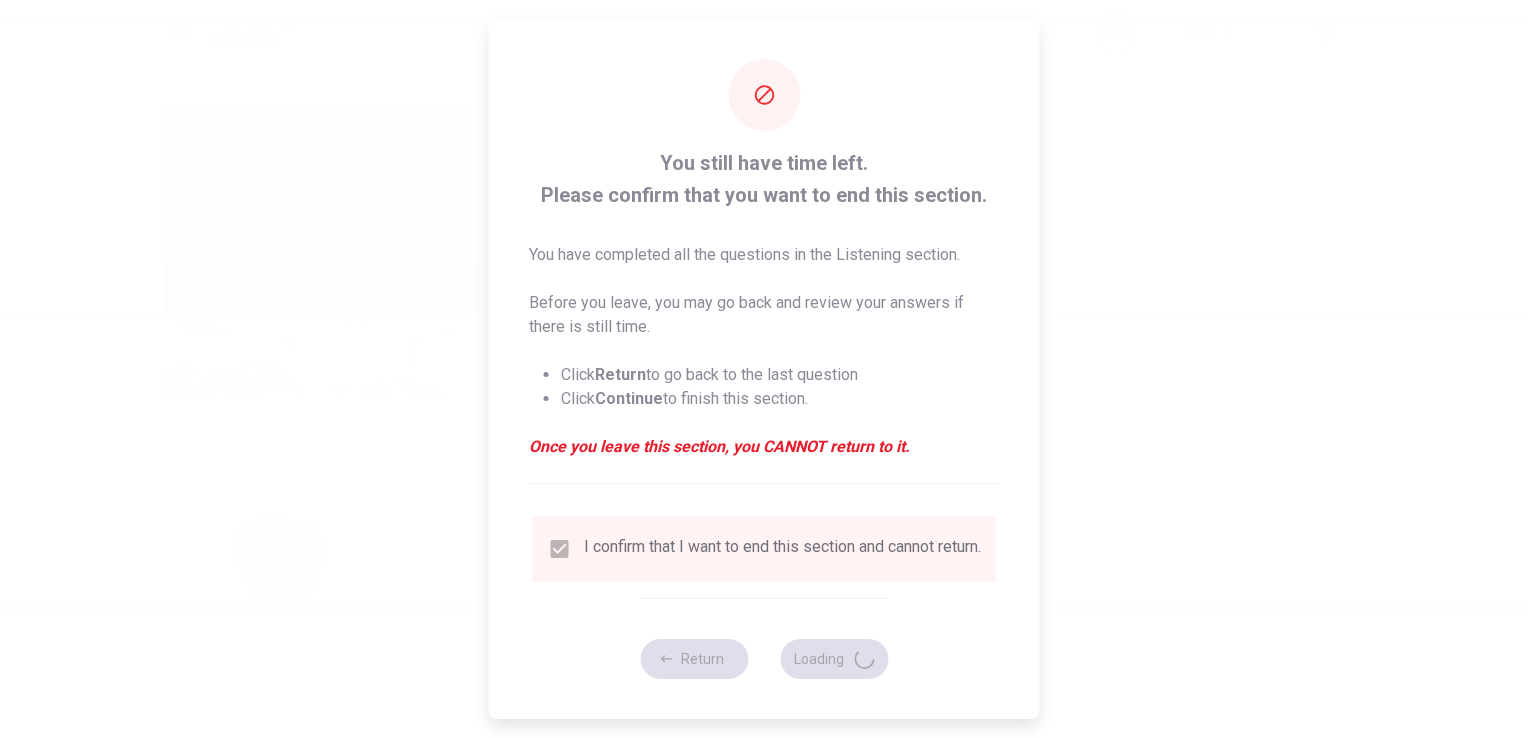 type on "68" 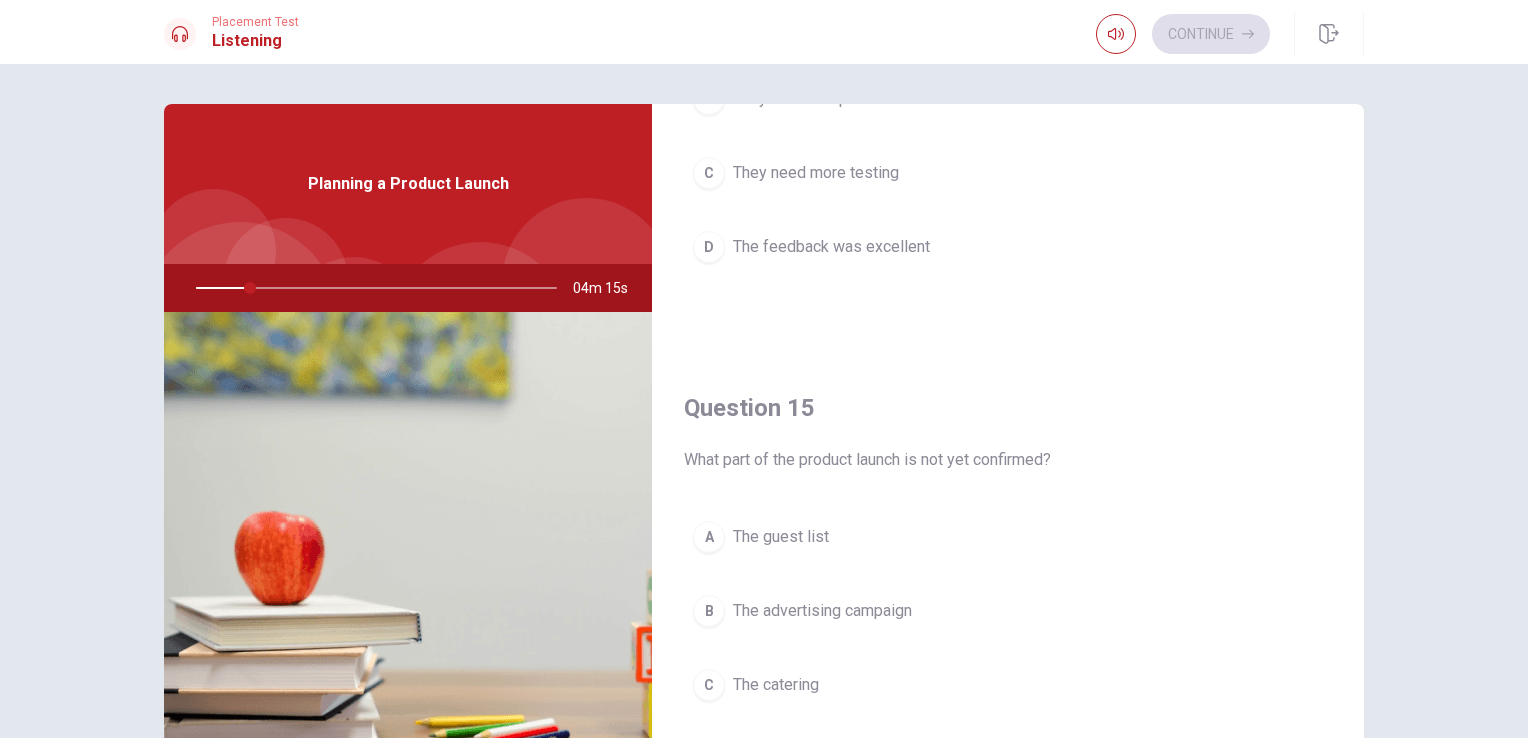scroll, scrollTop: 1856, scrollLeft: 0, axis: vertical 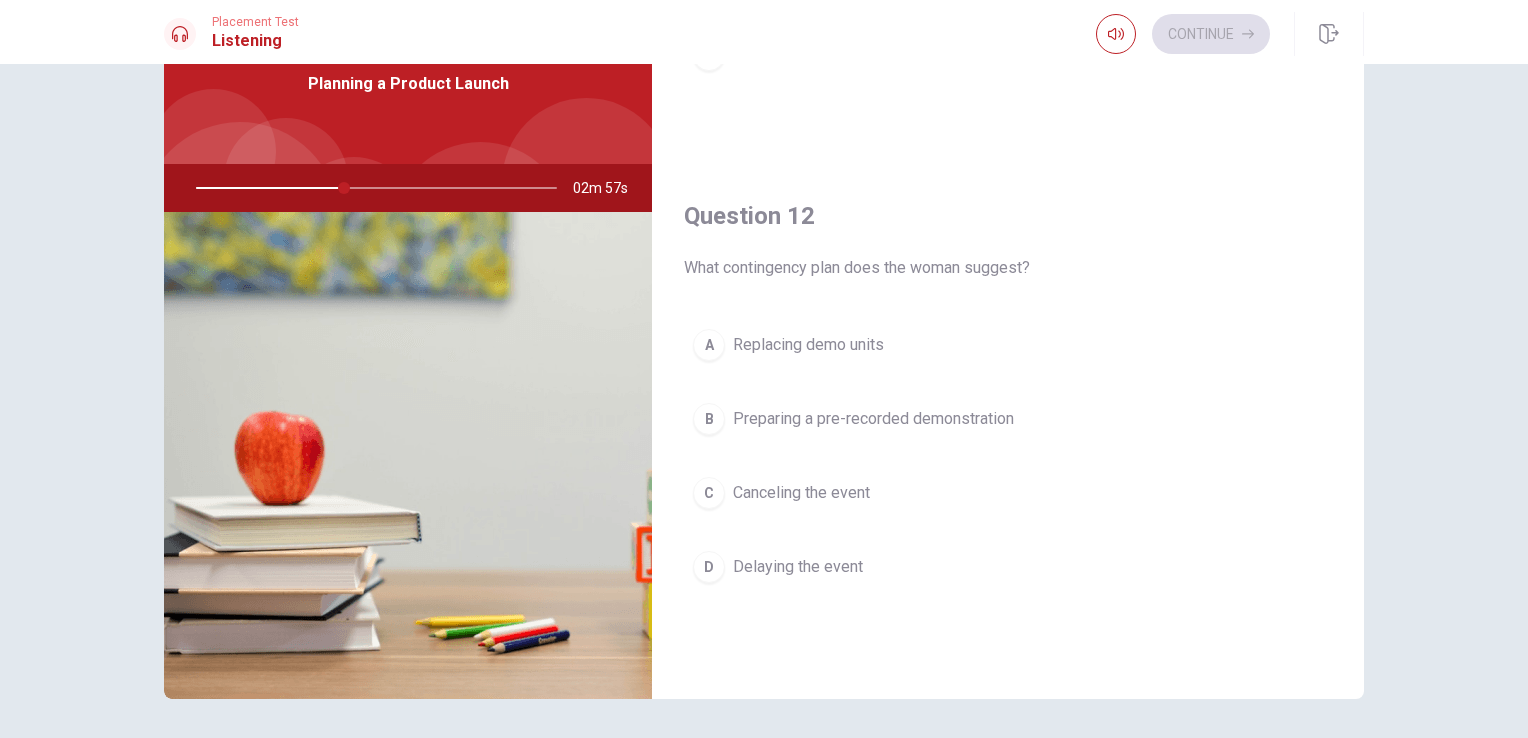 click on "Preparing a pre-recorded demonstration" at bounding box center [873, 419] 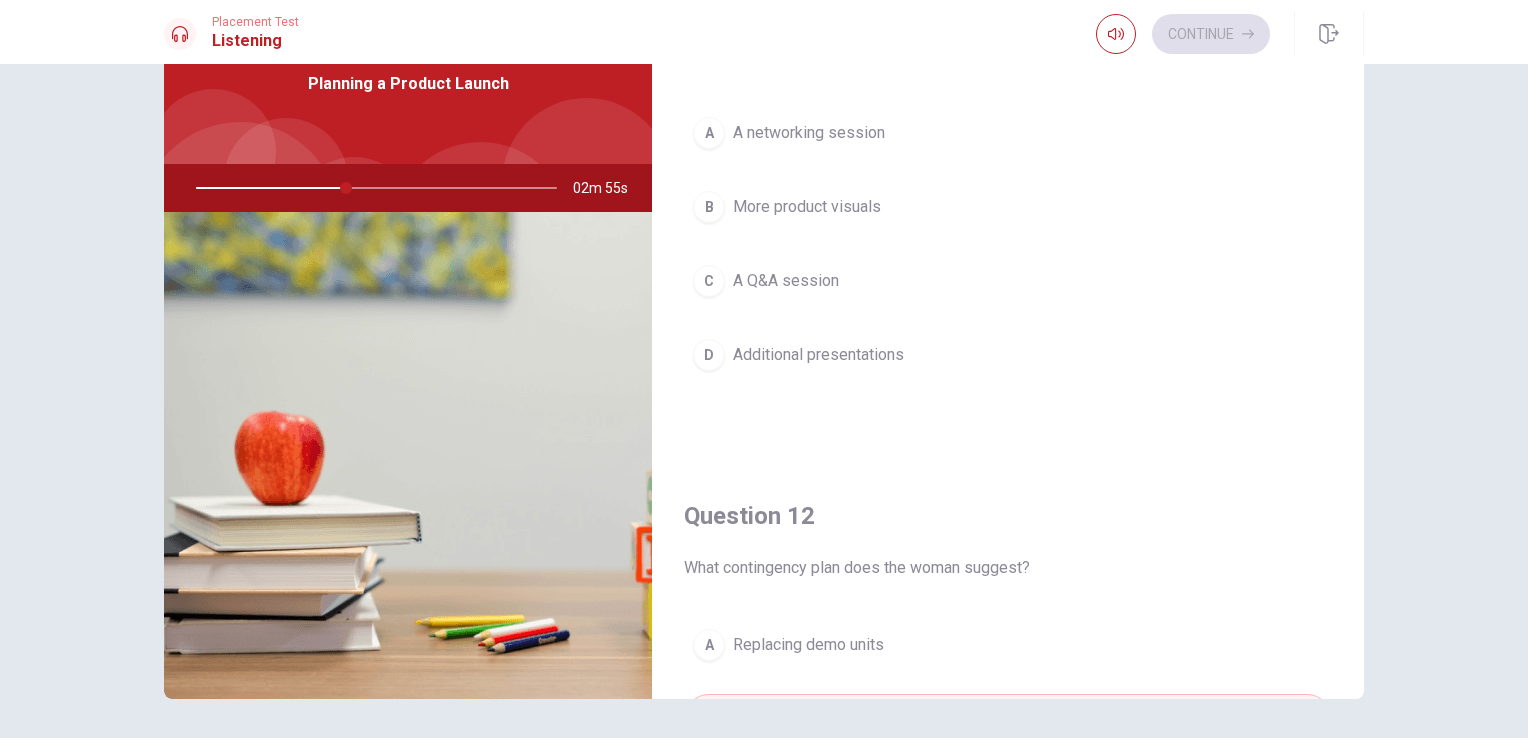 scroll, scrollTop: 0, scrollLeft: 0, axis: both 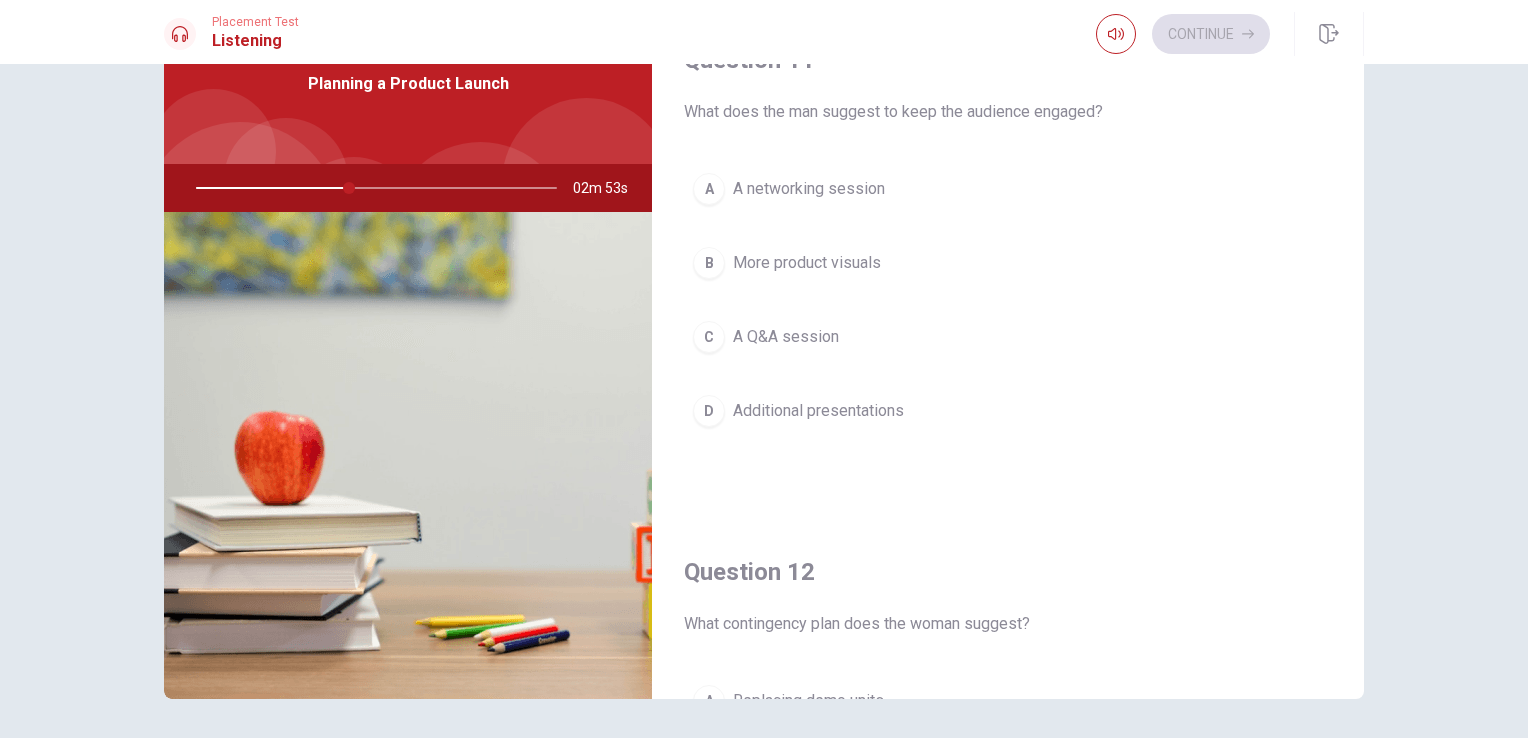 click on "A Q&A session" at bounding box center [786, 337] 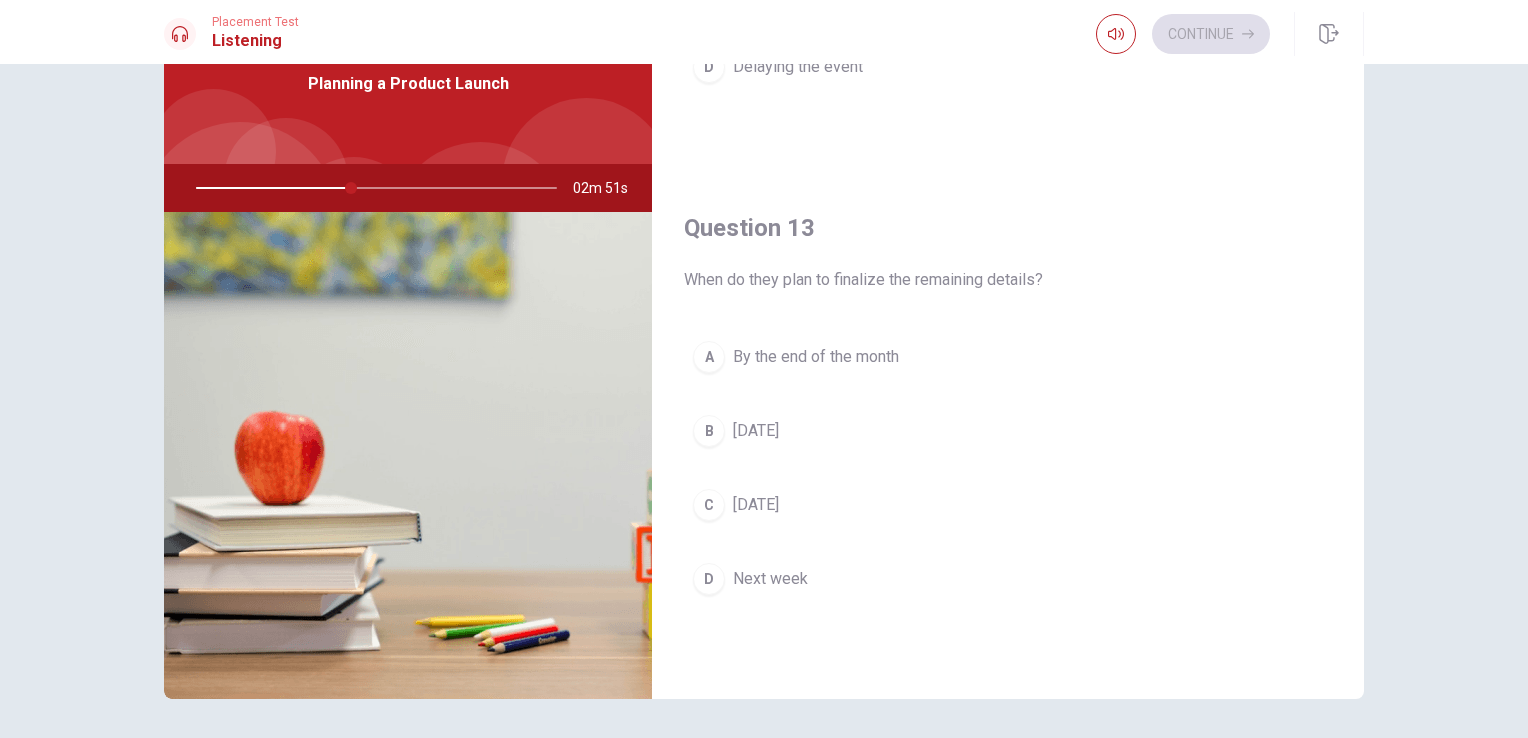 scroll, scrollTop: 900, scrollLeft: 0, axis: vertical 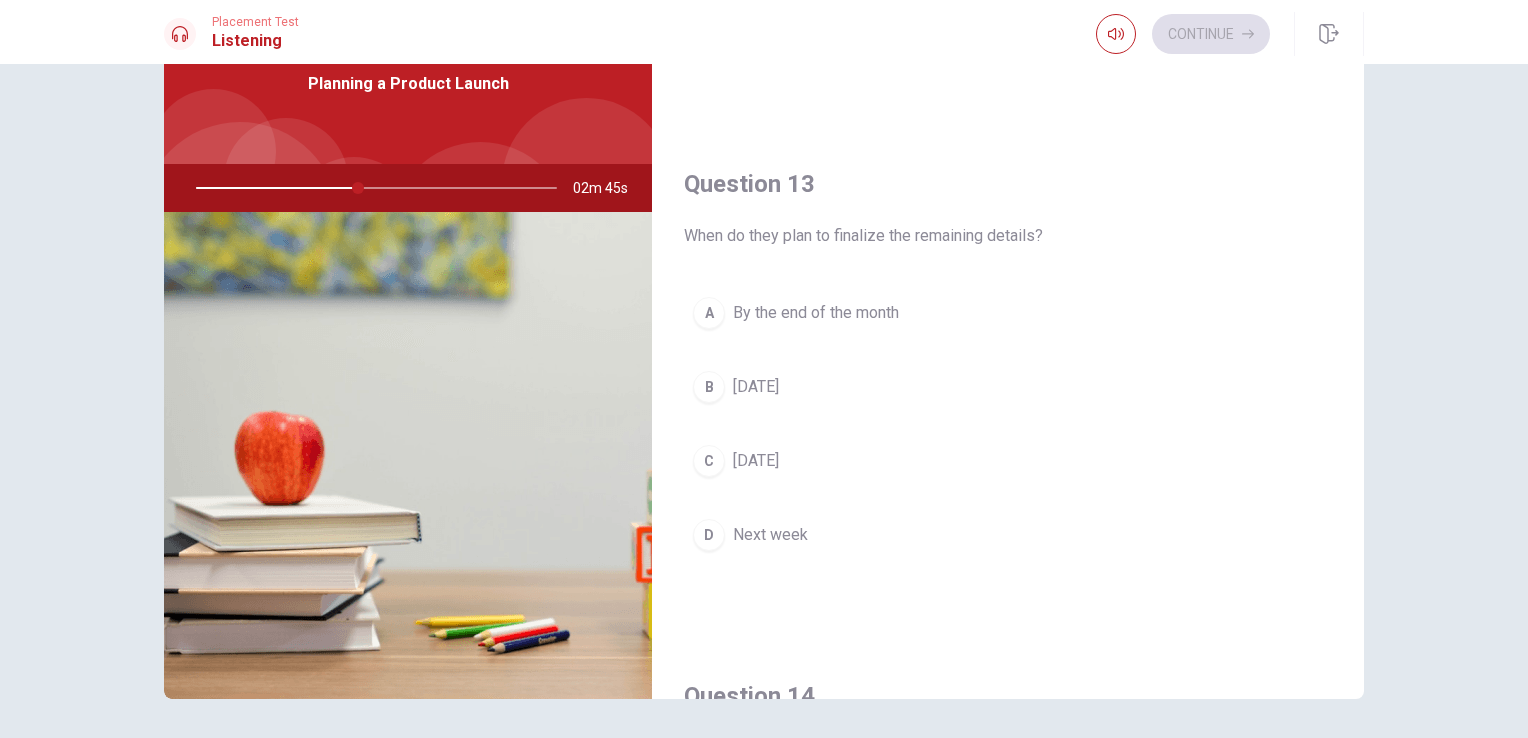 click on "[DATE]" at bounding box center [756, 461] 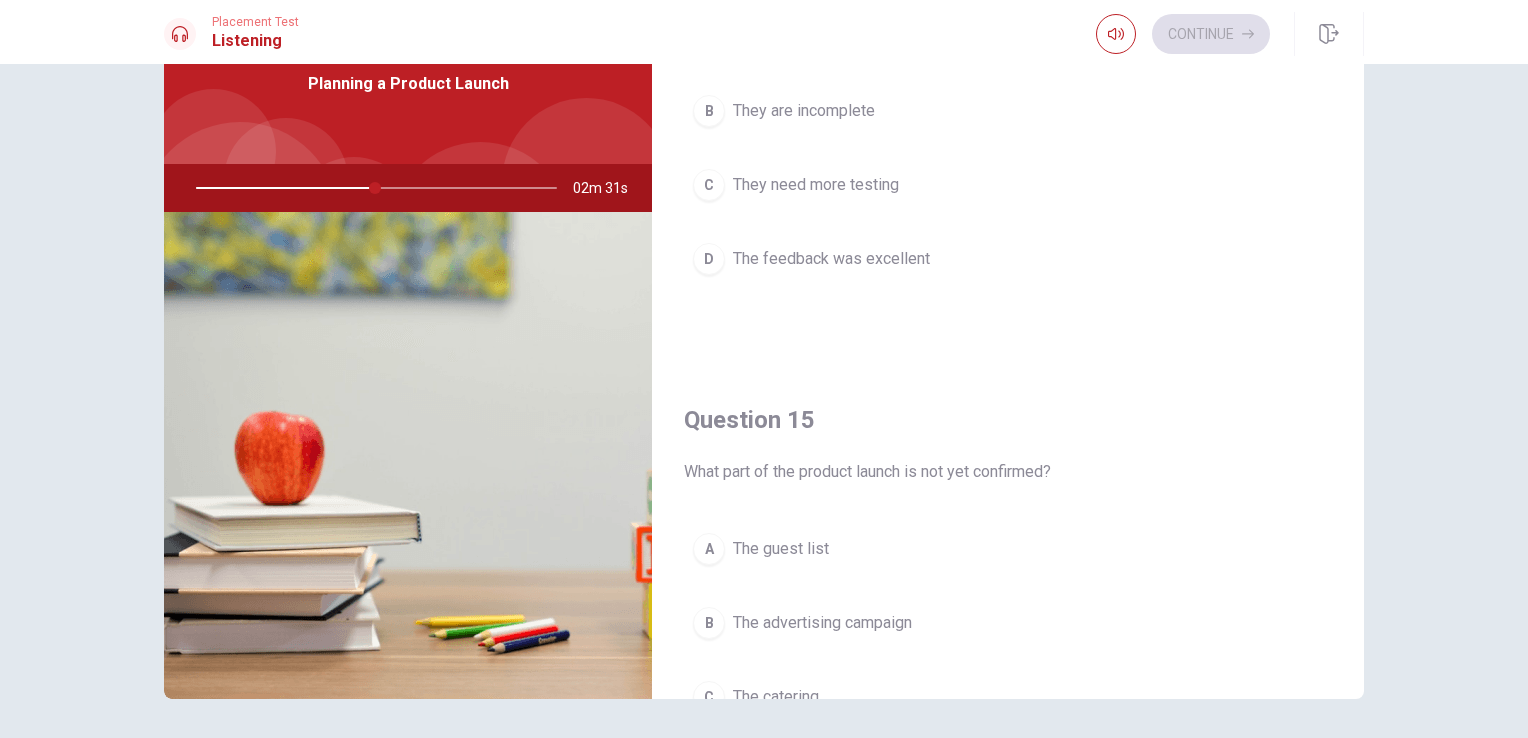 scroll, scrollTop: 1700, scrollLeft: 0, axis: vertical 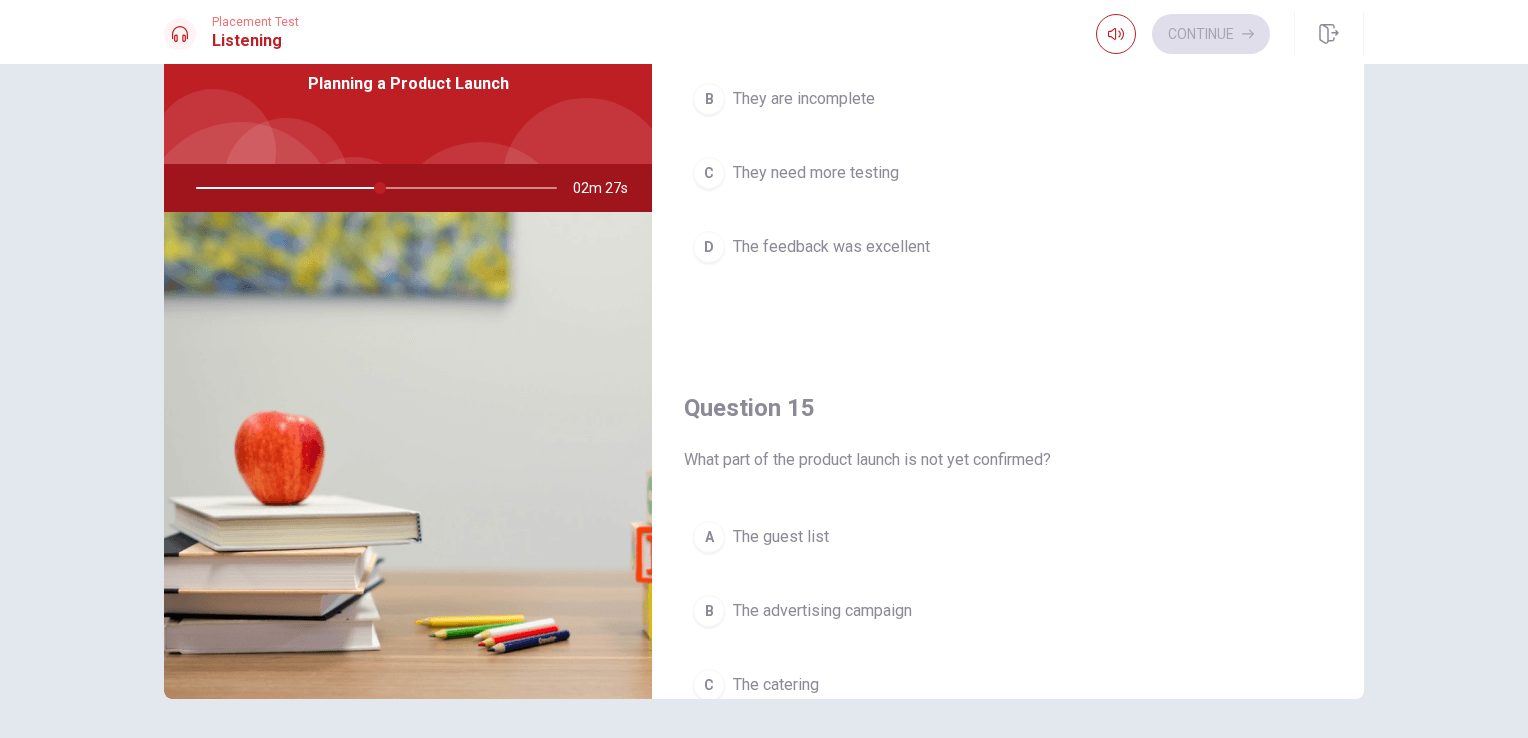 click on "The advertising campaign" at bounding box center (822, 611) 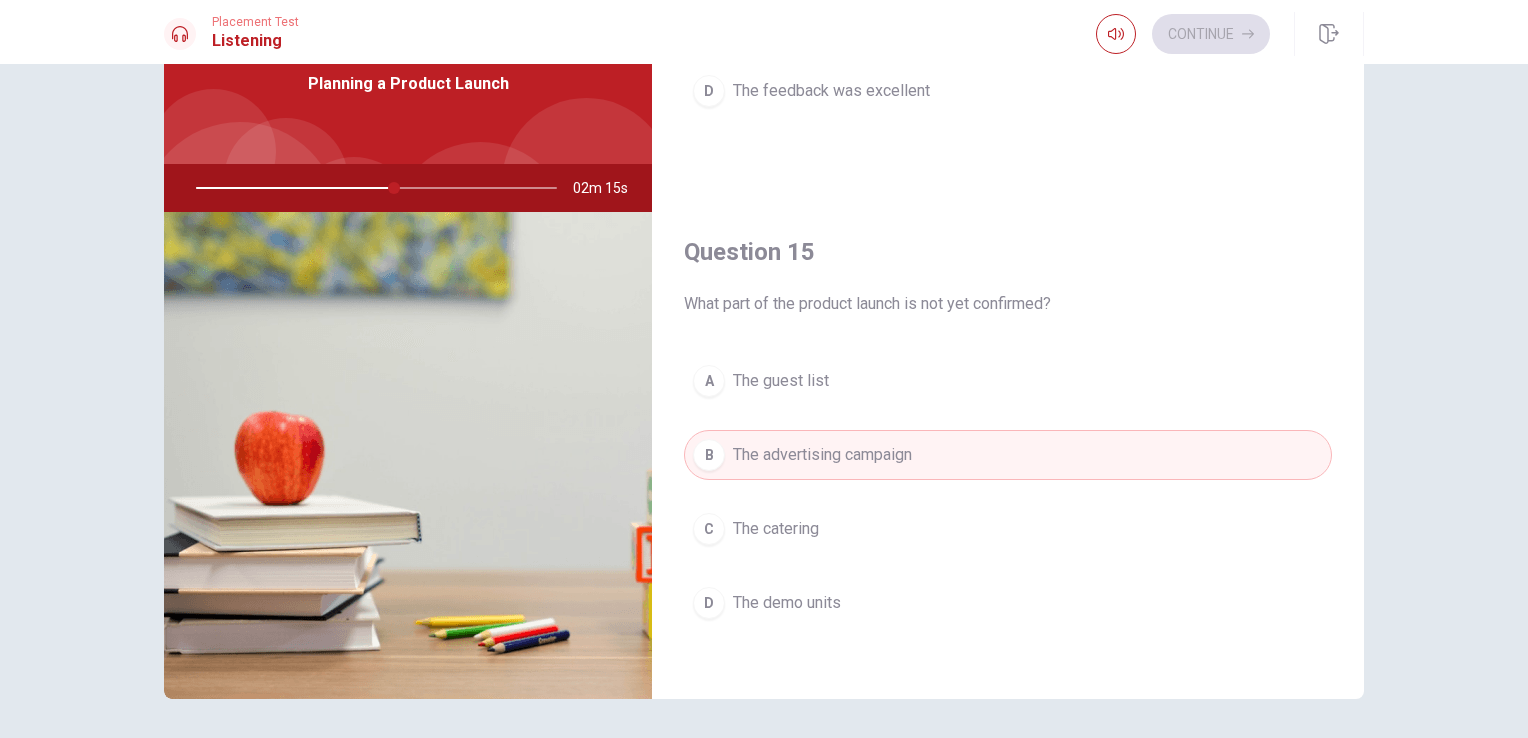scroll, scrollTop: 1556, scrollLeft: 0, axis: vertical 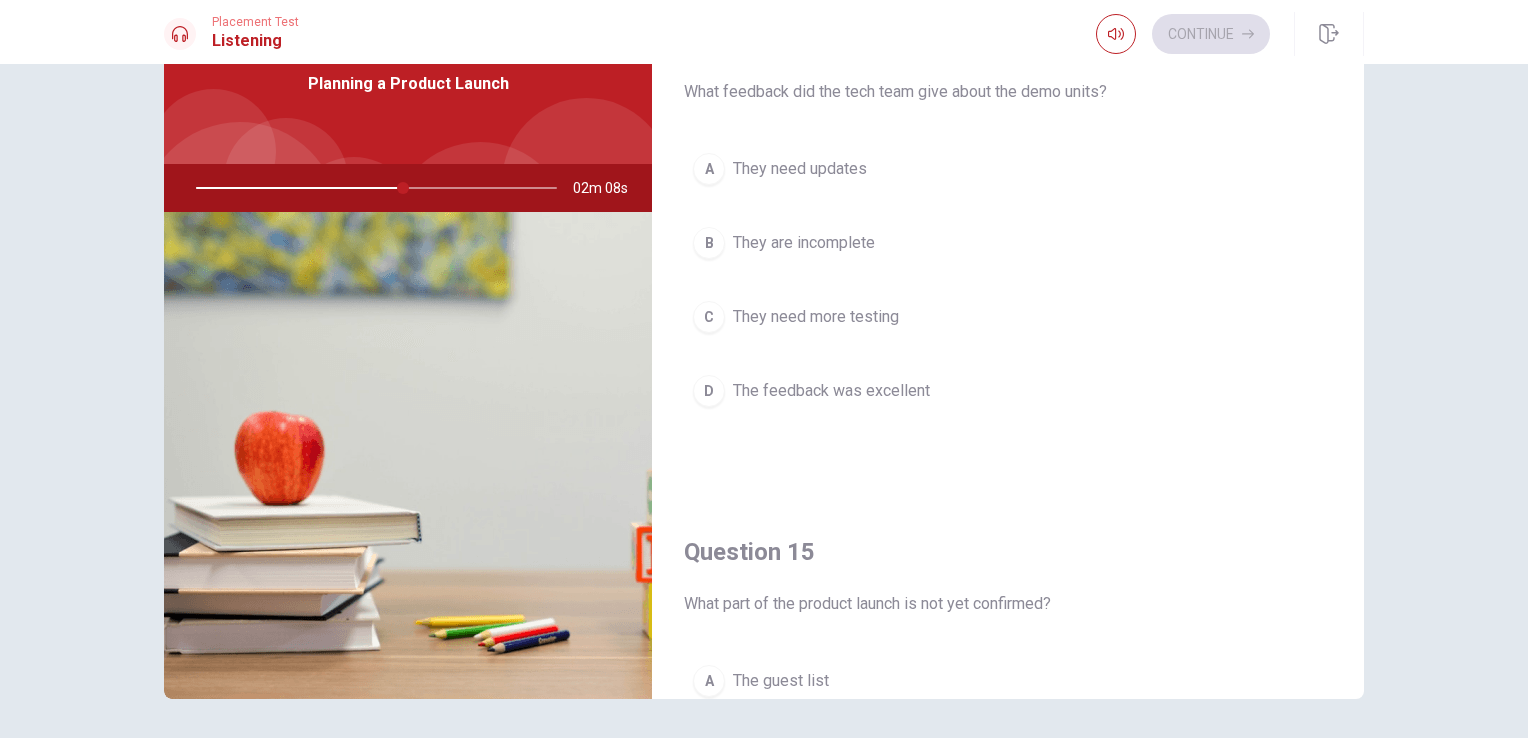 click on "The feedback was excellent" at bounding box center (831, 391) 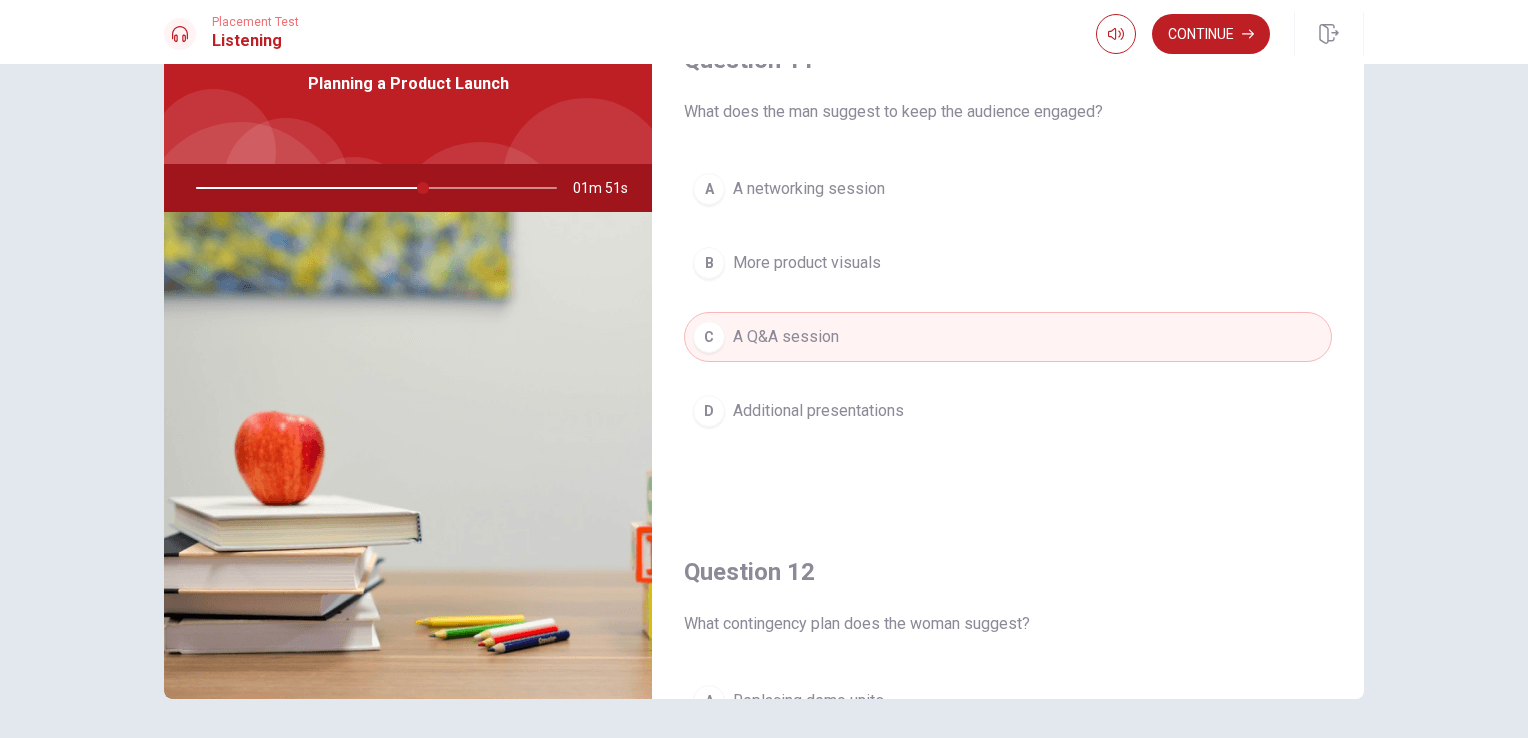 scroll, scrollTop: 0, scrollLeft: 0, axis: both 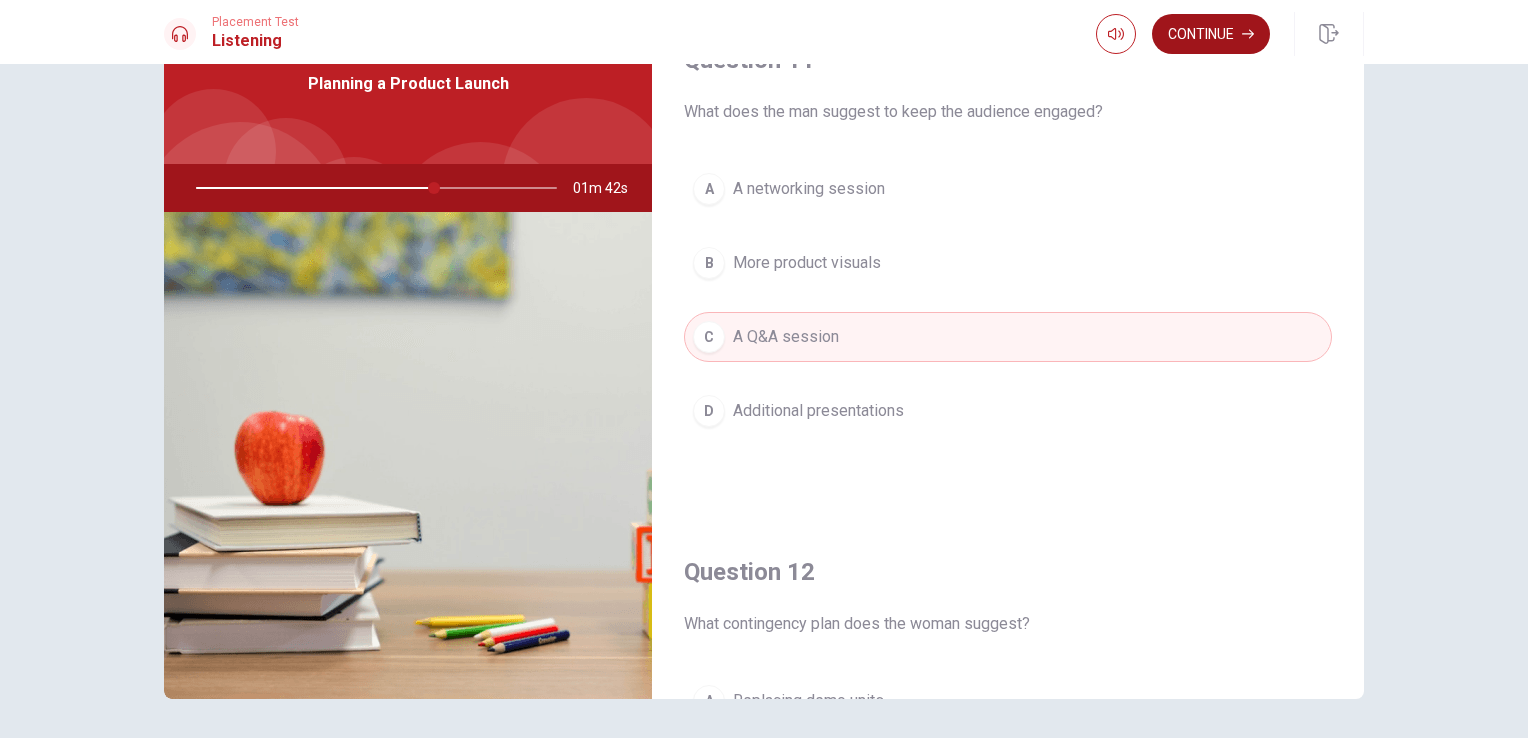 click on "Continue" at bounding box center [1211, 34] 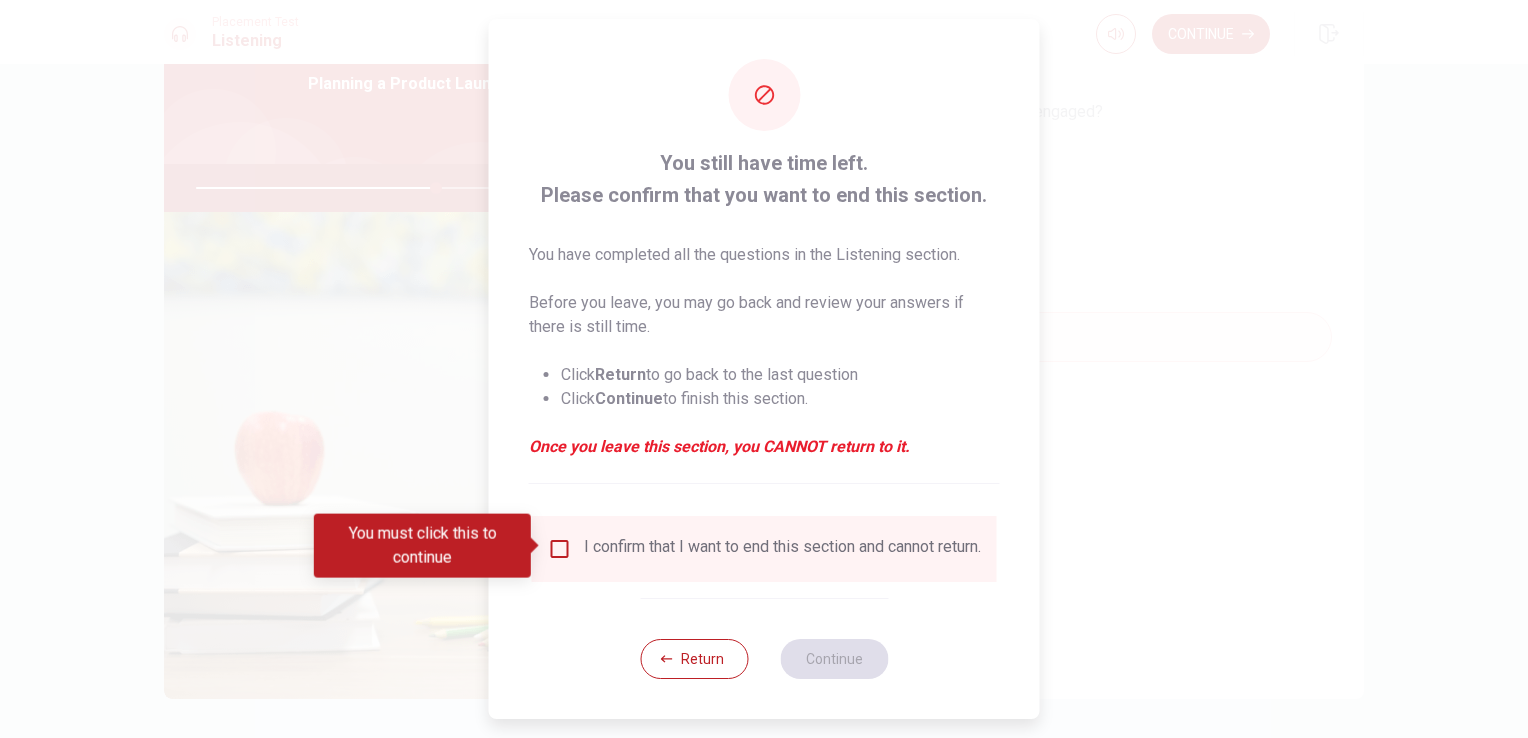 click at bounding box center (560, 549) 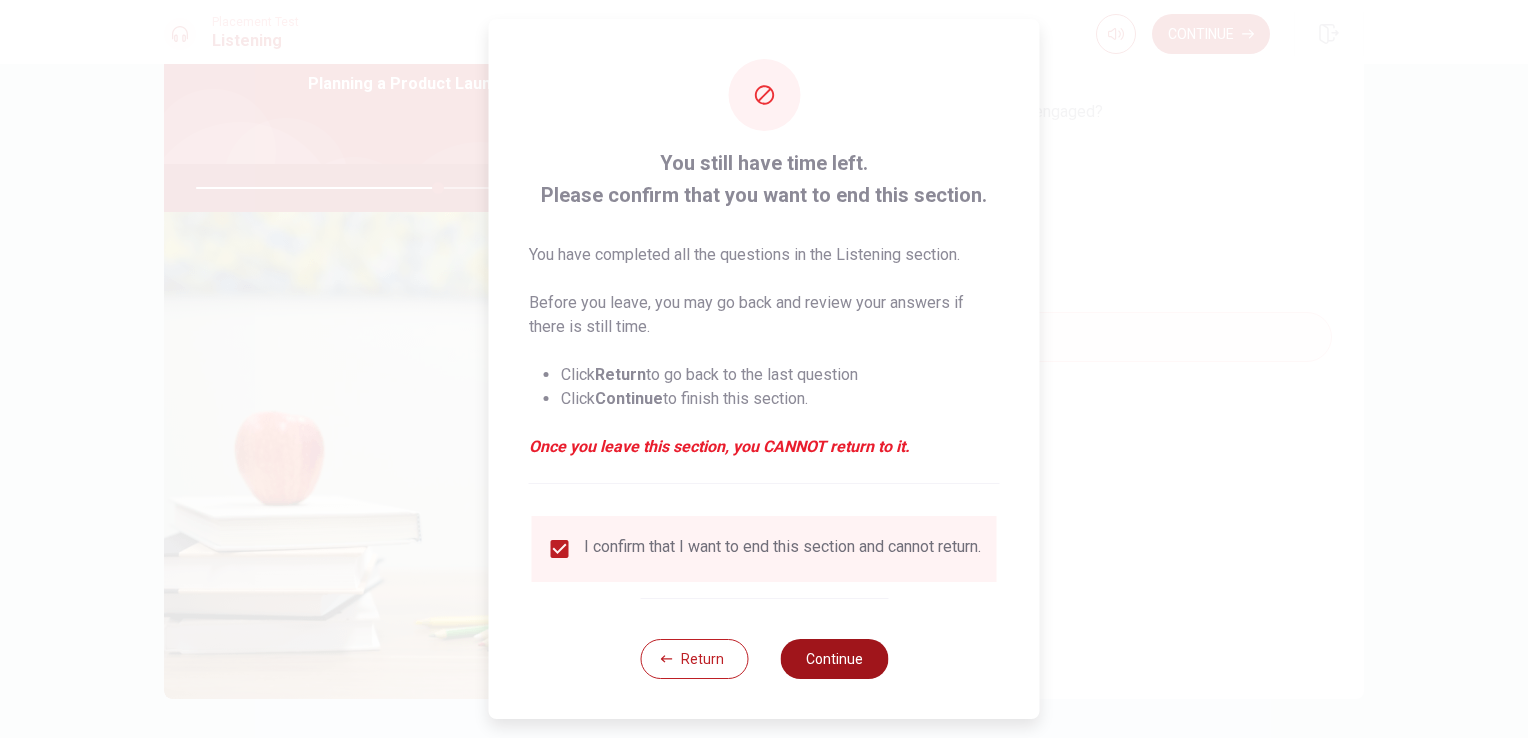 click on "Continue" at bounding box center (834, 659) 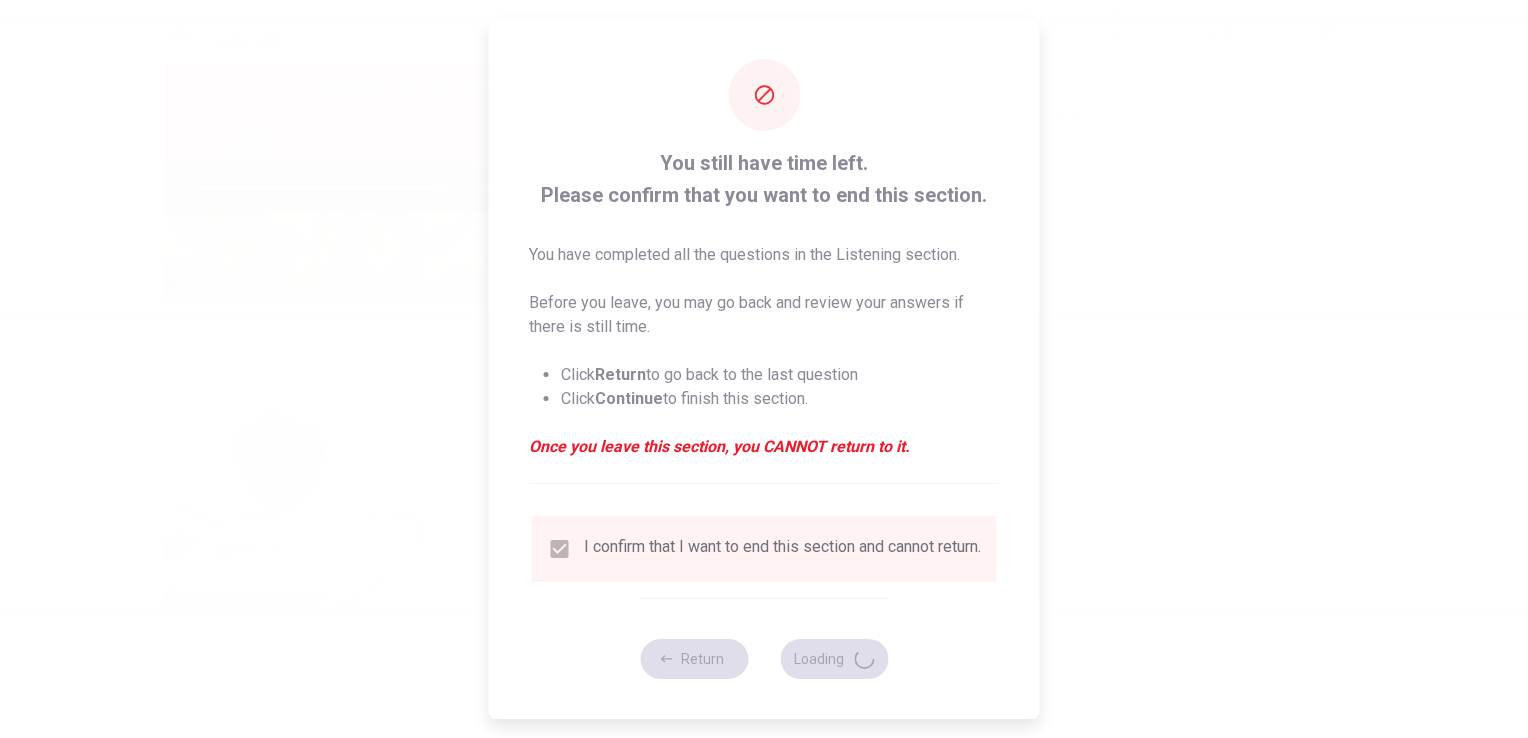 type on "67" 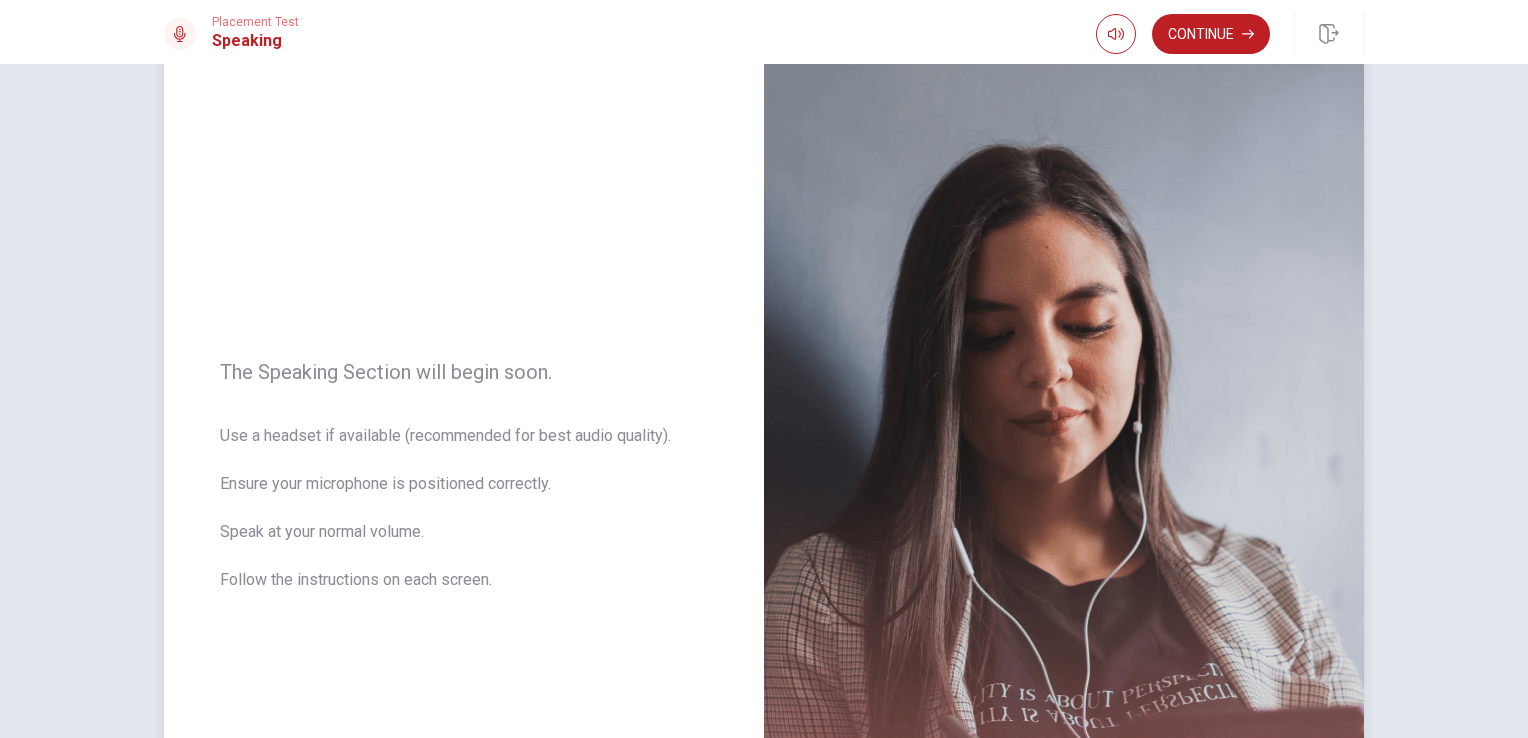 scroll, scrollTop: 41, scrollLeft: 0, axis: vertical 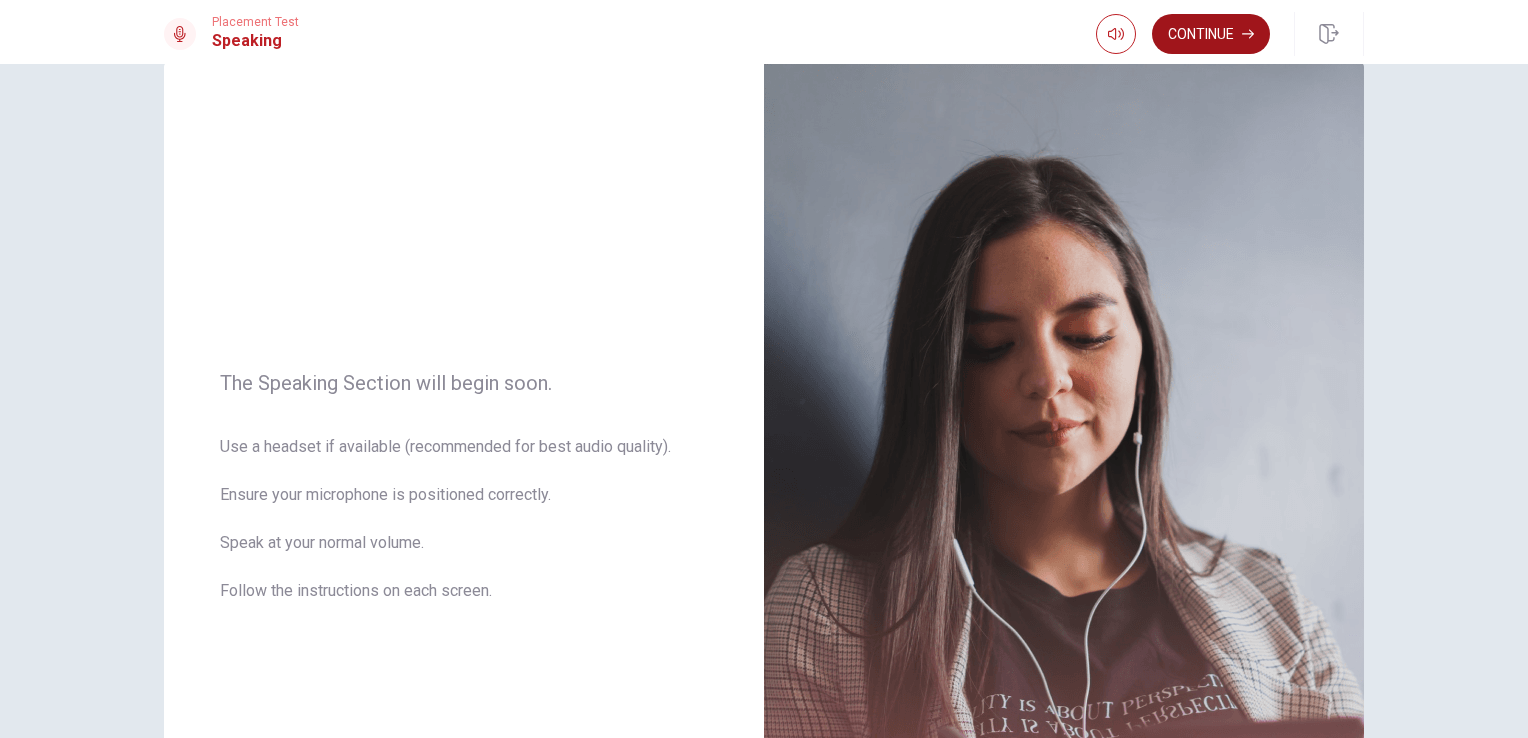 click on "Continue" at bounding box center [1211, 34] 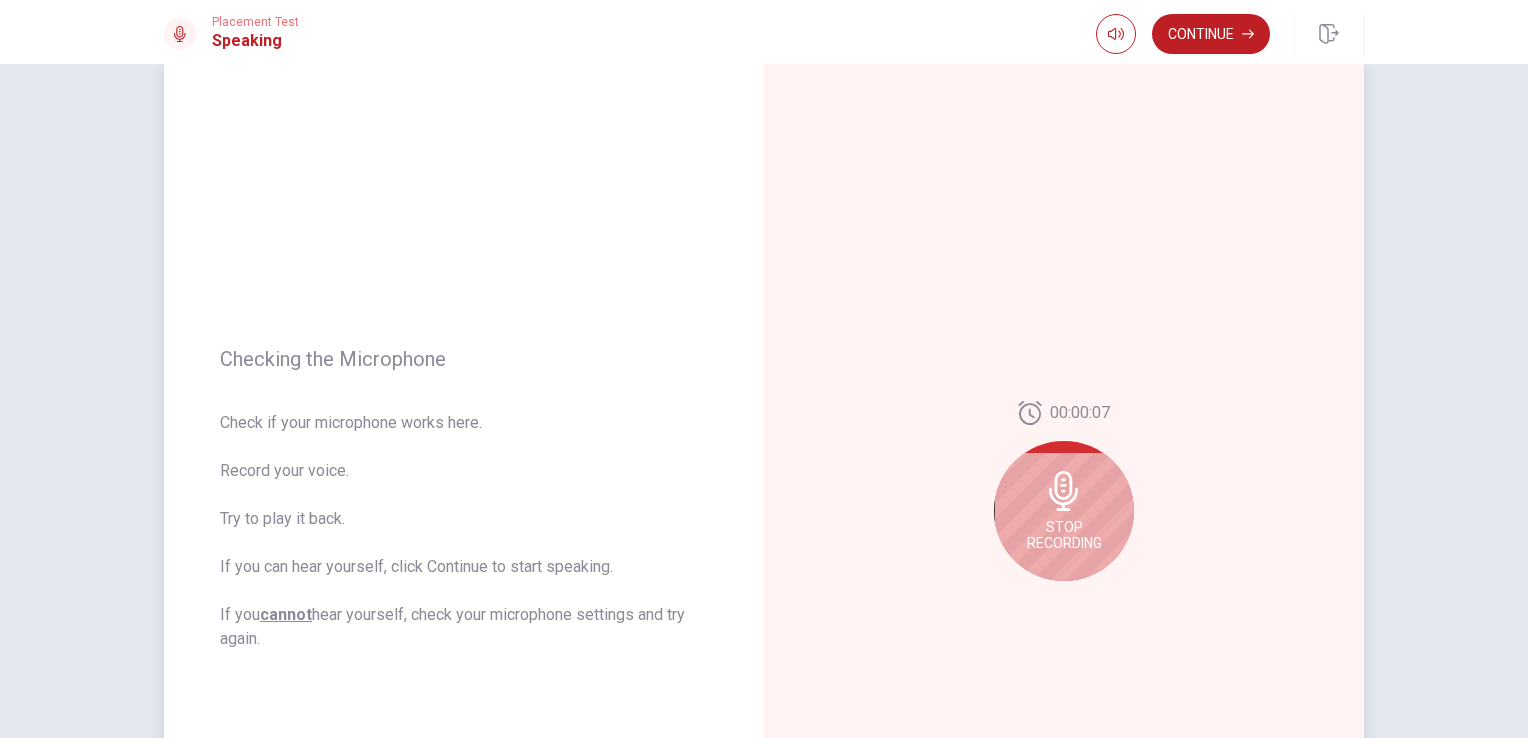 click 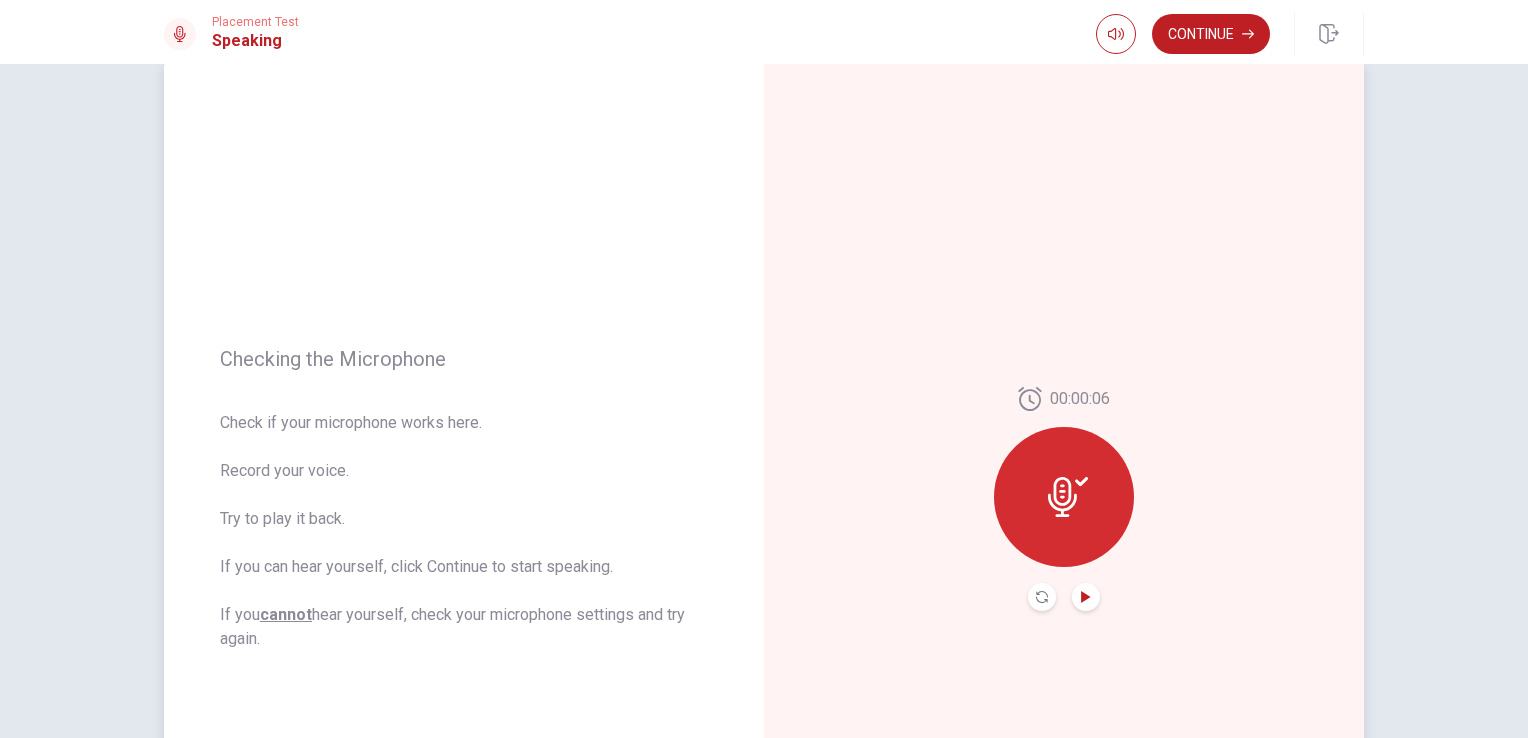 click 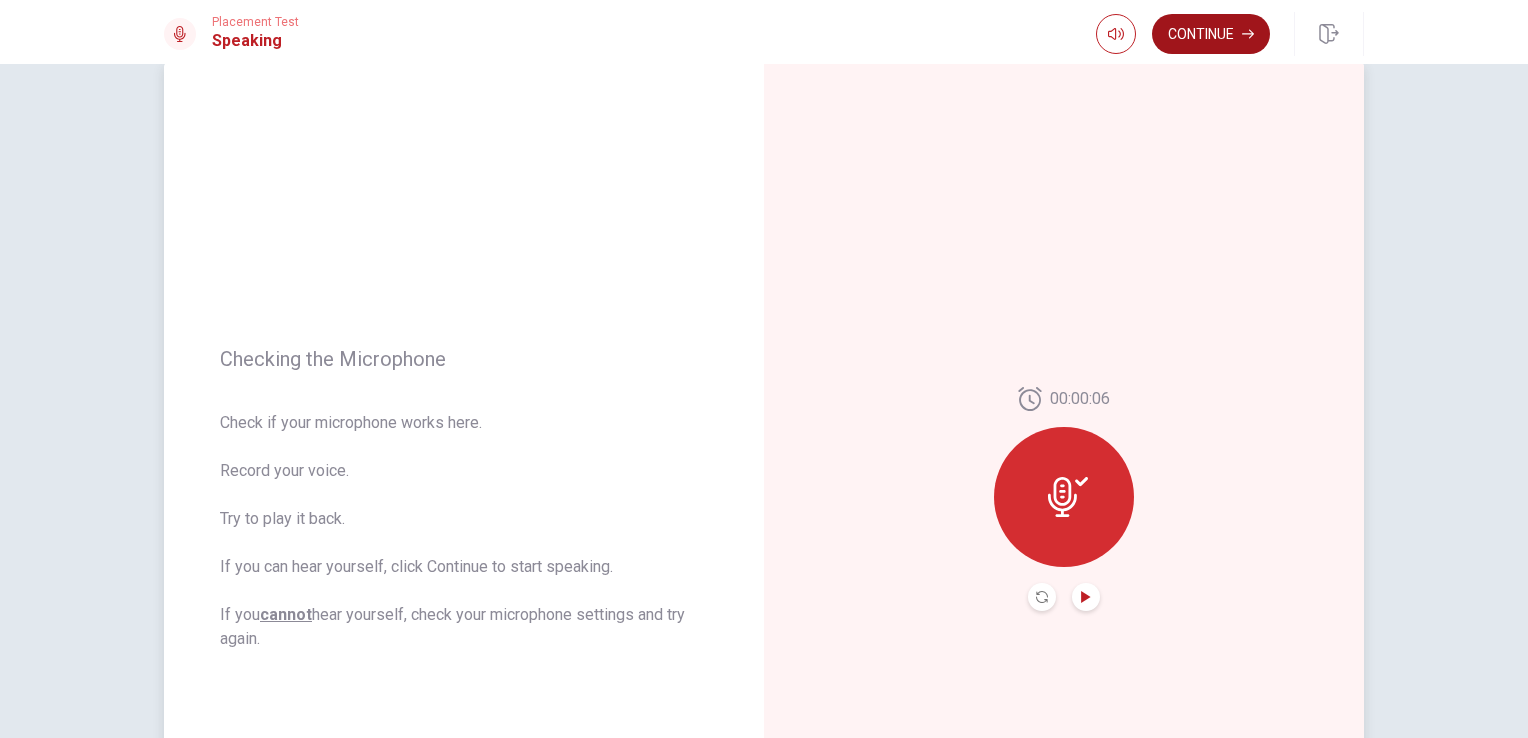 click on "Continue" at bounding box center [1211, 34] 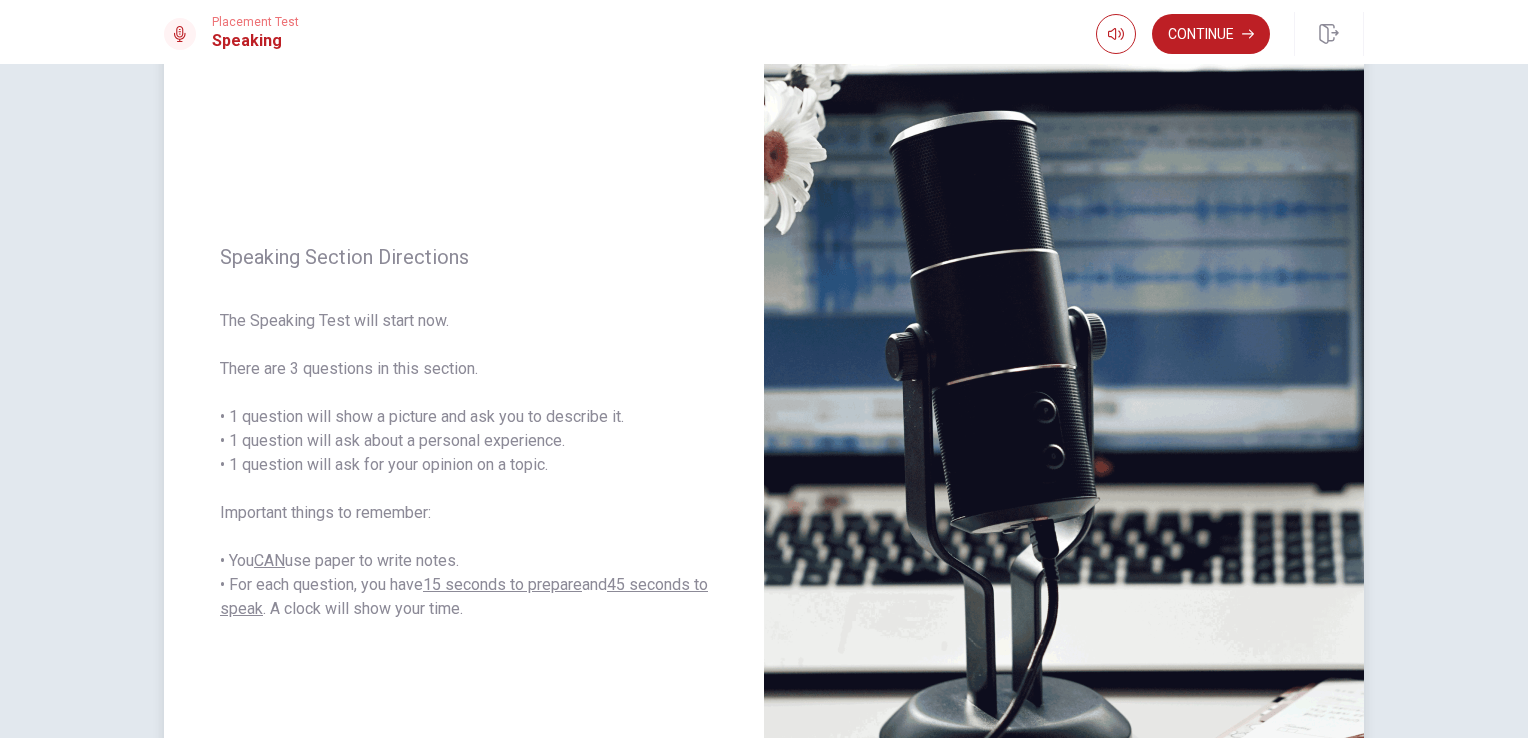 scroll, scrollTop: 141, scrollLeft: 0, axis: vertical 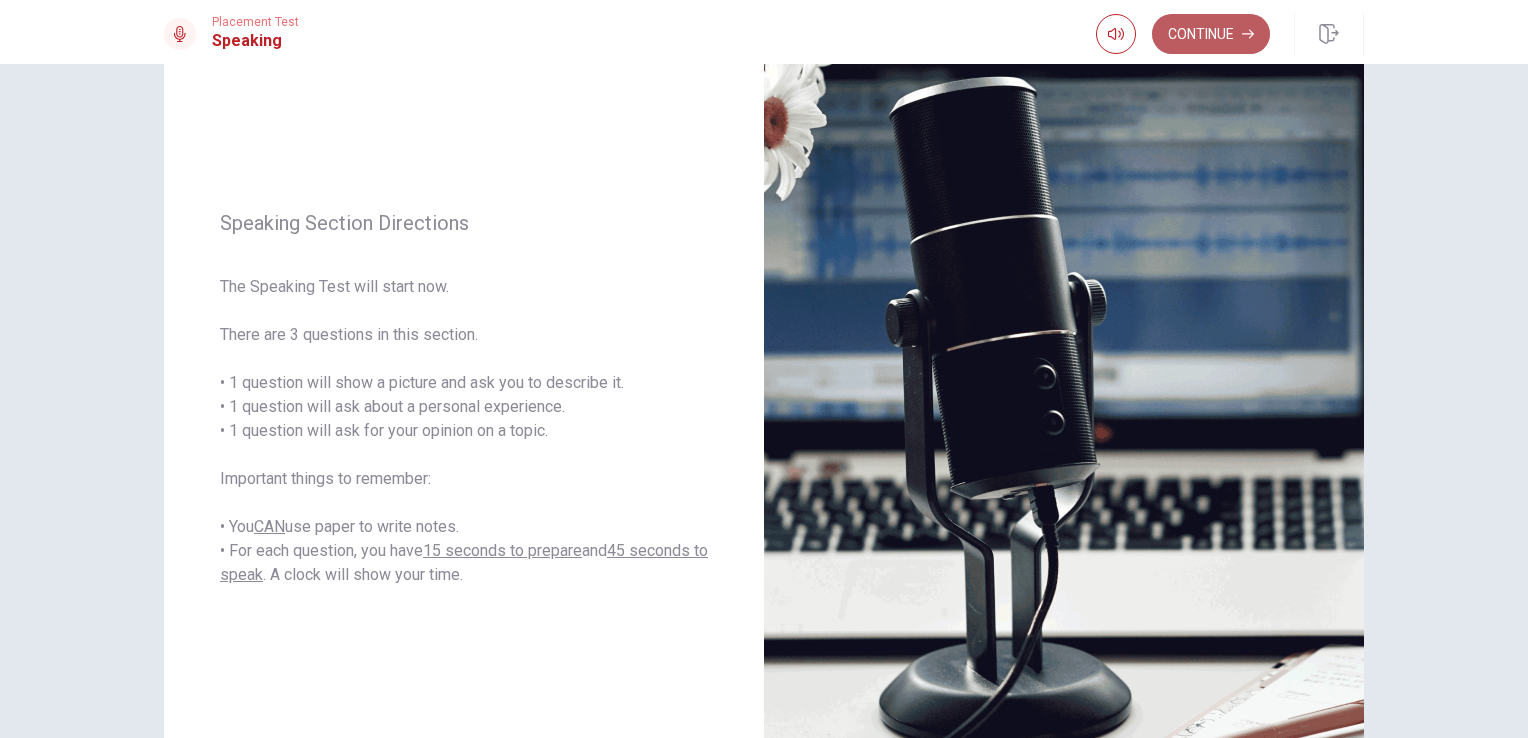 click on "Continue" at bounding box center (1211, 34) 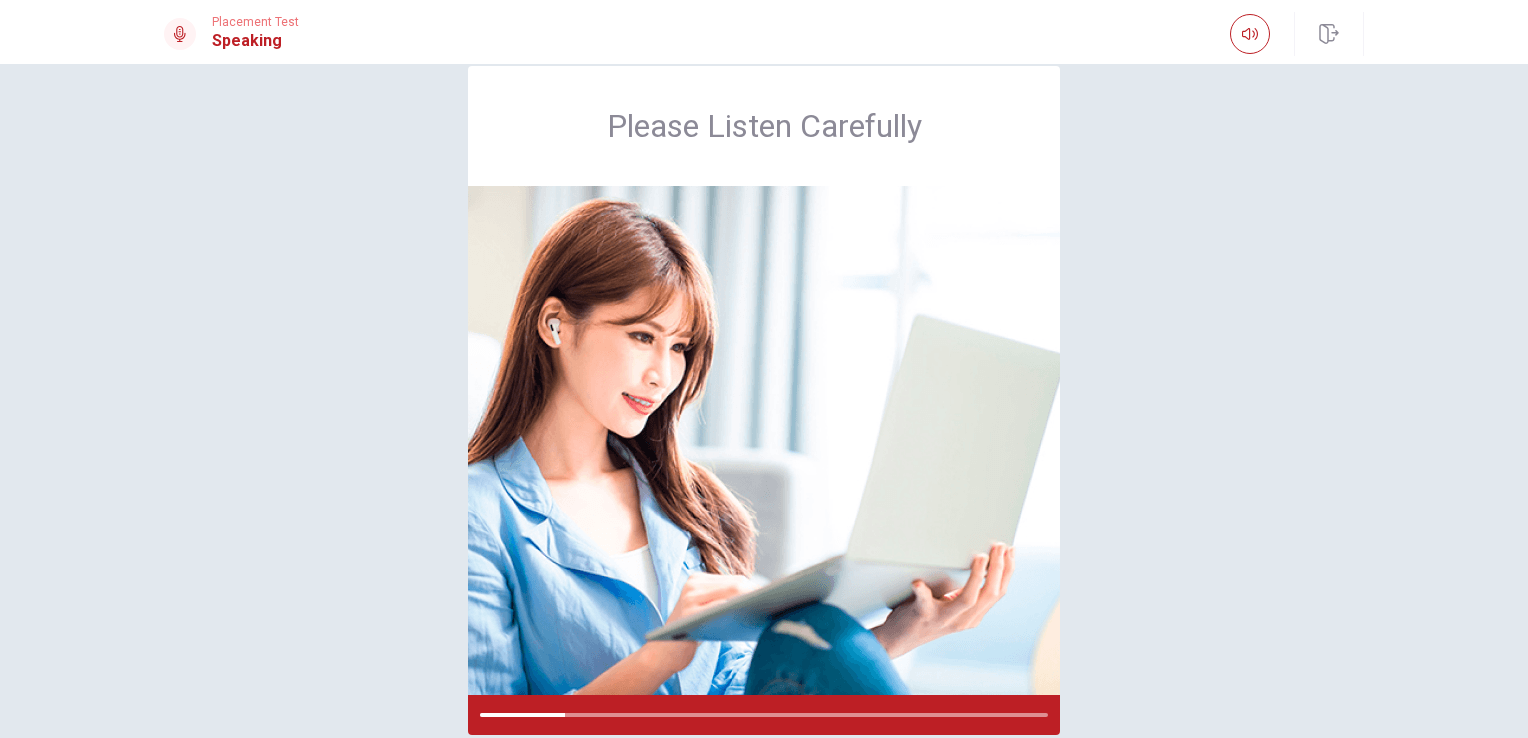 scroll, scrollTop: 138, scrollLeft: 0, axis: vertical 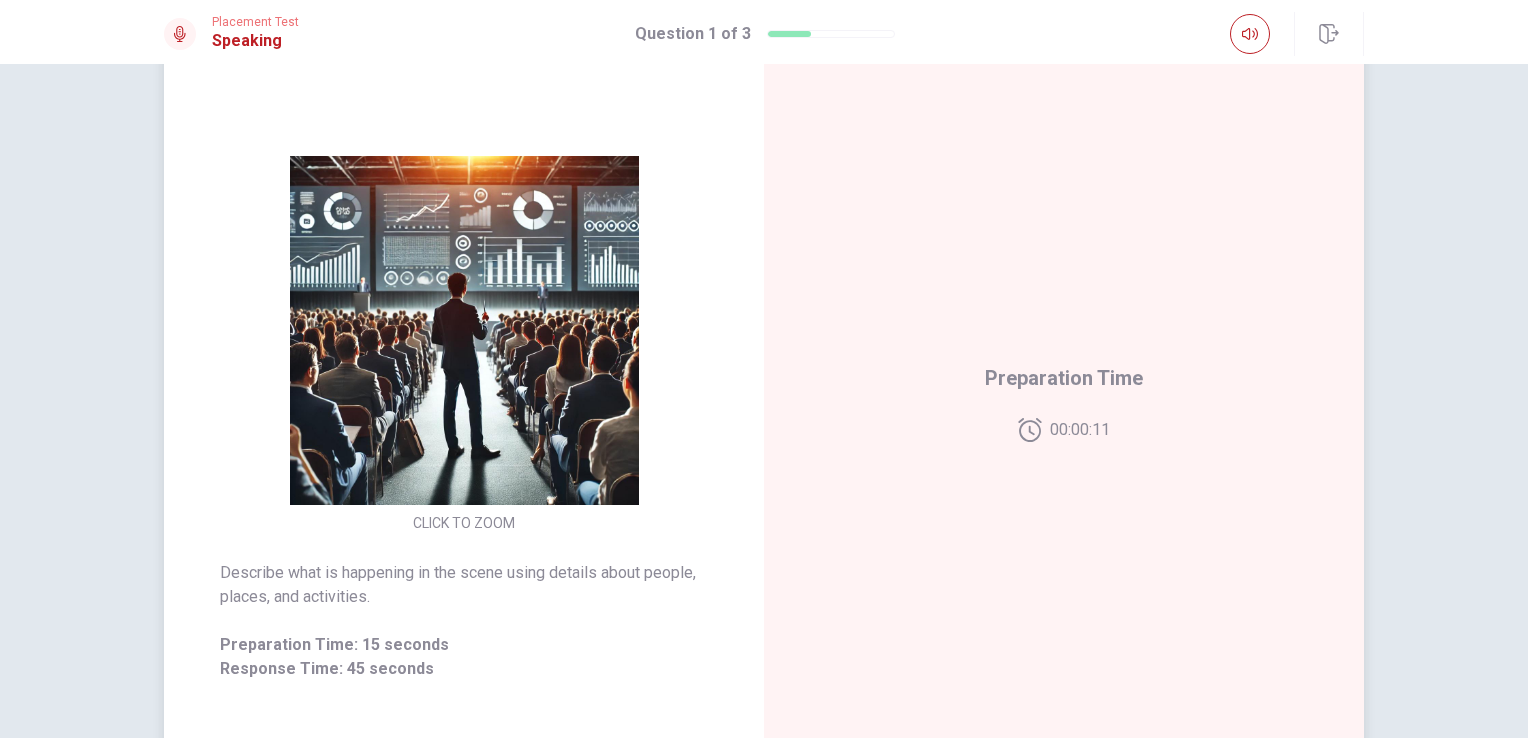 click at bounding box center [464, 330] 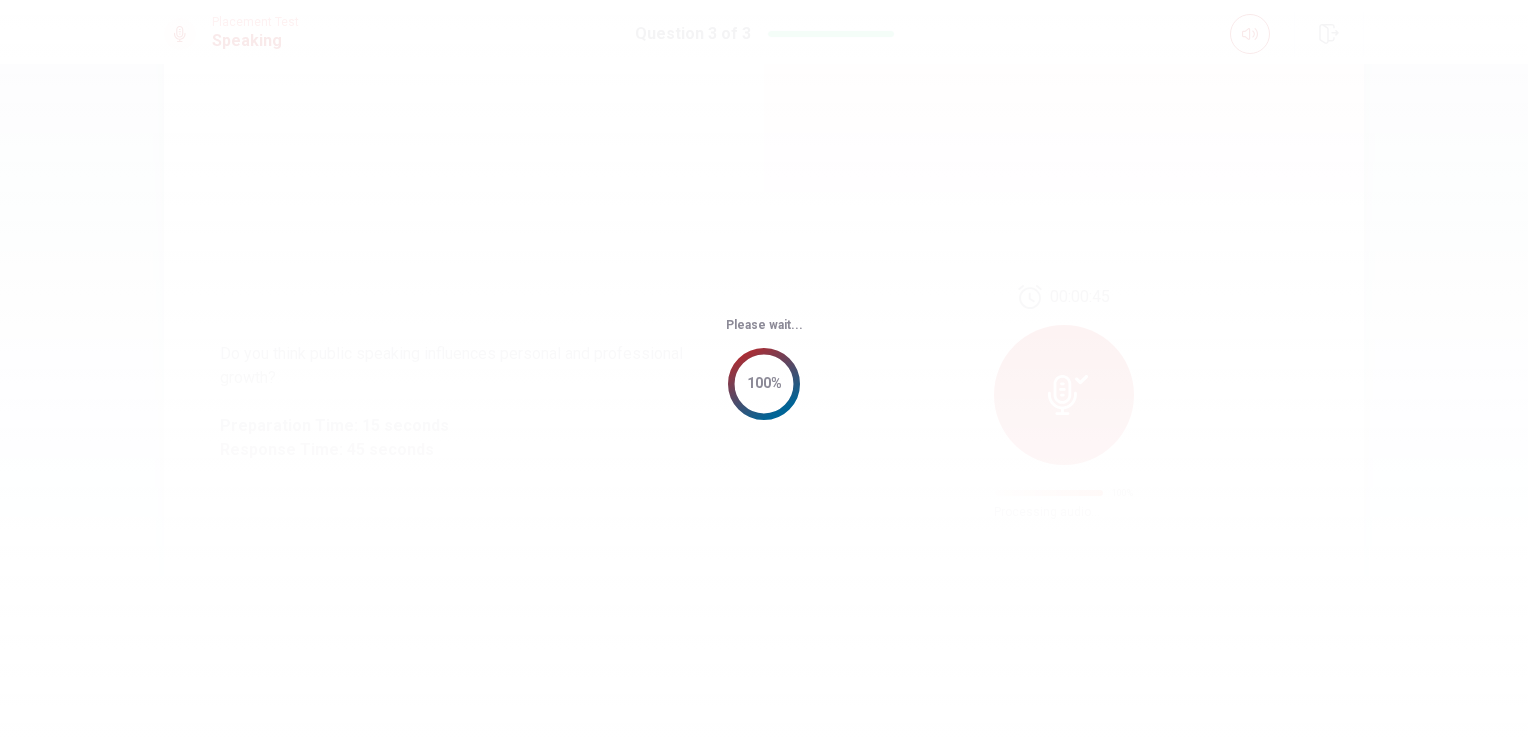 scroll, scrollTop: 0, scrollLeft: 0, axis: both 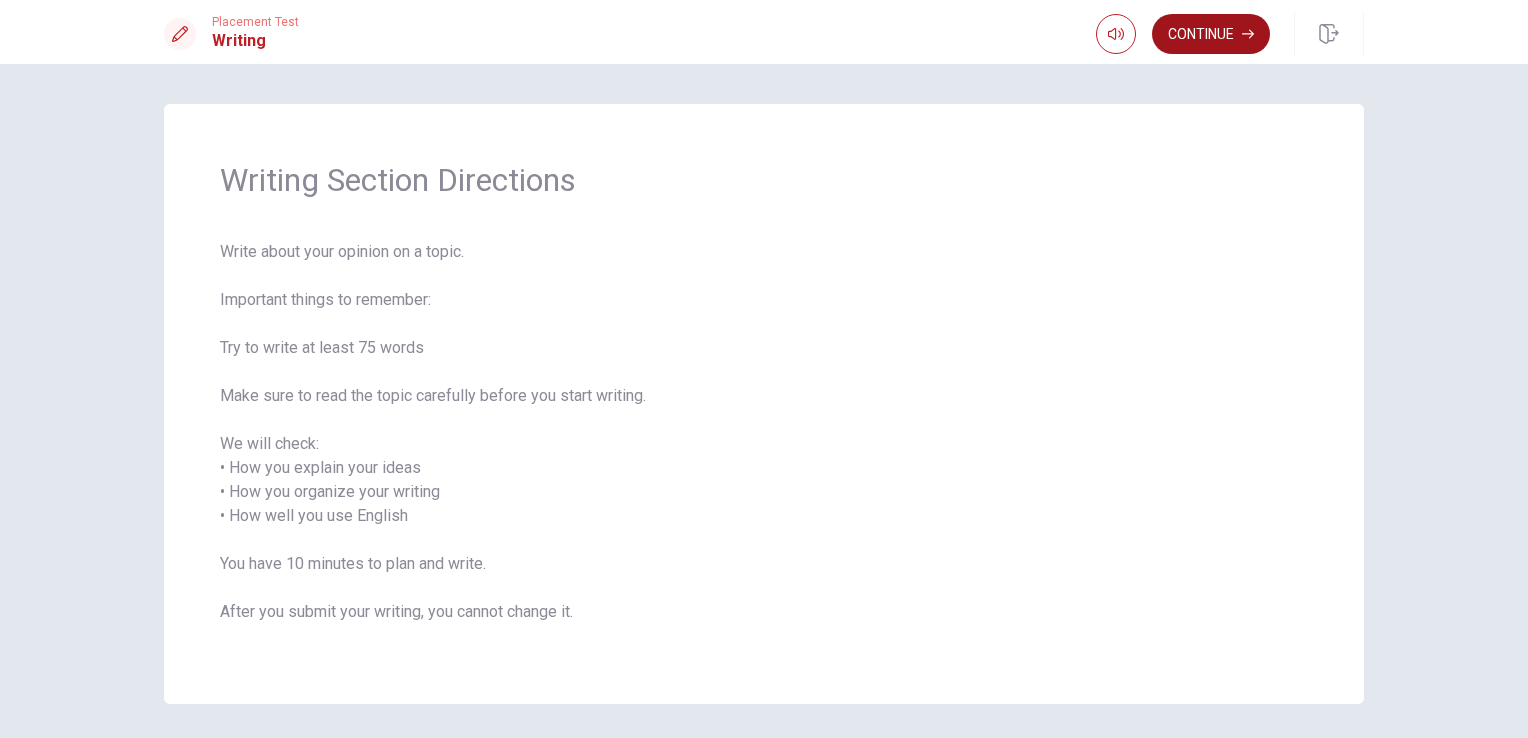 click on "Continue" at bounding box center [1211, 34] 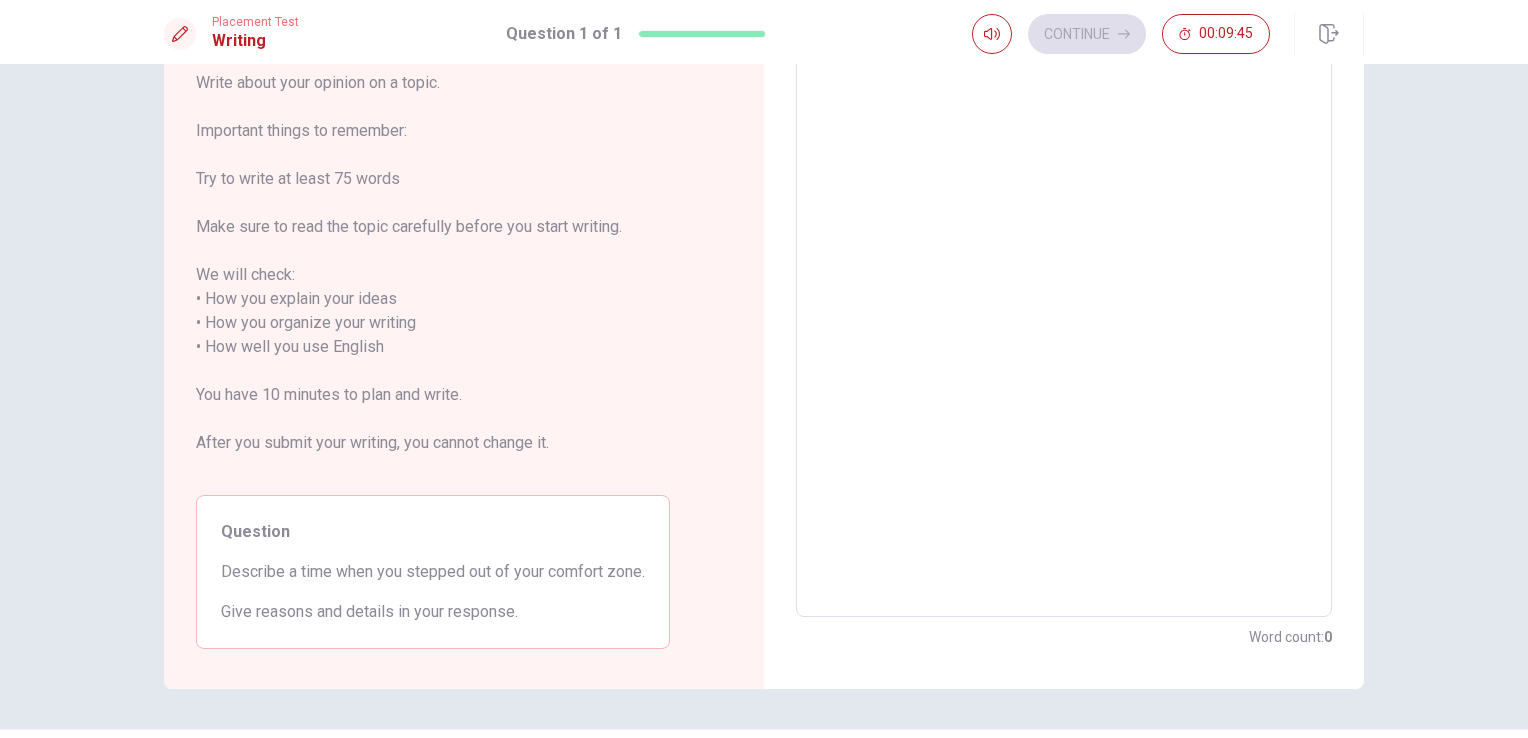scroll, scrollTop: 75, scrollLeft: 0, axis: vertical 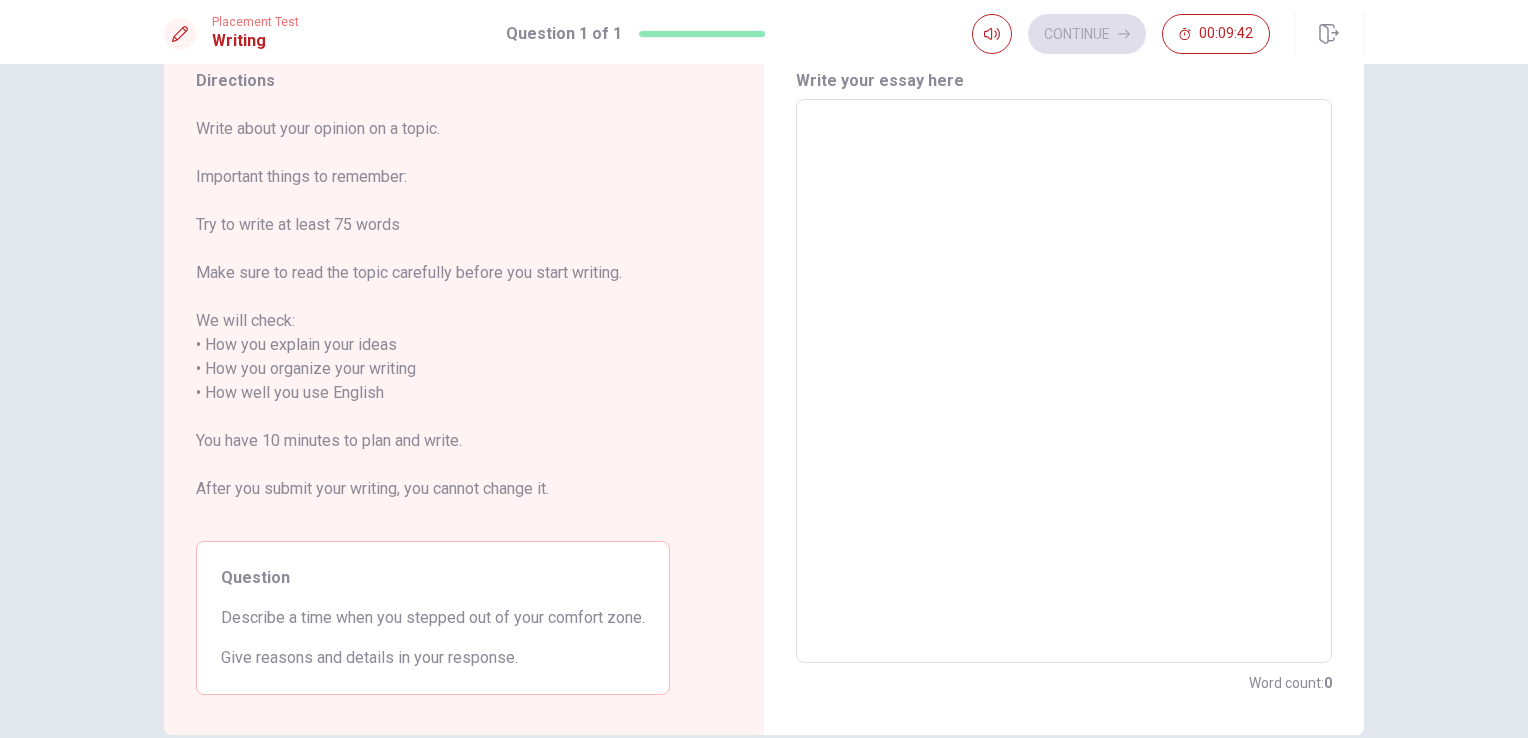 click at bounding box center [1064, 381] 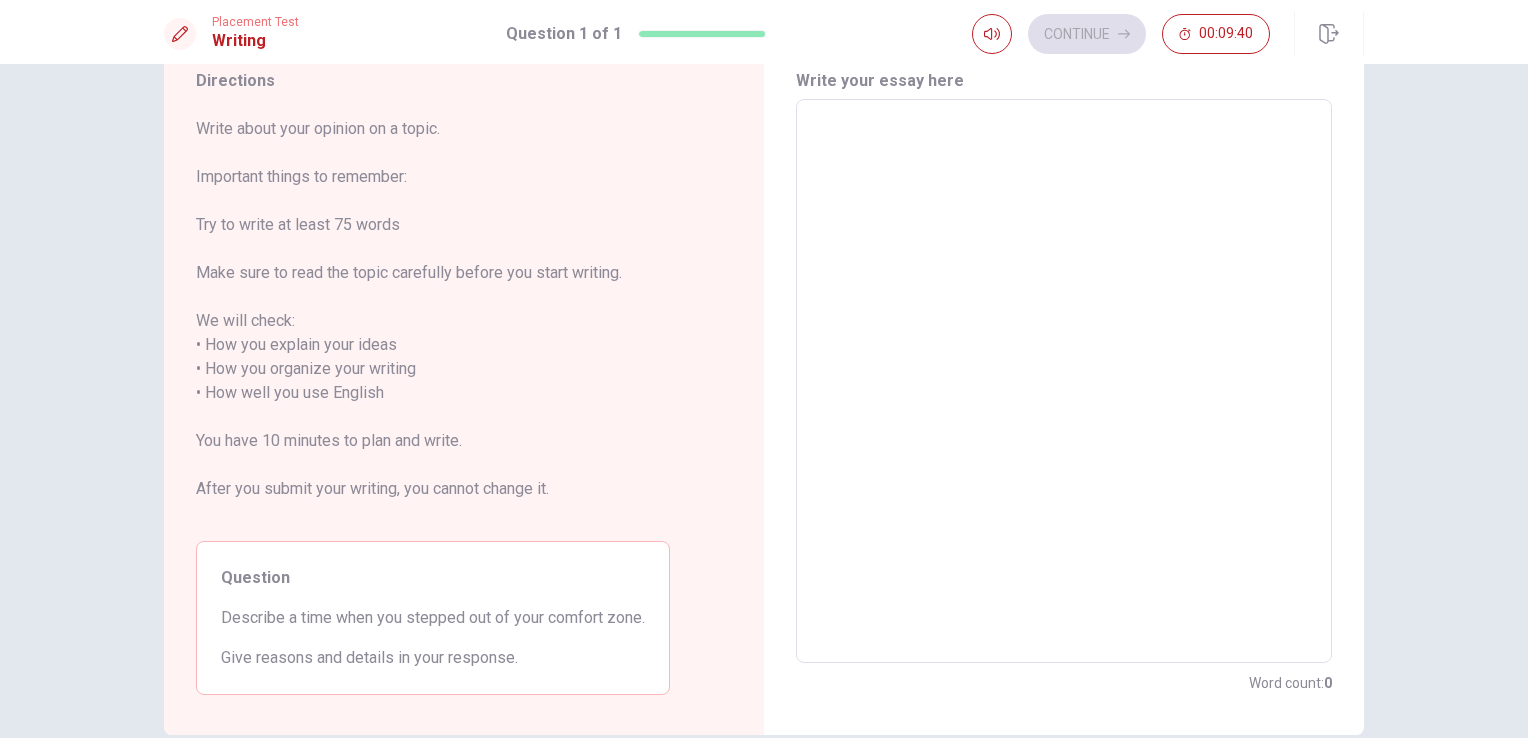 type on "A" 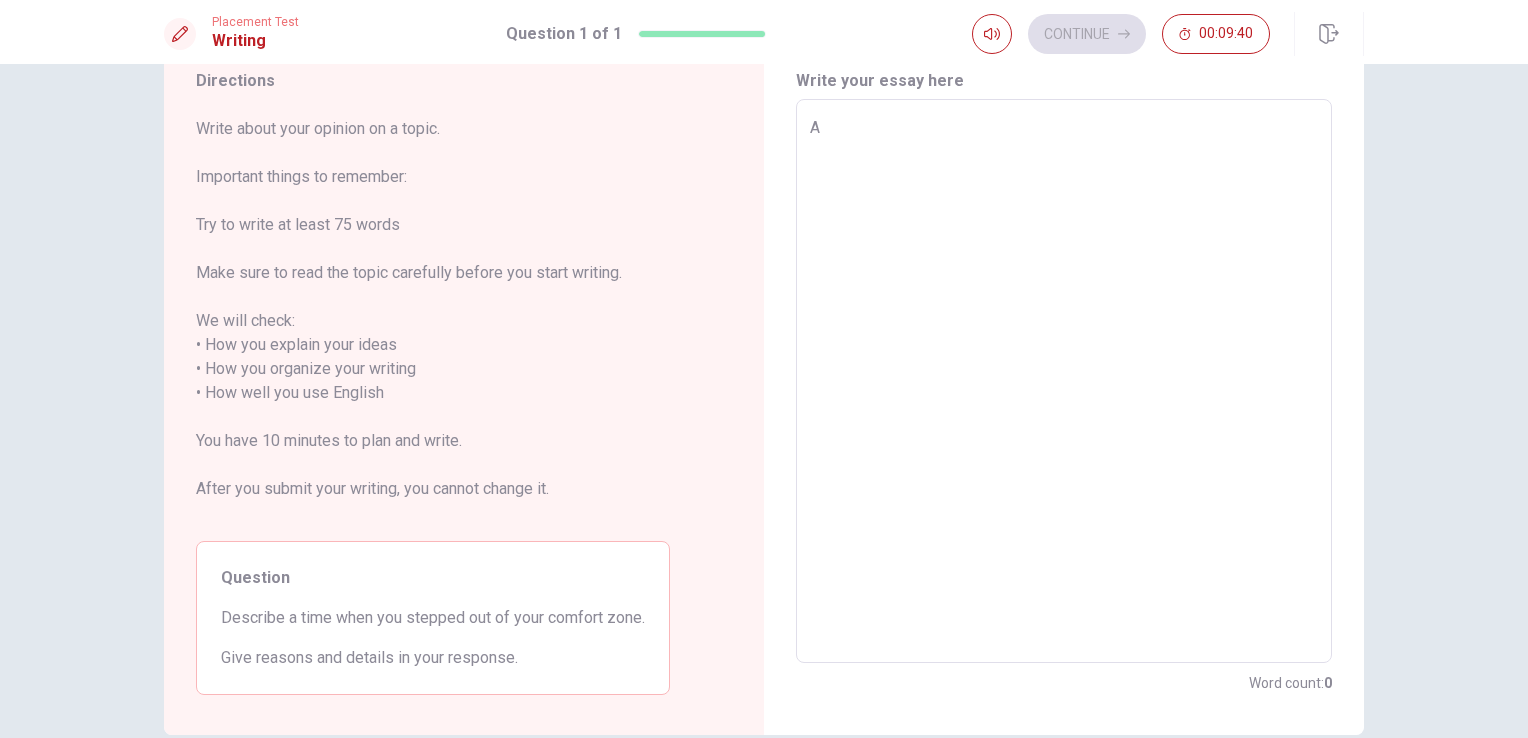 type on "x" 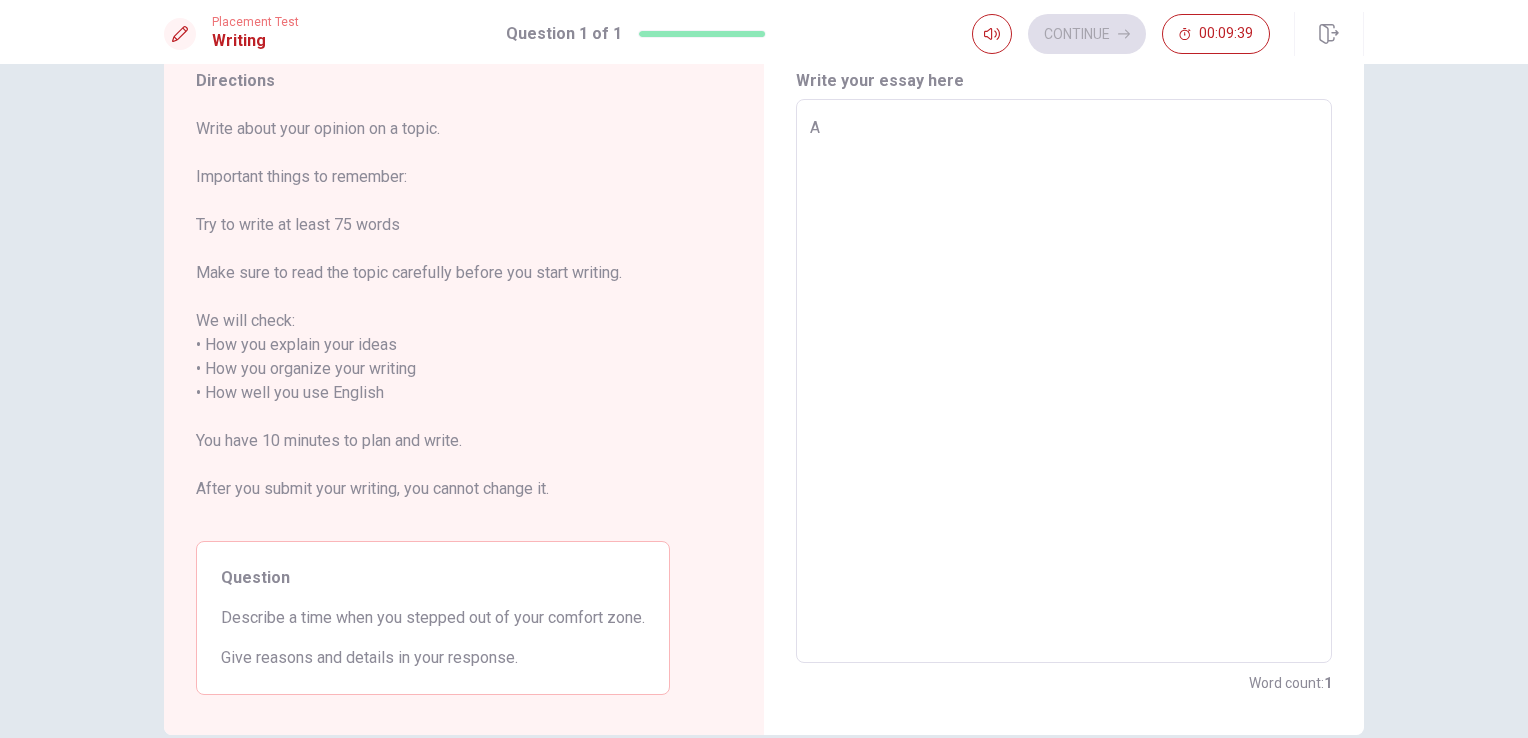 type on "At" 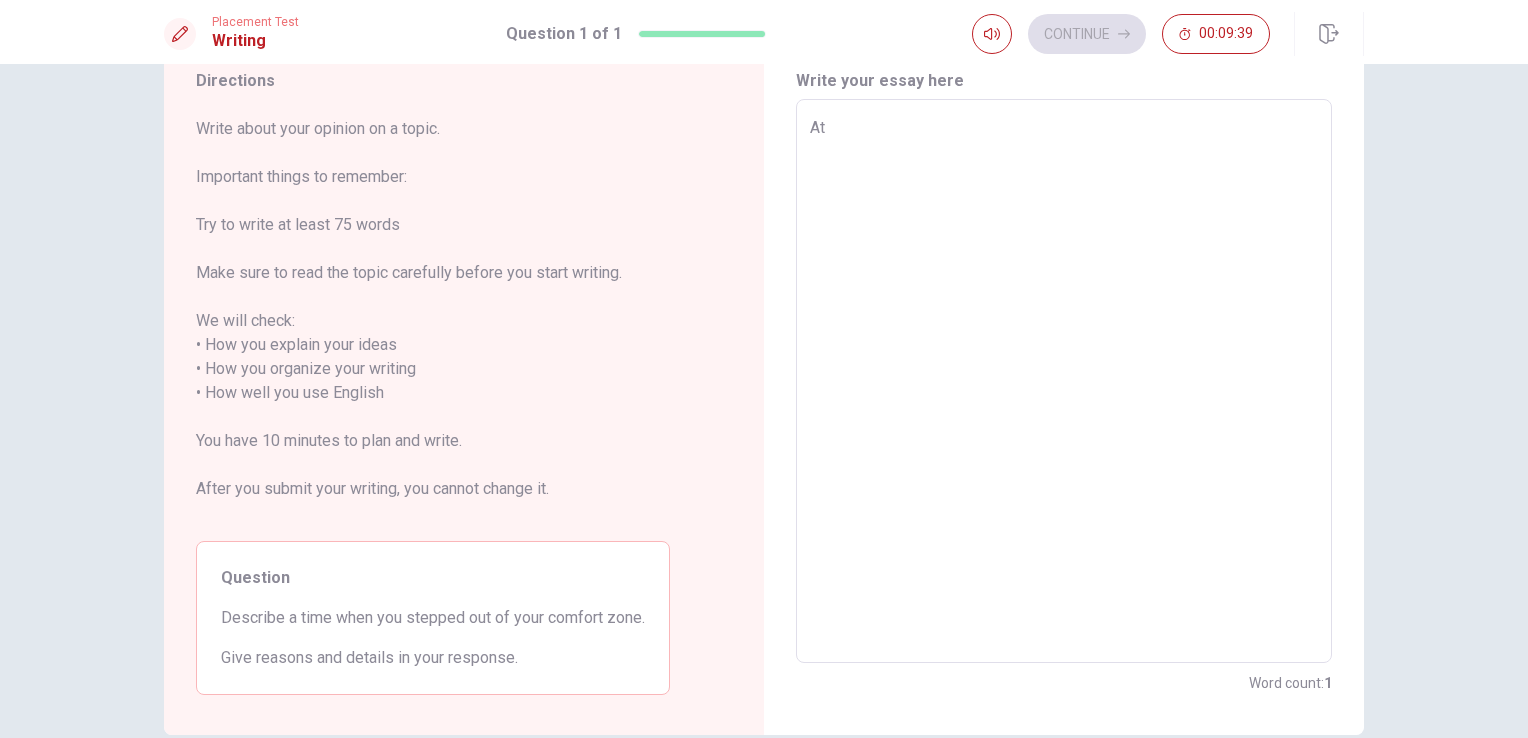 type on "x" 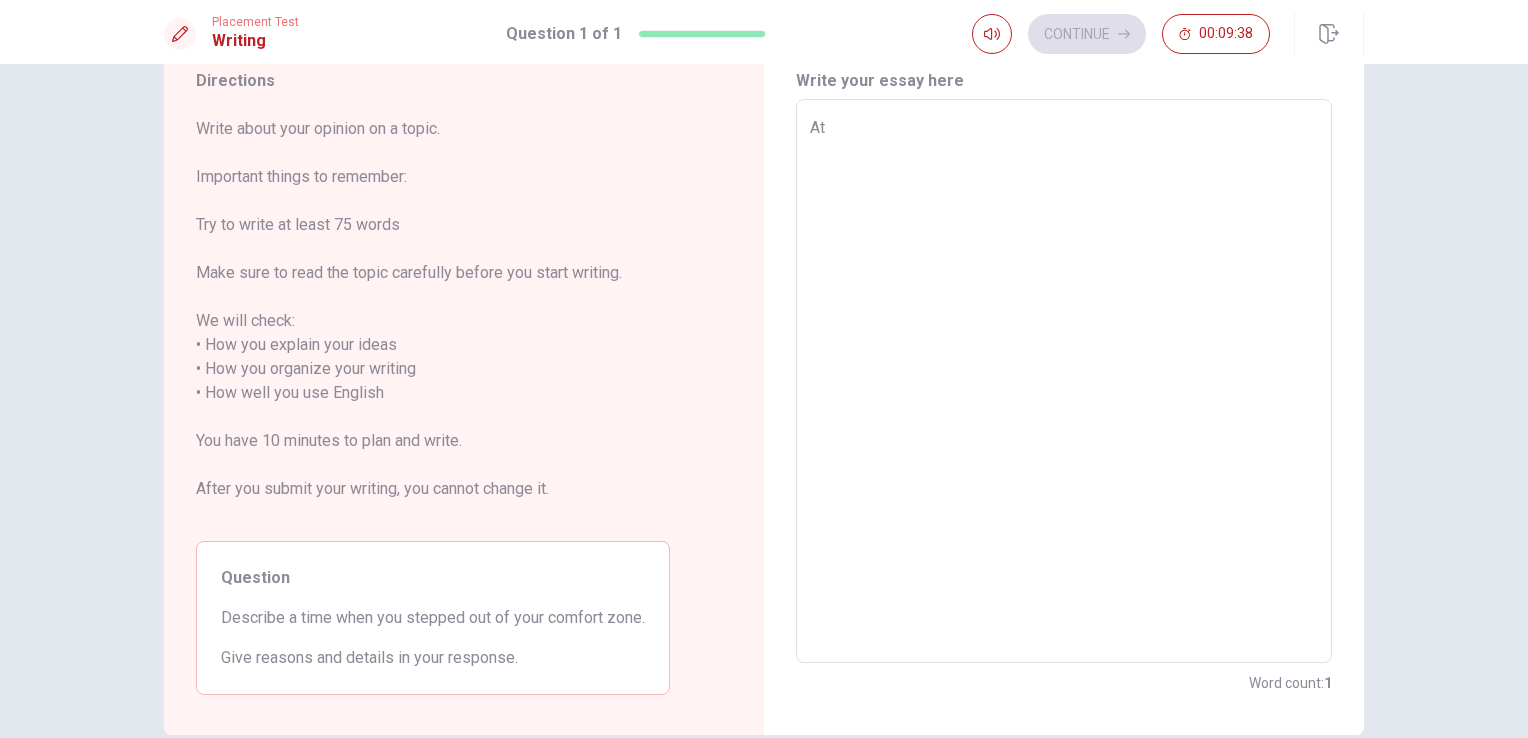 type on "At" 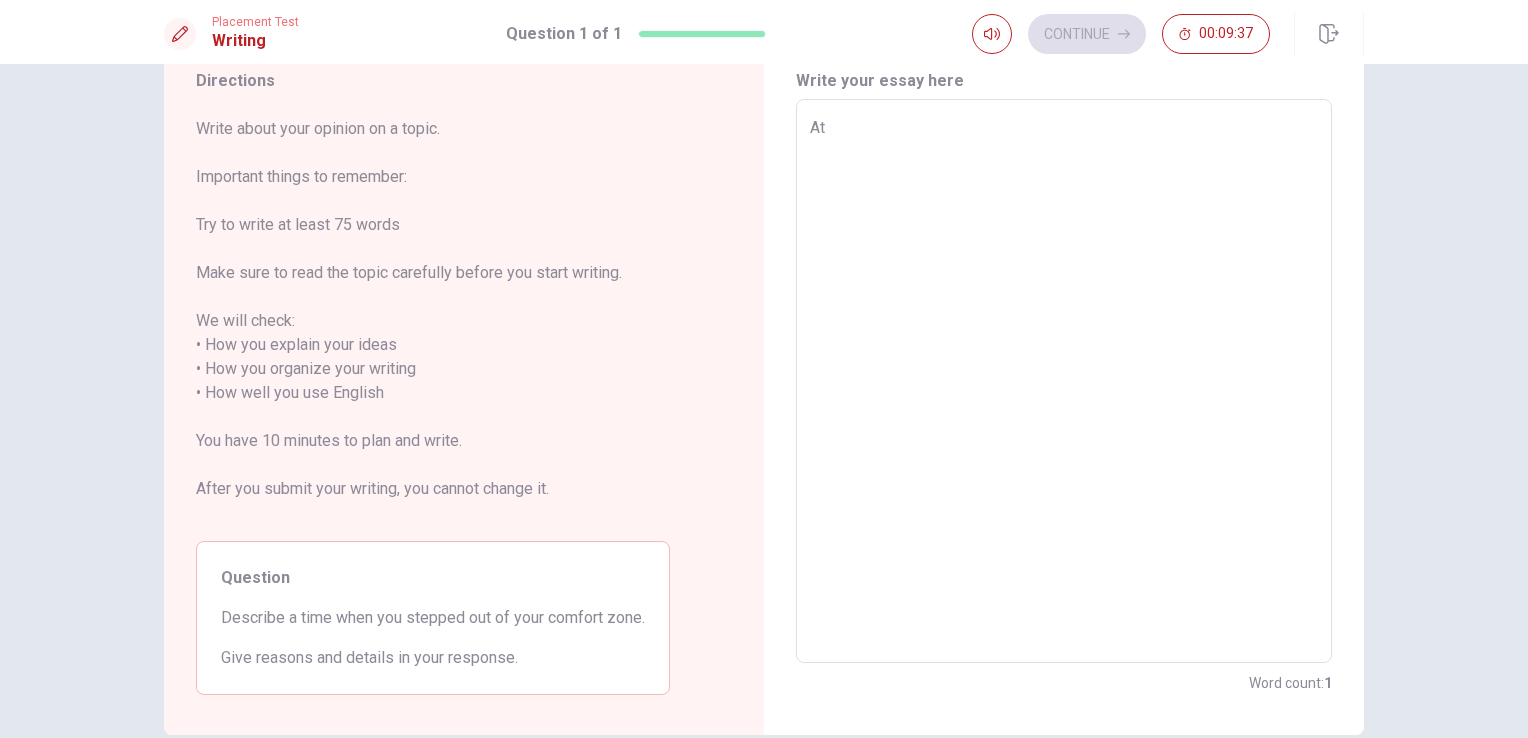 type on "At" 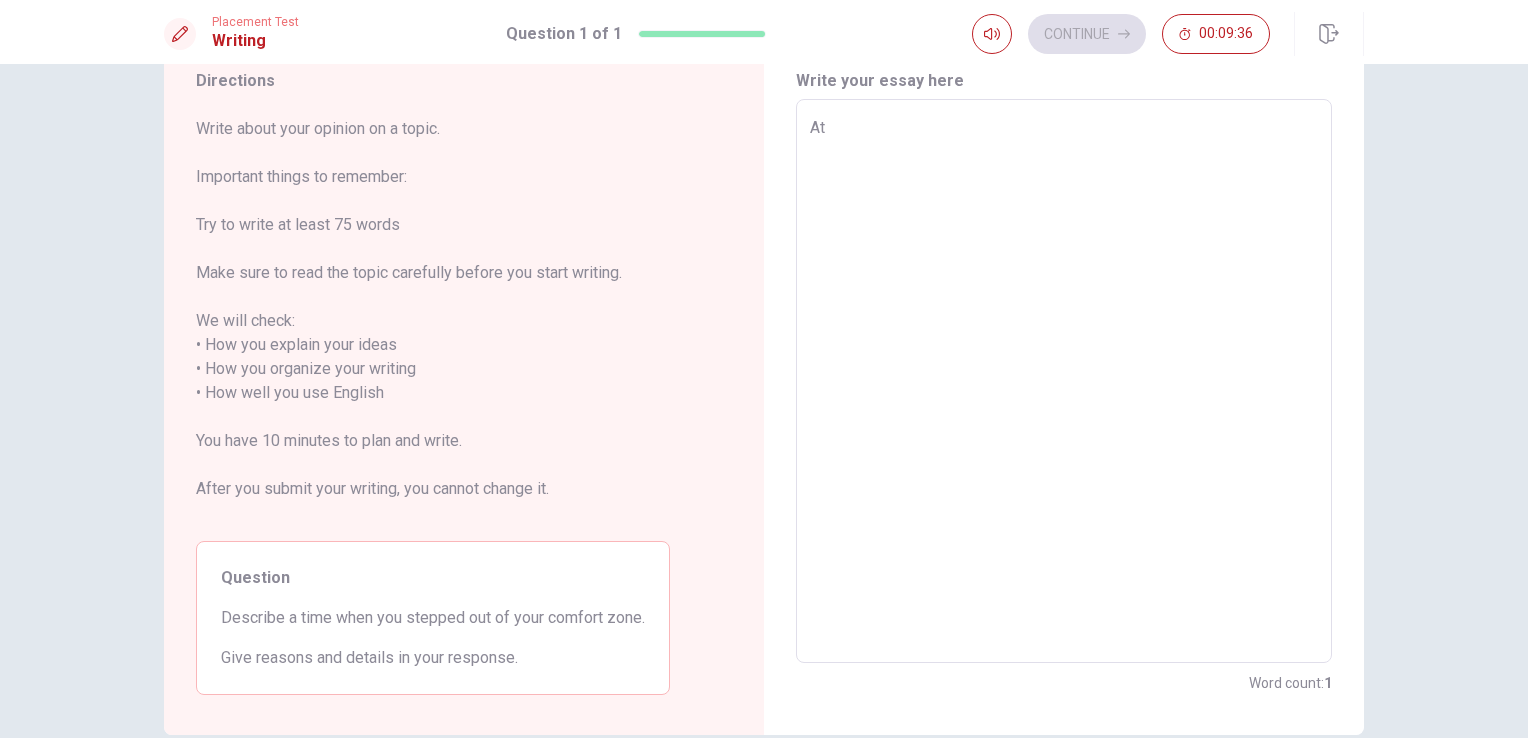 type on "A" 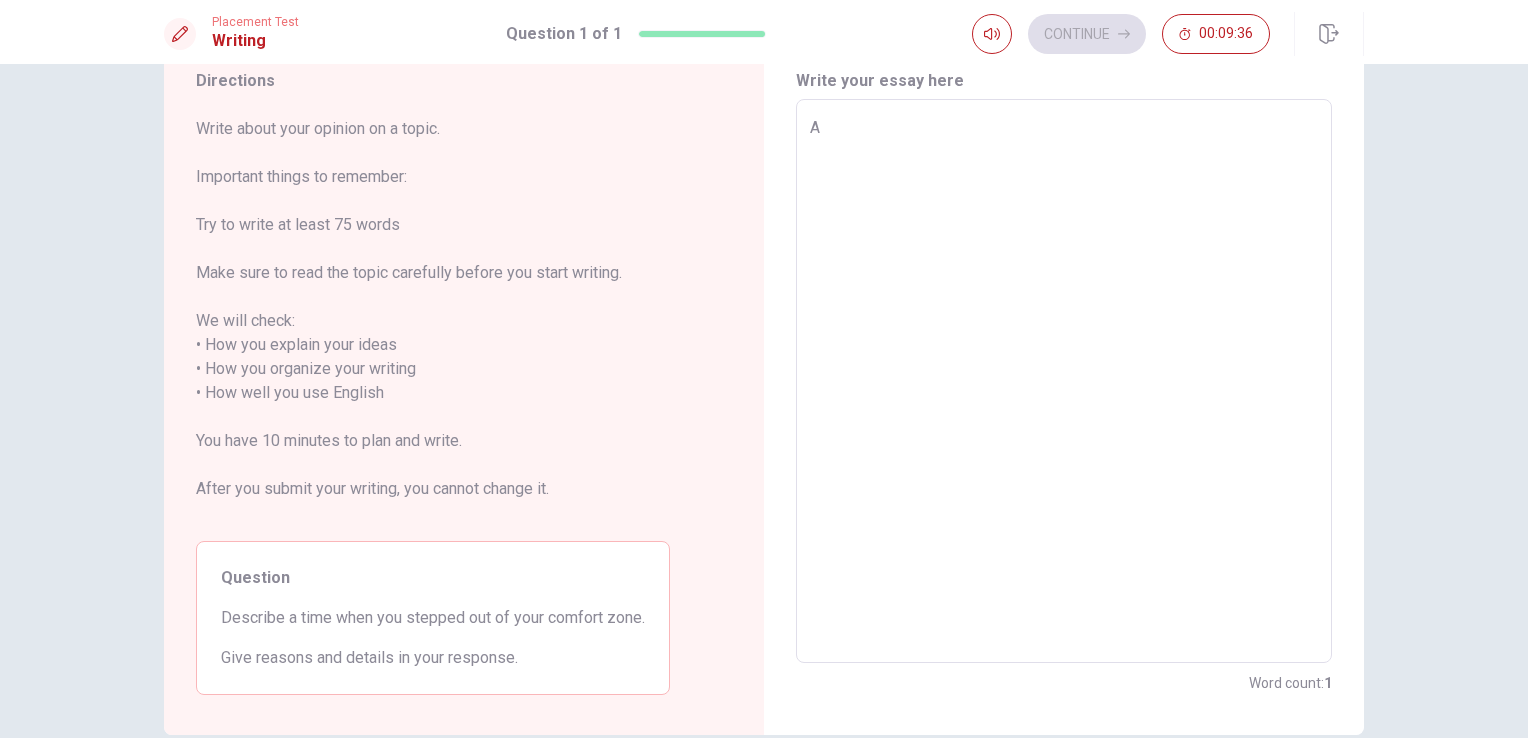 type on "x" 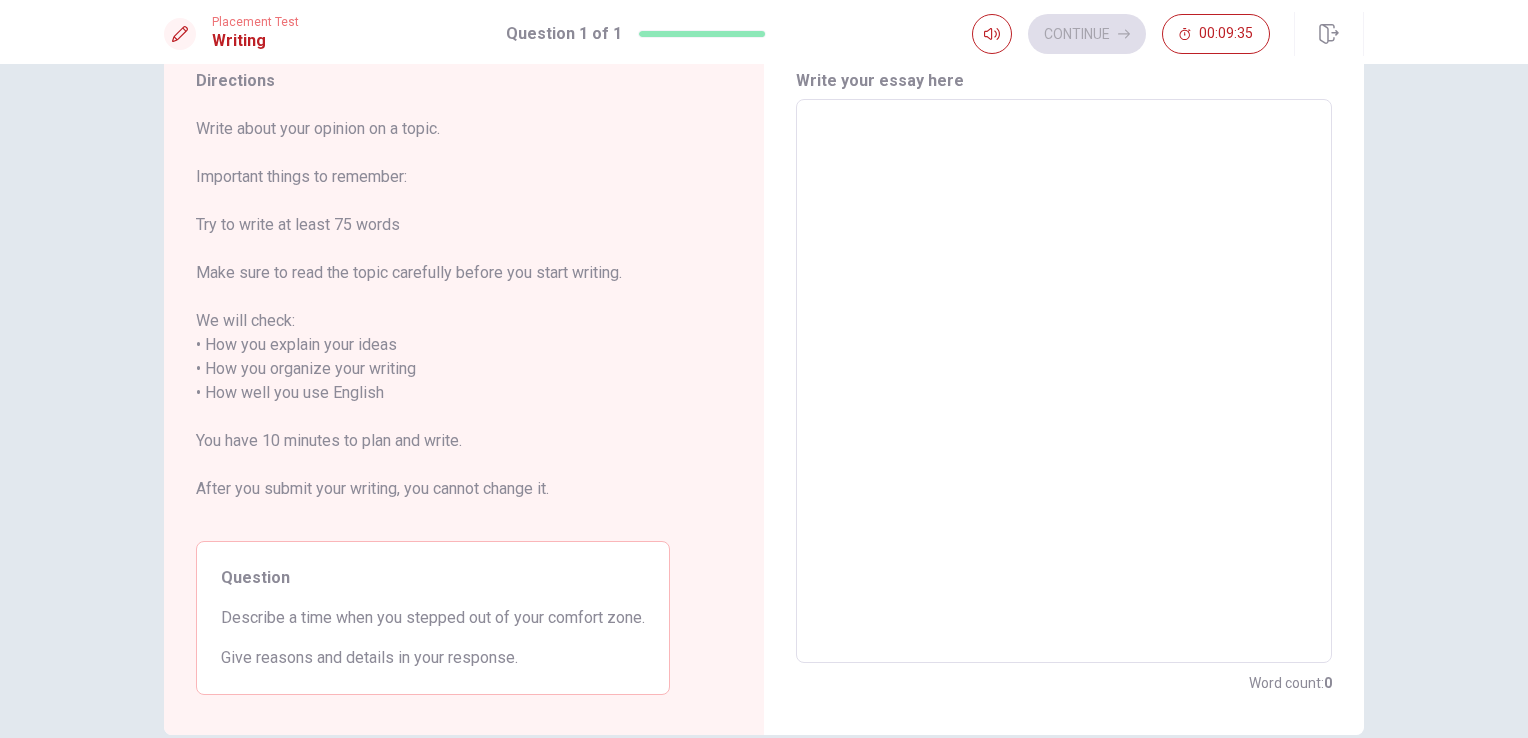 type on "F" 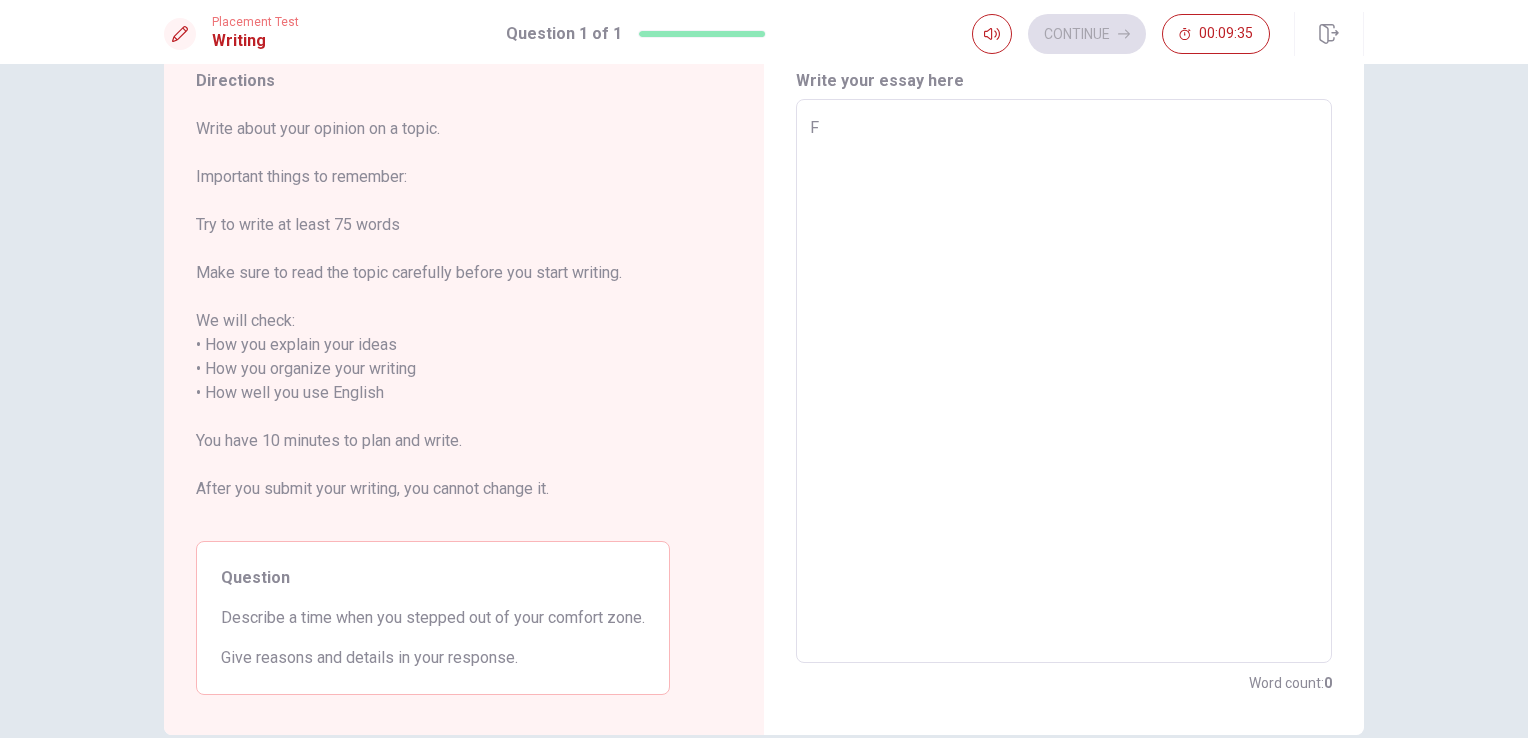 type on "x" 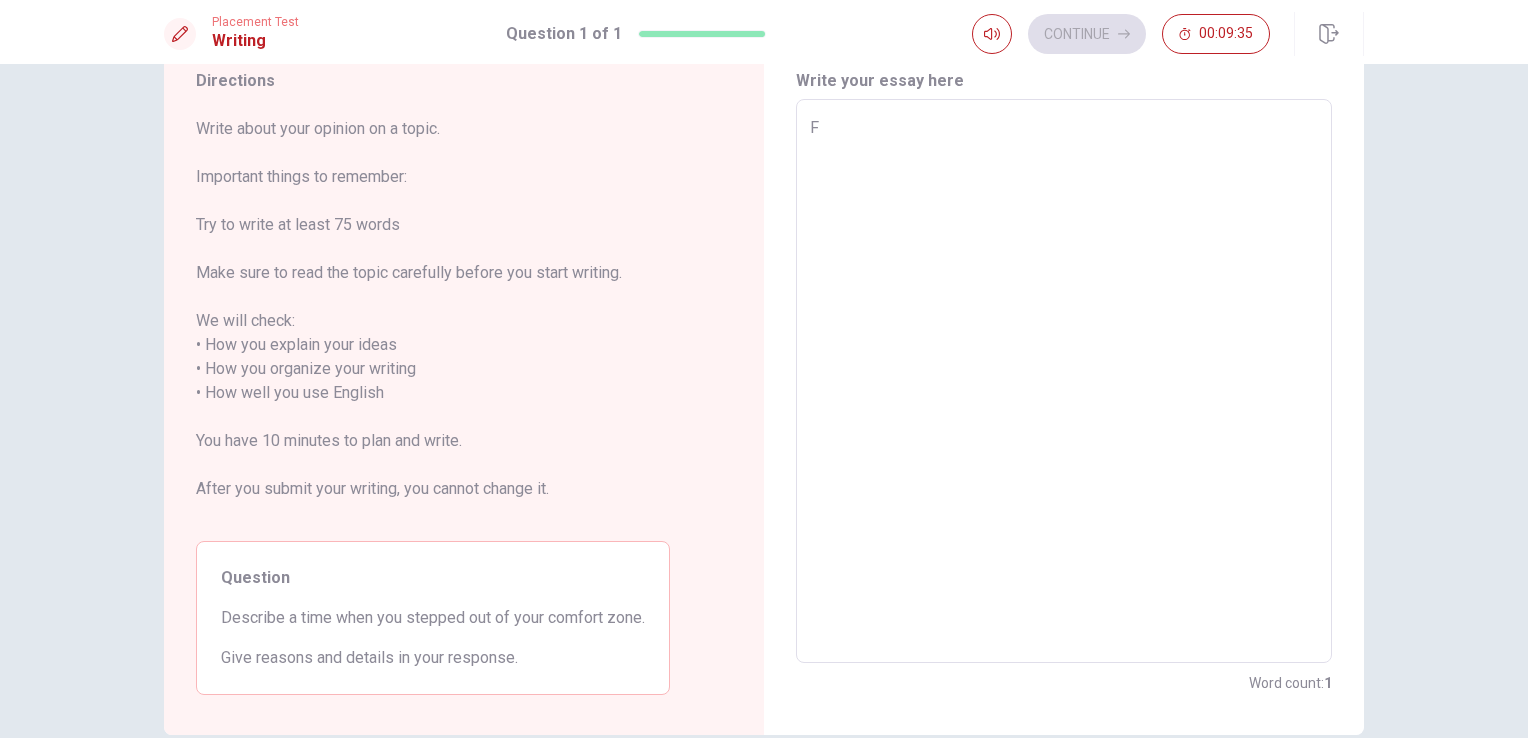 type on "Fe" 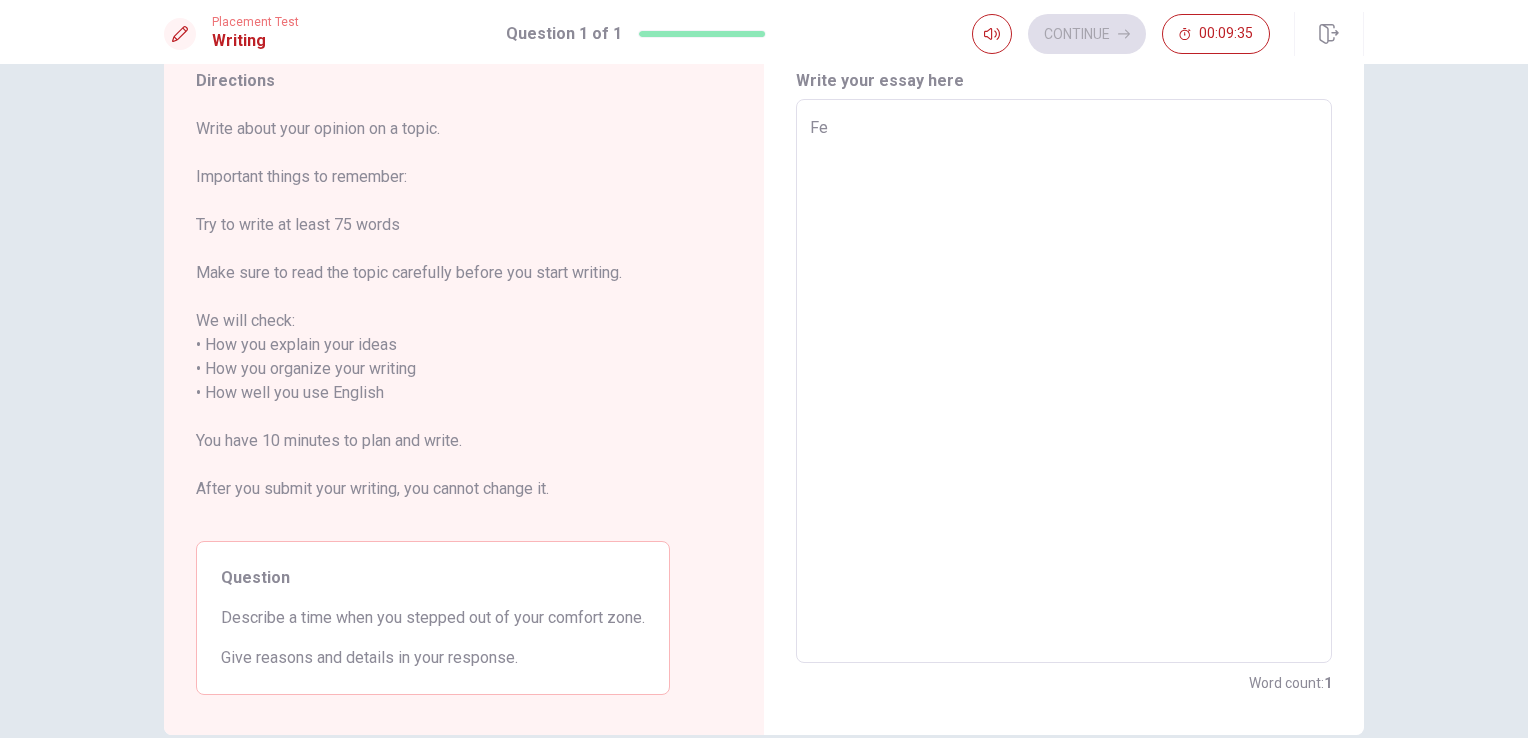 type on "x" 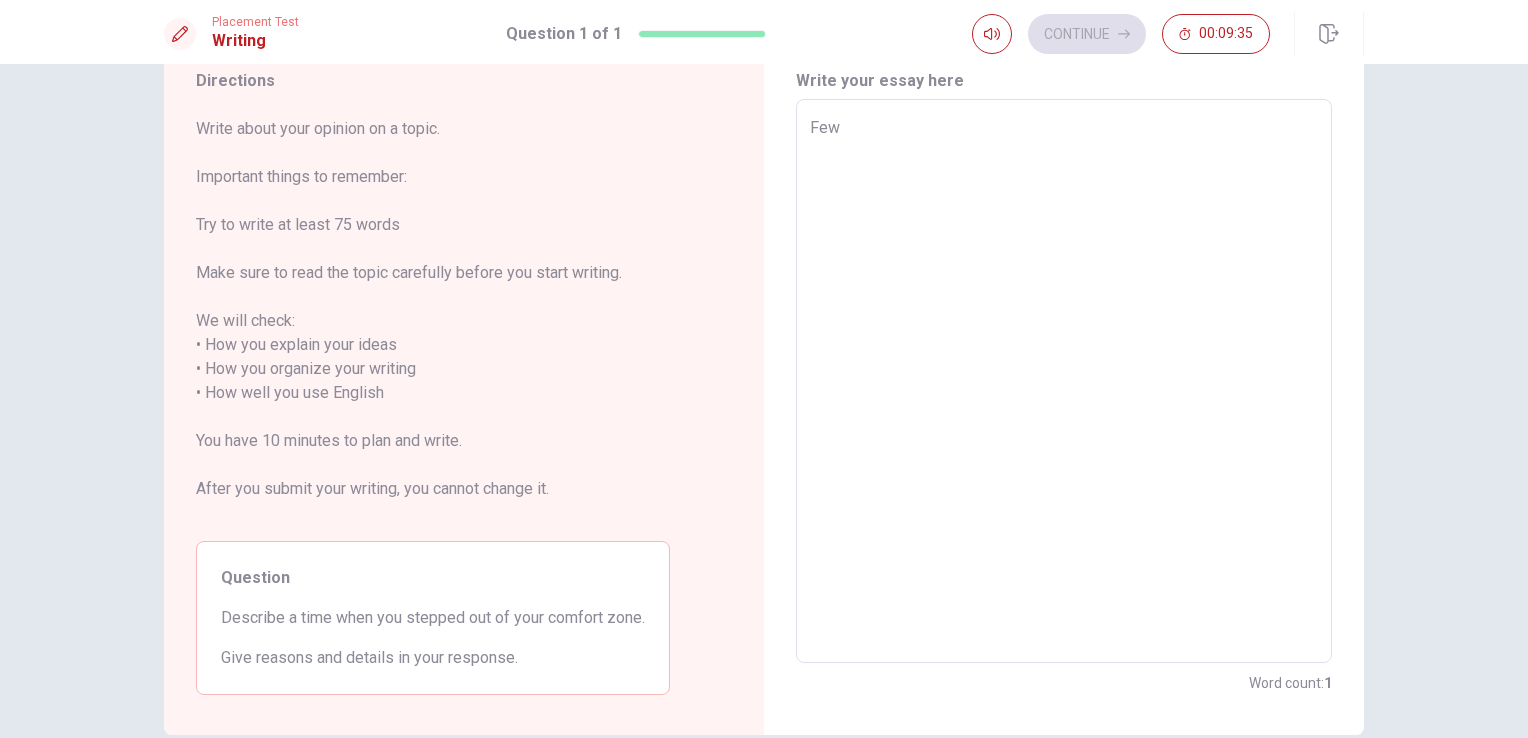 type on "x" 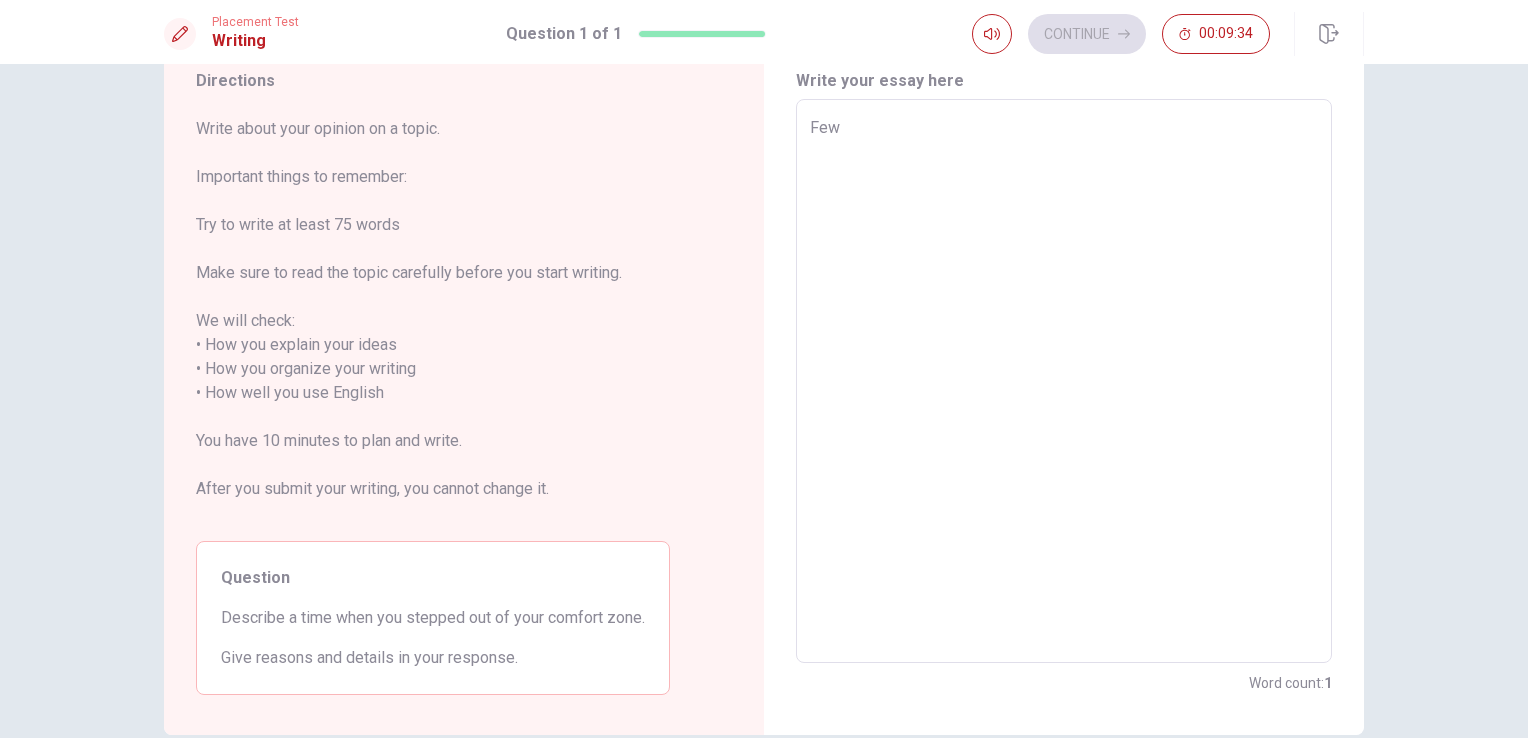 type on "Few y" 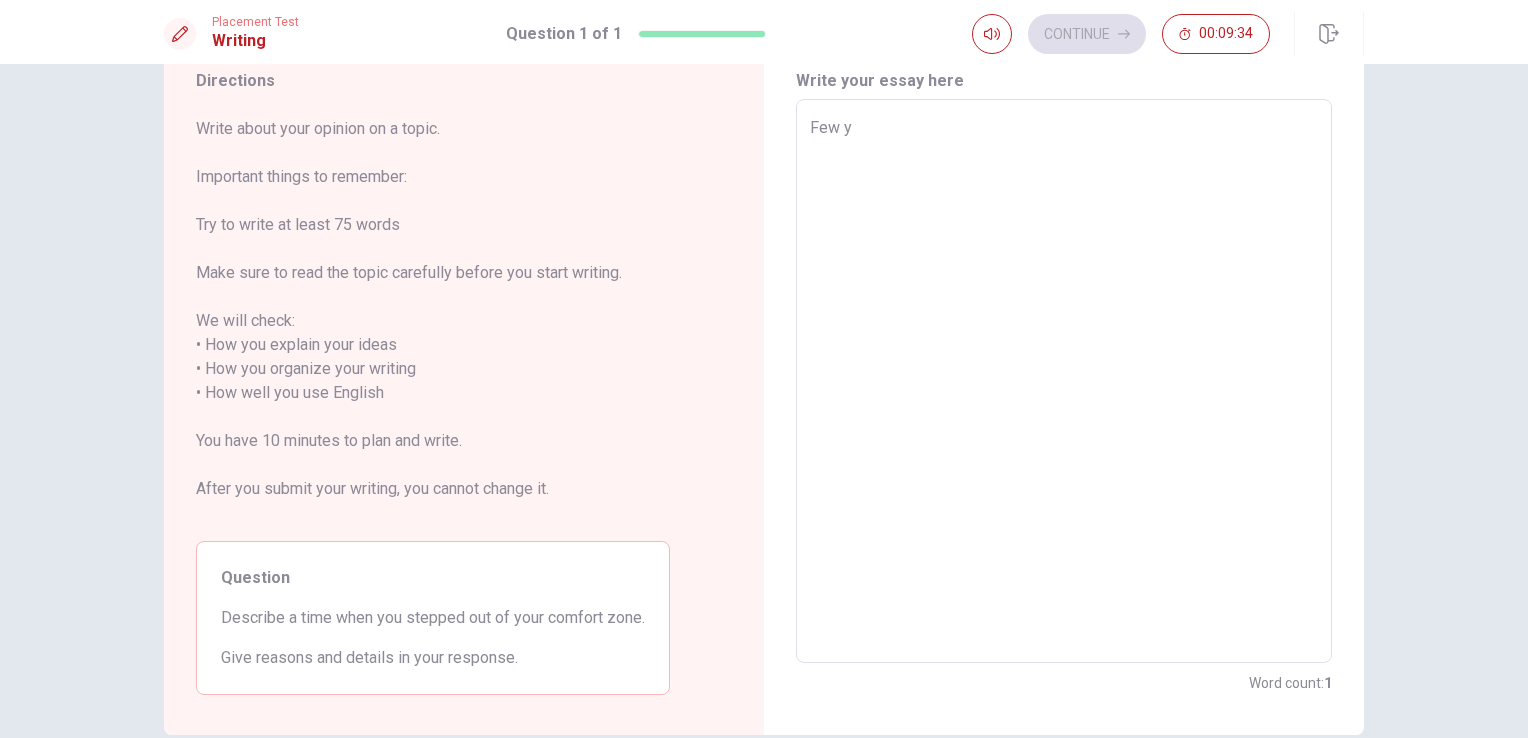 type on "x" 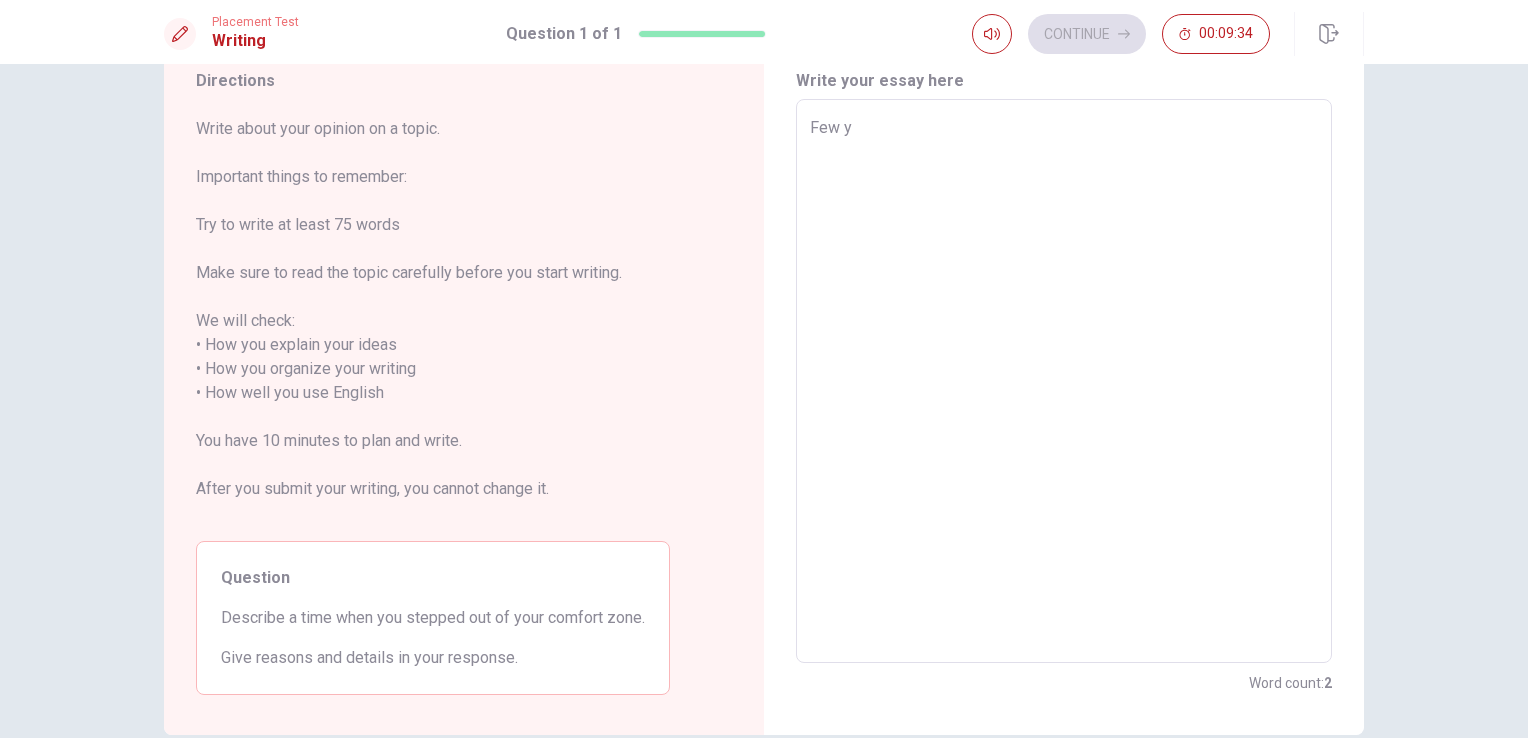type on "Few ye" 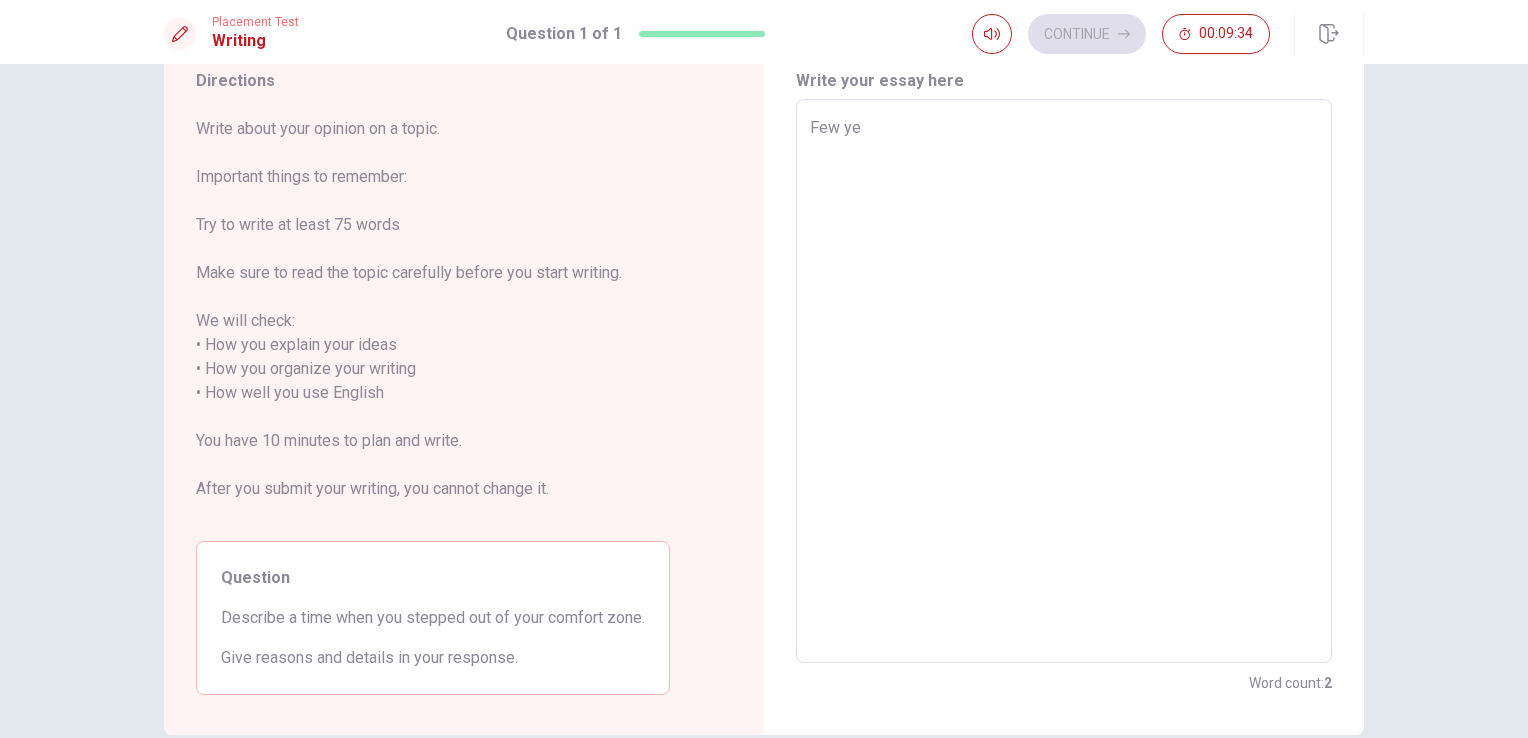 type on "x" 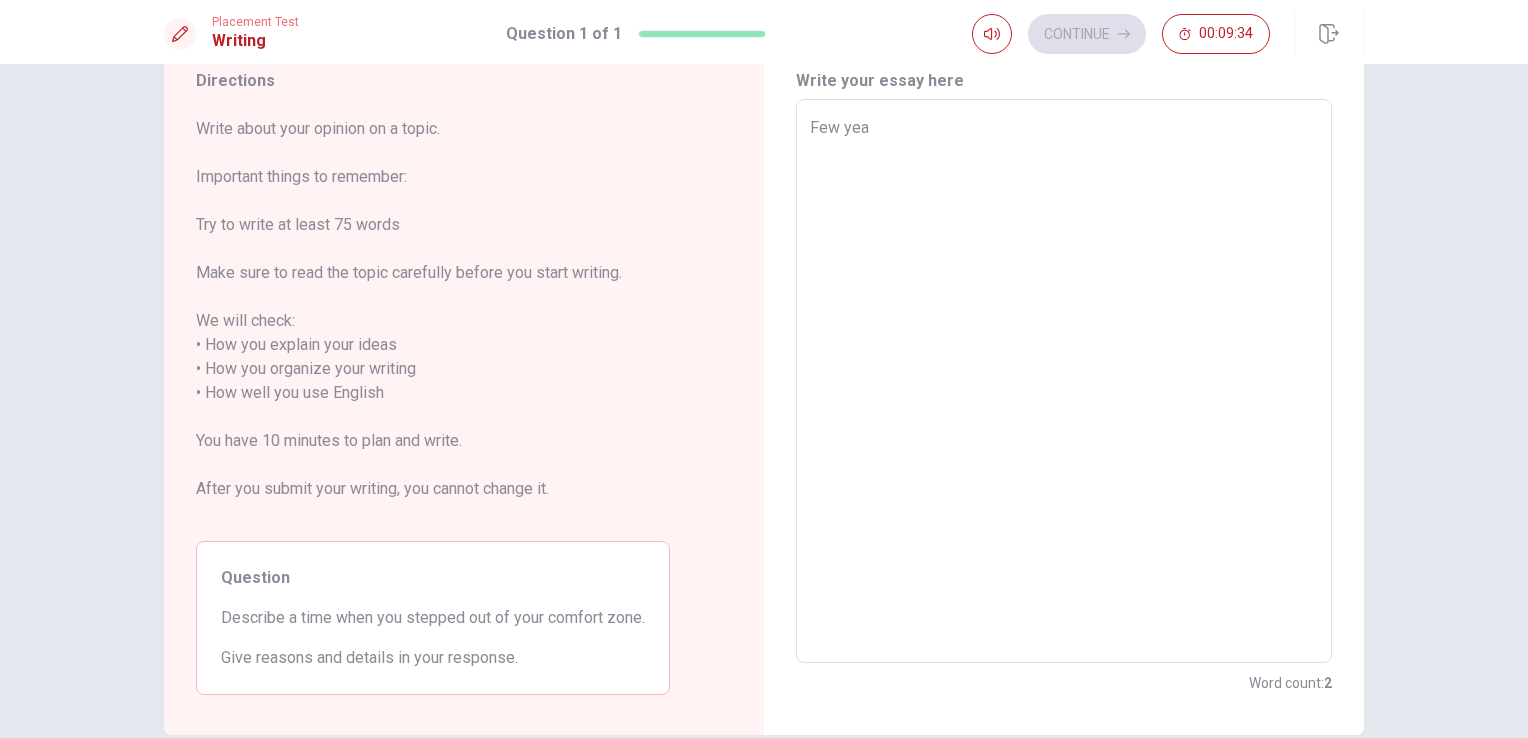 type on "x" 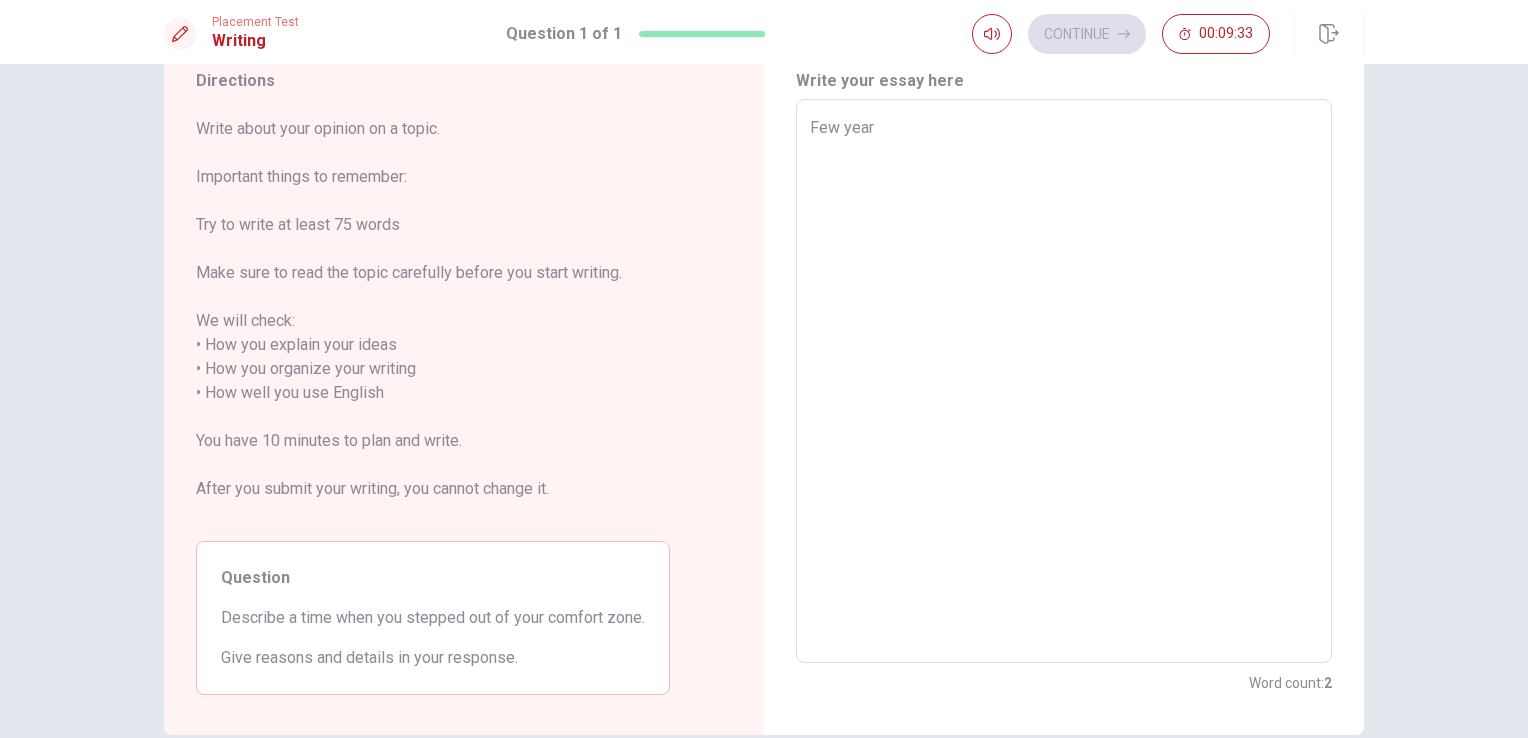type on "x" 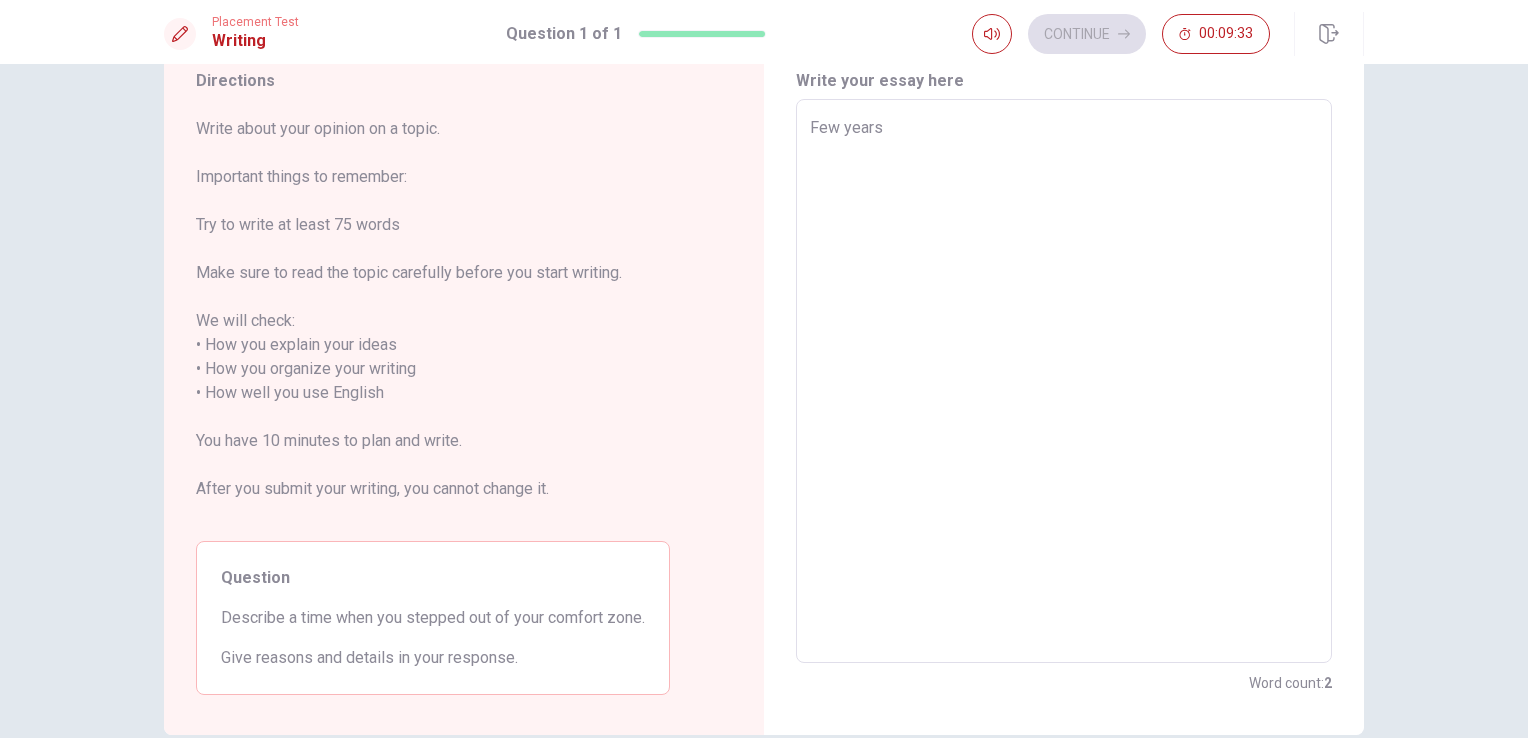 type on "x" 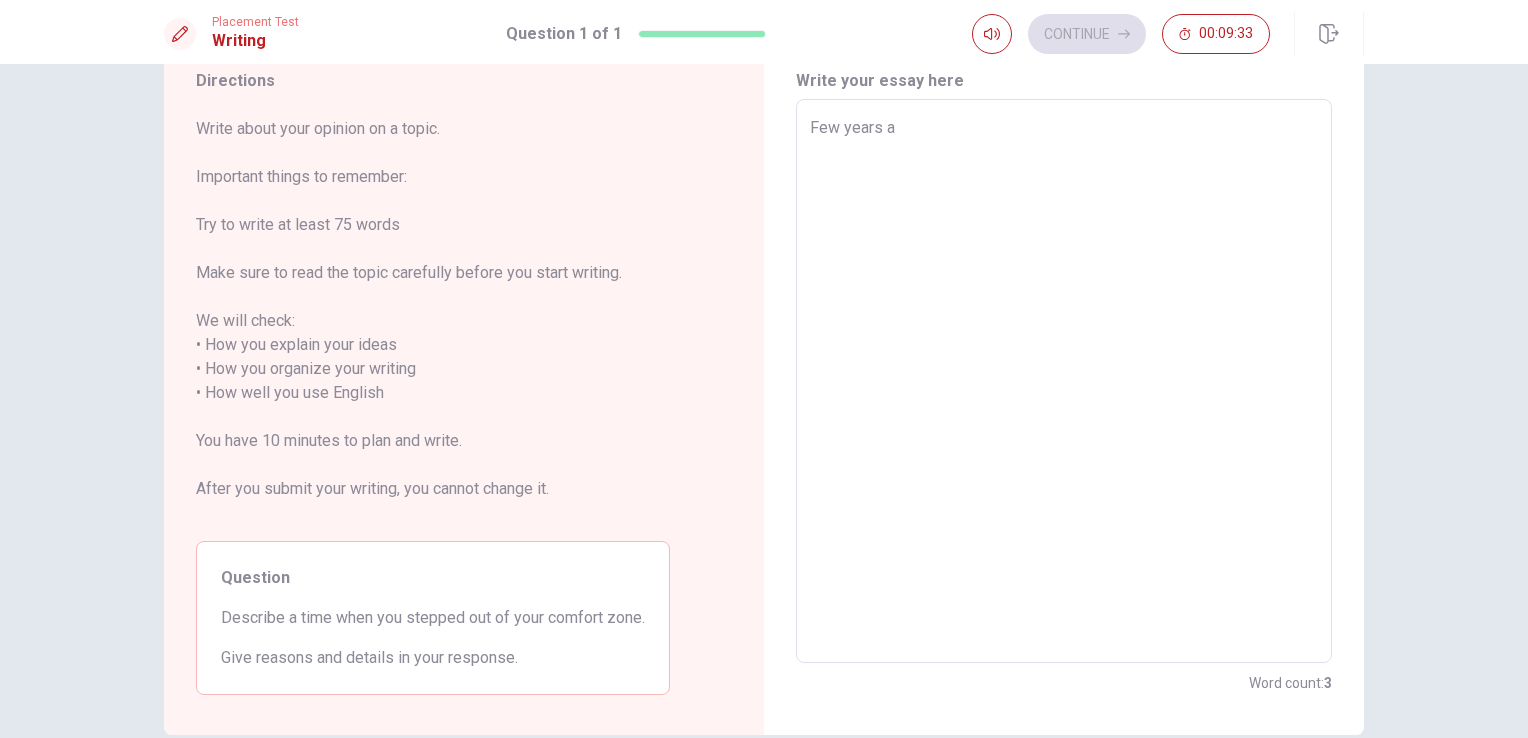 type on "x" 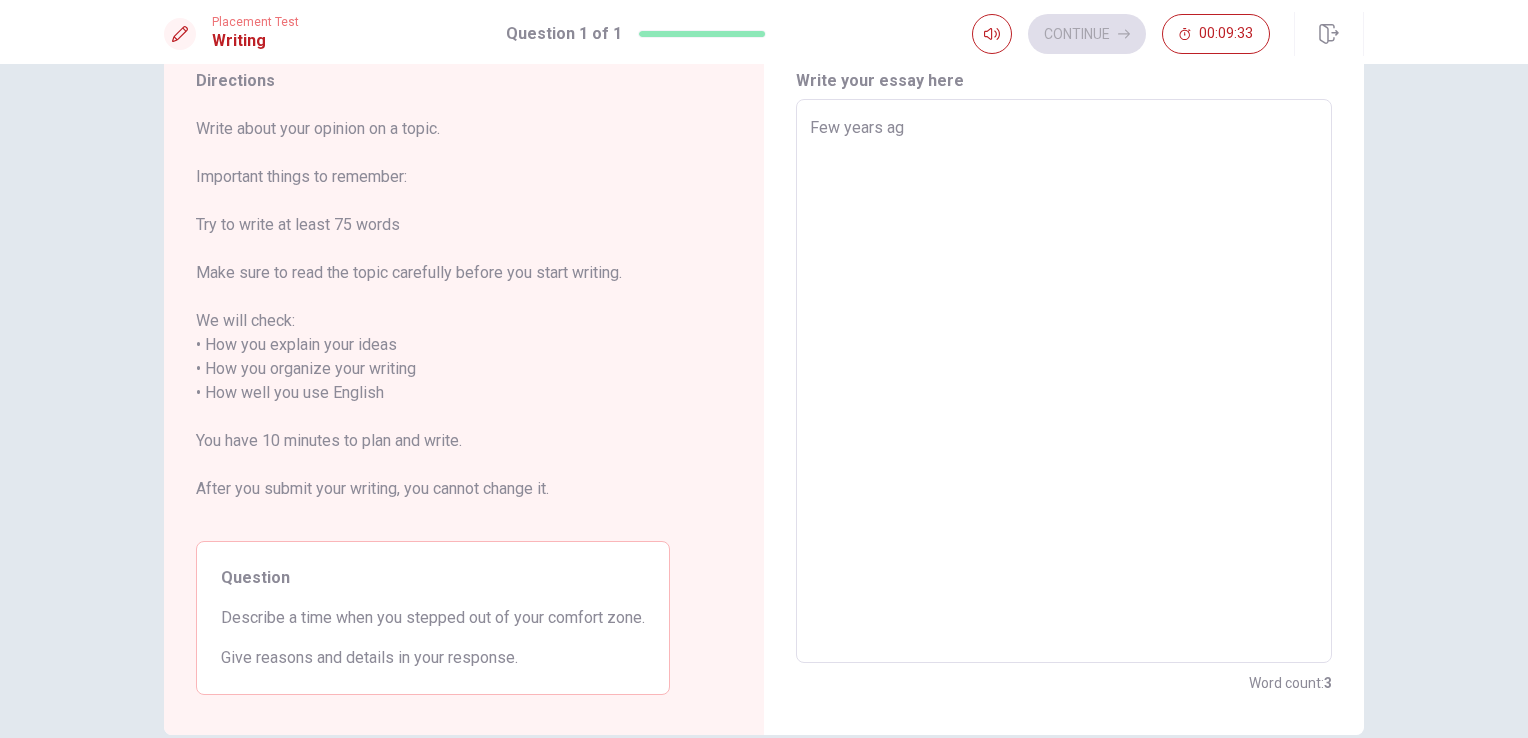 type on "x" 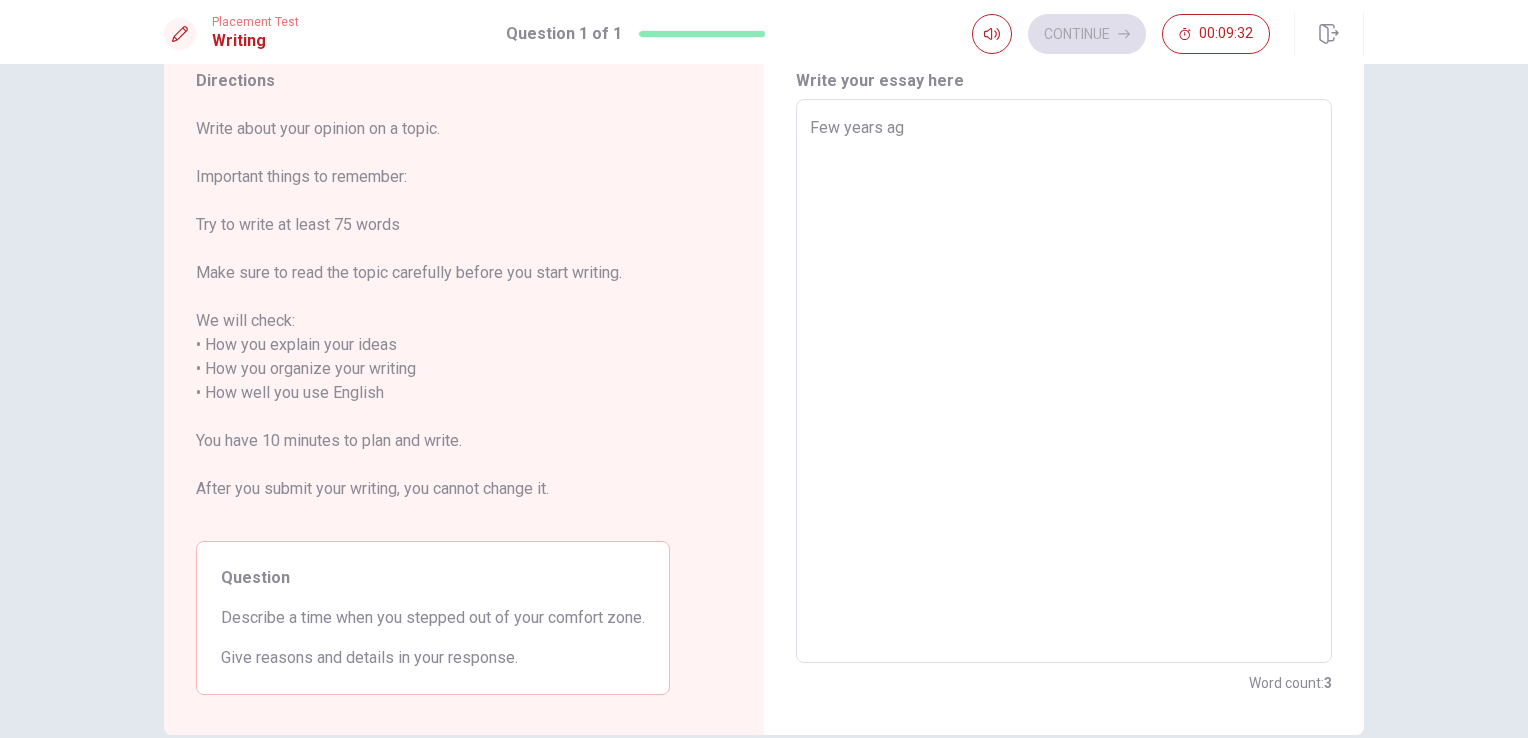 type on "Few years ago" 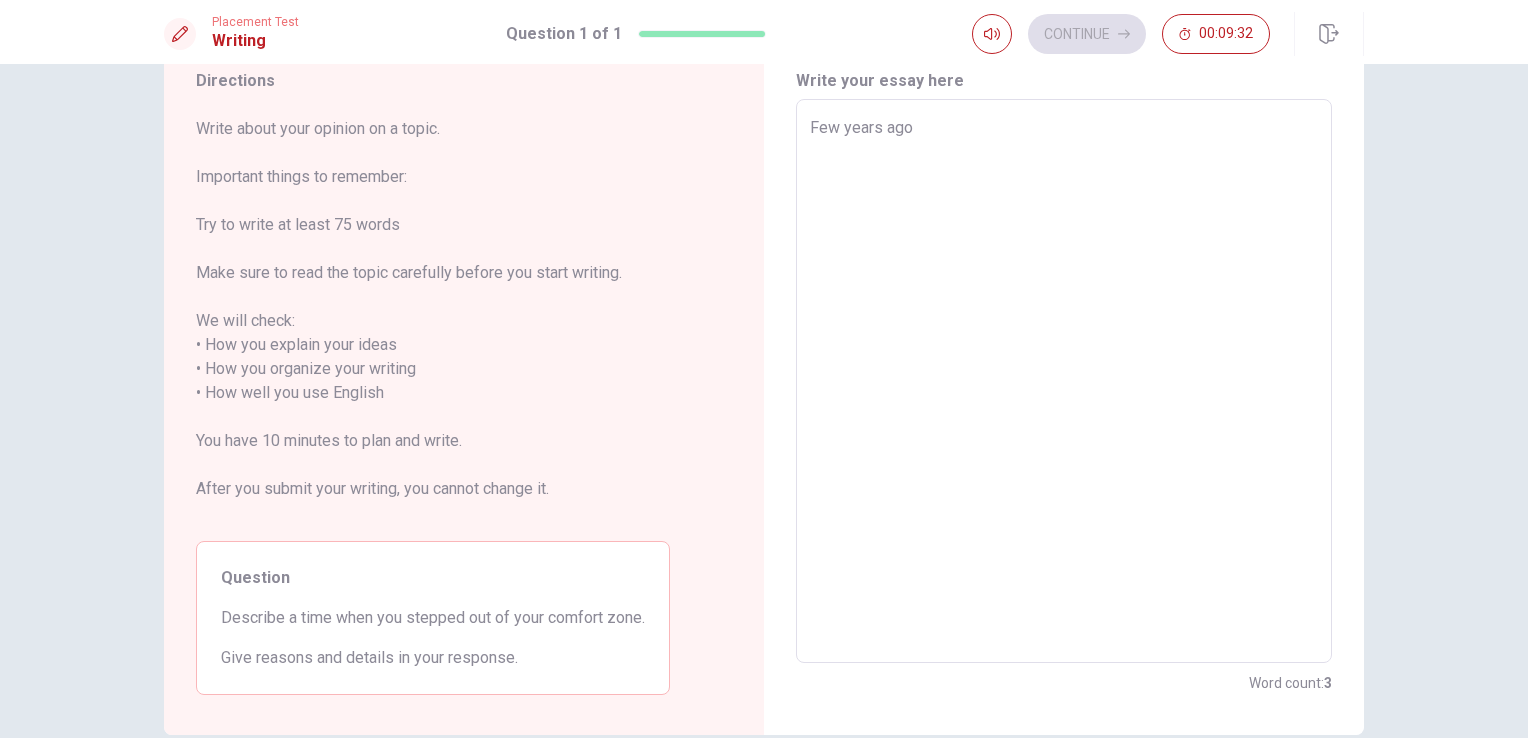 type on "x" 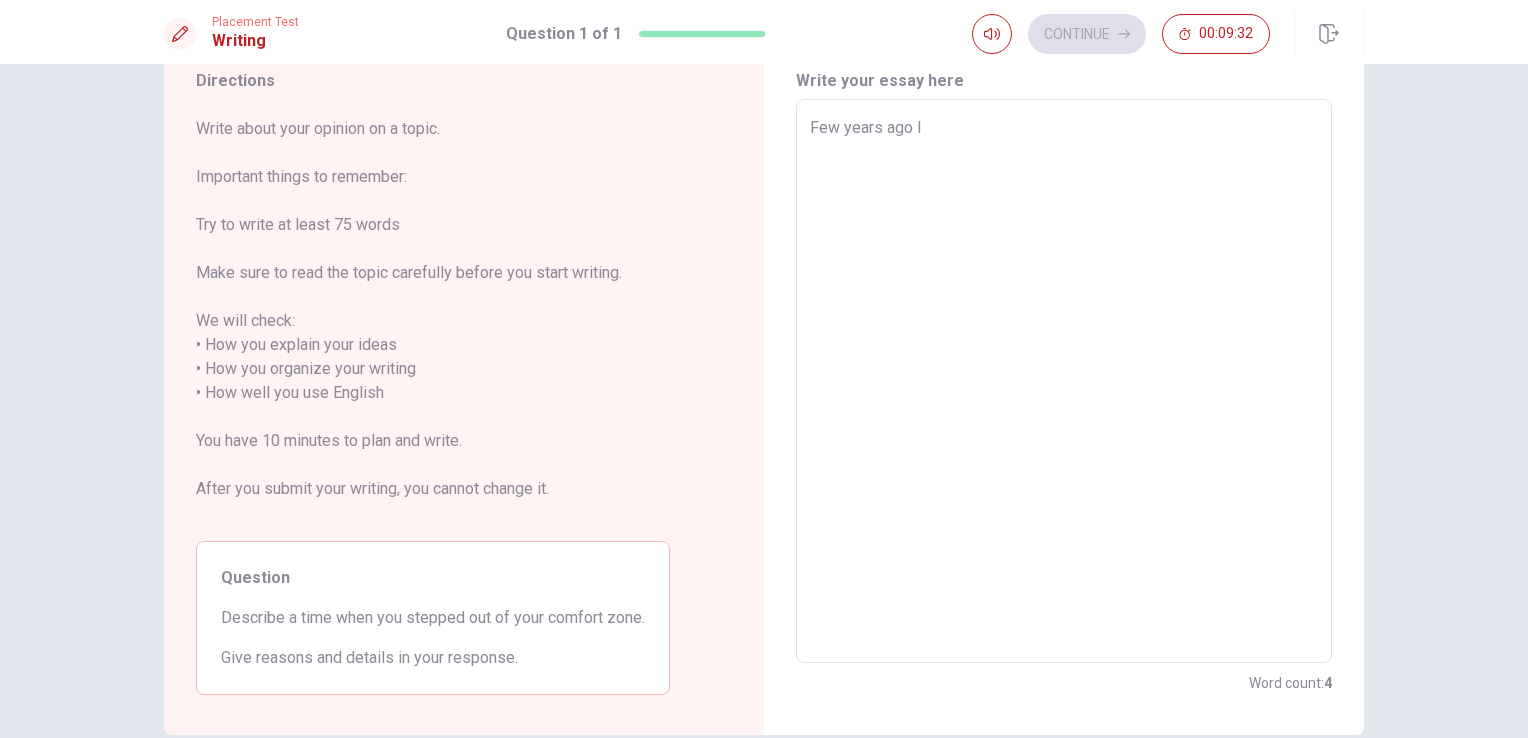 type on "x" 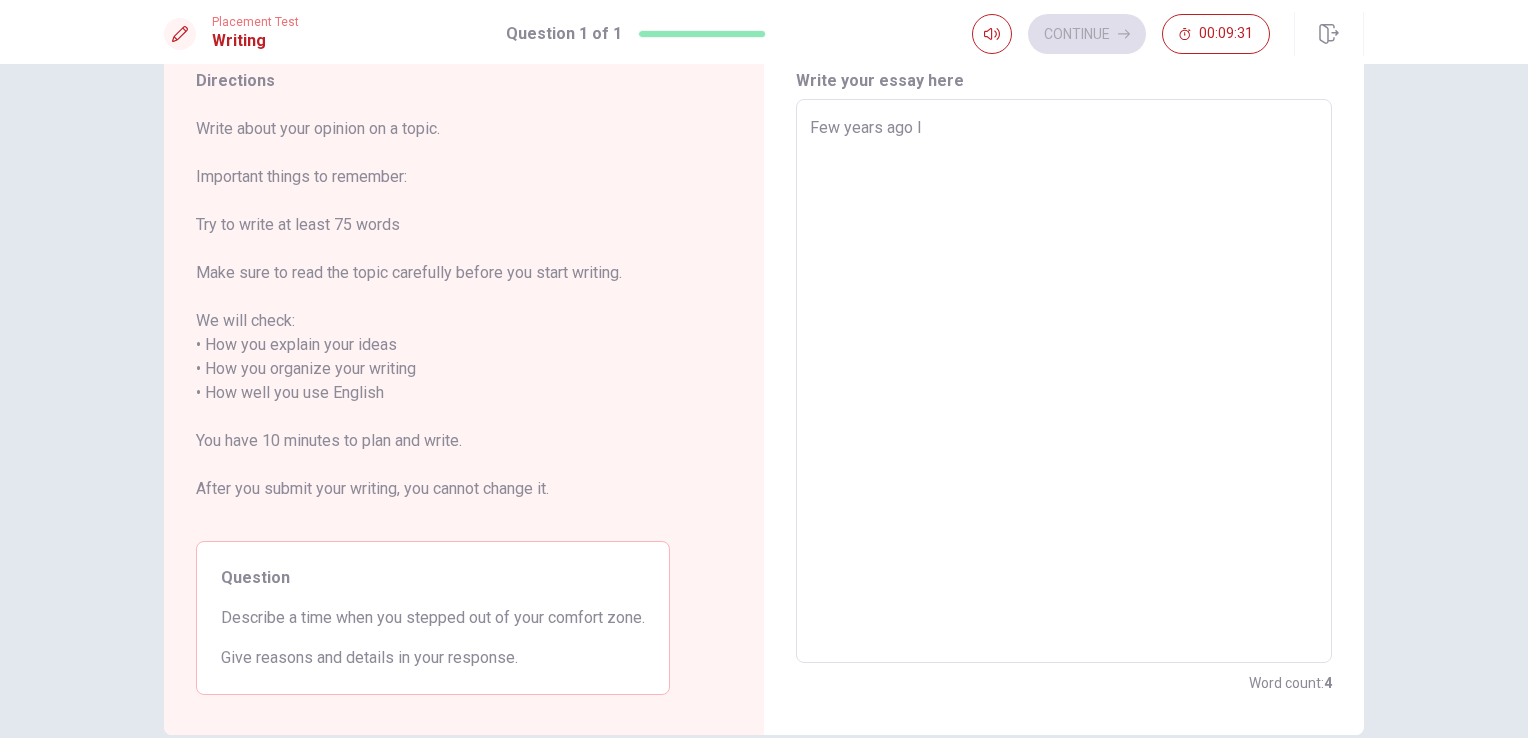 type on "Few years ago I w" 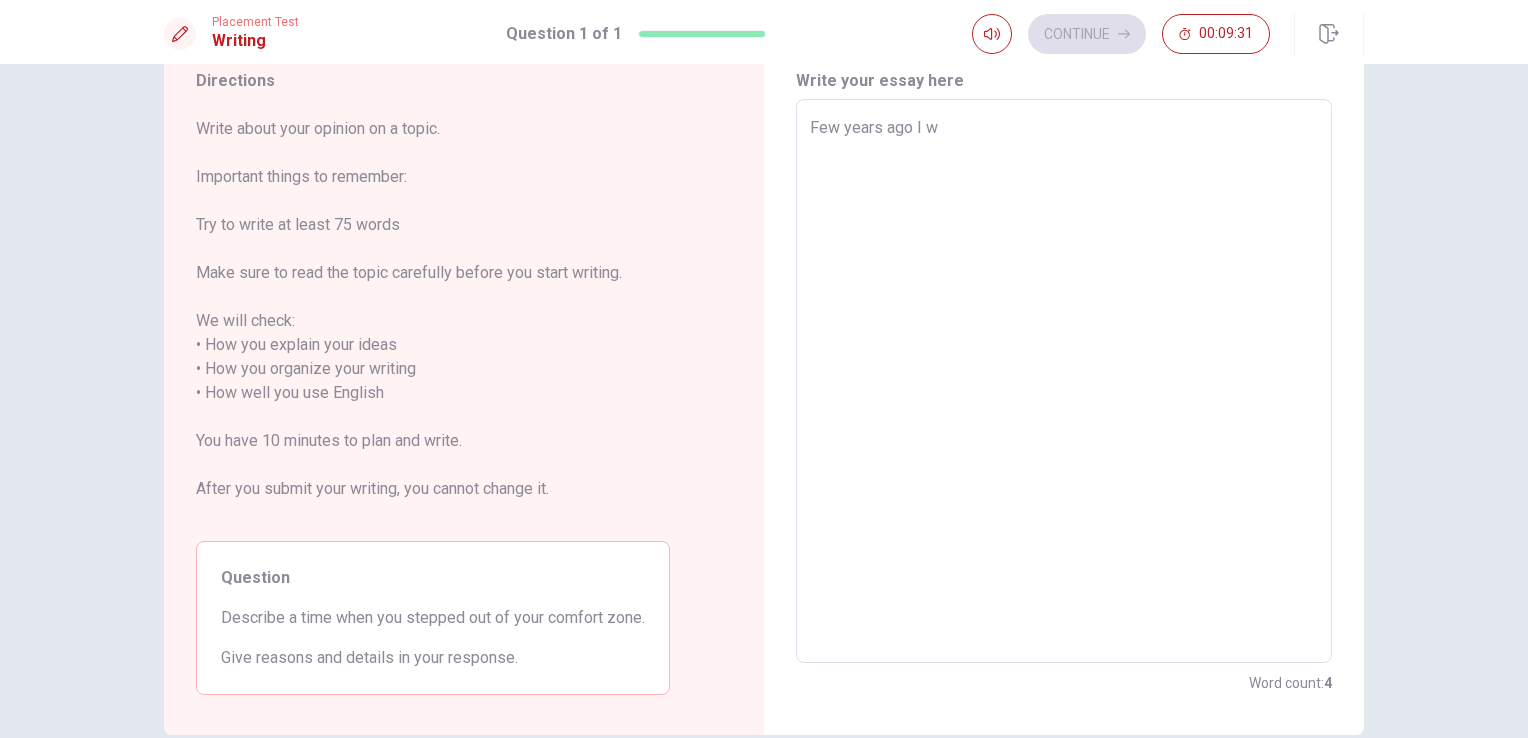 type on "x" 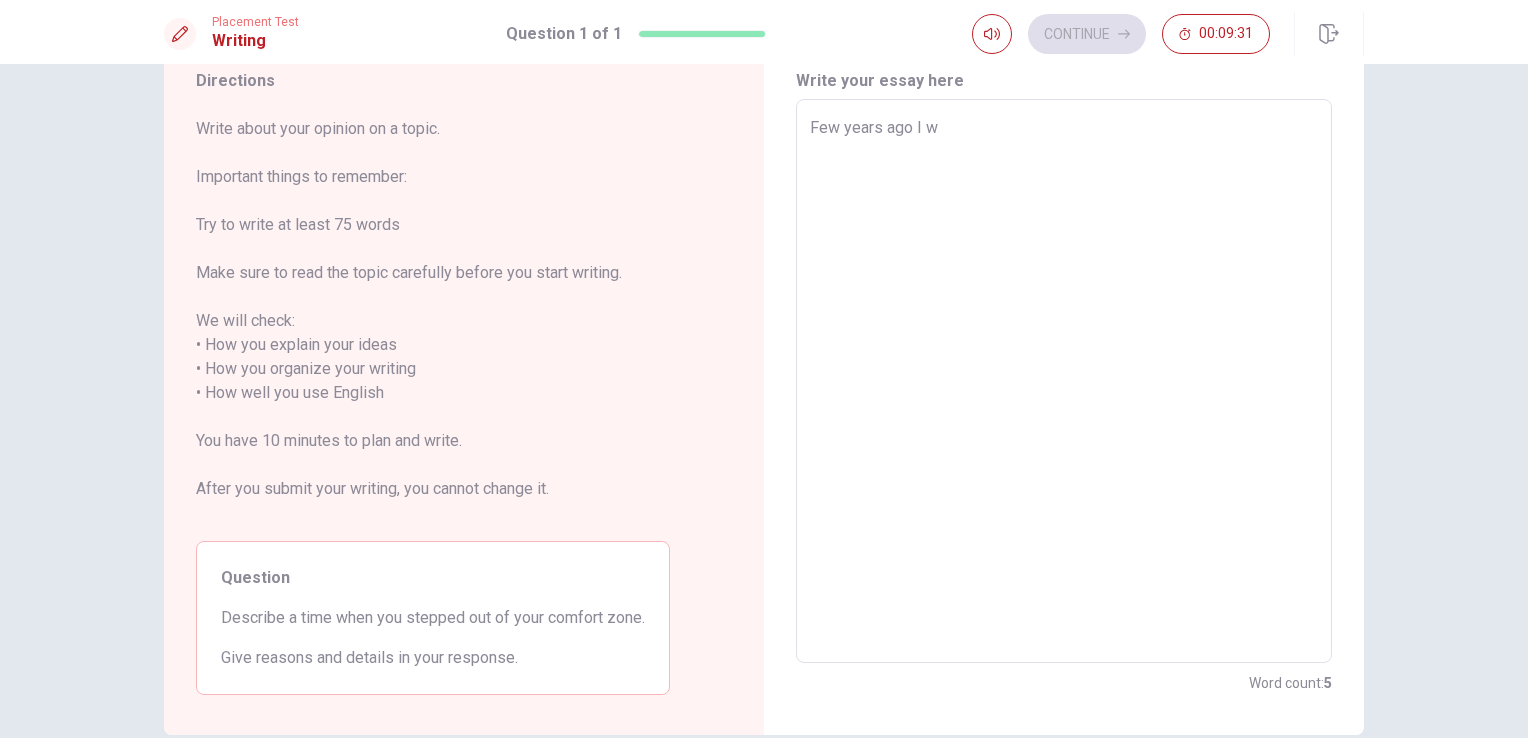 type on "Few years ago I wa" 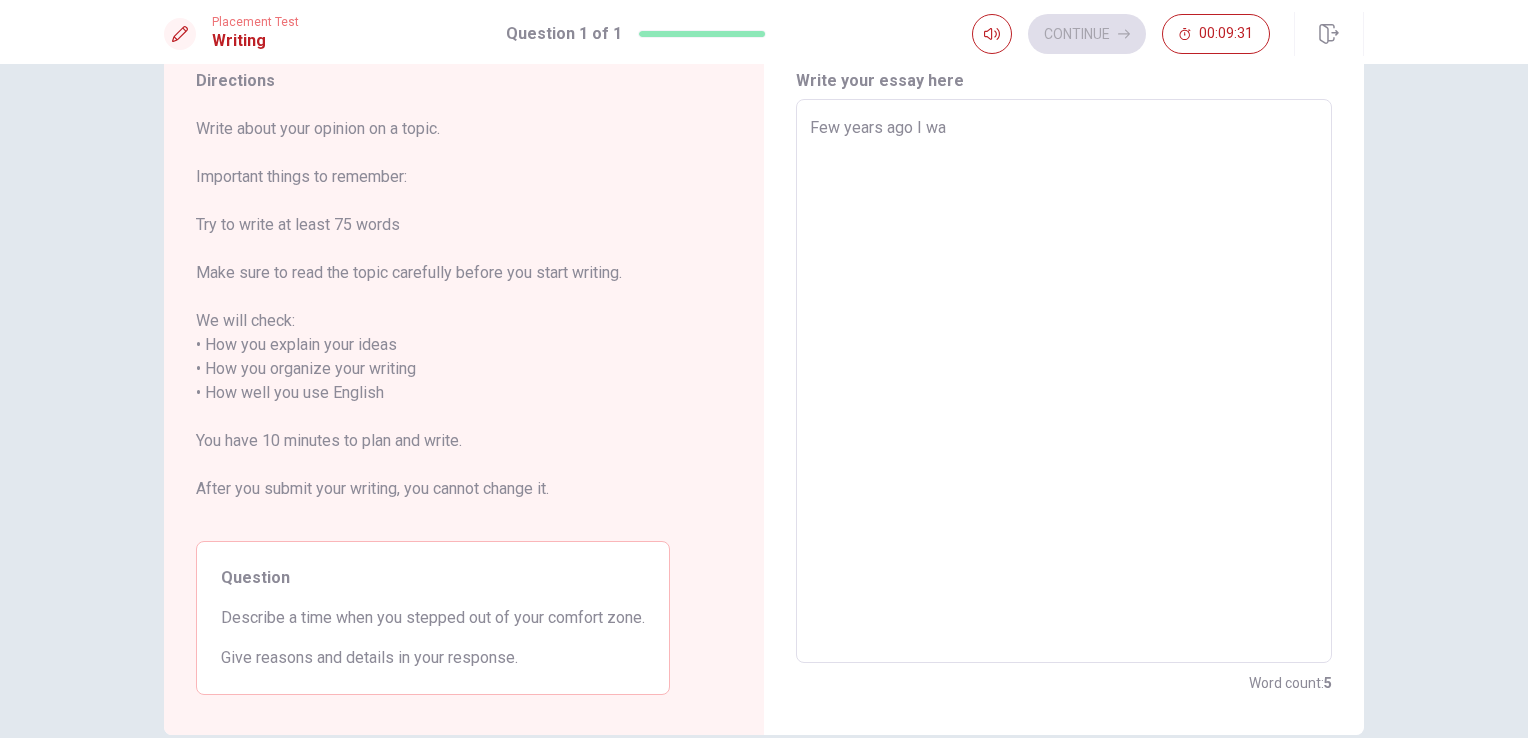 type on "x" 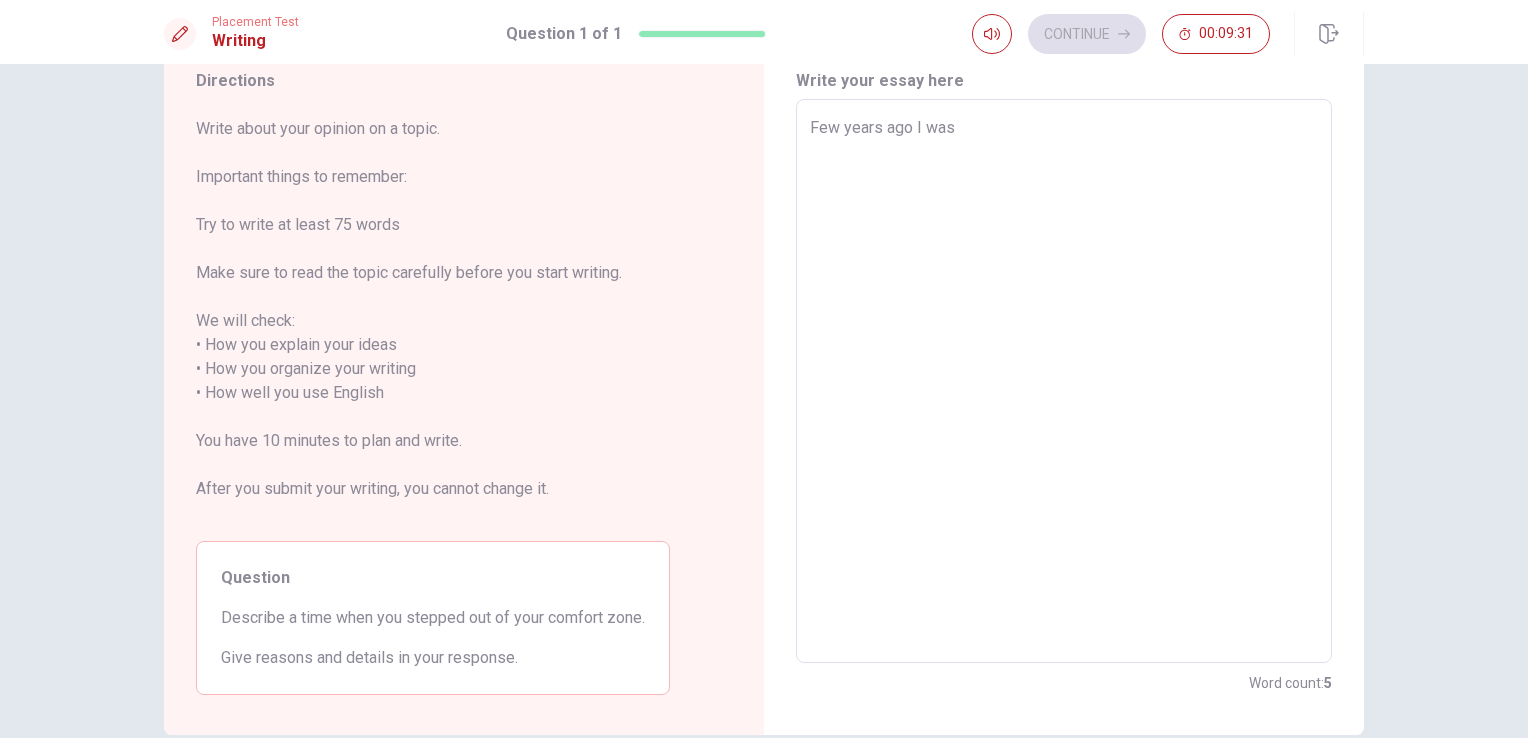 type on "x" 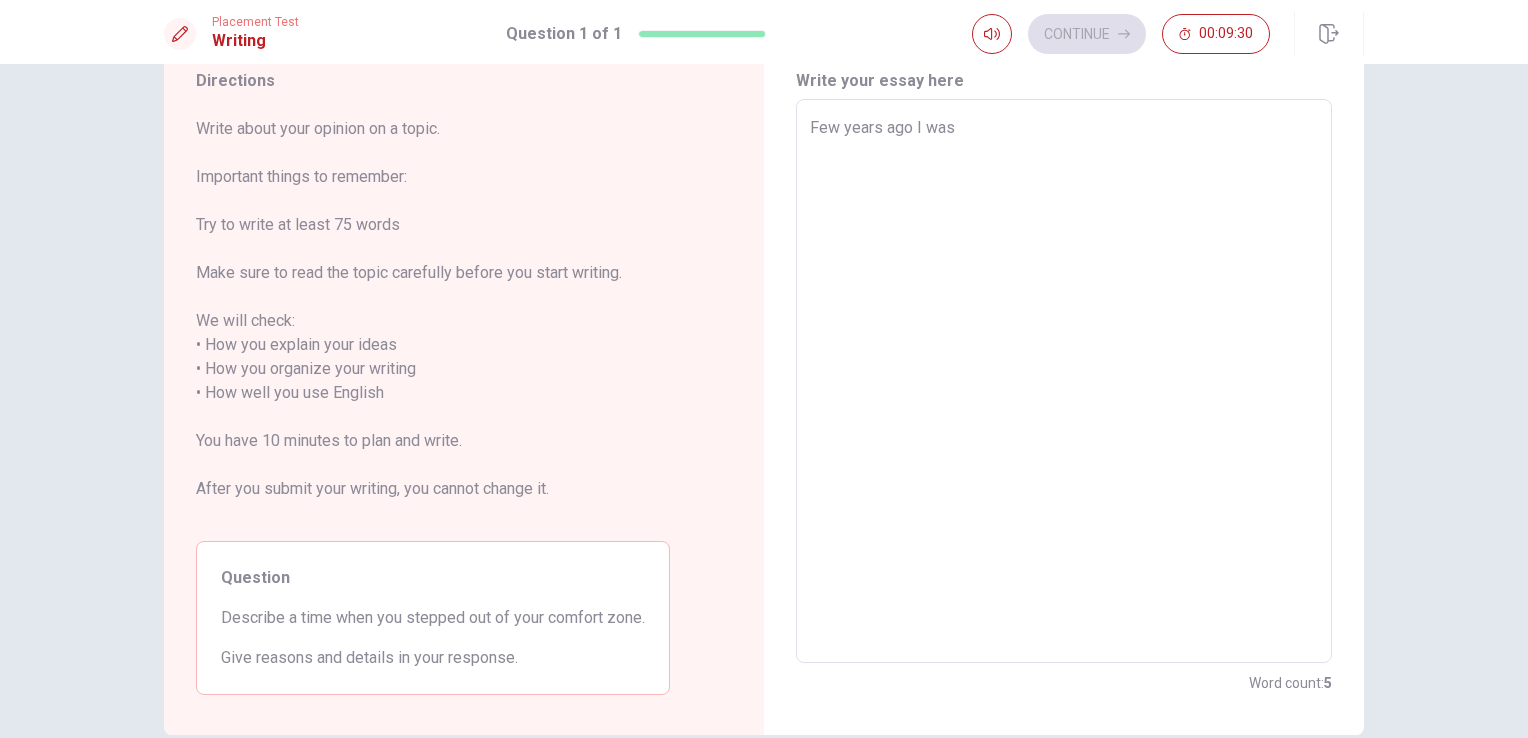 type on "Few years ago I was t" 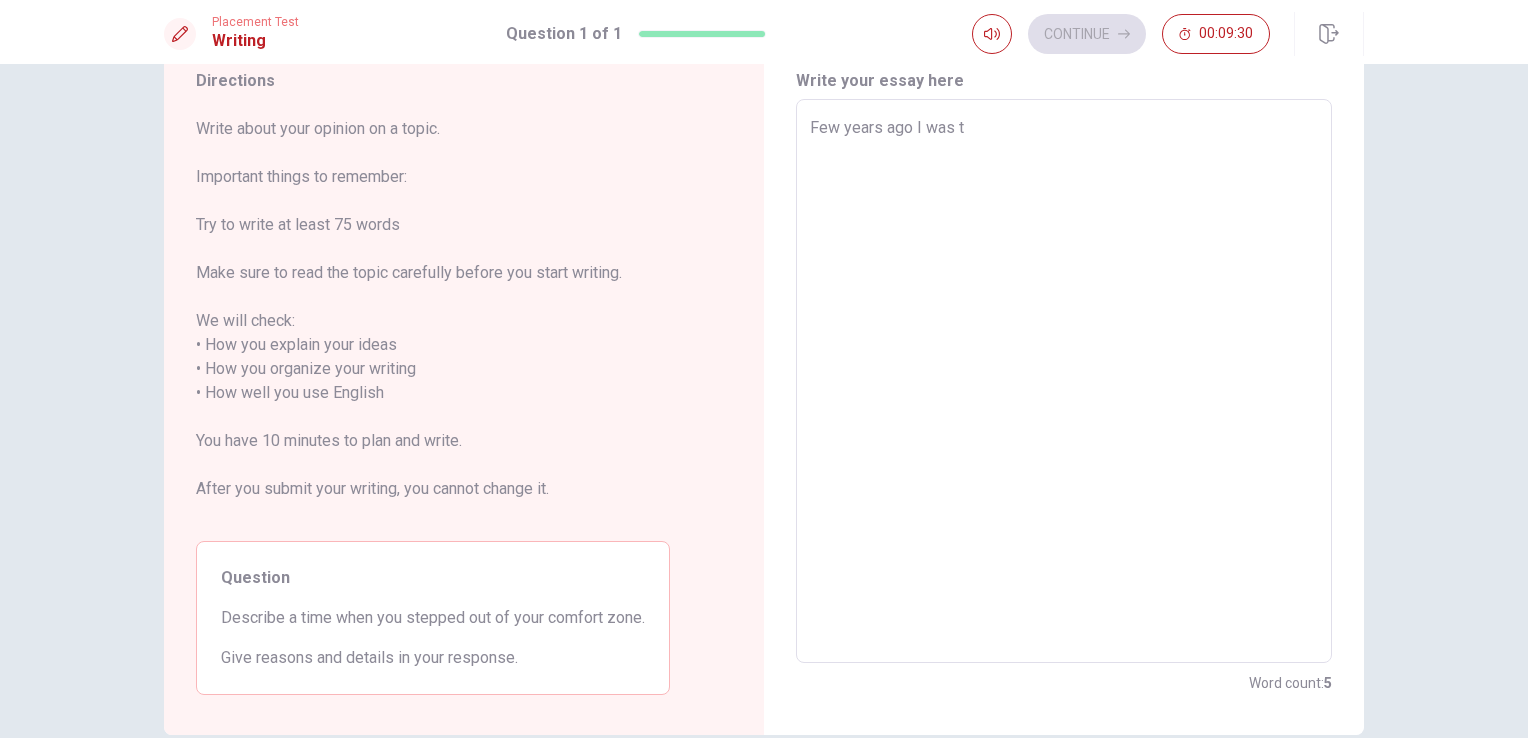 type on "x" 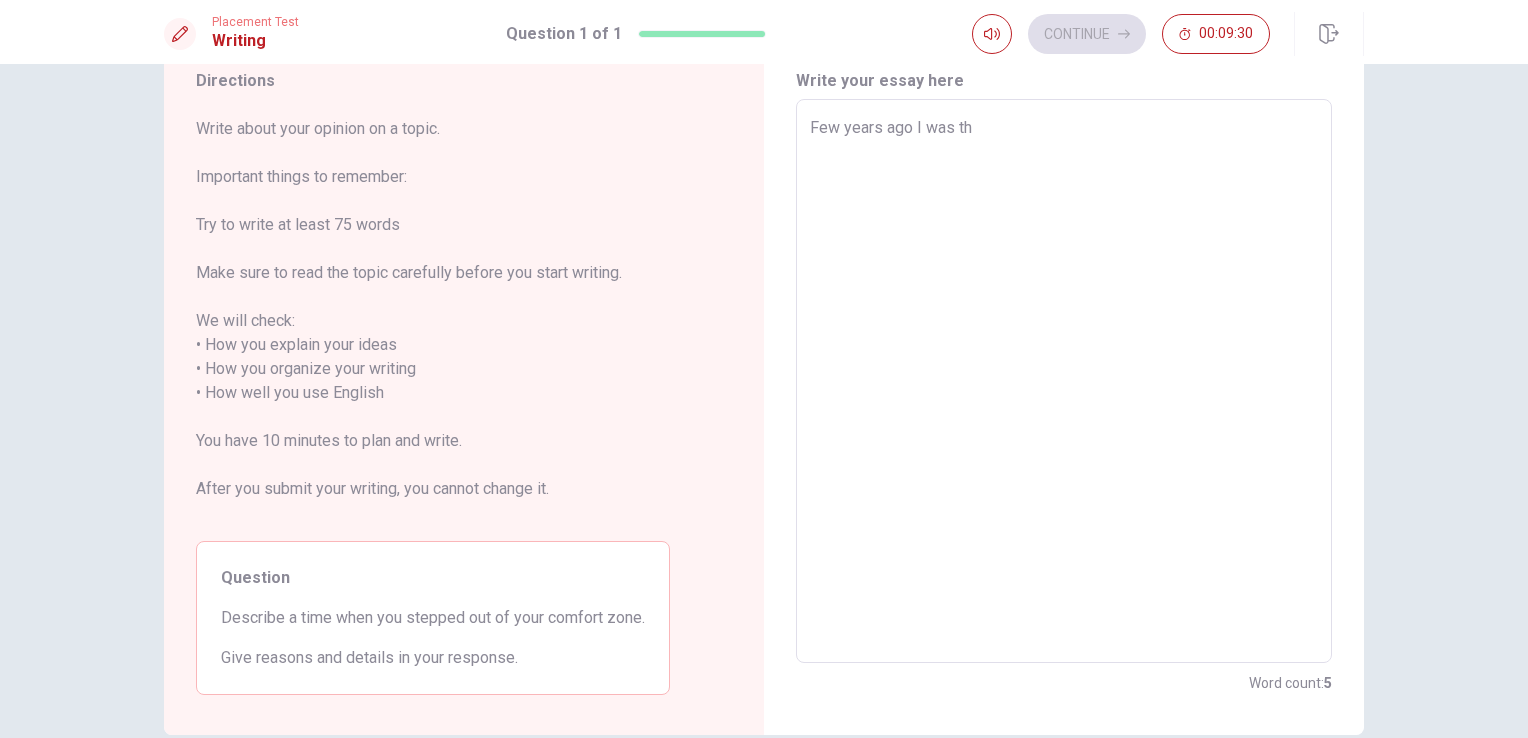 type on "x" 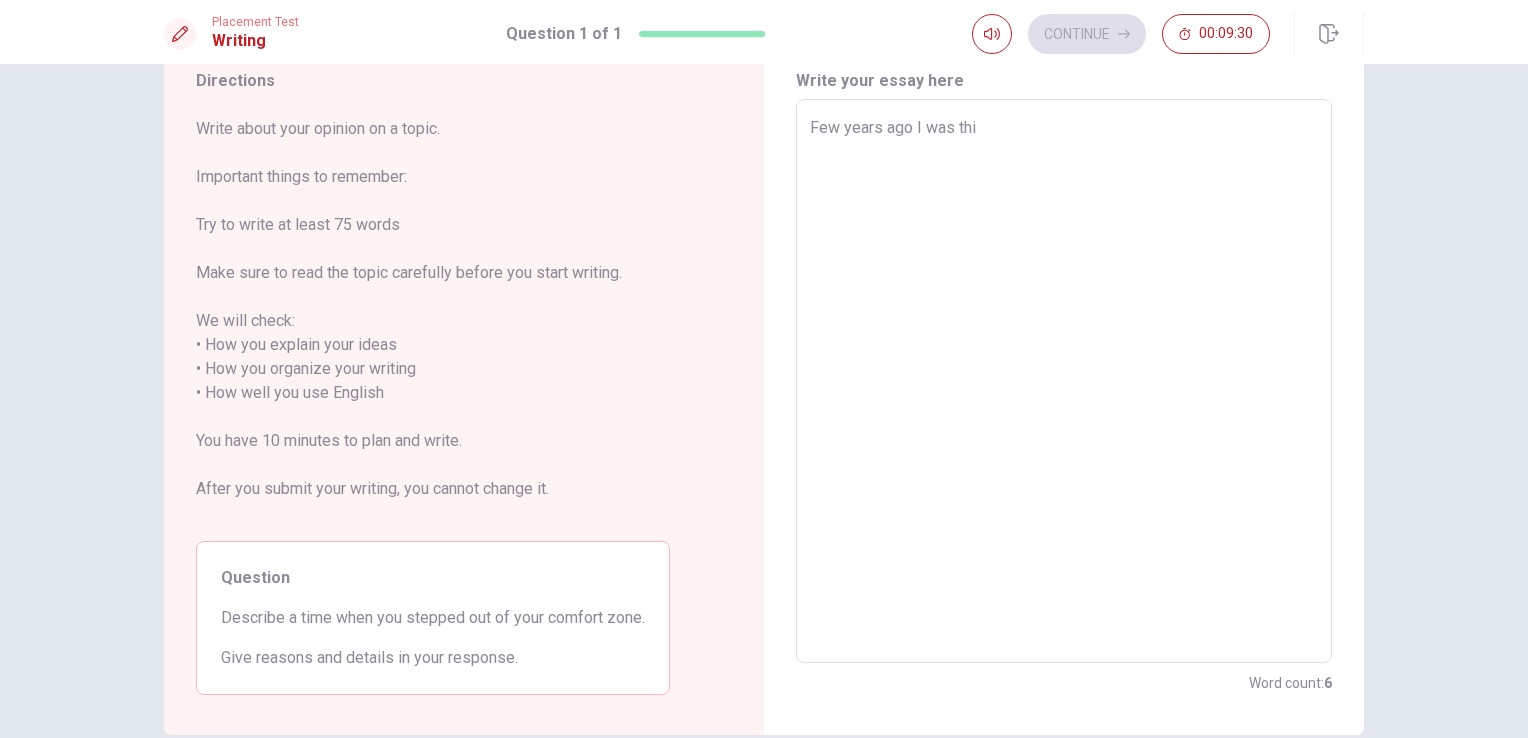 type on "x" 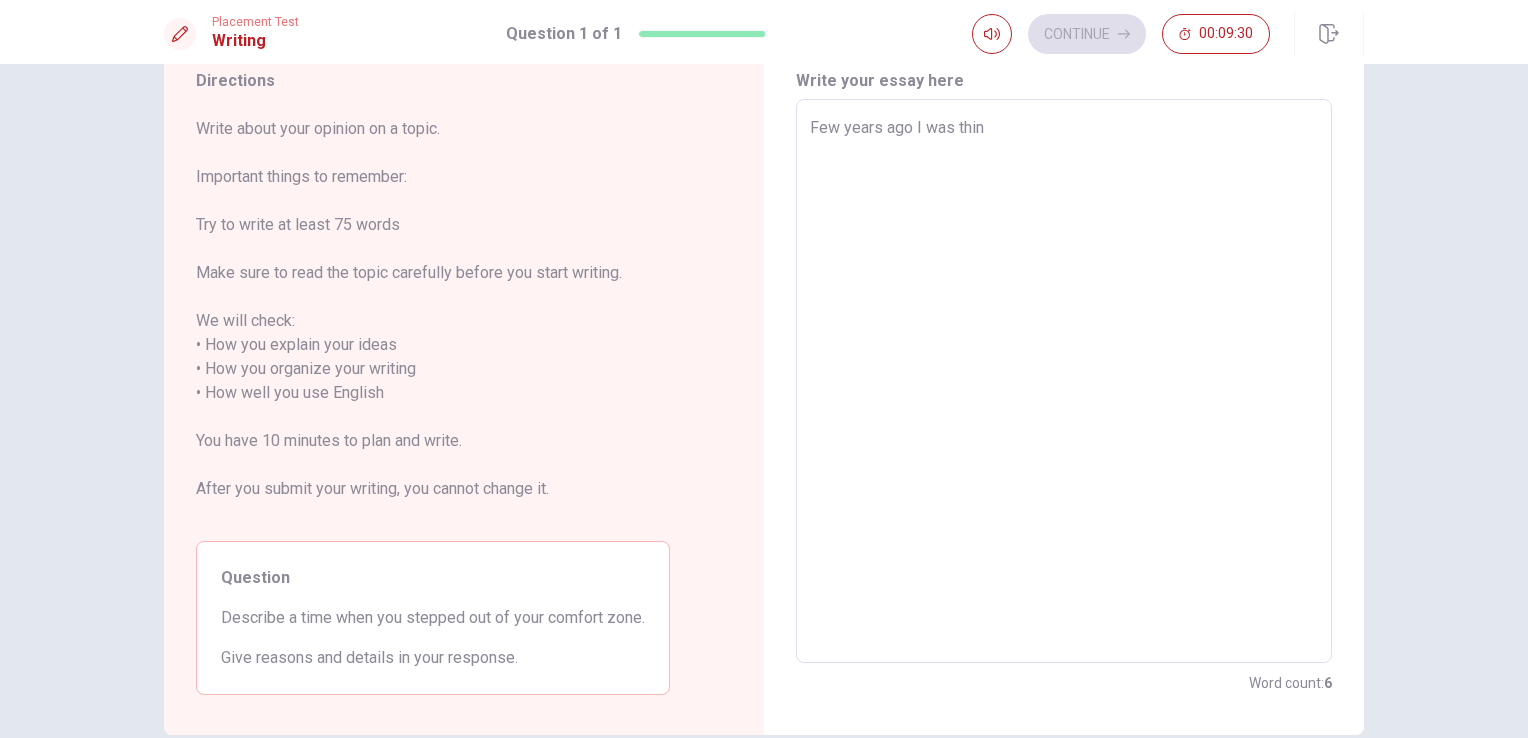 type on "x" 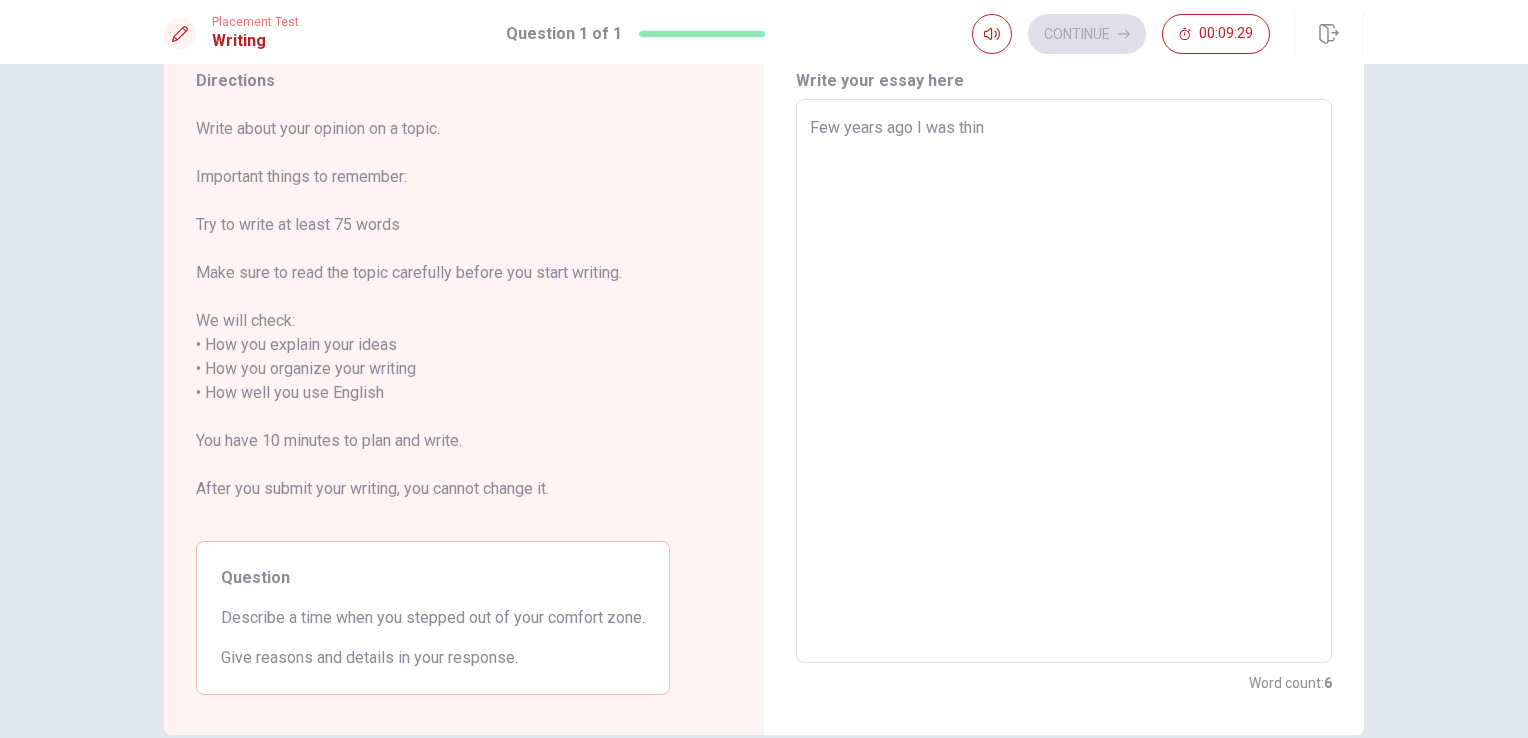 type on "Few years ago I was think" 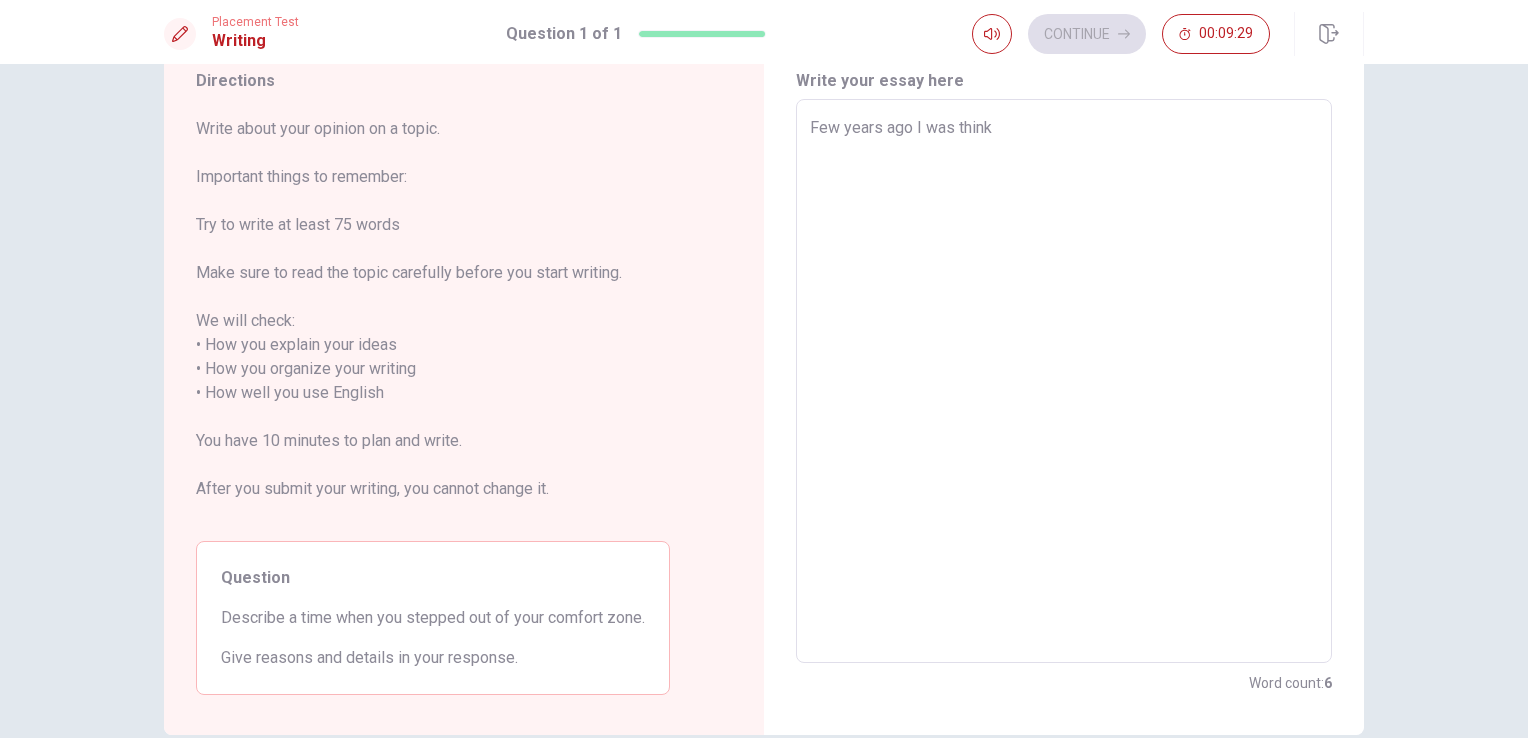 type on "x" 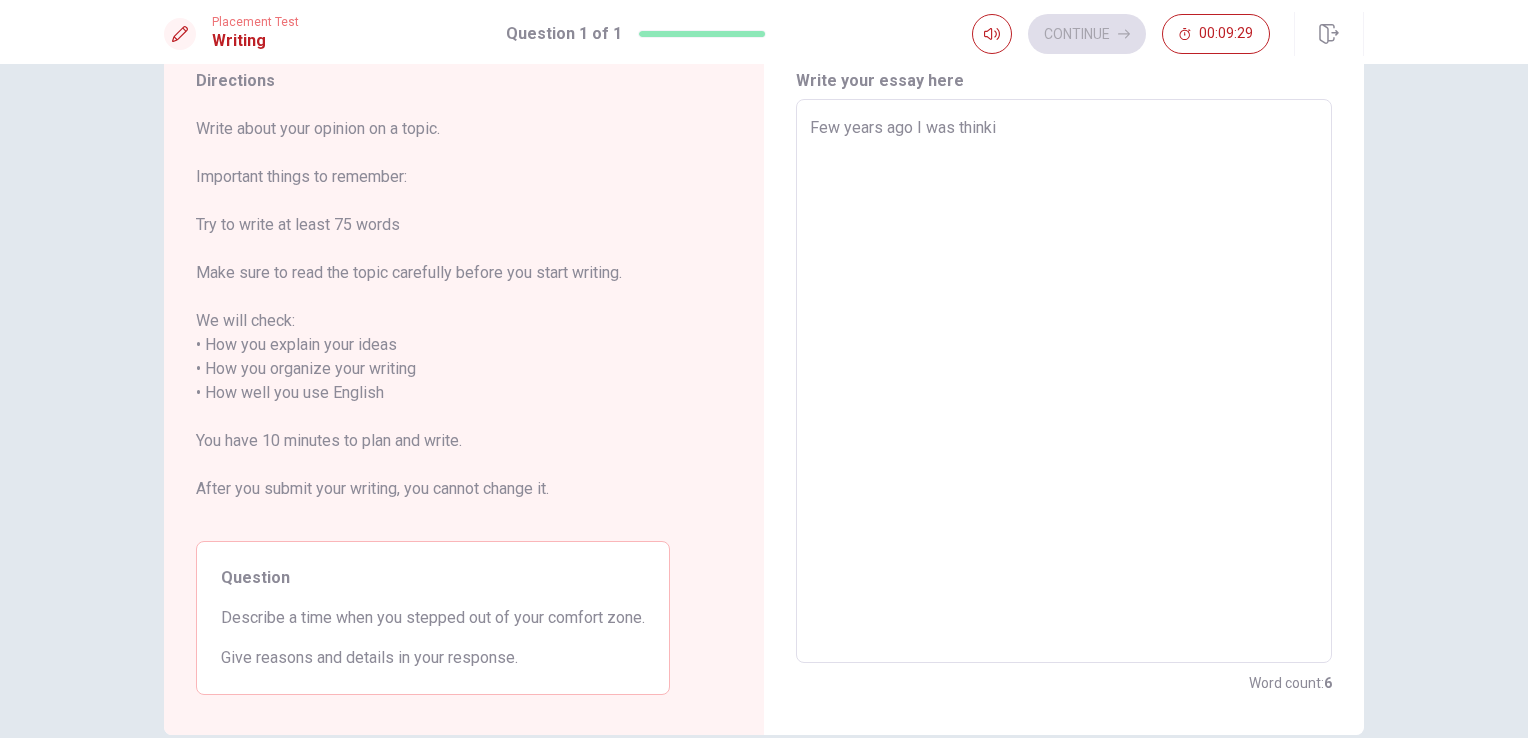 type on "x" 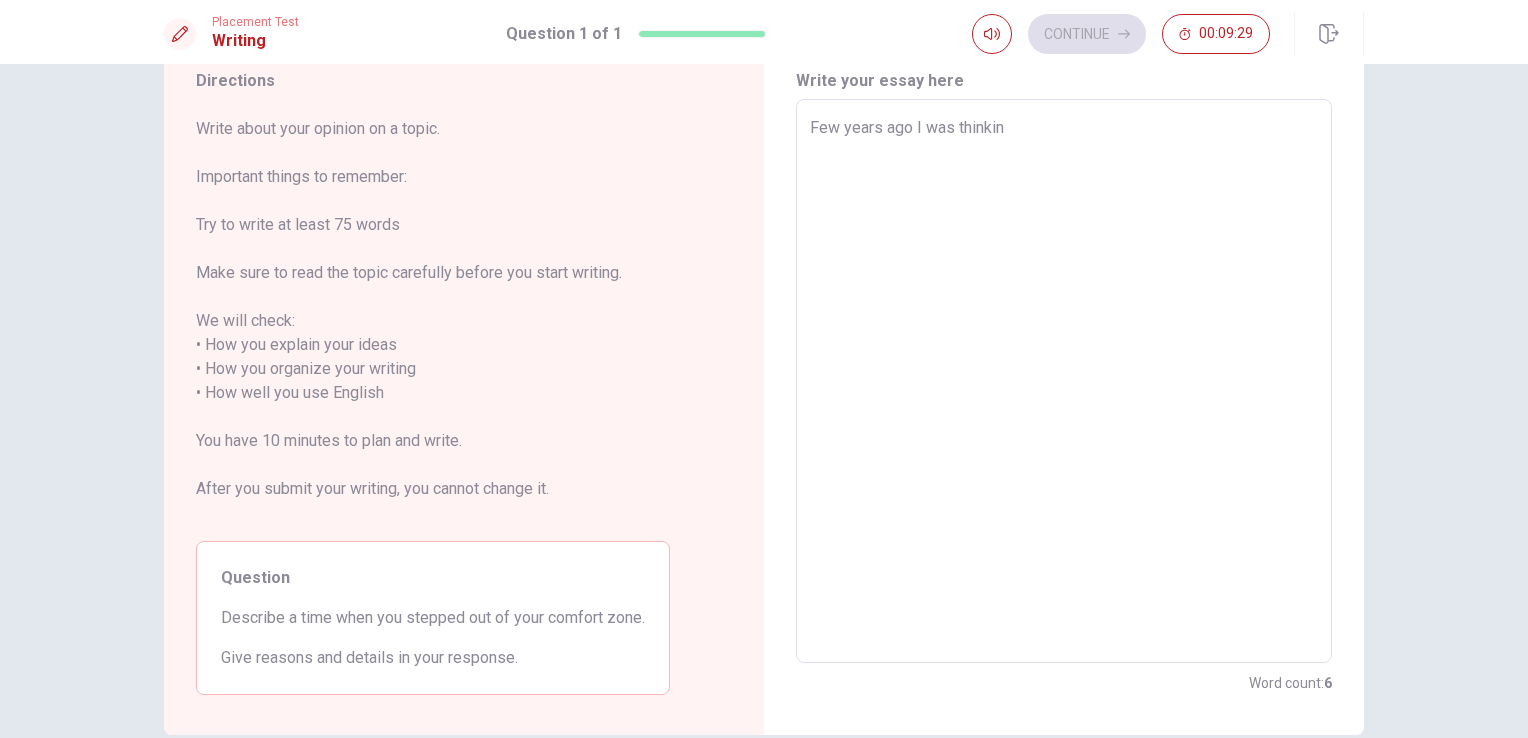 type on "x" 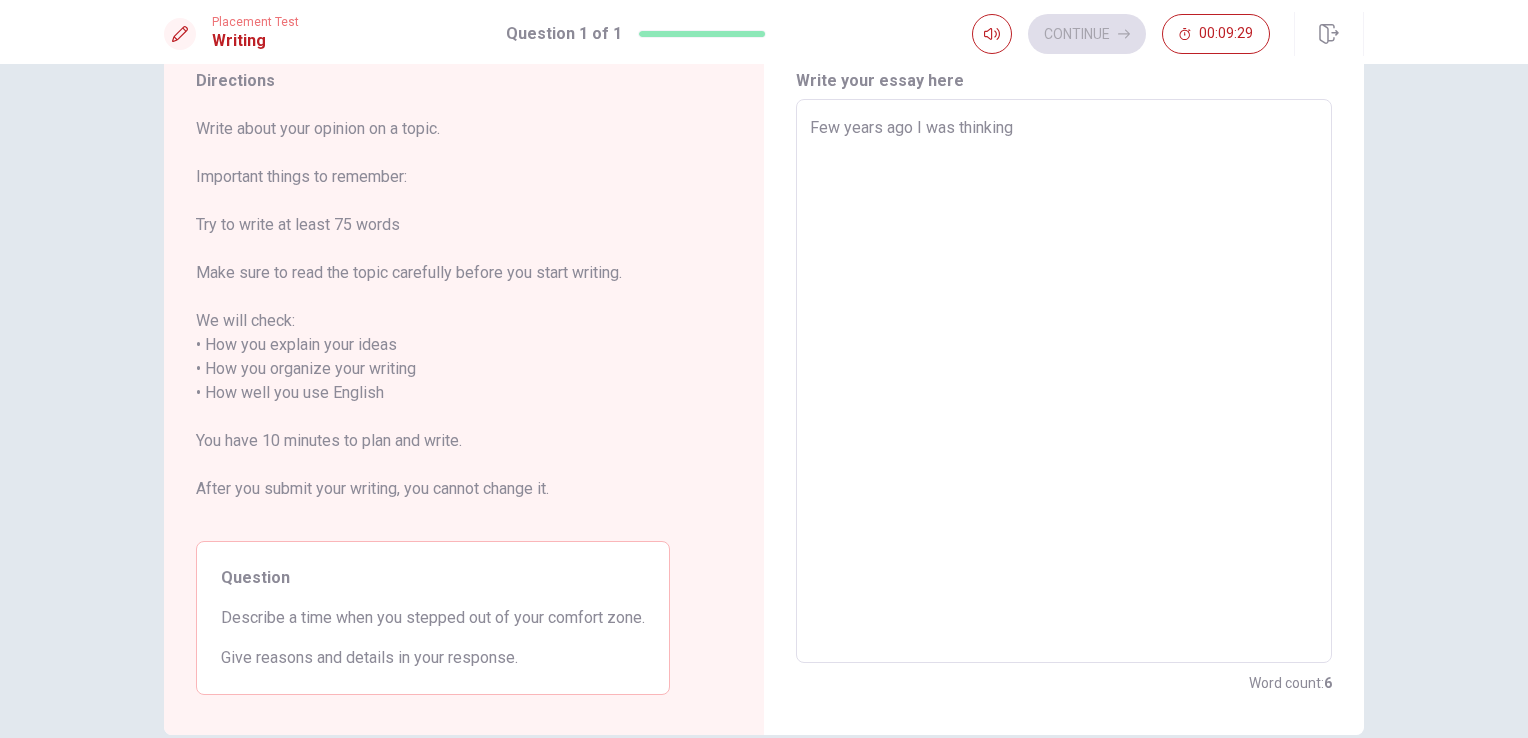 type on "x" 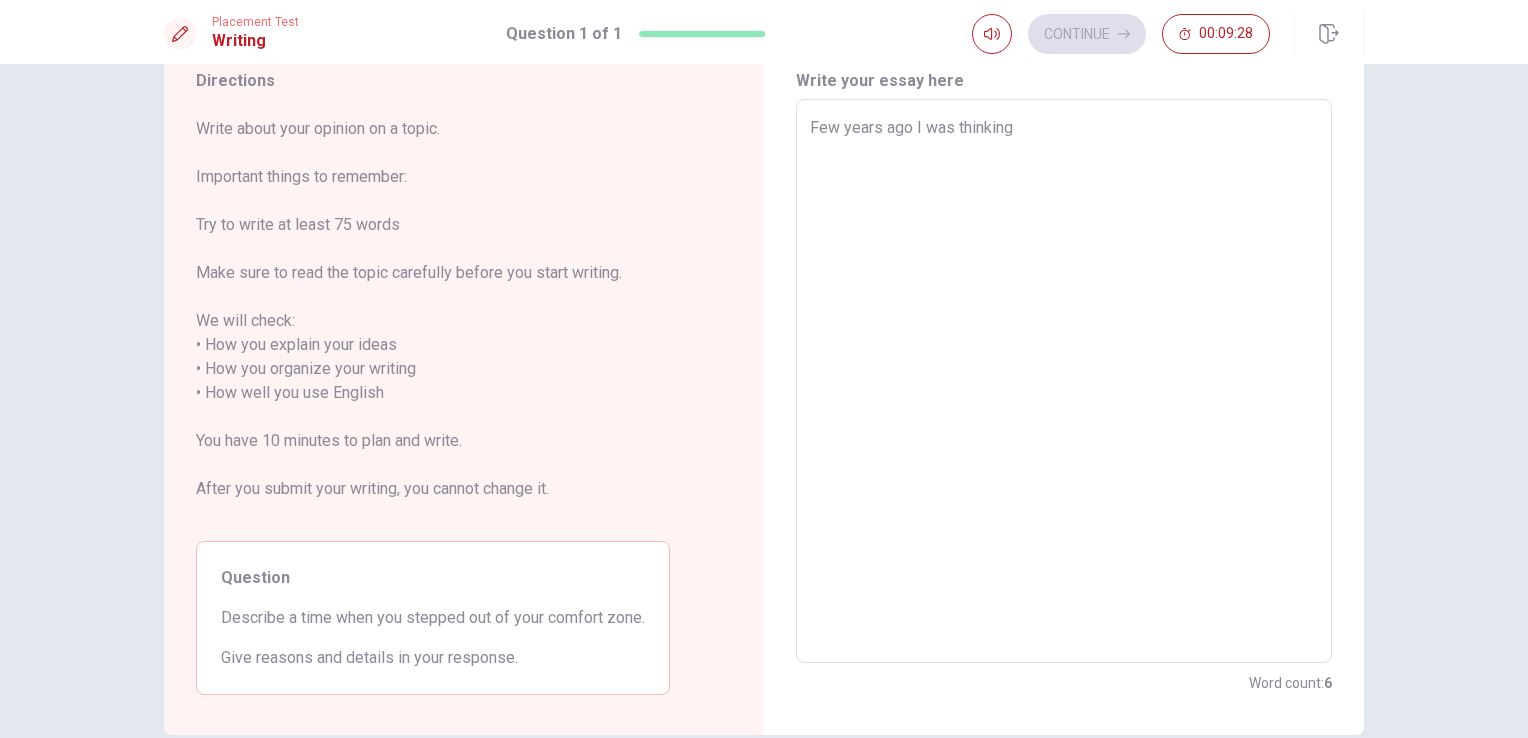 type on "x" 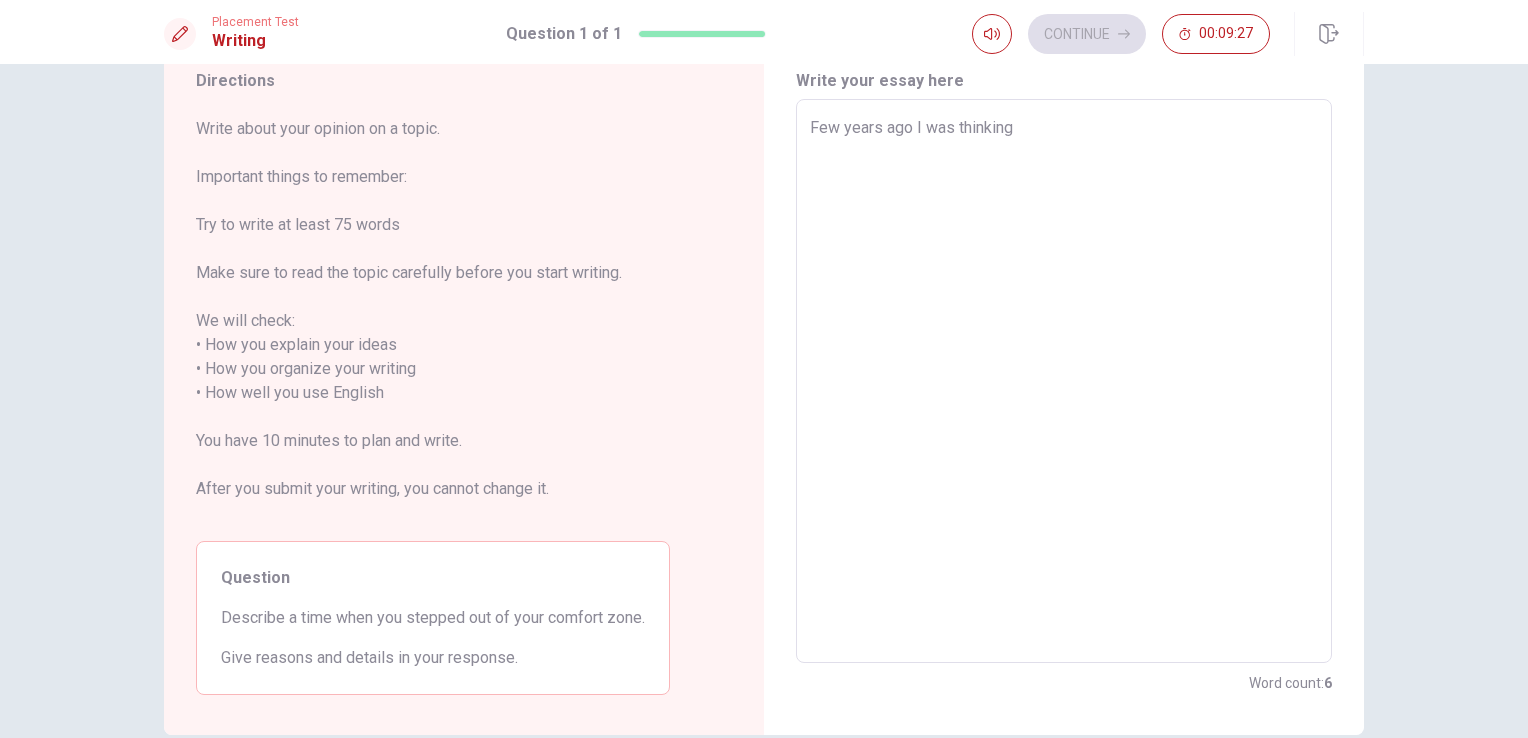 type on "Few years ago I was thinking t" 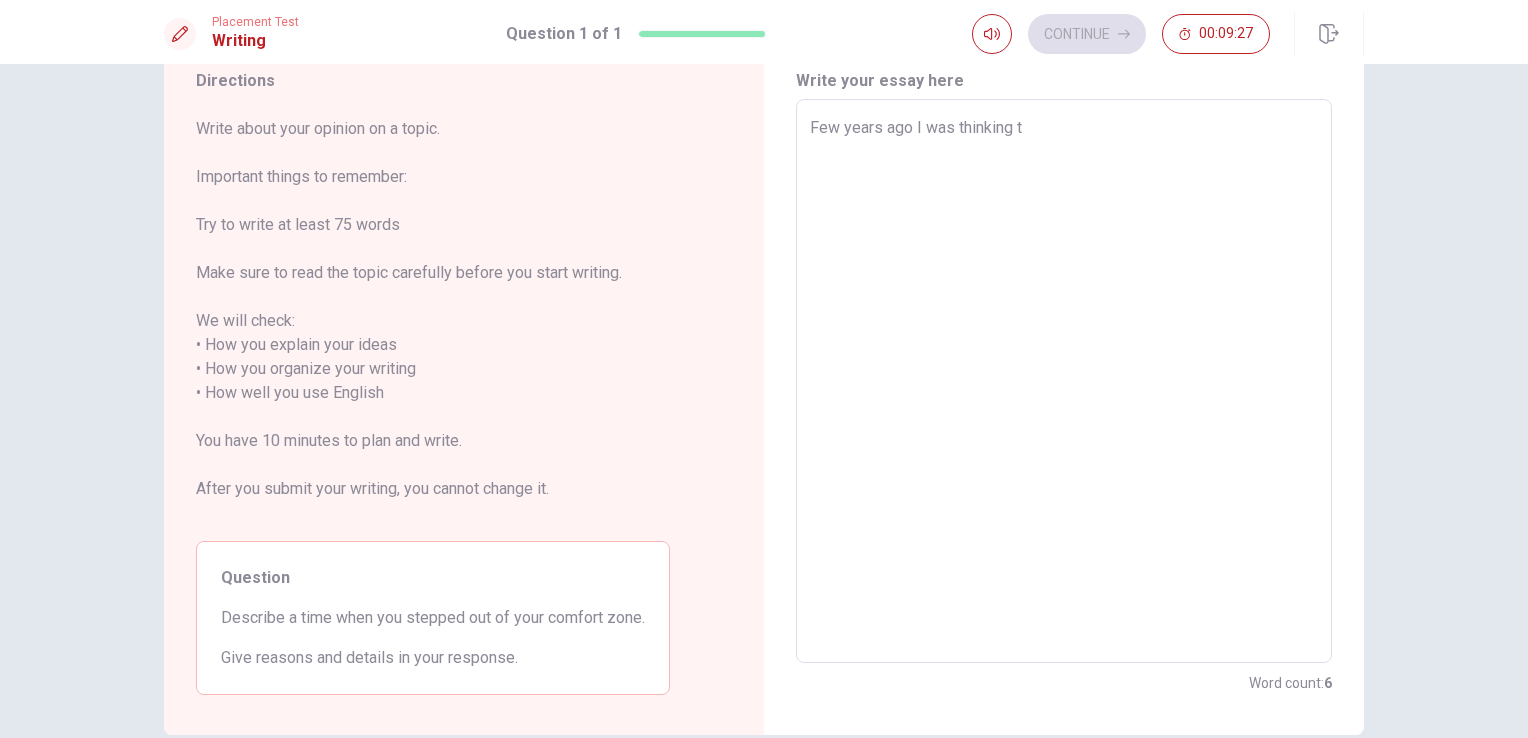 type on "Few years ago I was thinking th" 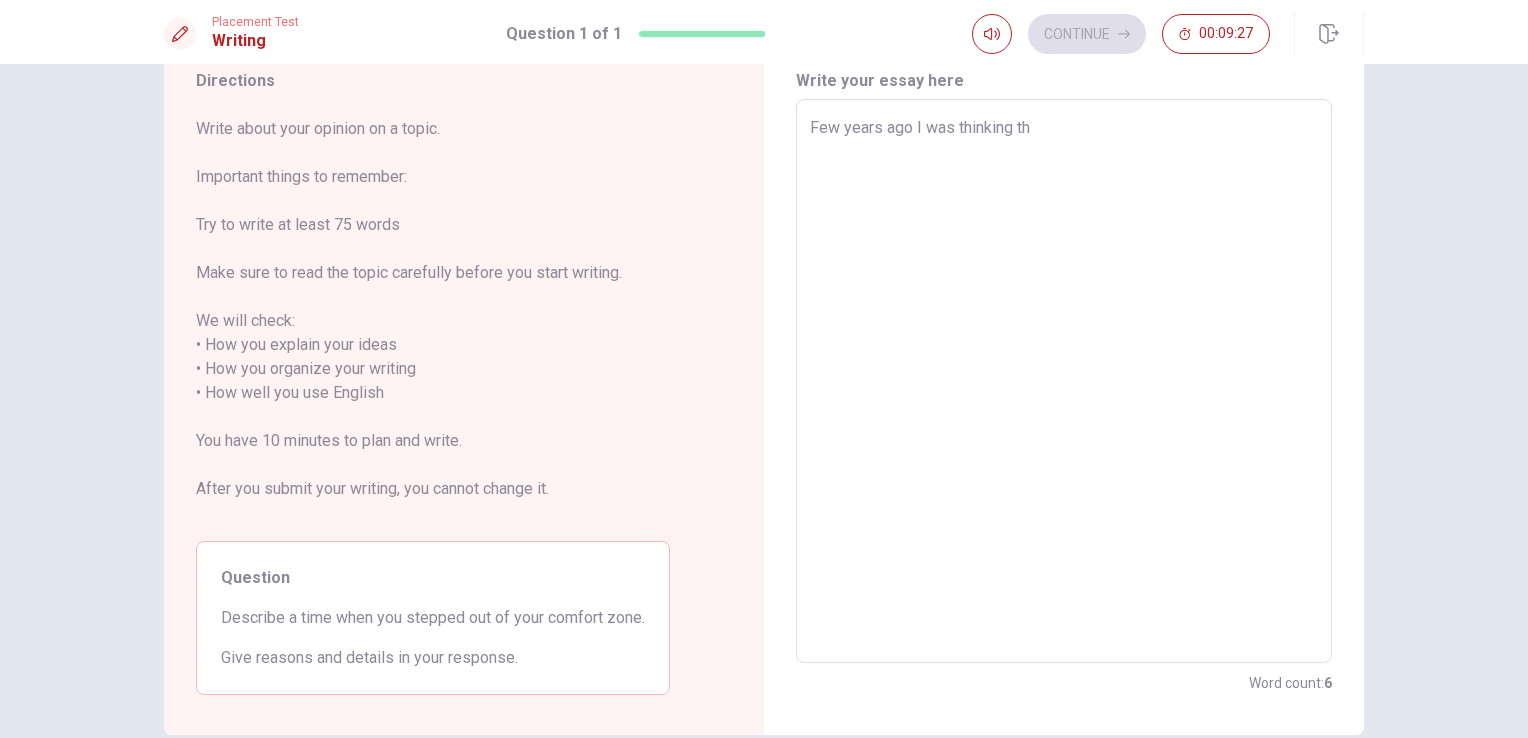 type on "x" 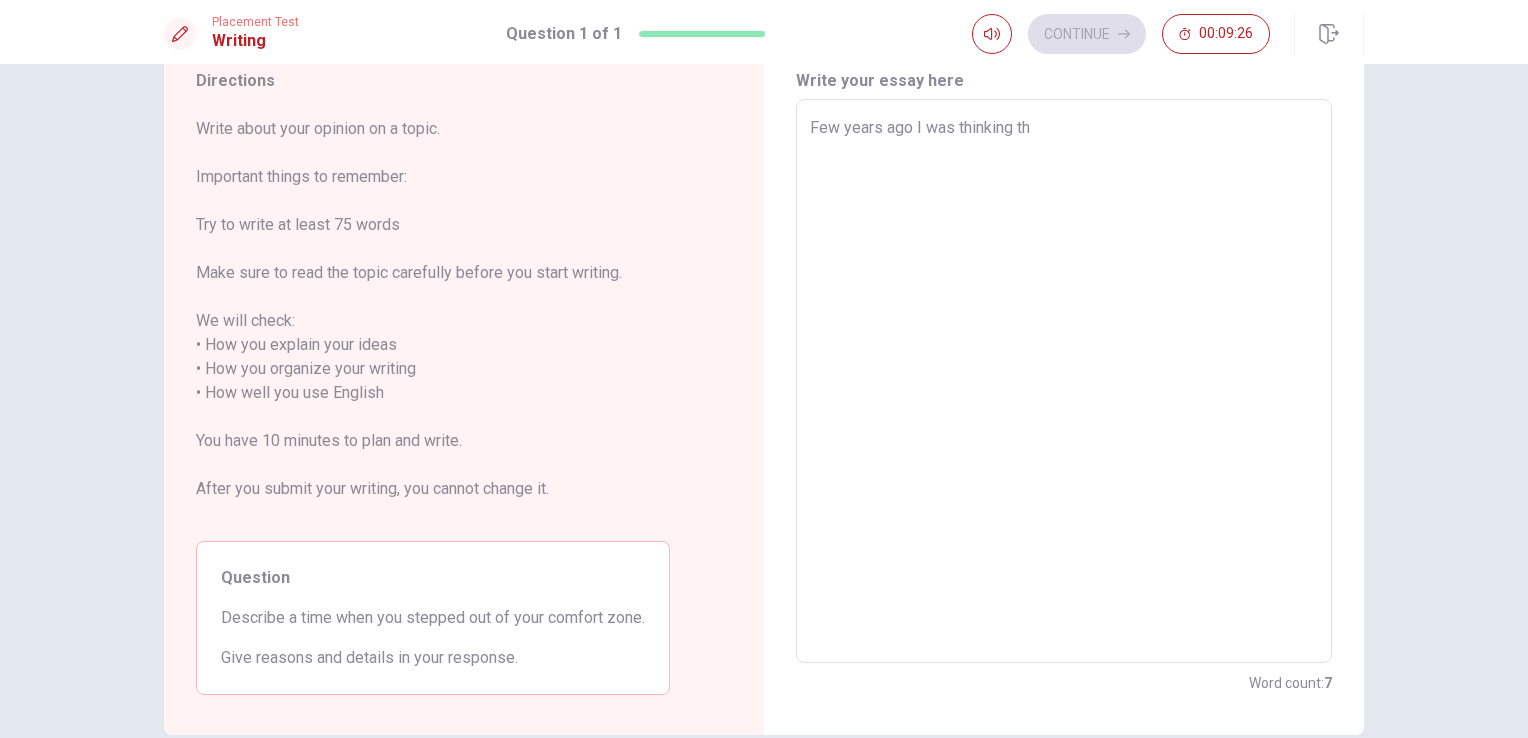 type on "Few years ago I was thinking the" 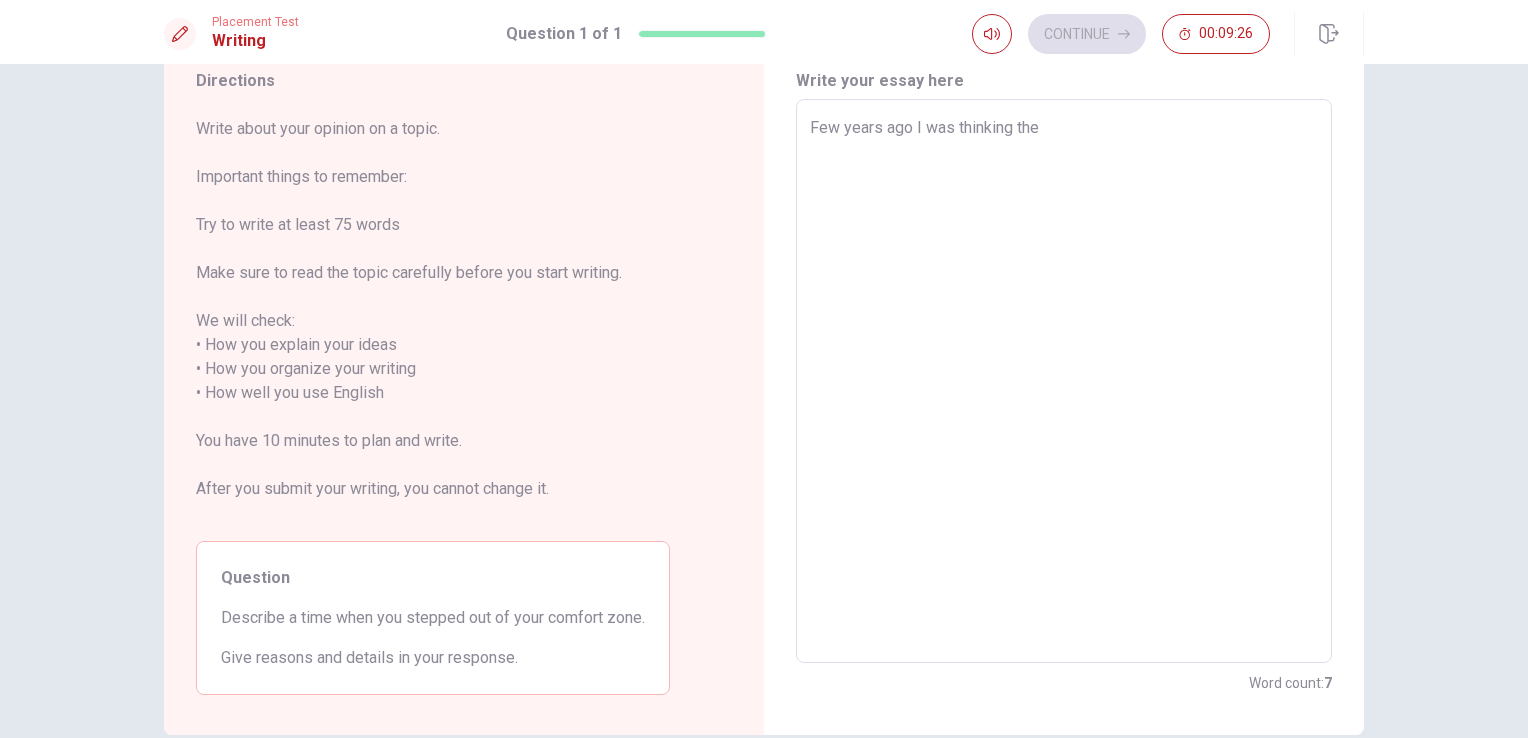 type on "x" 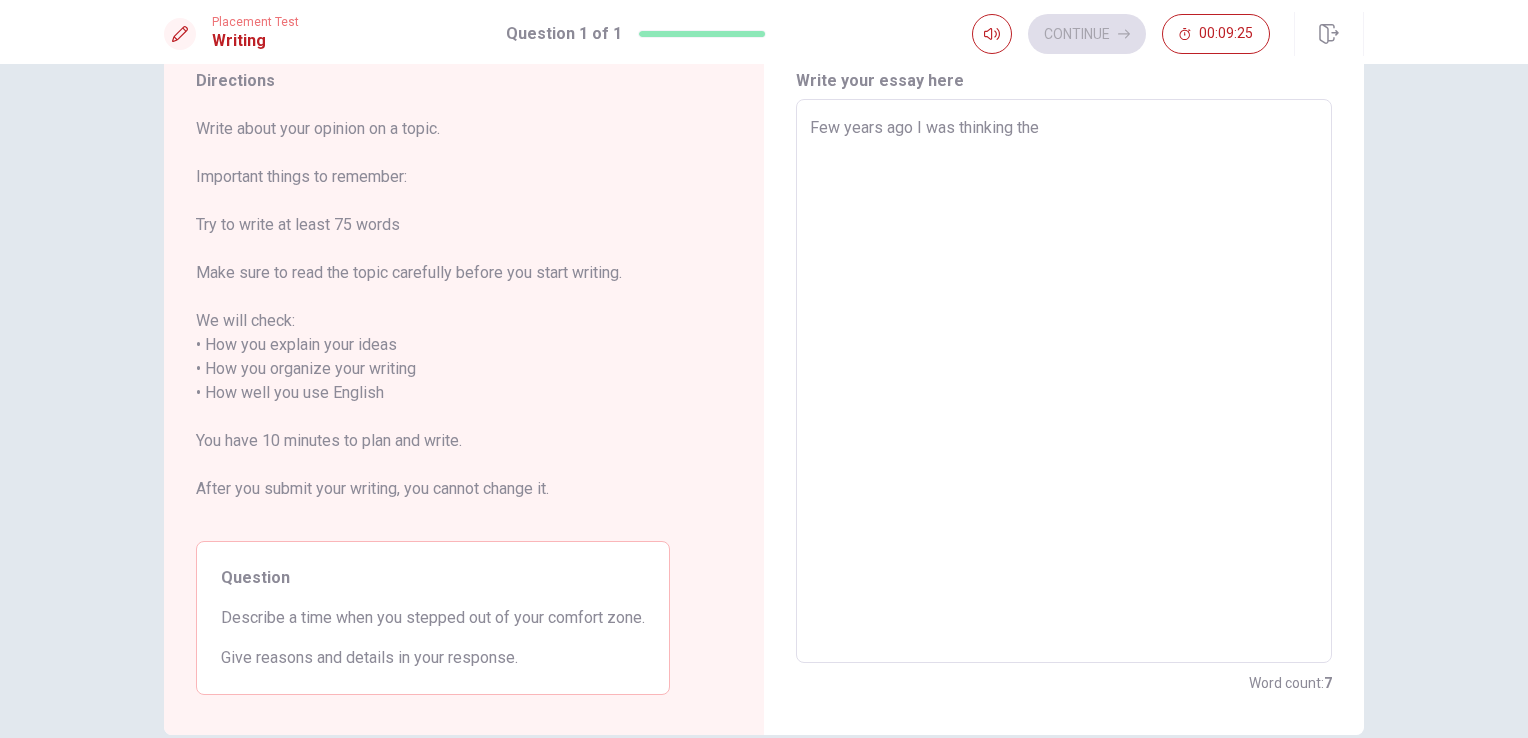type on "Few years ago I was thinking the w" 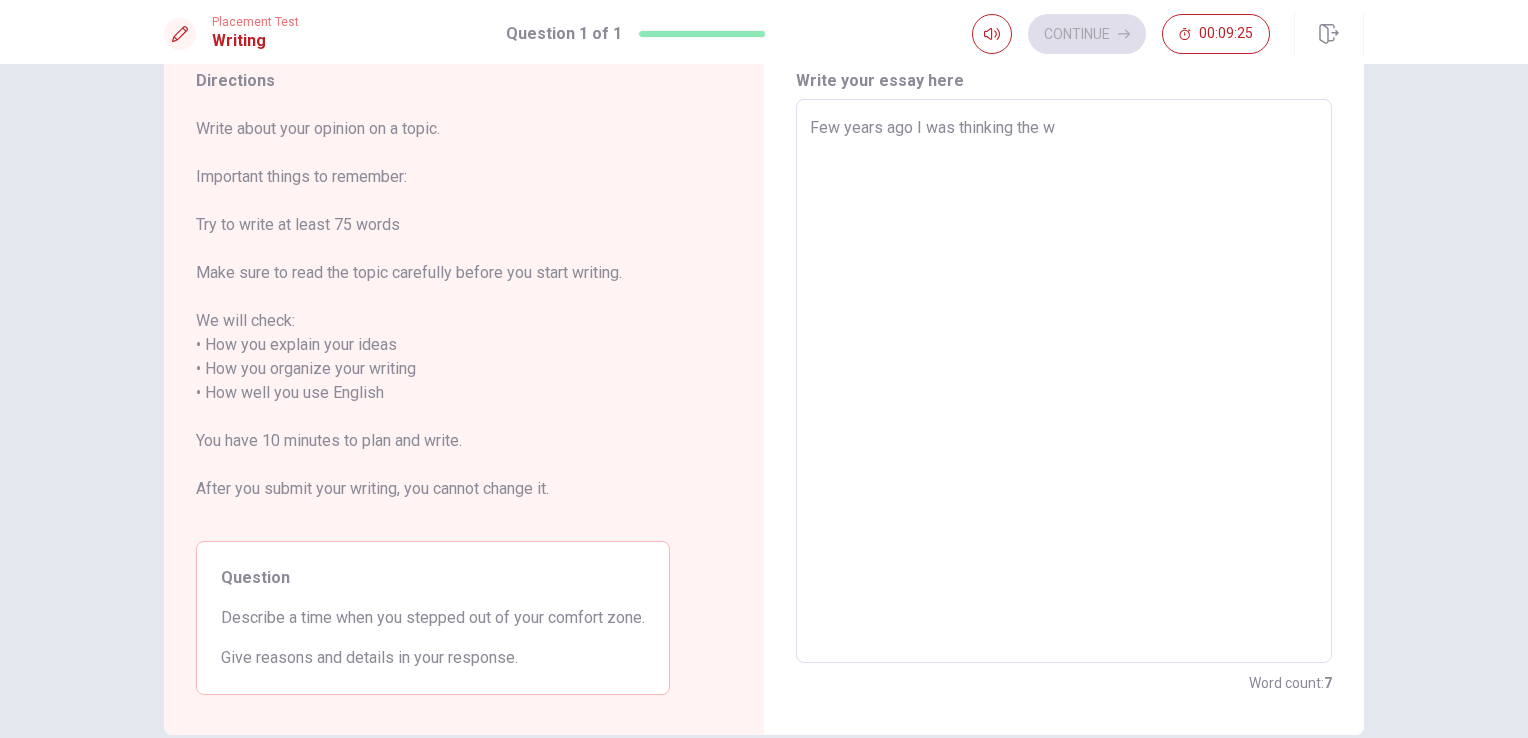 type on "x" 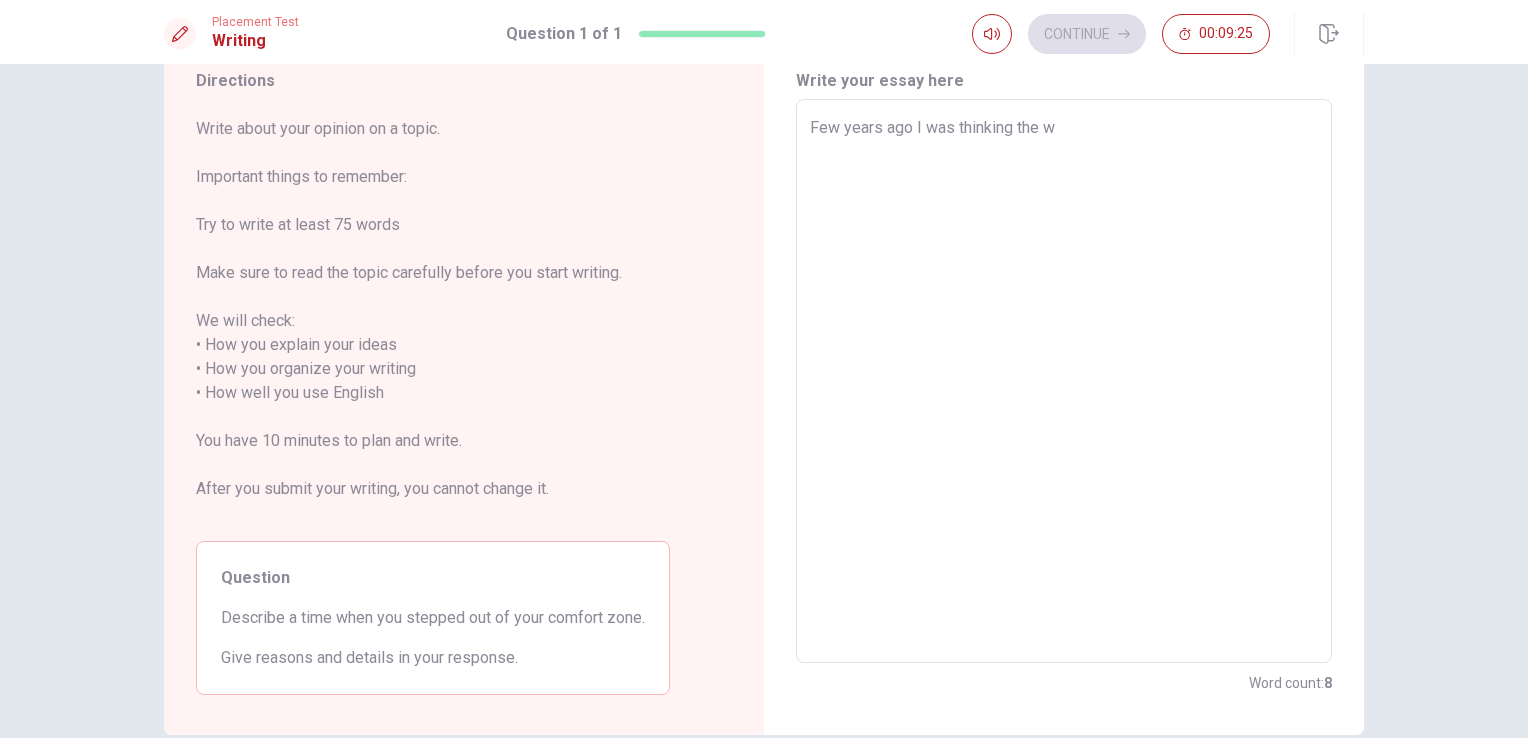 type on "Few years ago I was thinking the wa" 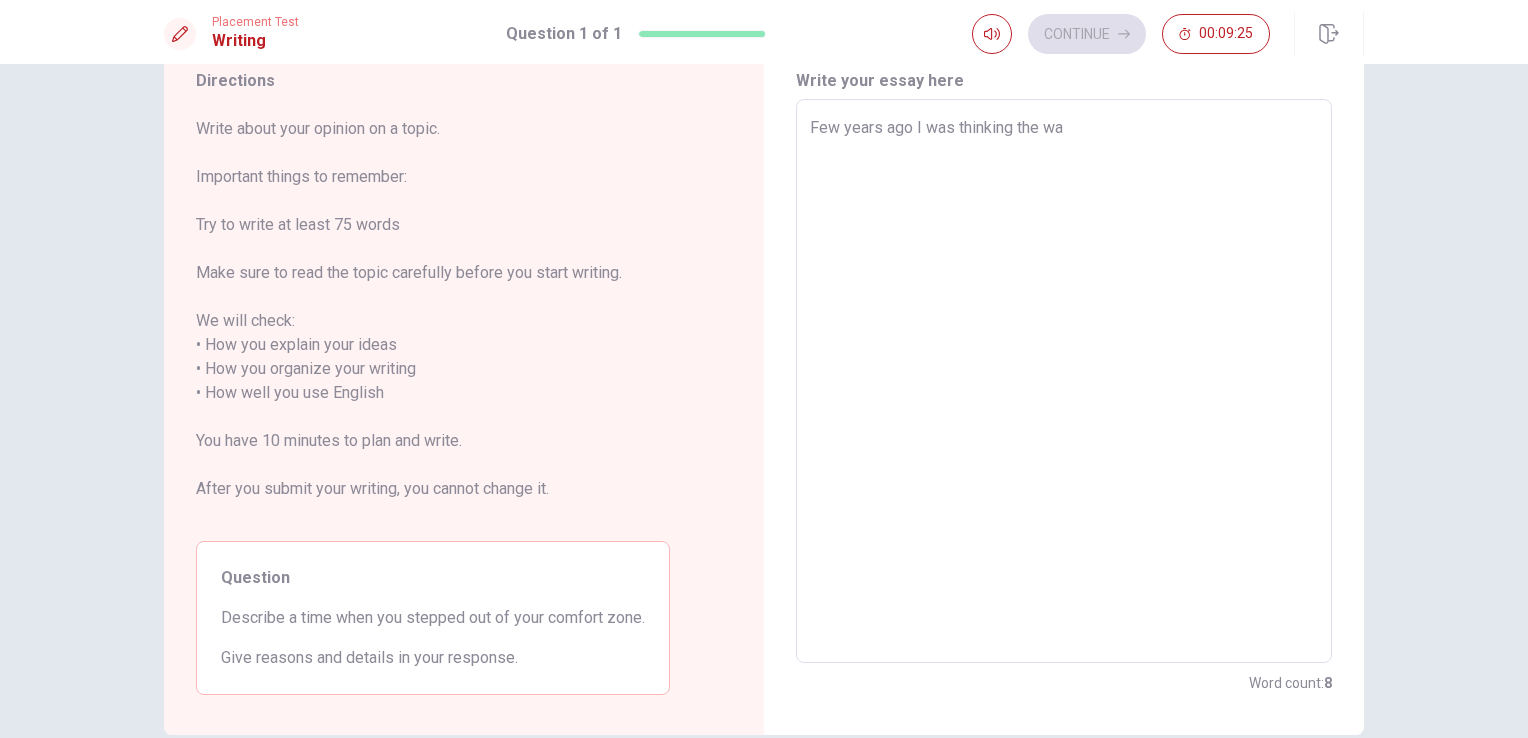 type on "x" 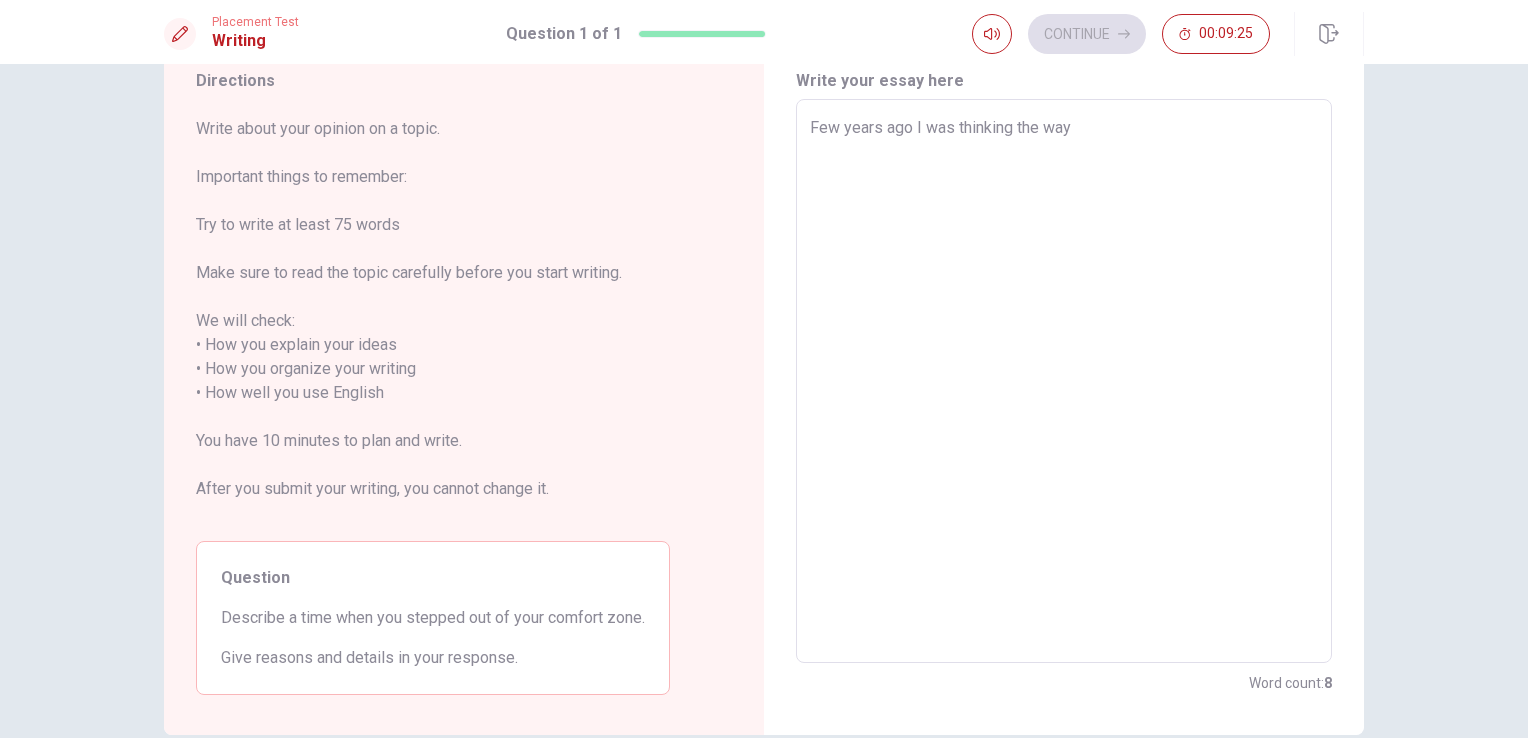 type on "x" 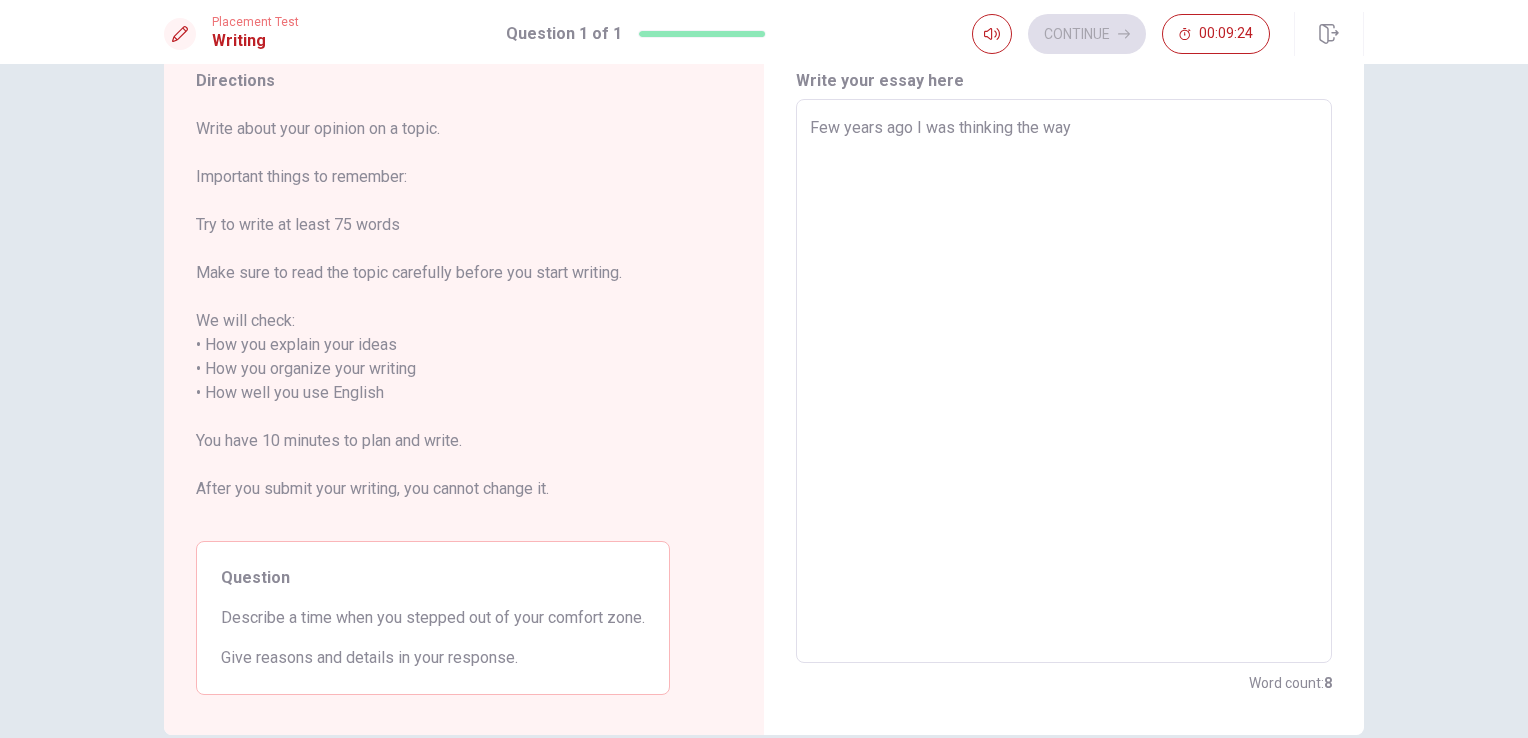 type on "Few years ago I was thinking the way t" 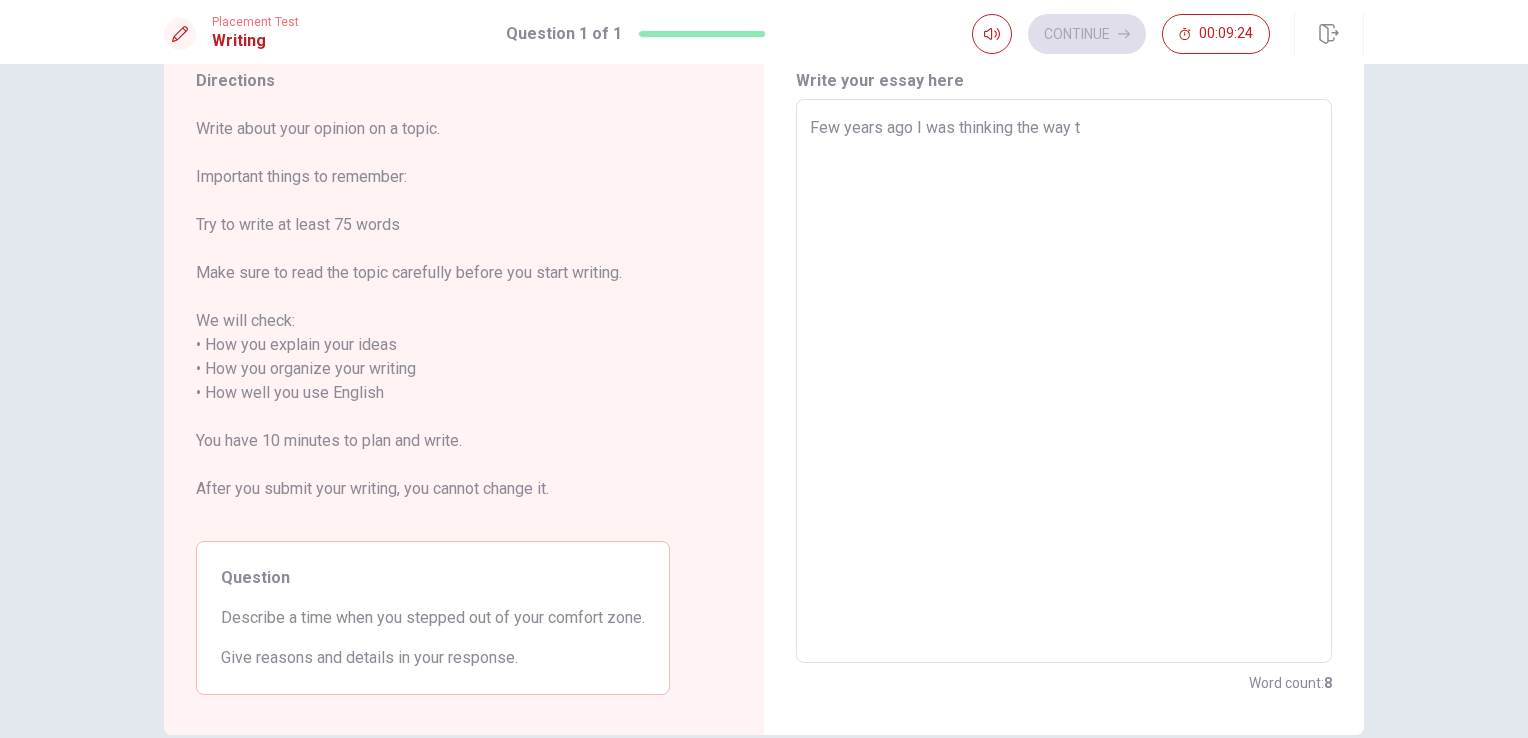 type on "x" 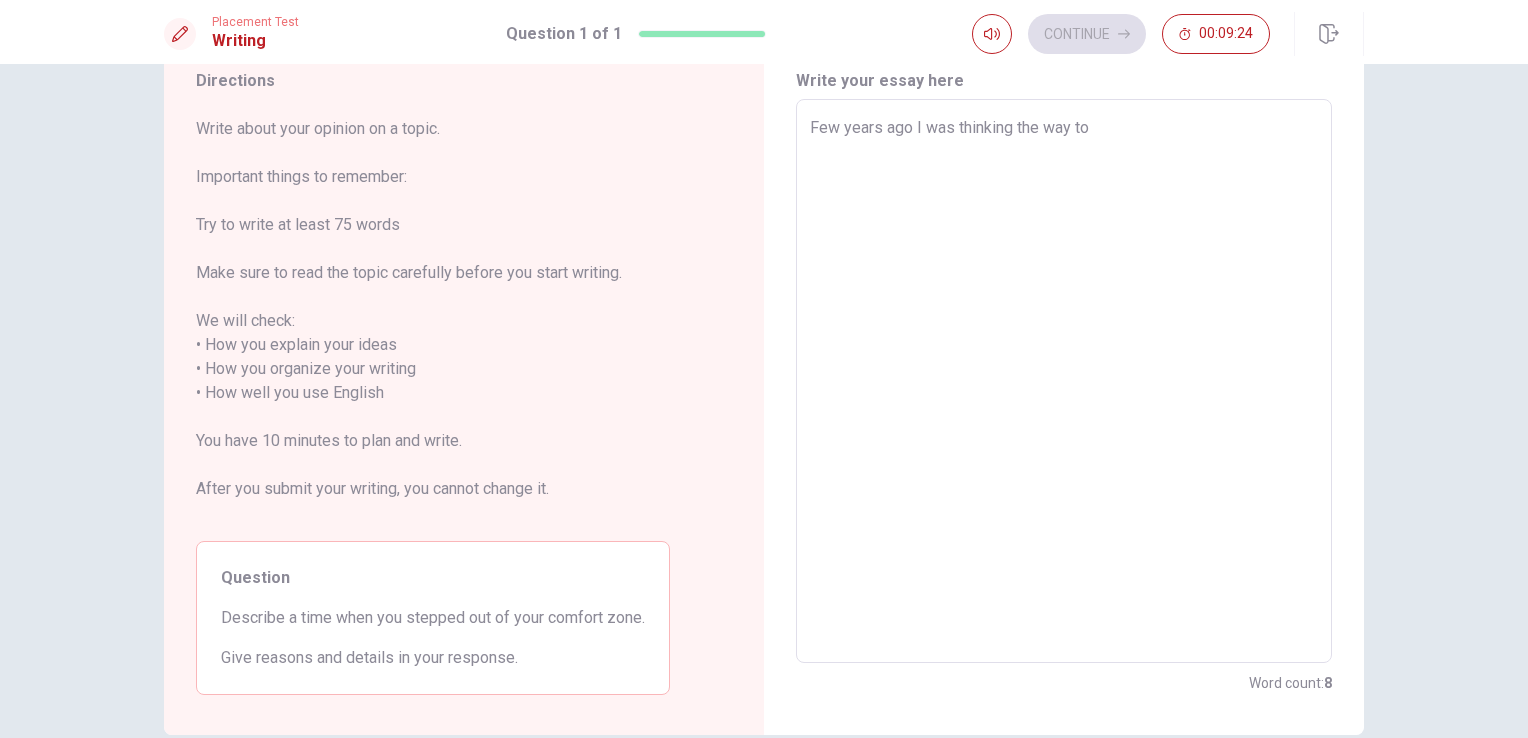type on "x" 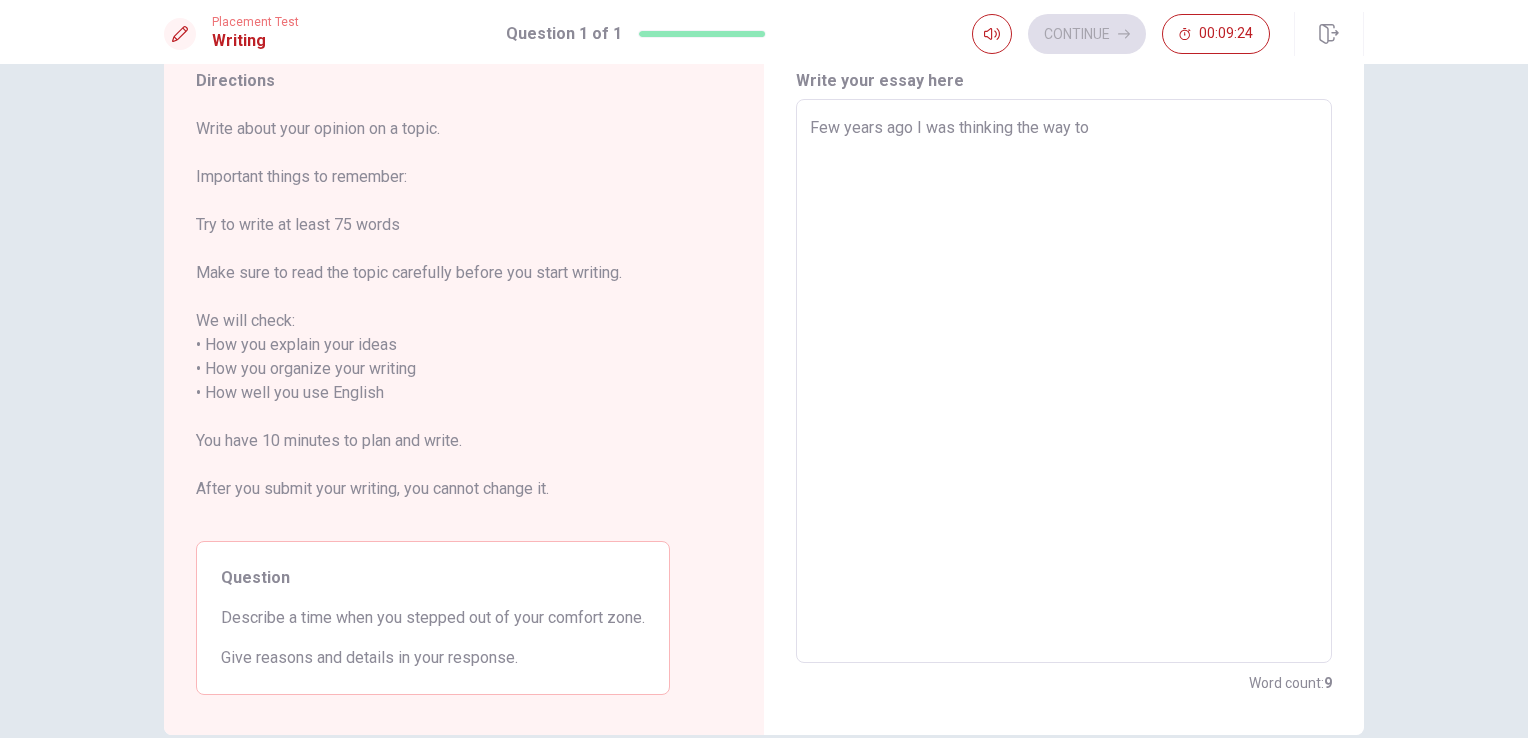 type on "Few years ago I was thinking the way to" 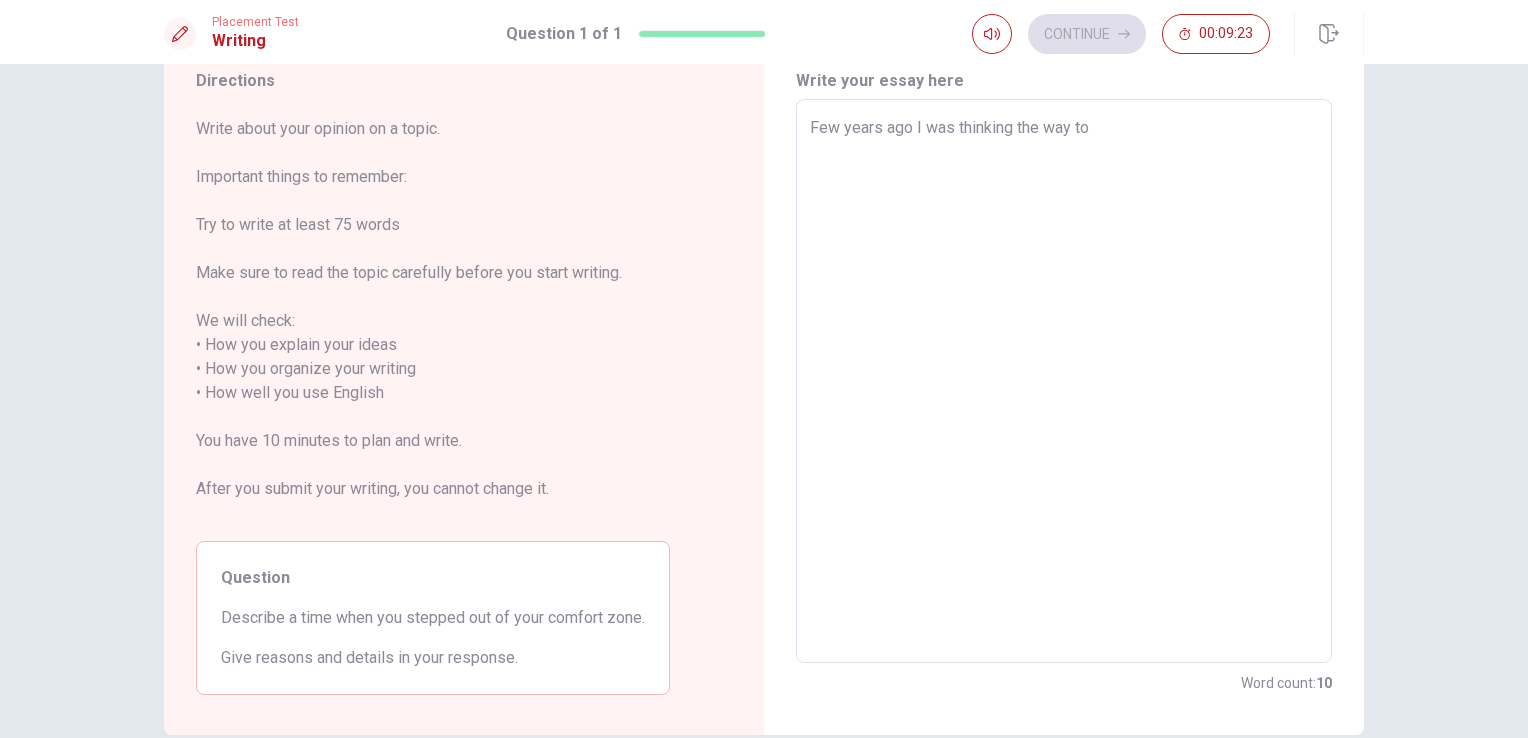 type on "Few years ago I was thinking the way to g" 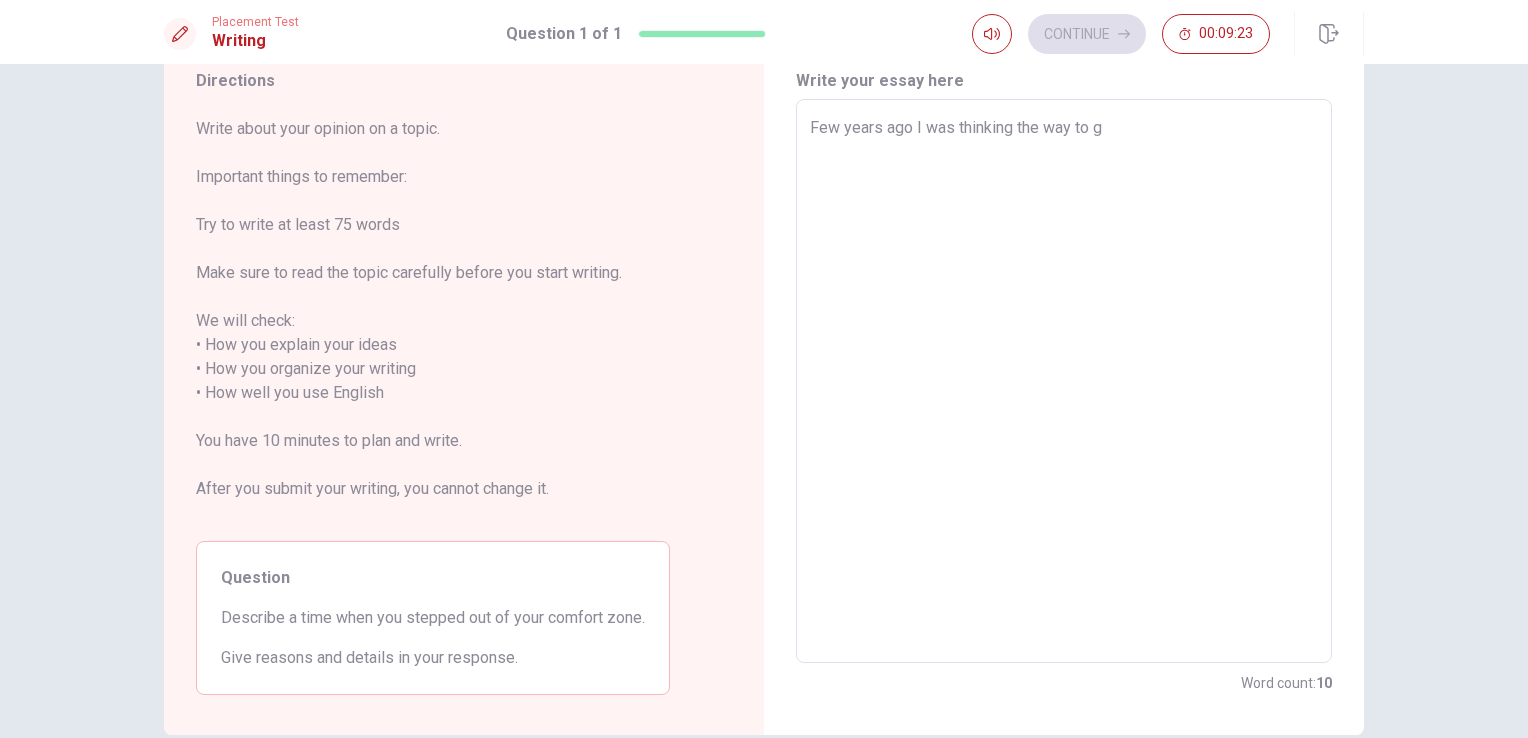 type on "x" 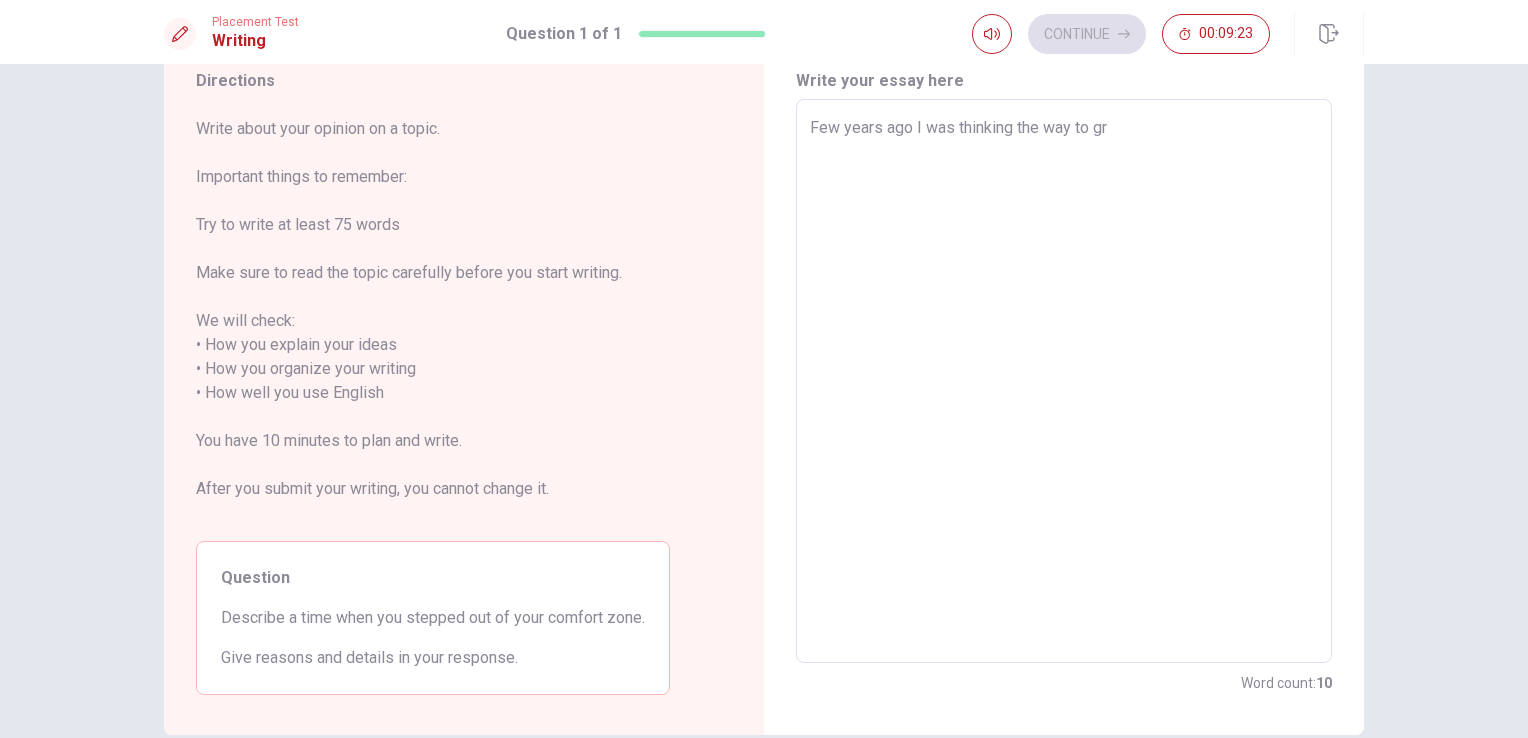 type on "x" 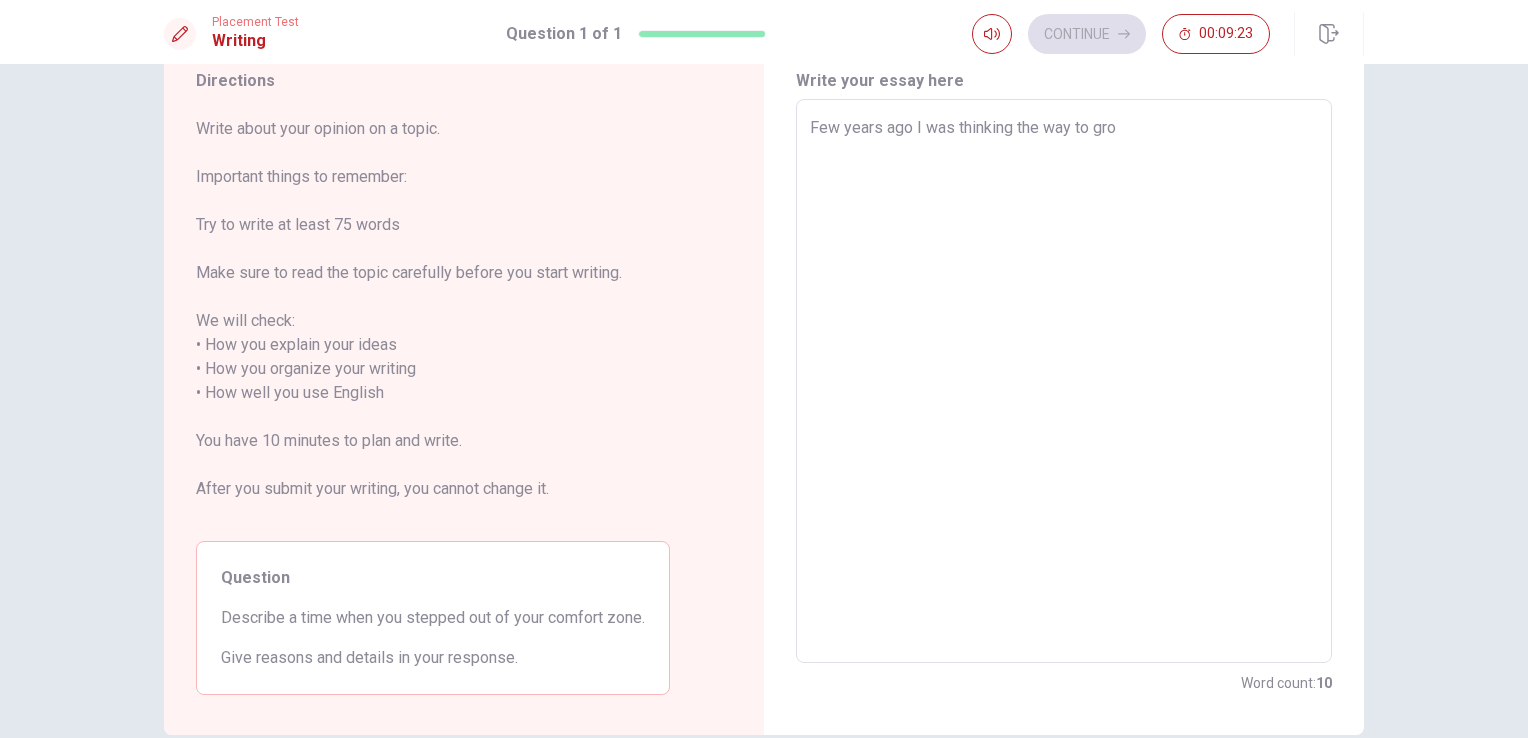 type on "x" 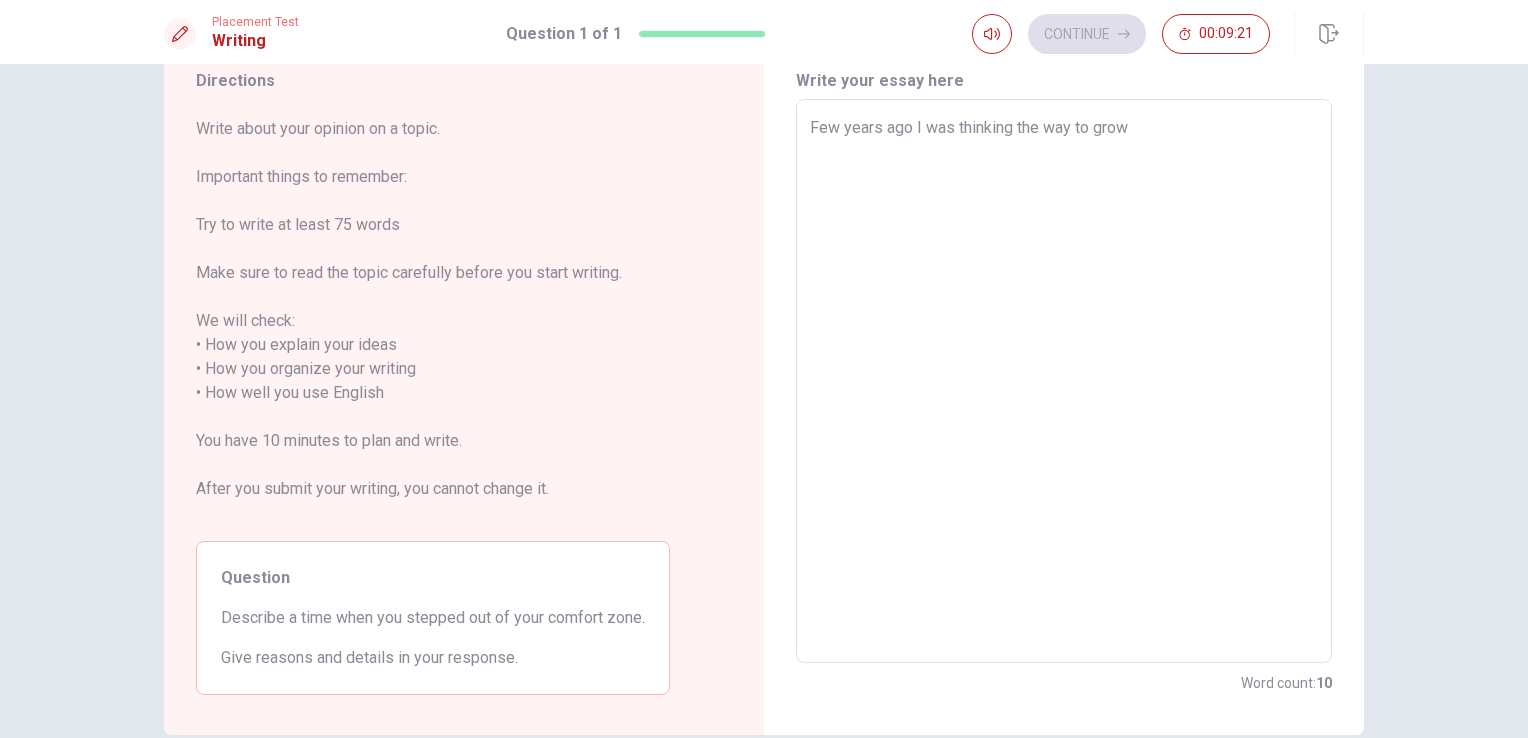 type on "x" 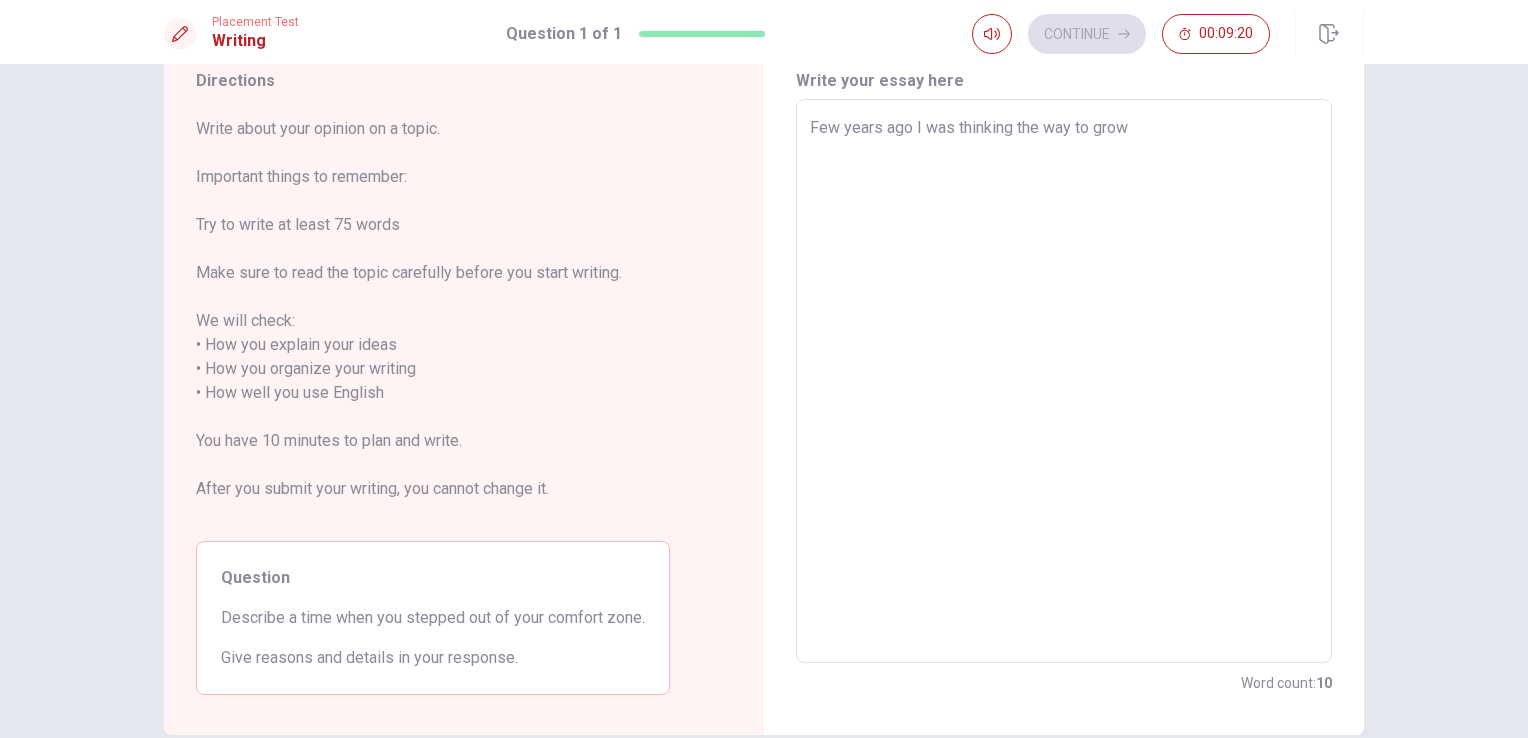 type on "Few years ago I was thinking the way to grow" 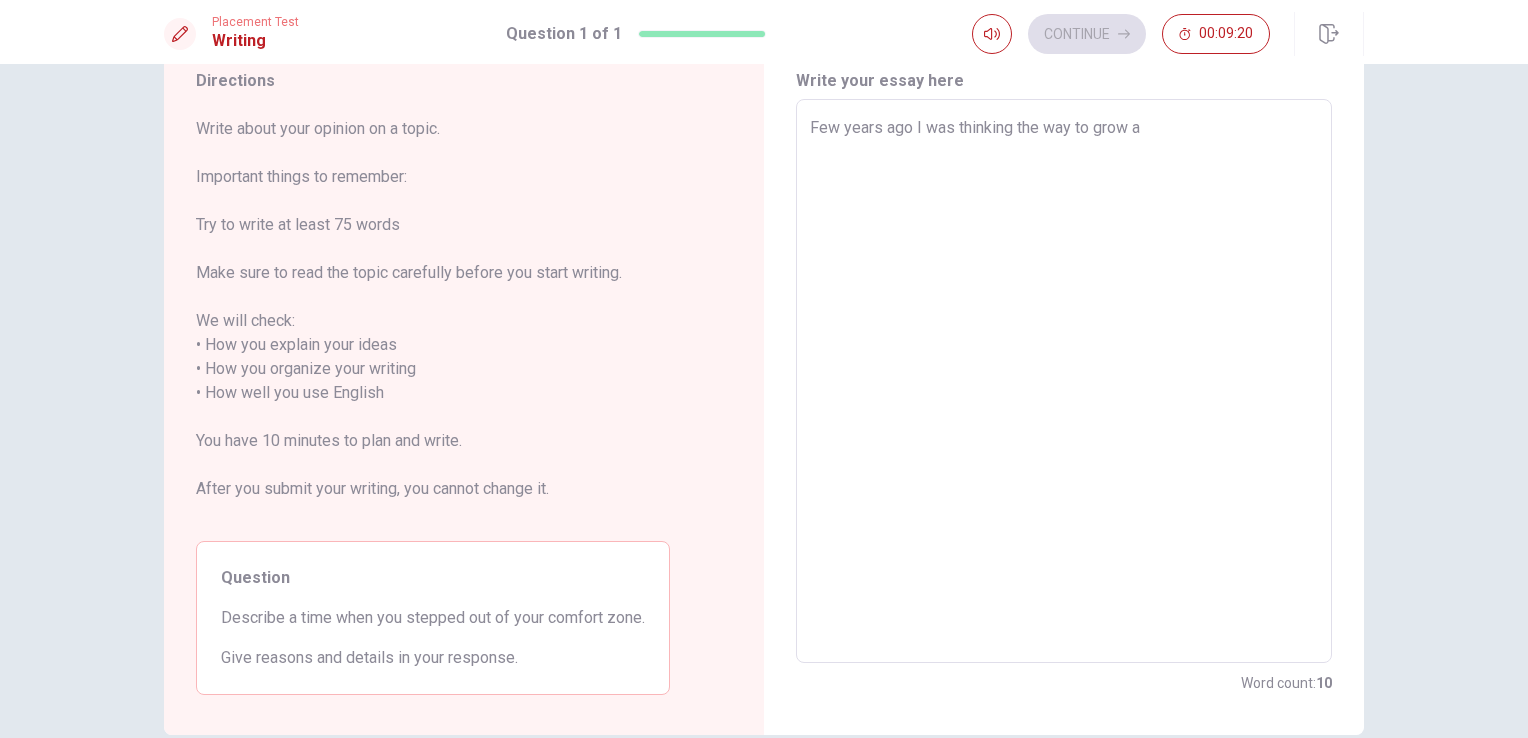 type on "x" 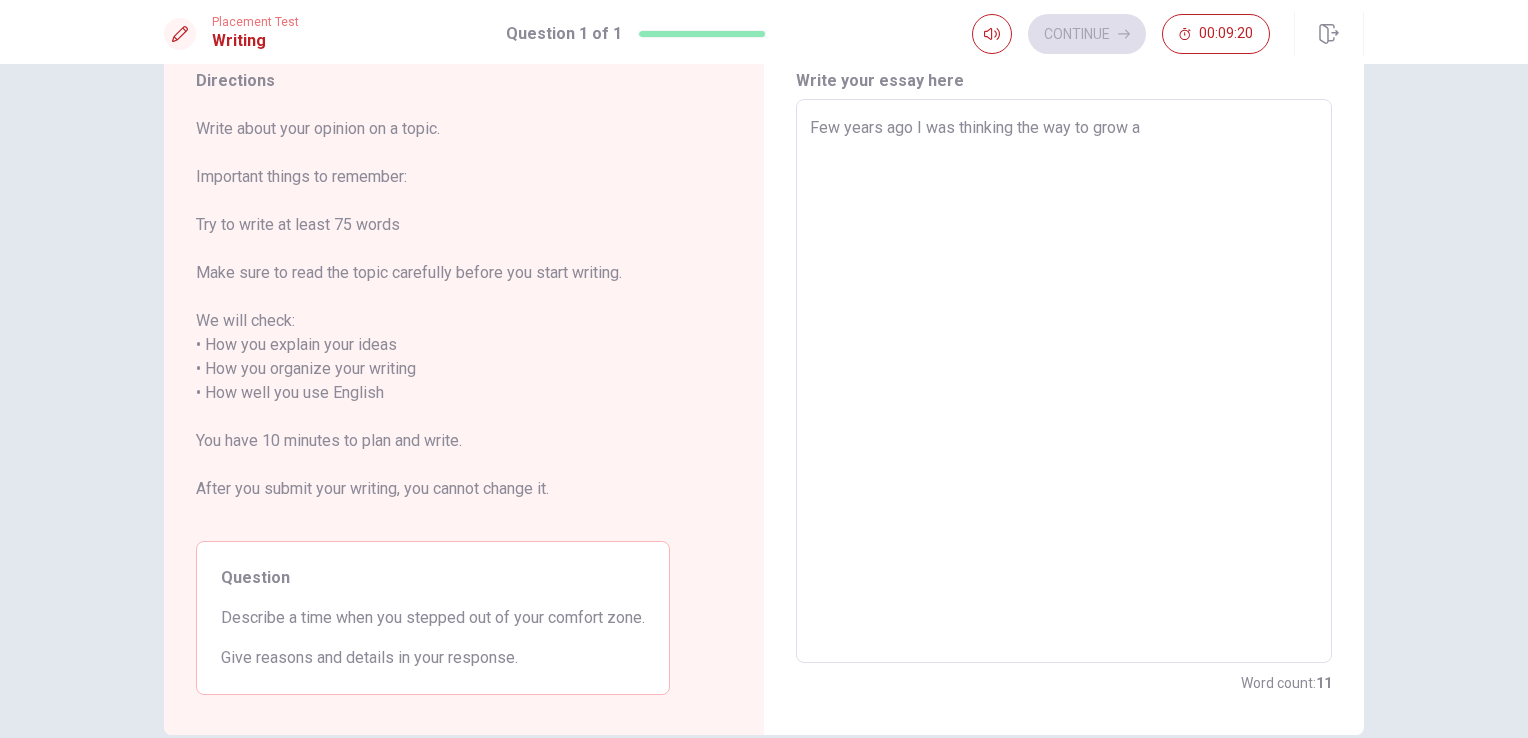 type on "Few years ago I was thinking the way to grow an" 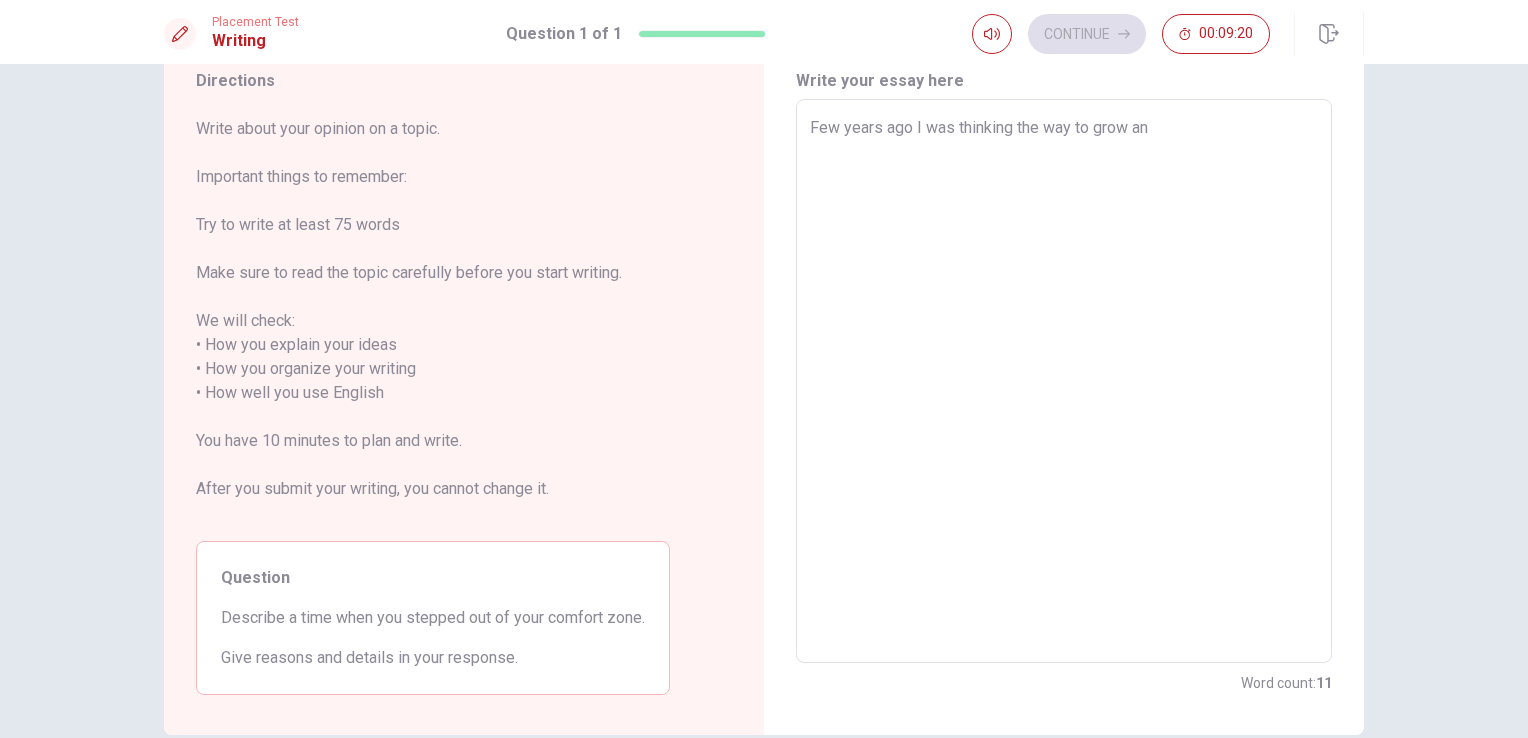 type on "x" 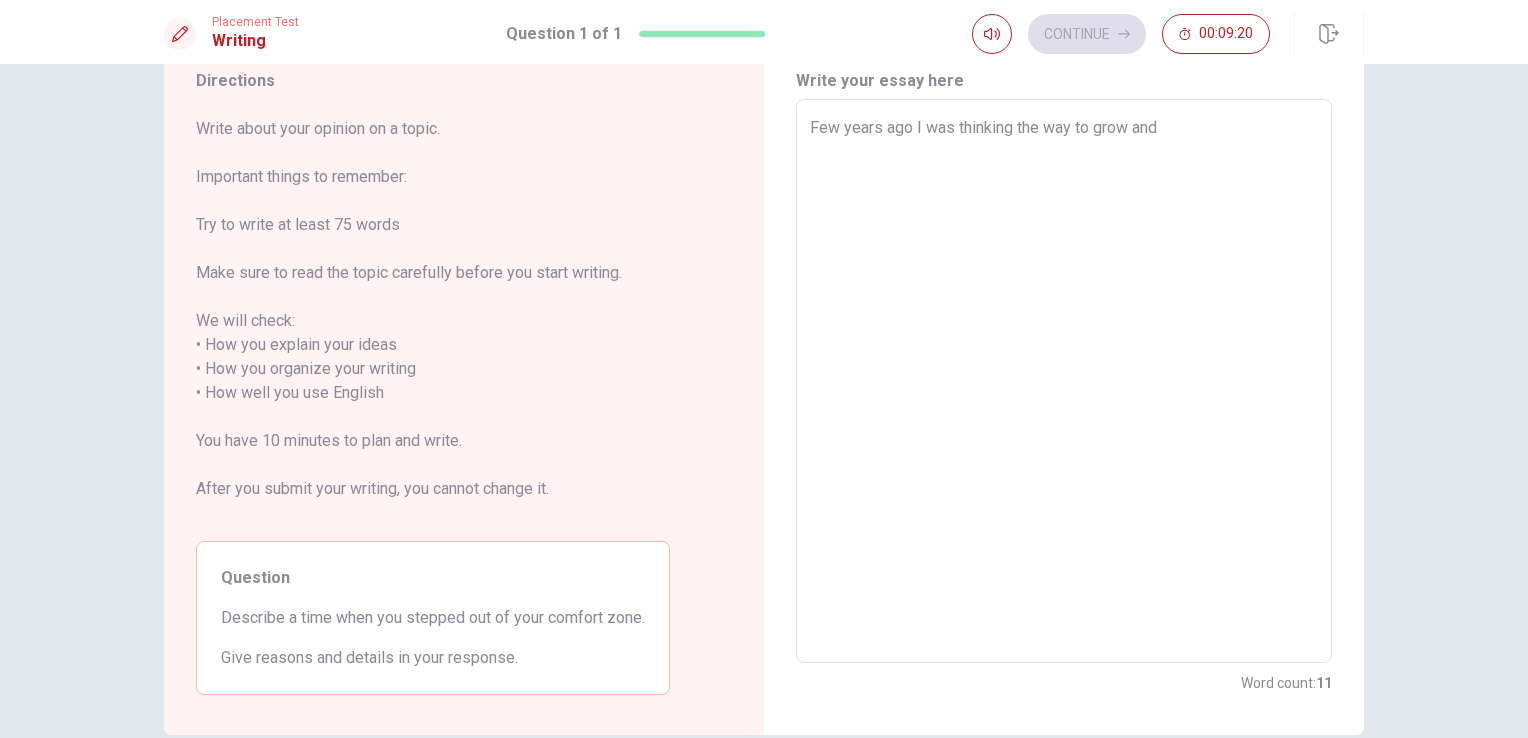 type on "x" 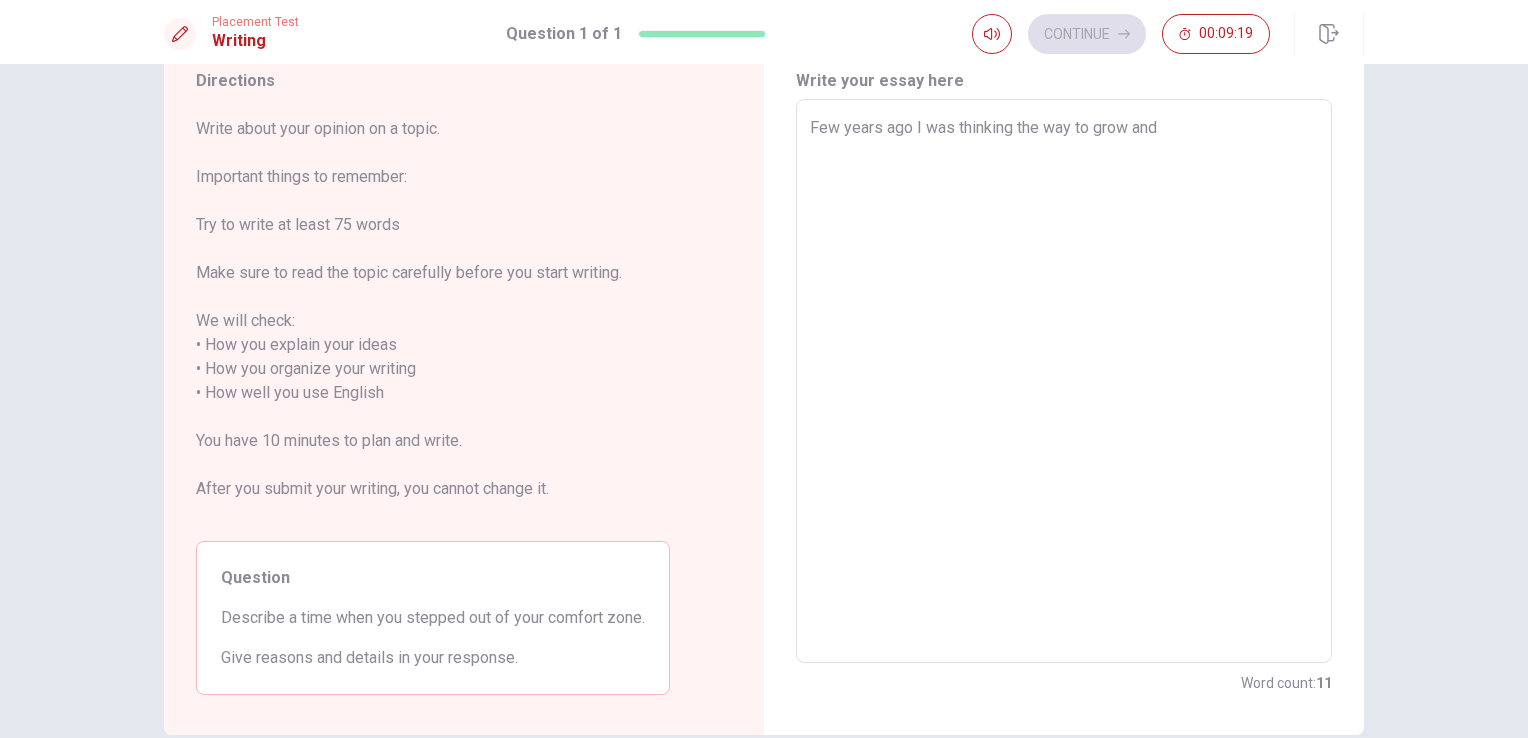 type on "x" 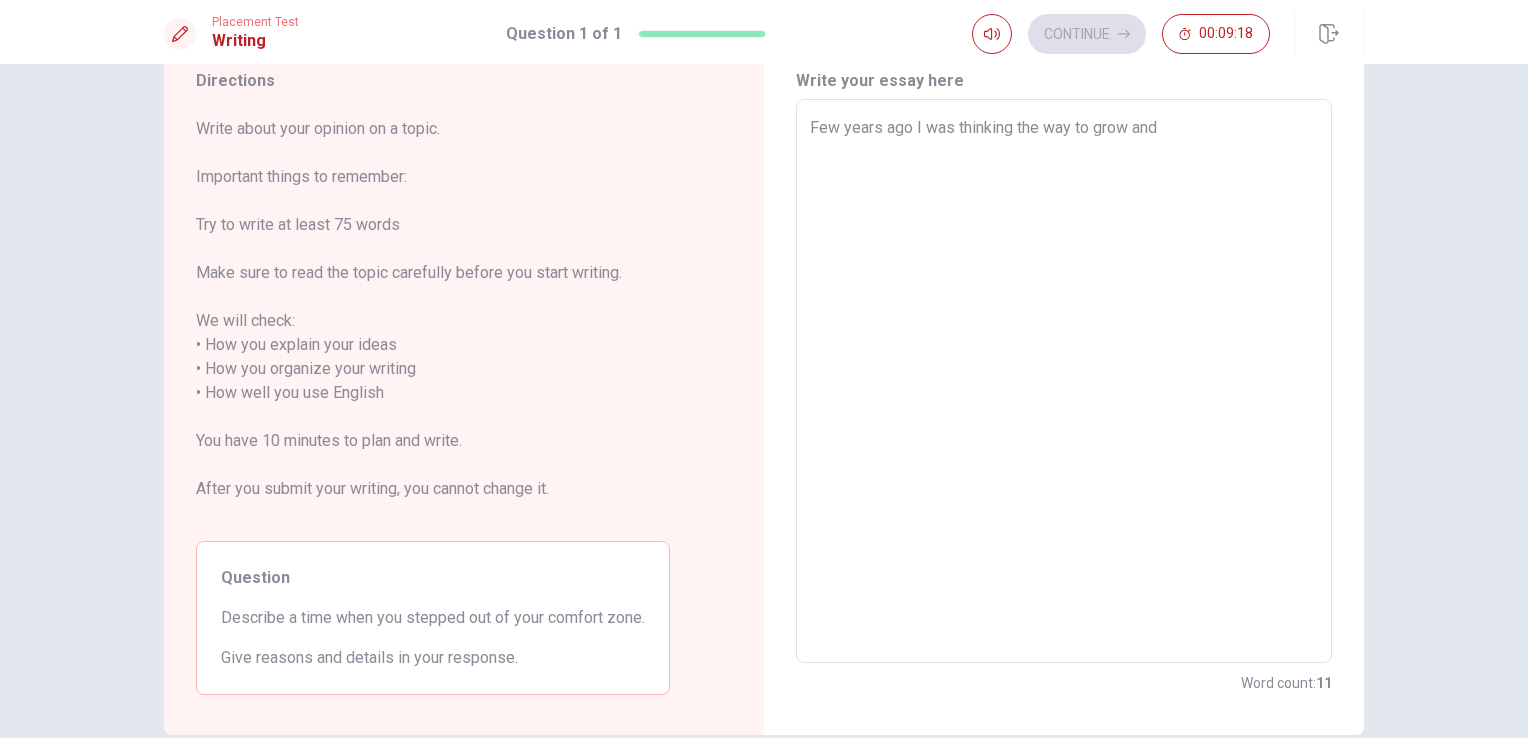 type on "Few years ago I was thinking the way to grow and s" 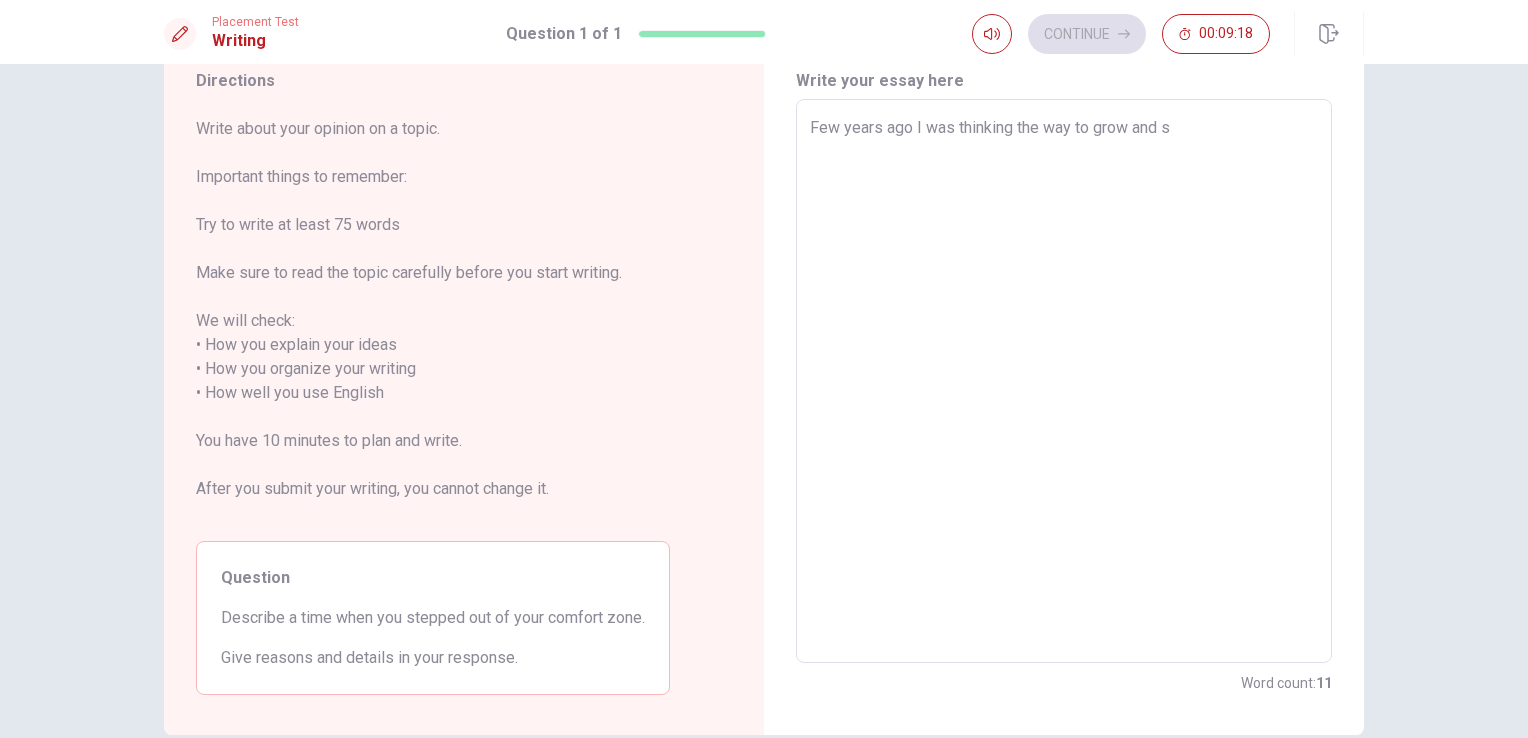 type on "x" 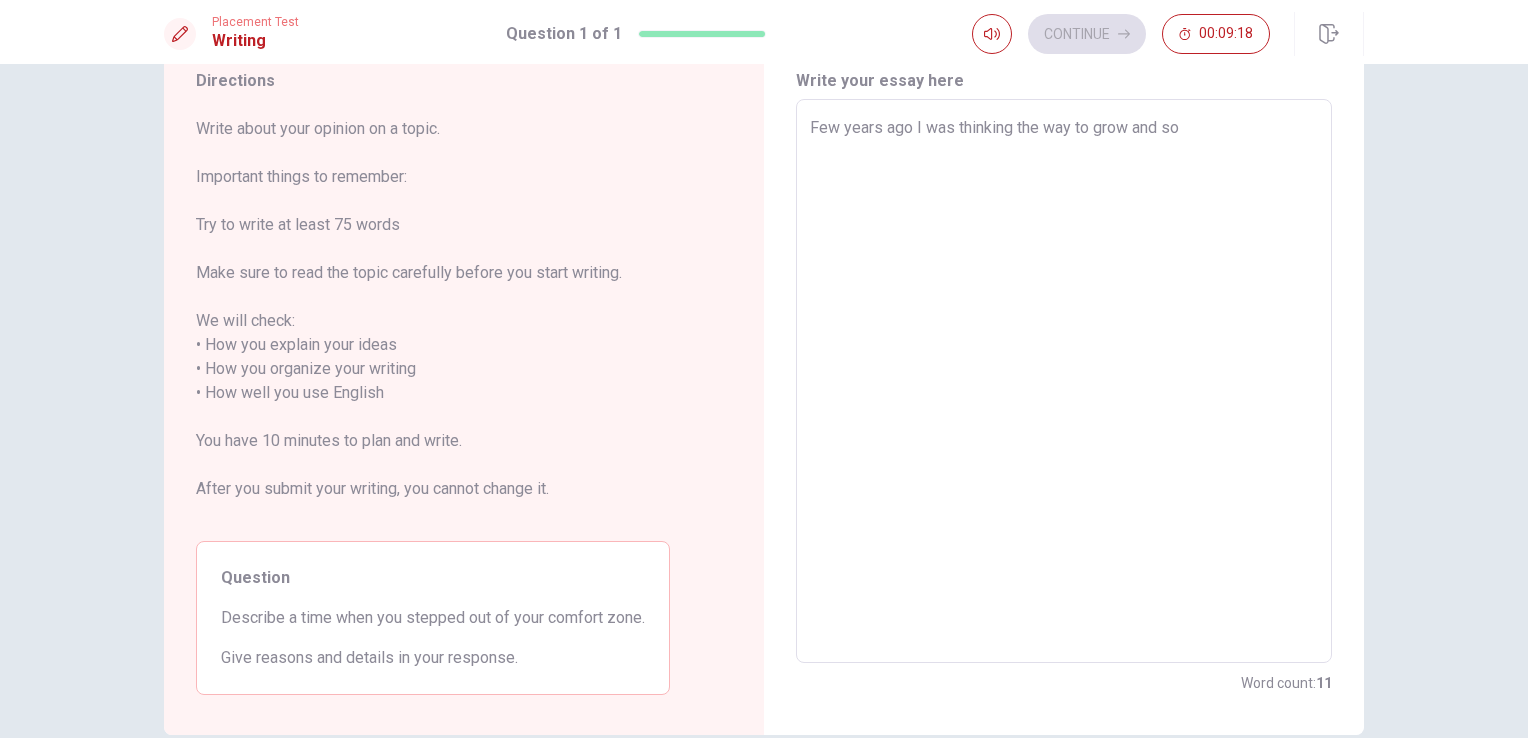 type on "x" 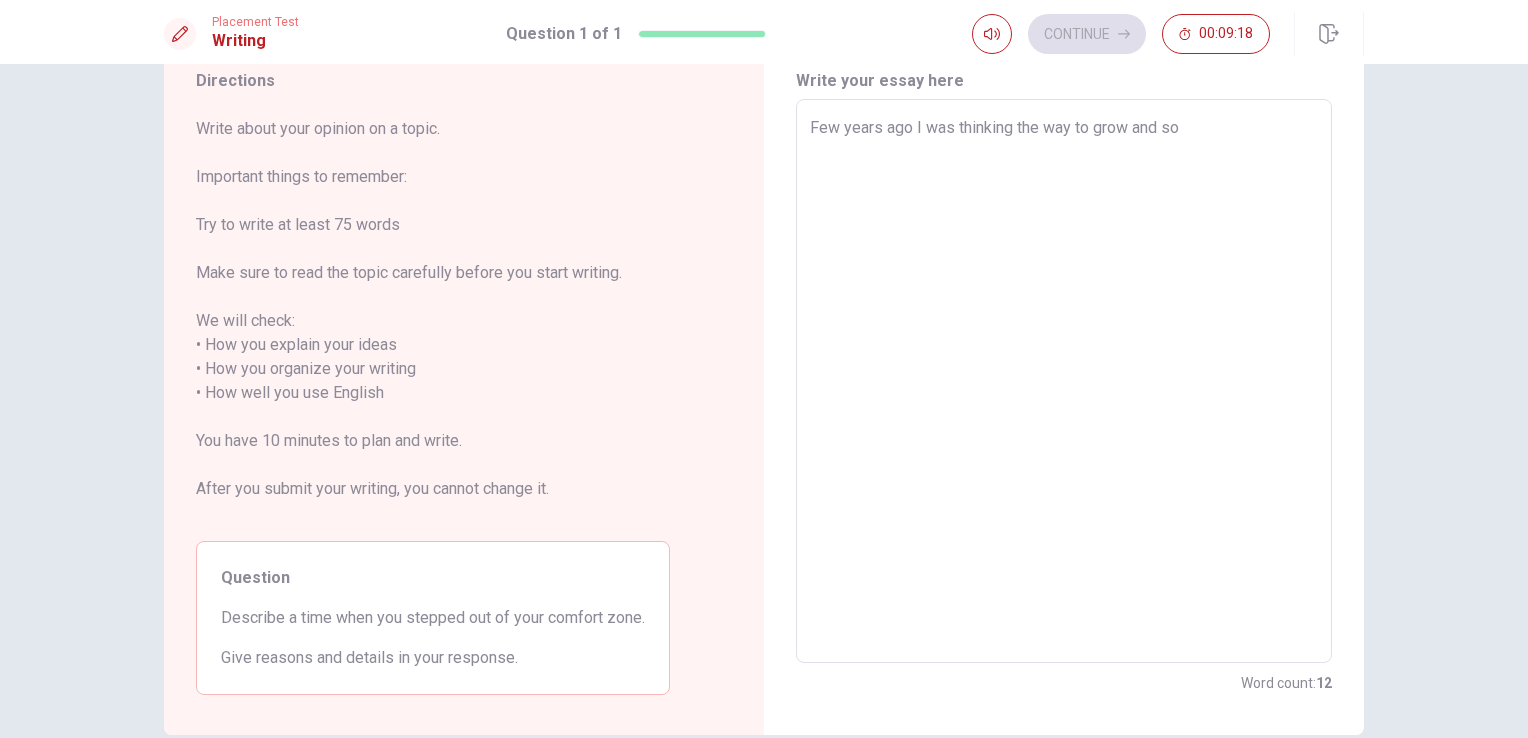 type on "Few years ago I was thinking the way to grow and som" 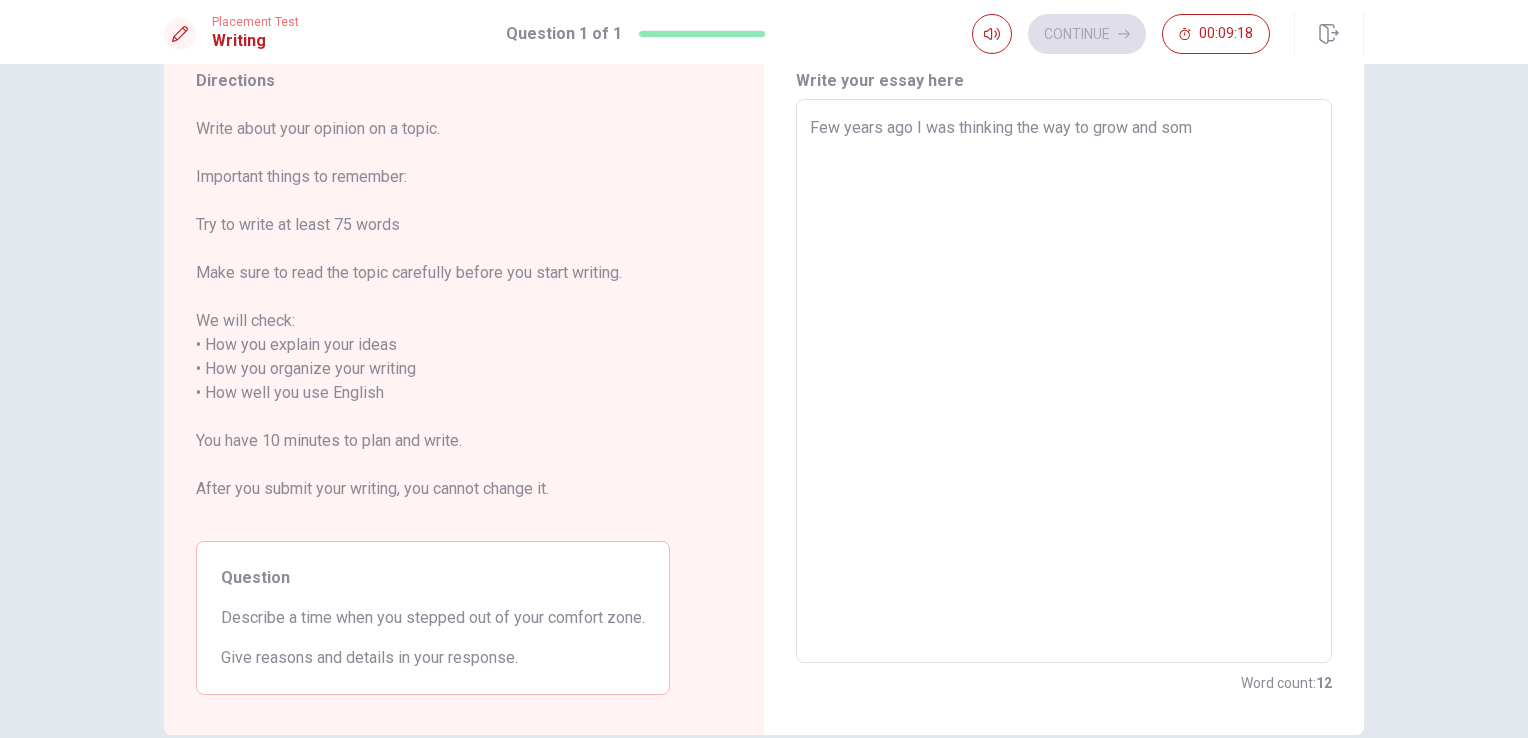 type on "x" 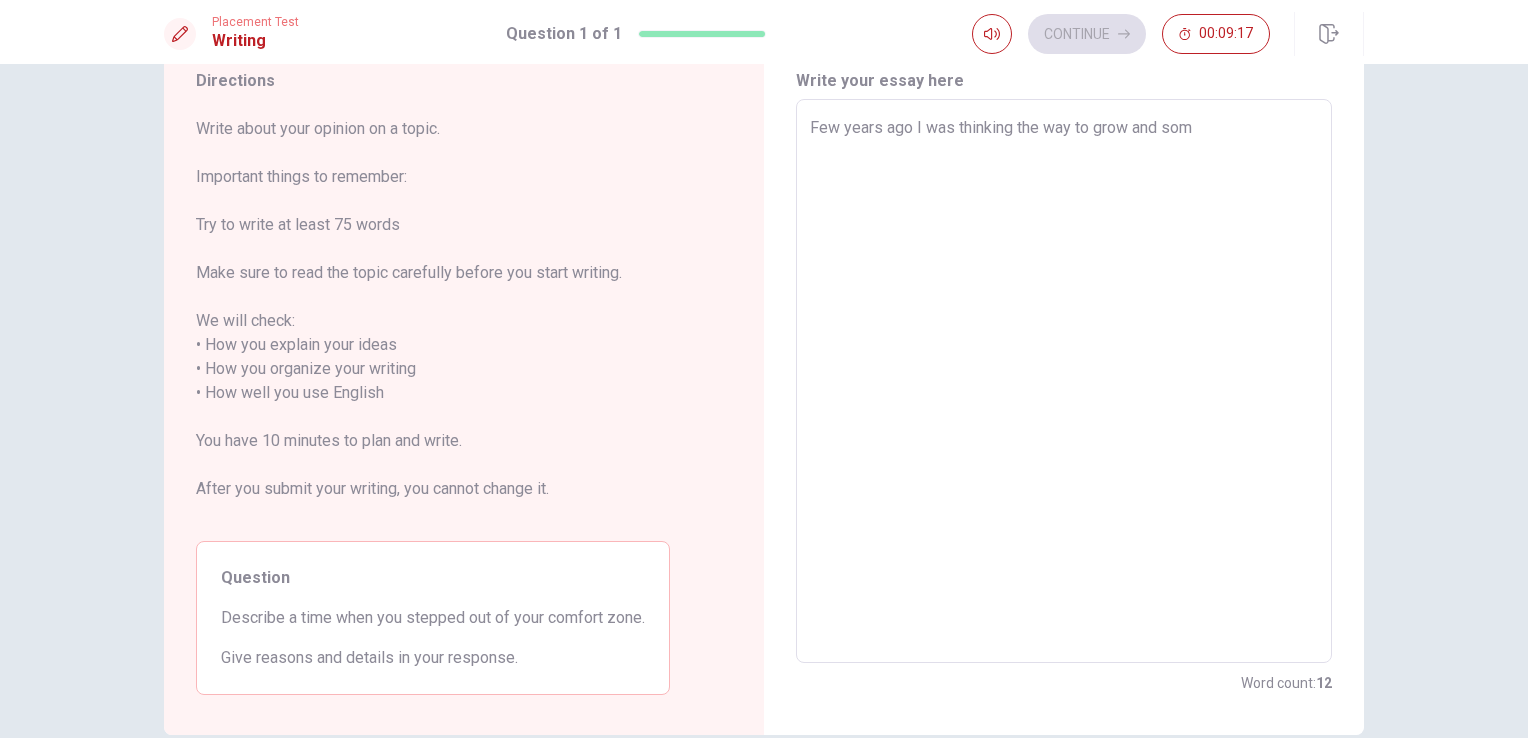 type on "Few years ago I was thinking the way to grow and some" 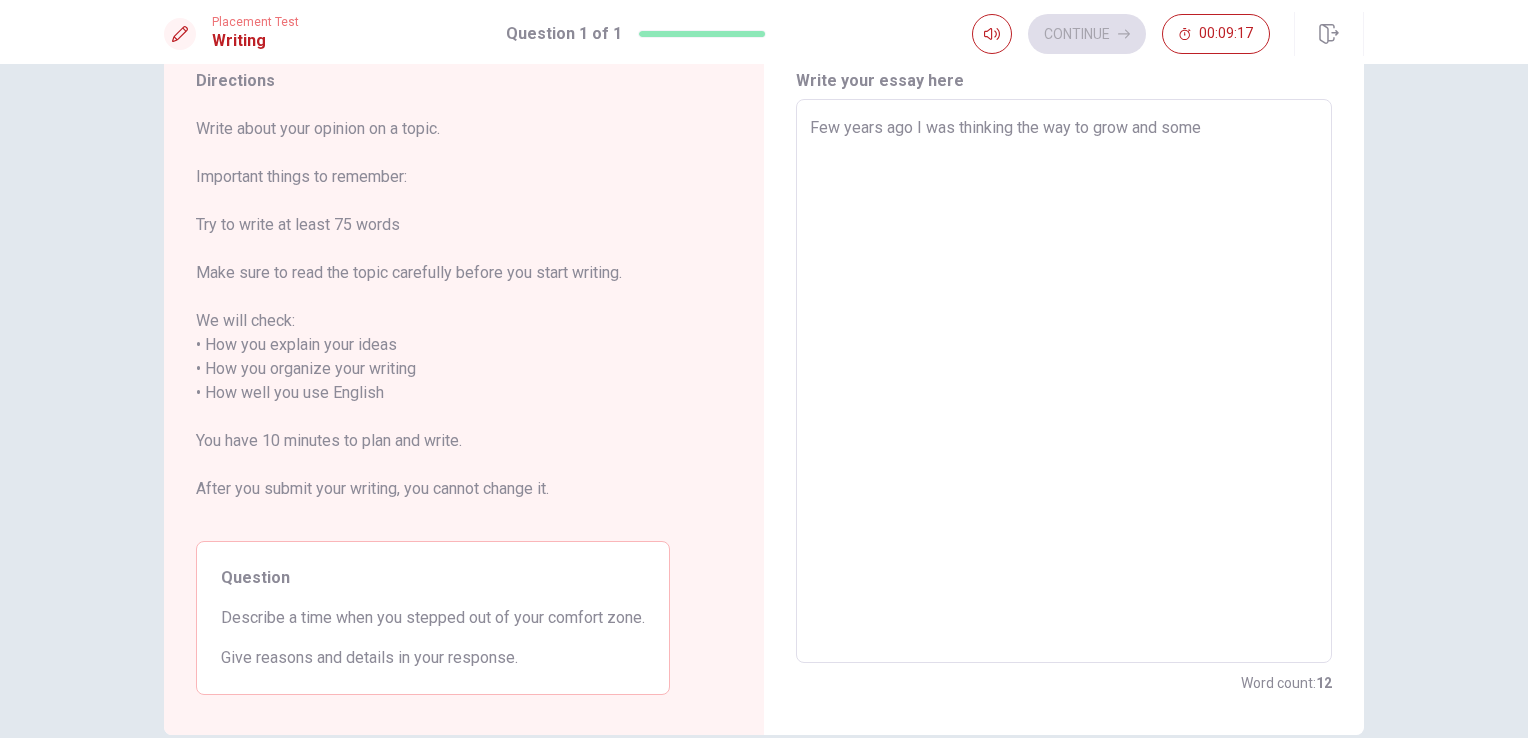 type on "x" 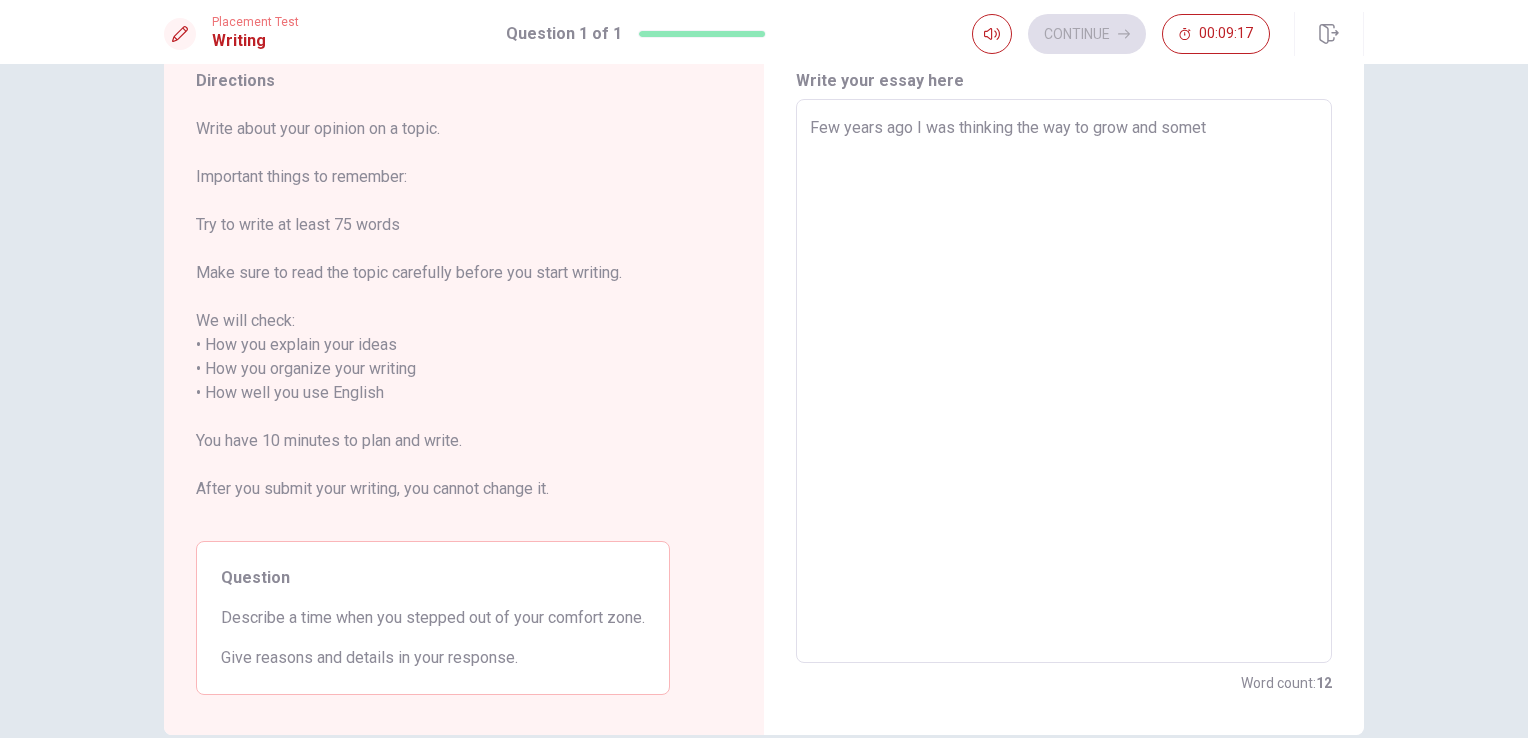 type on "x" 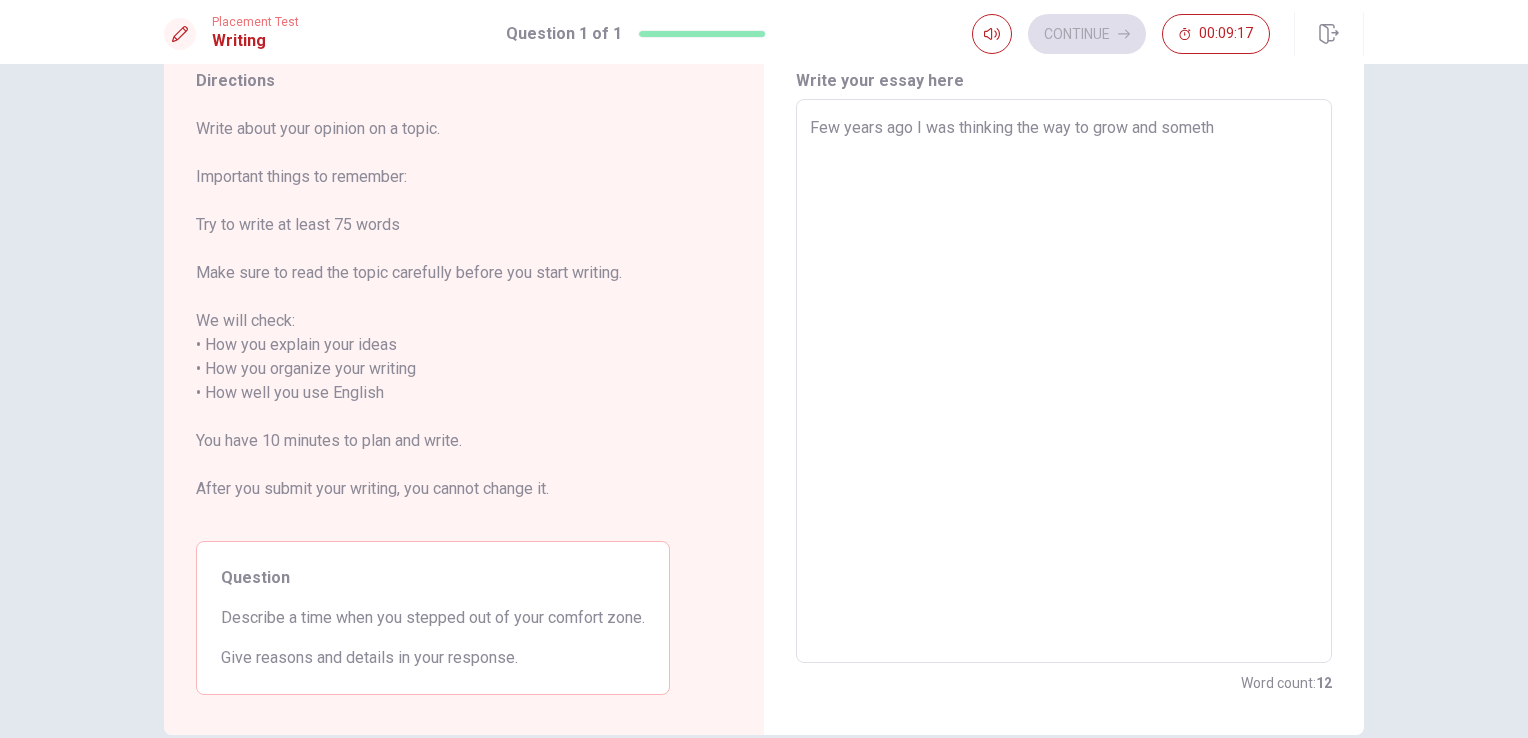 type on "x" 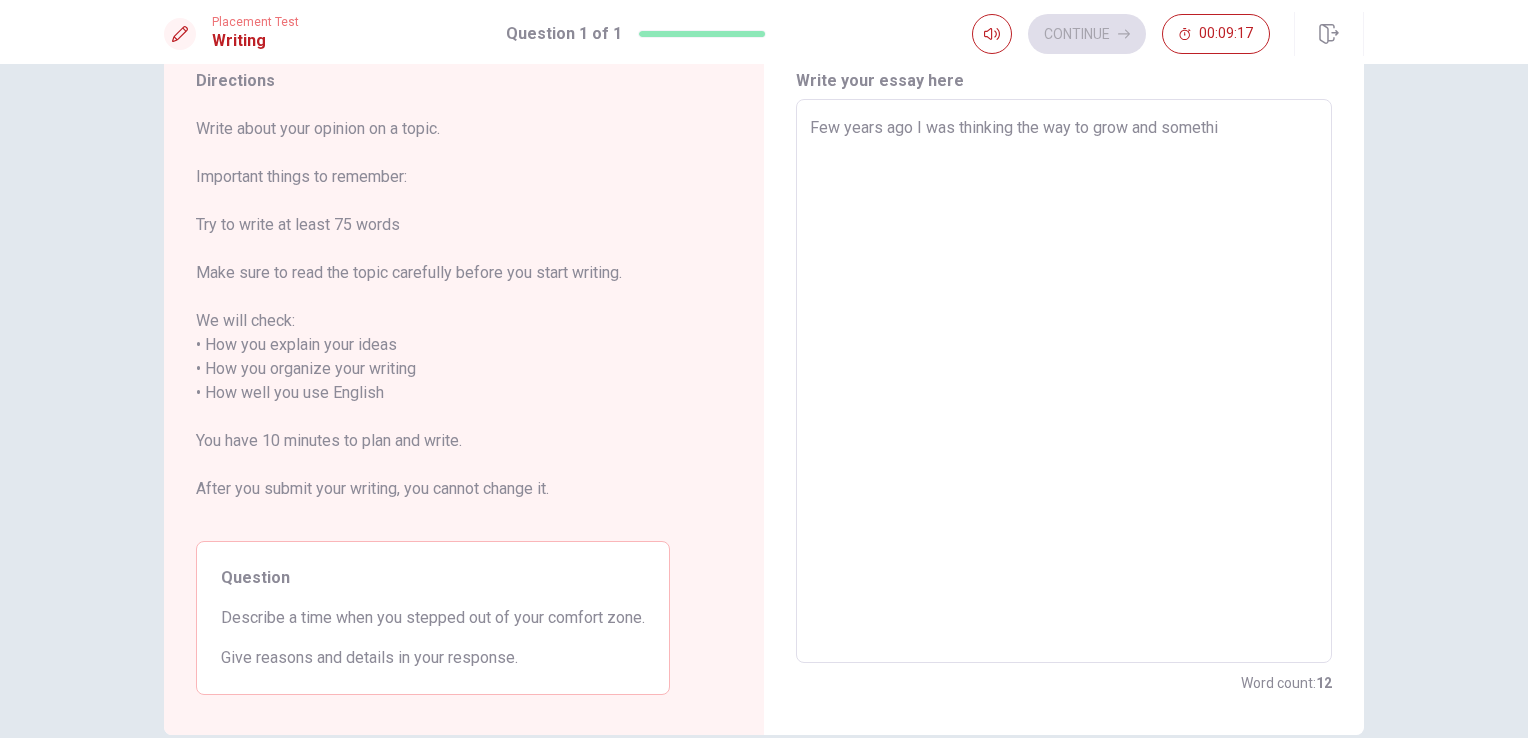 type on "x" 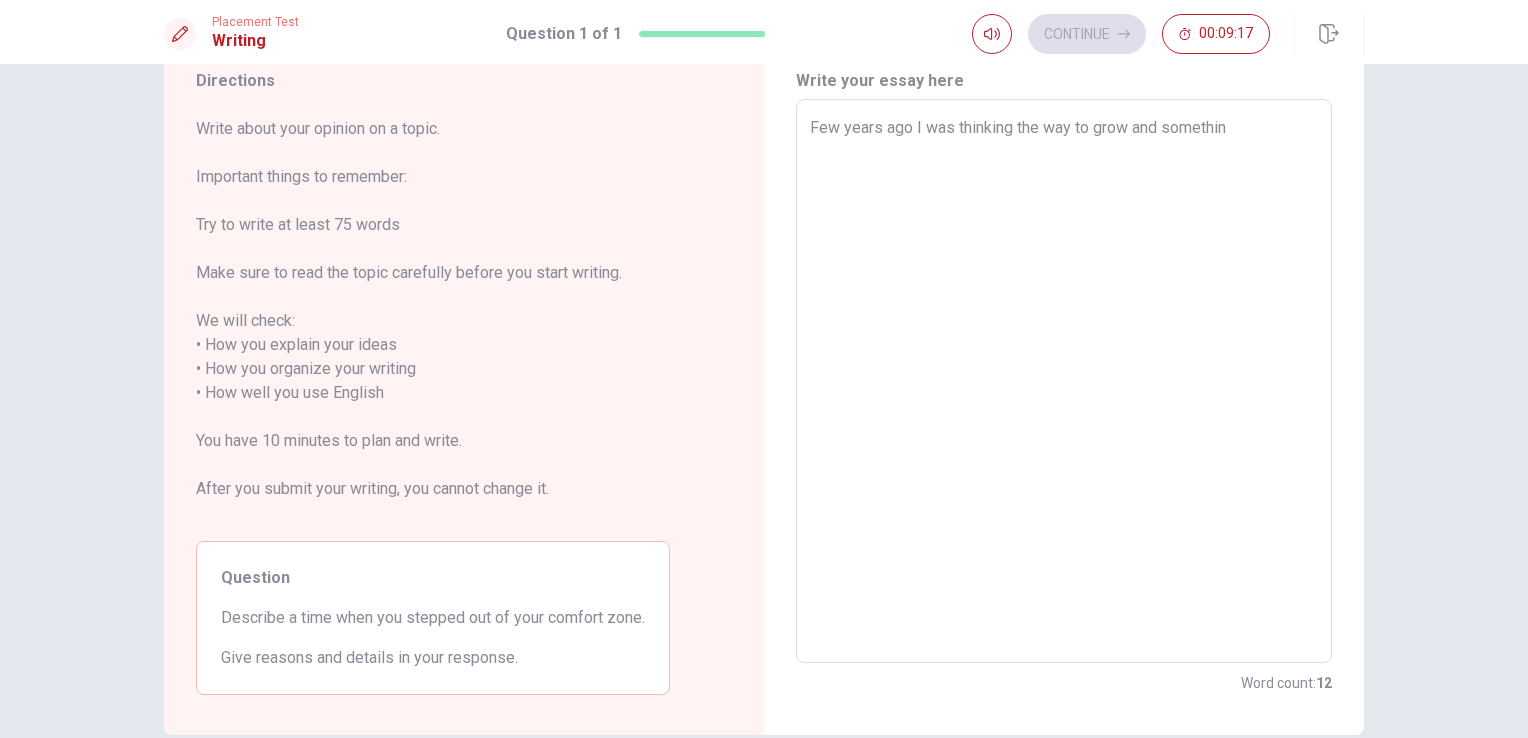 type on "x" 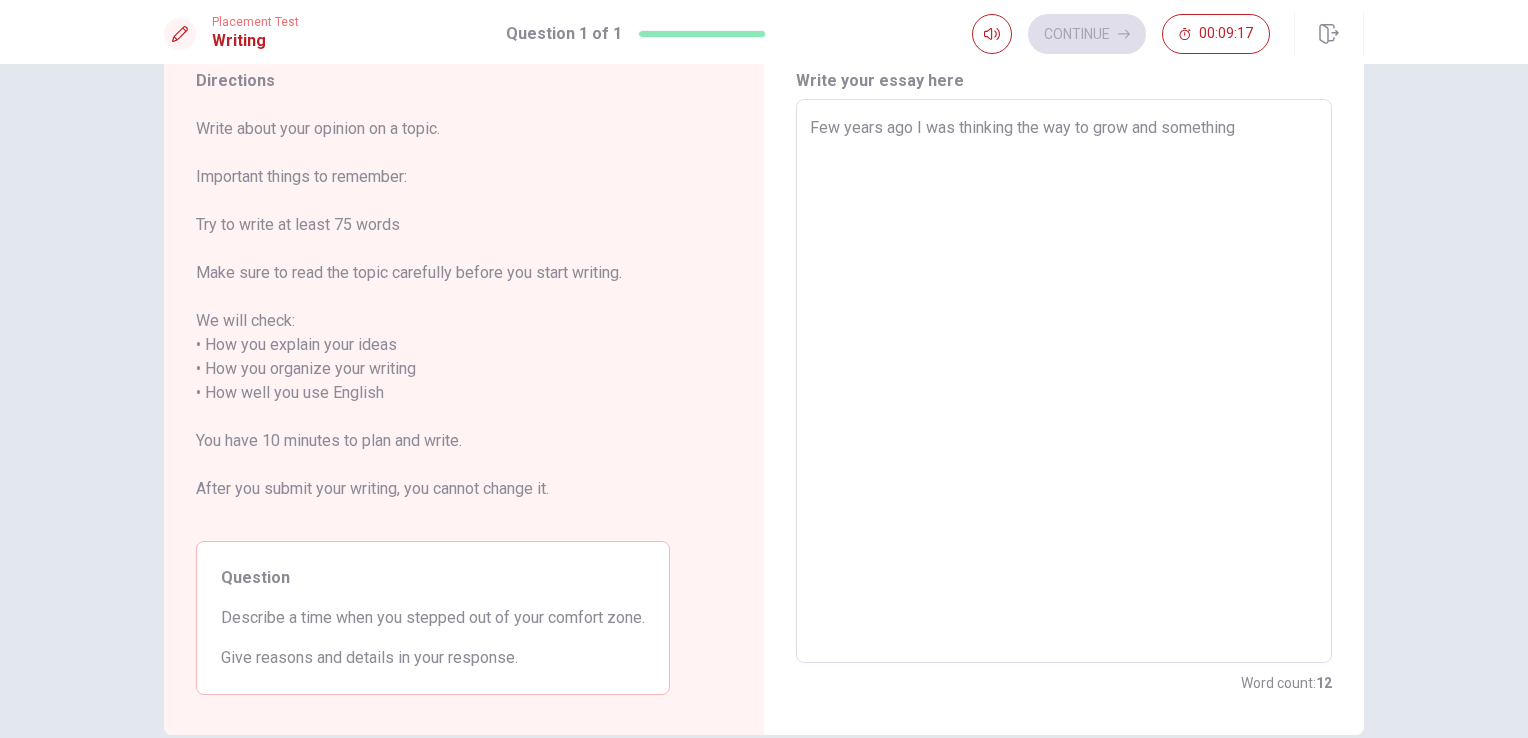 type on "x" 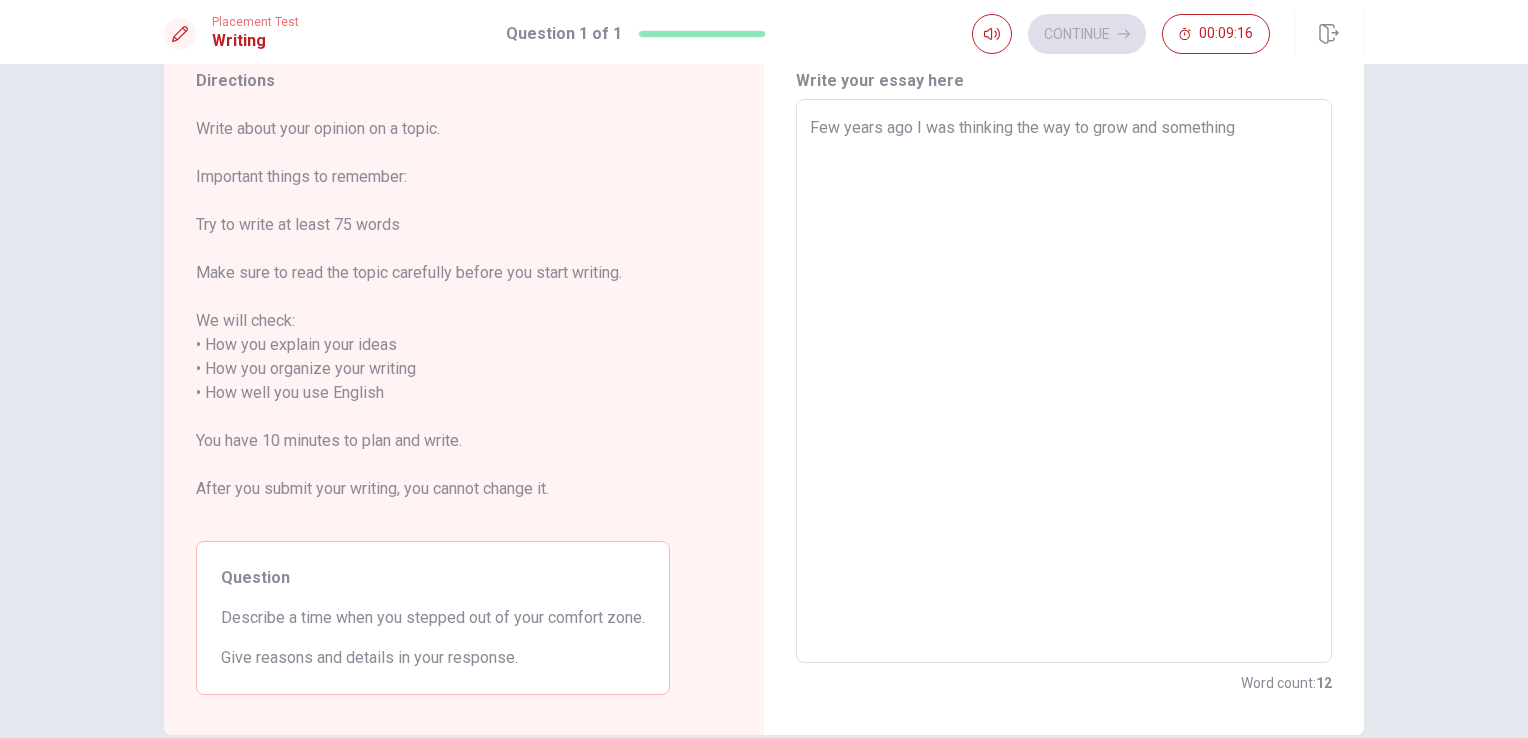 type on "Few years ago I was thinking the way to grow and something t" 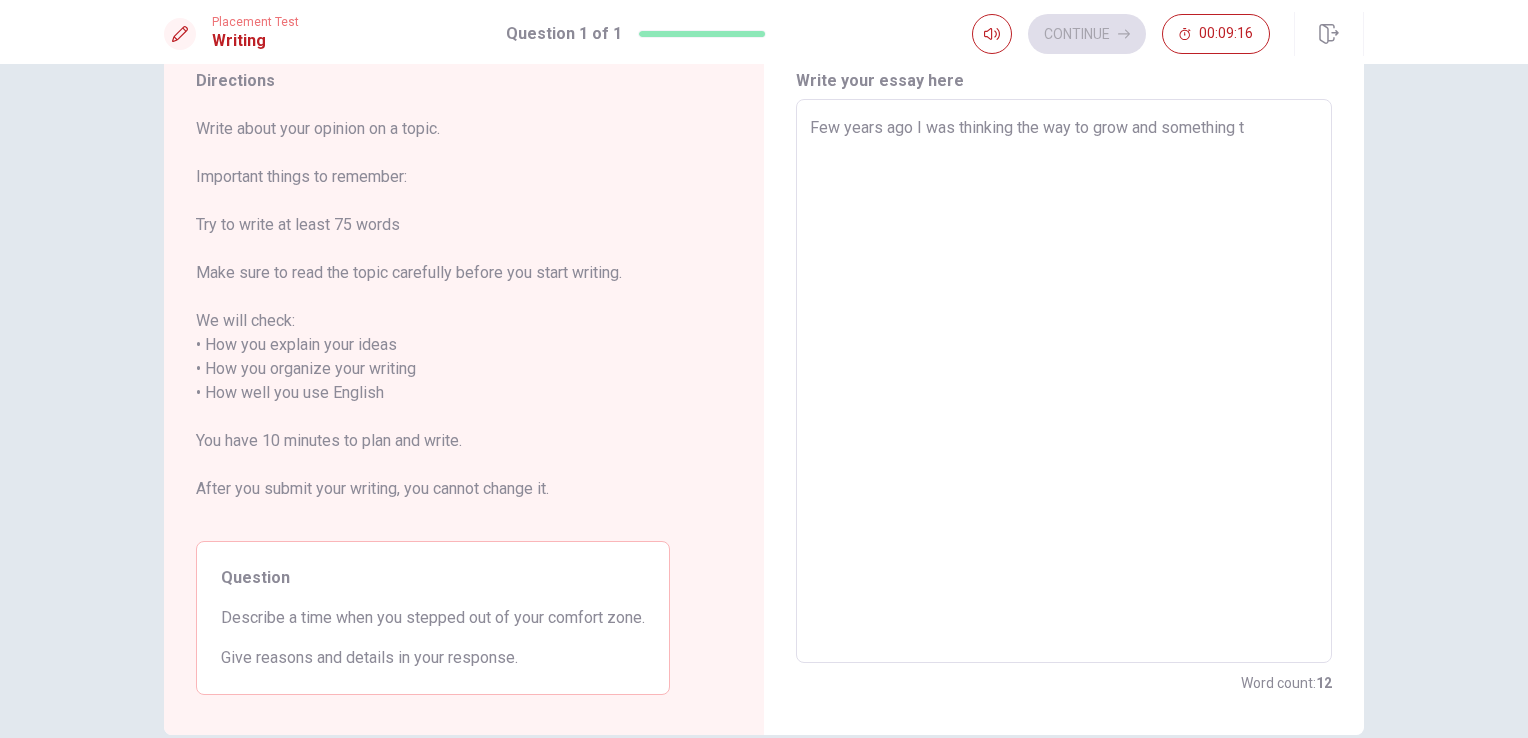 type on "x" 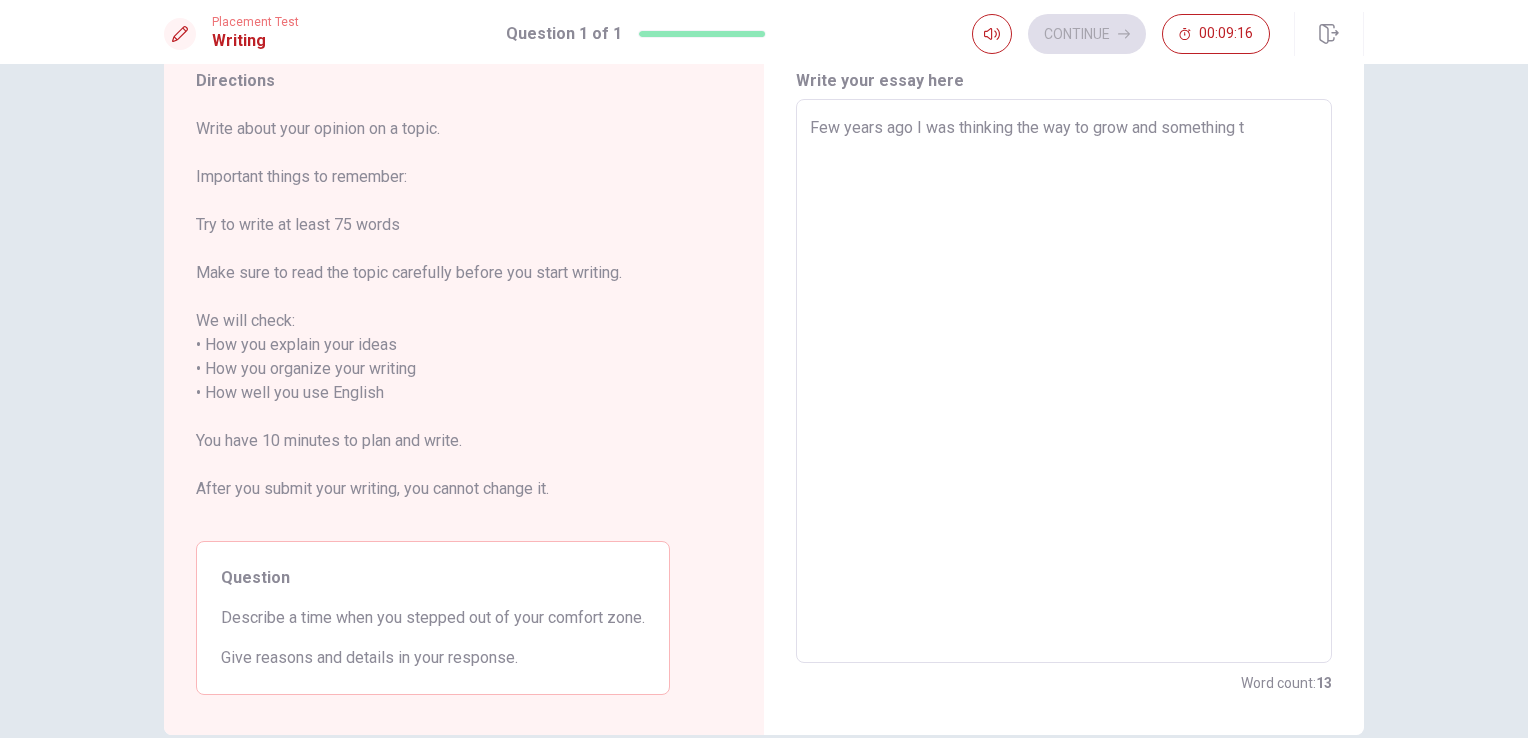 type on "Few years ago I was thinking the way to grow and something th" 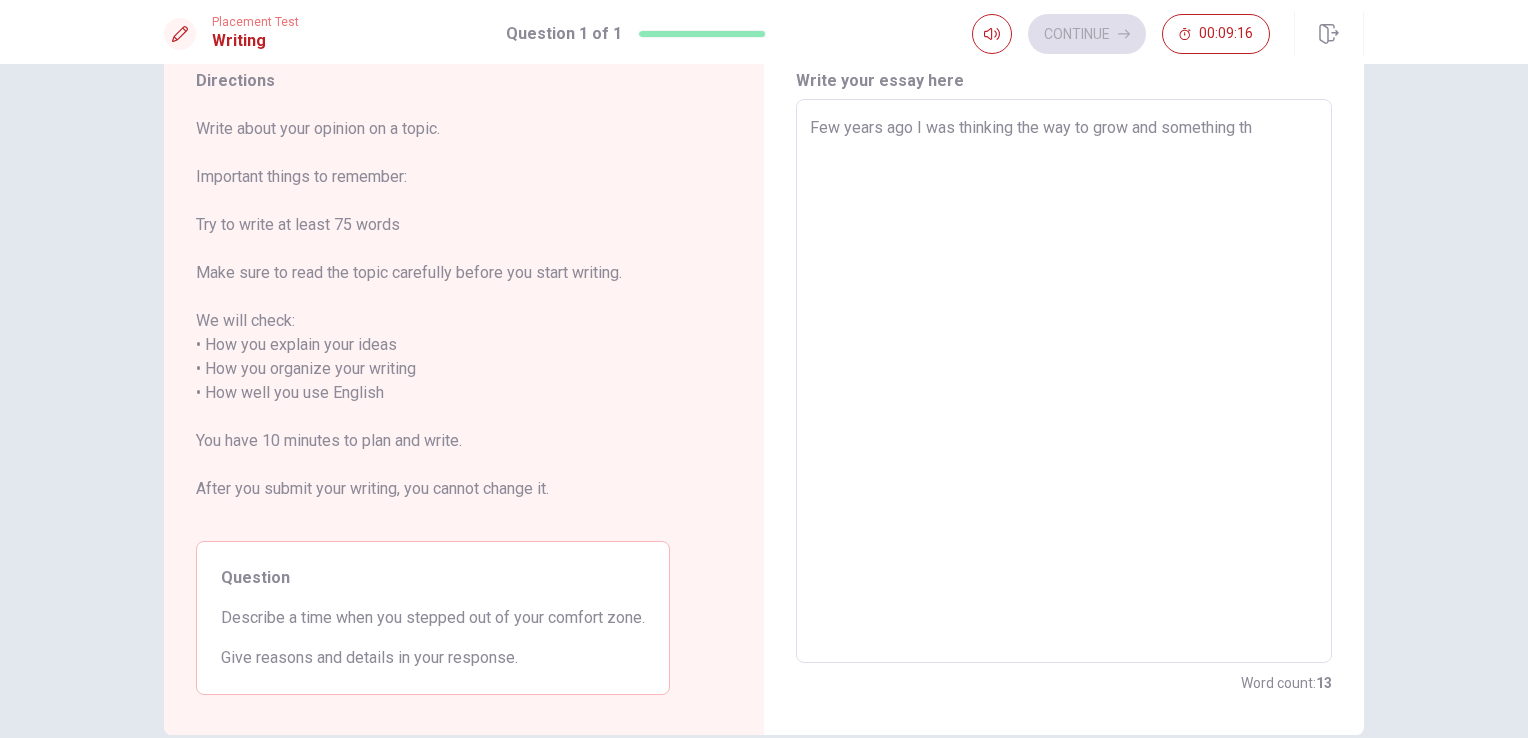type on "x" 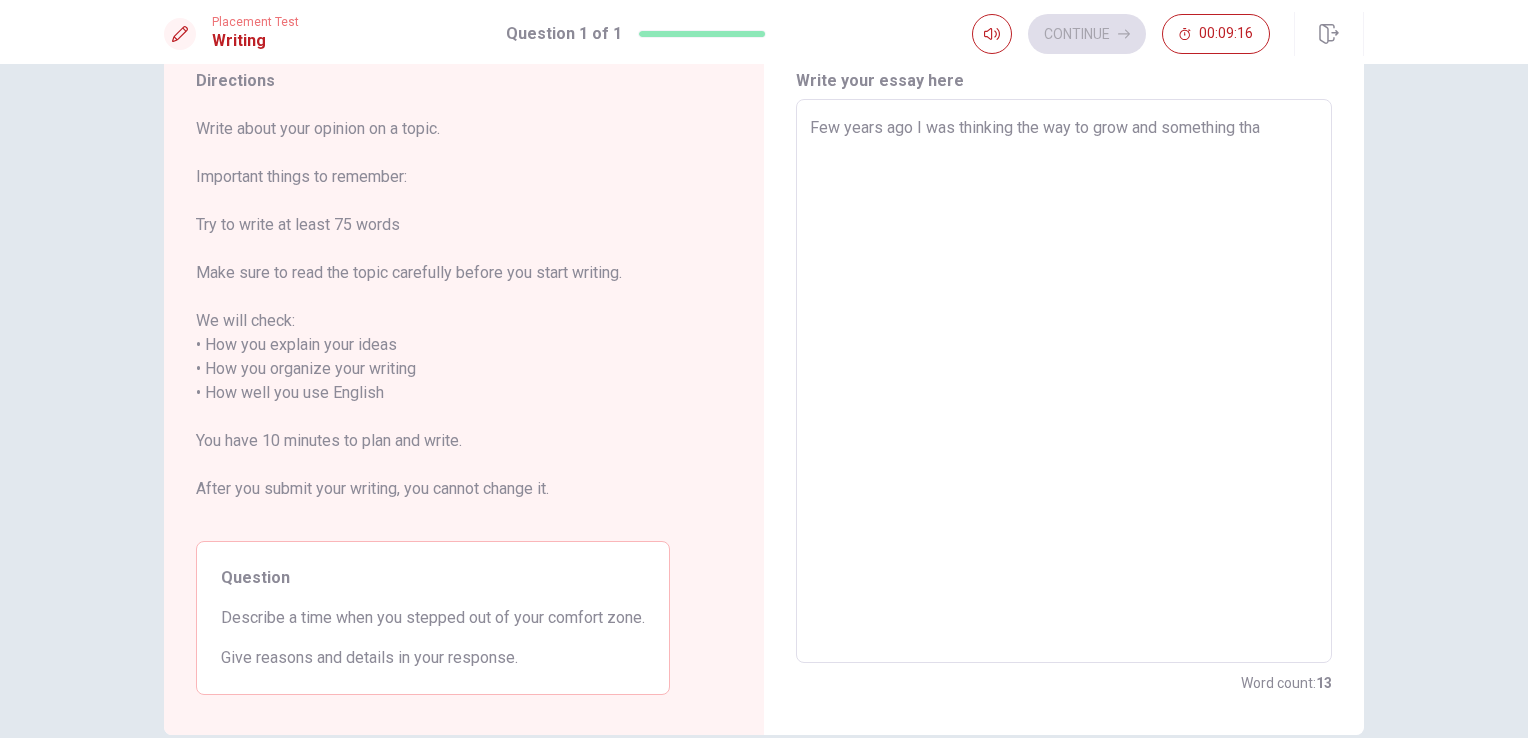 type on "x" 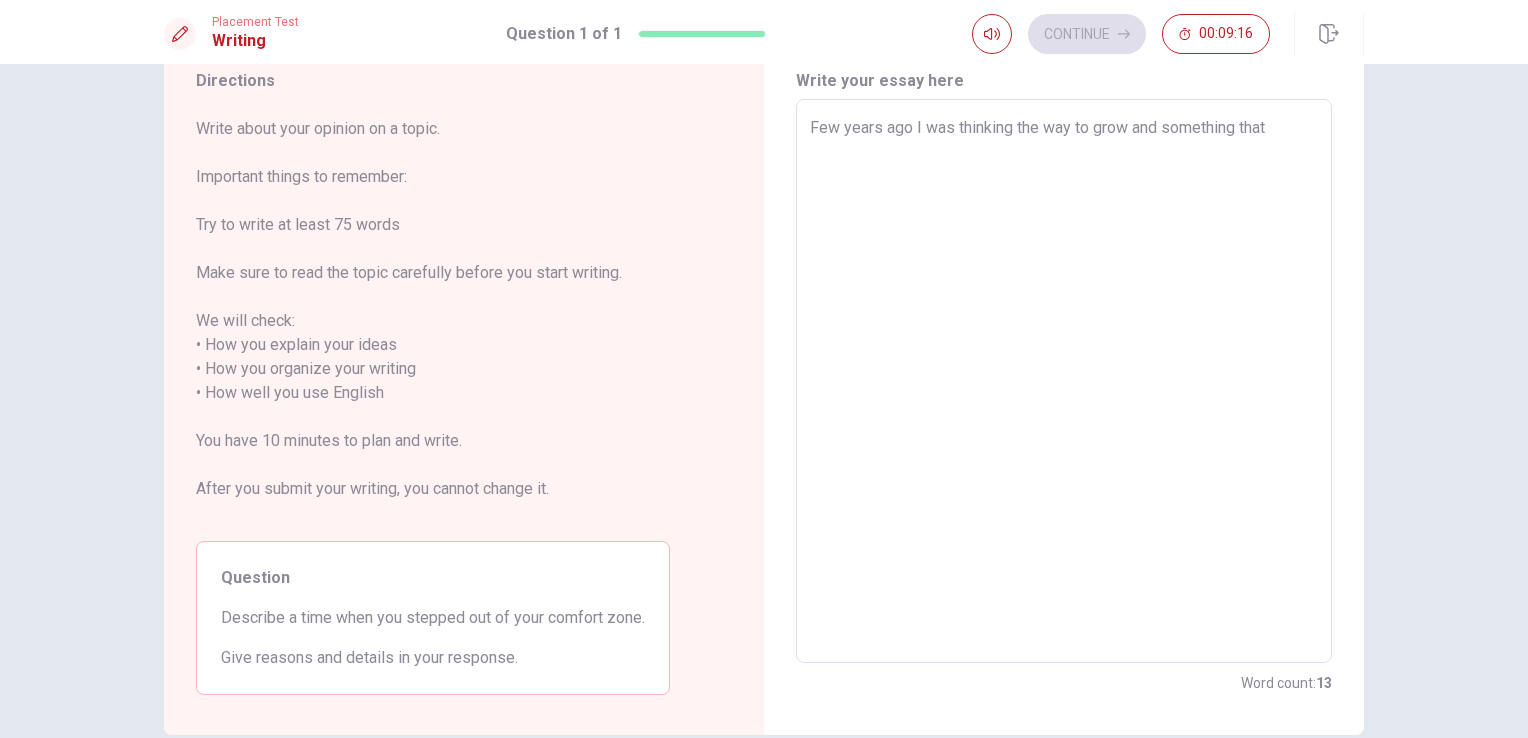 type on "x" 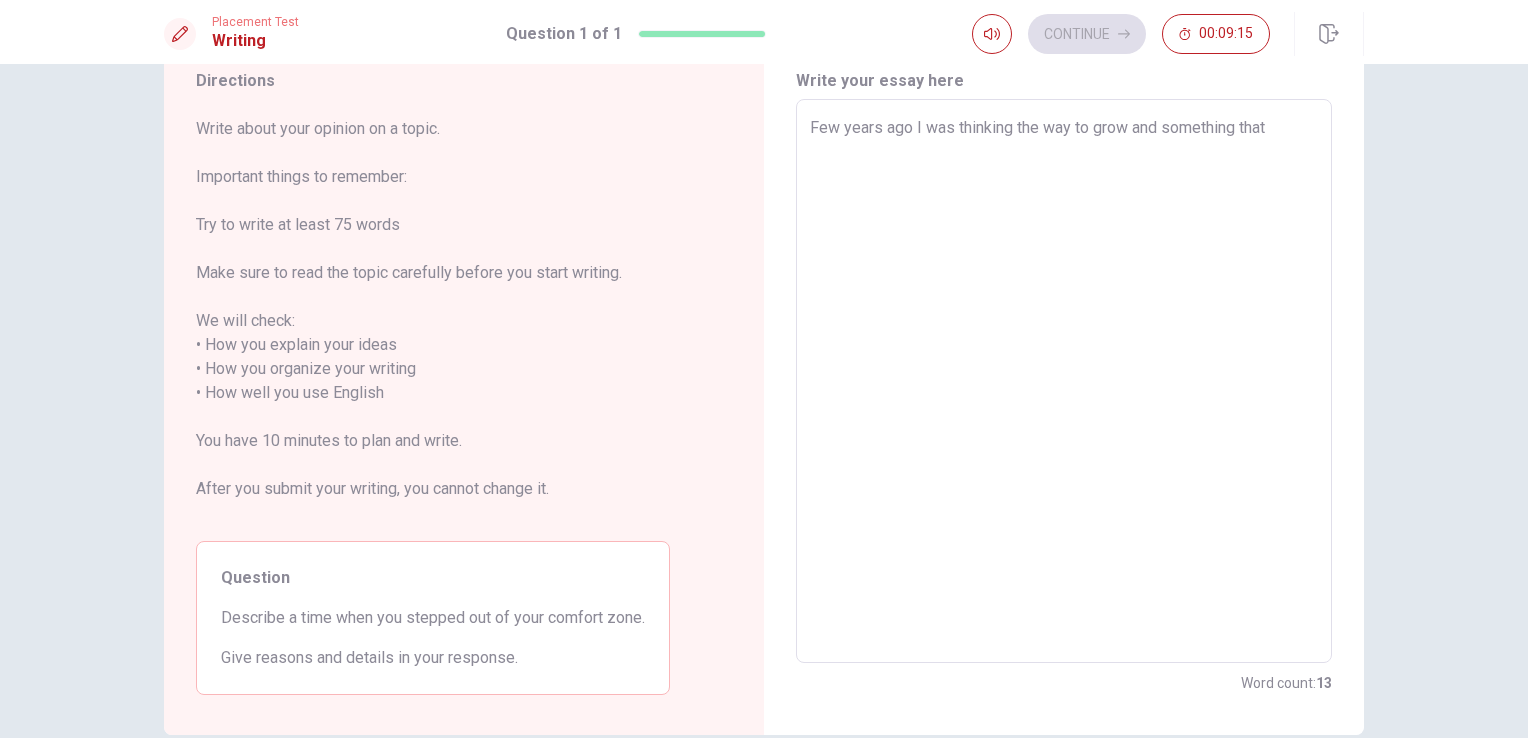 type on "Few years ago I was thinking the way to grow and something that I" 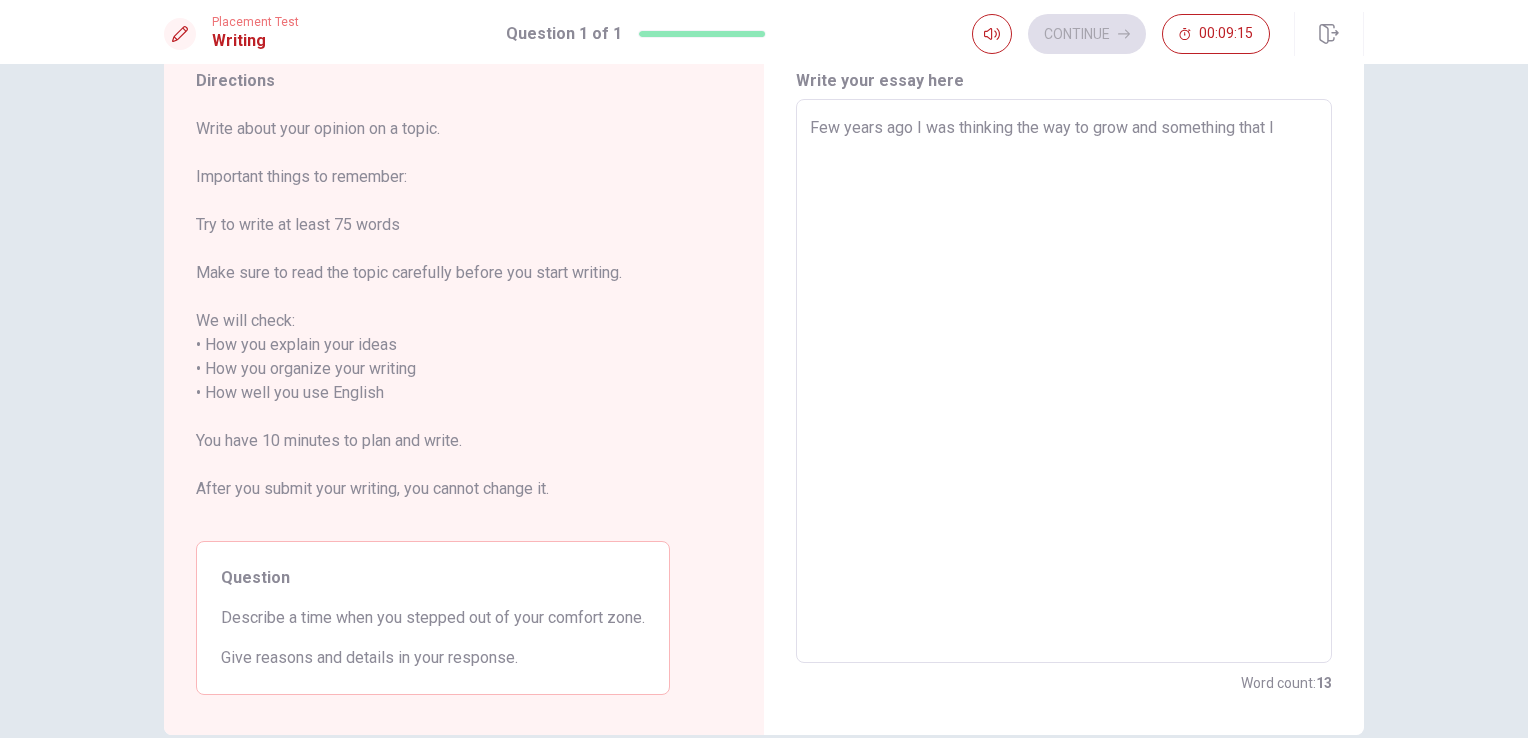 type on "x" 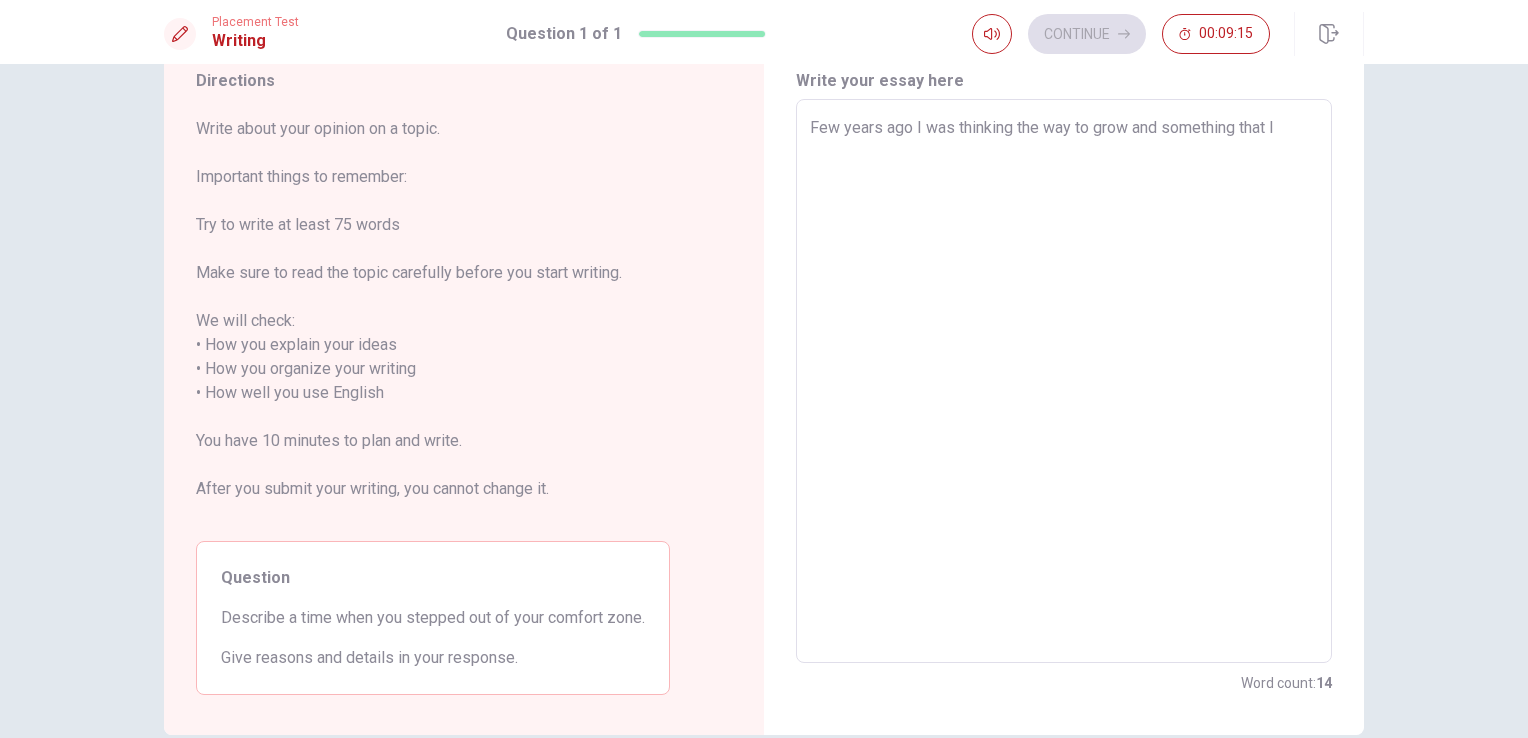 type on "Few years ago I was thinking the way to grow and something that I" 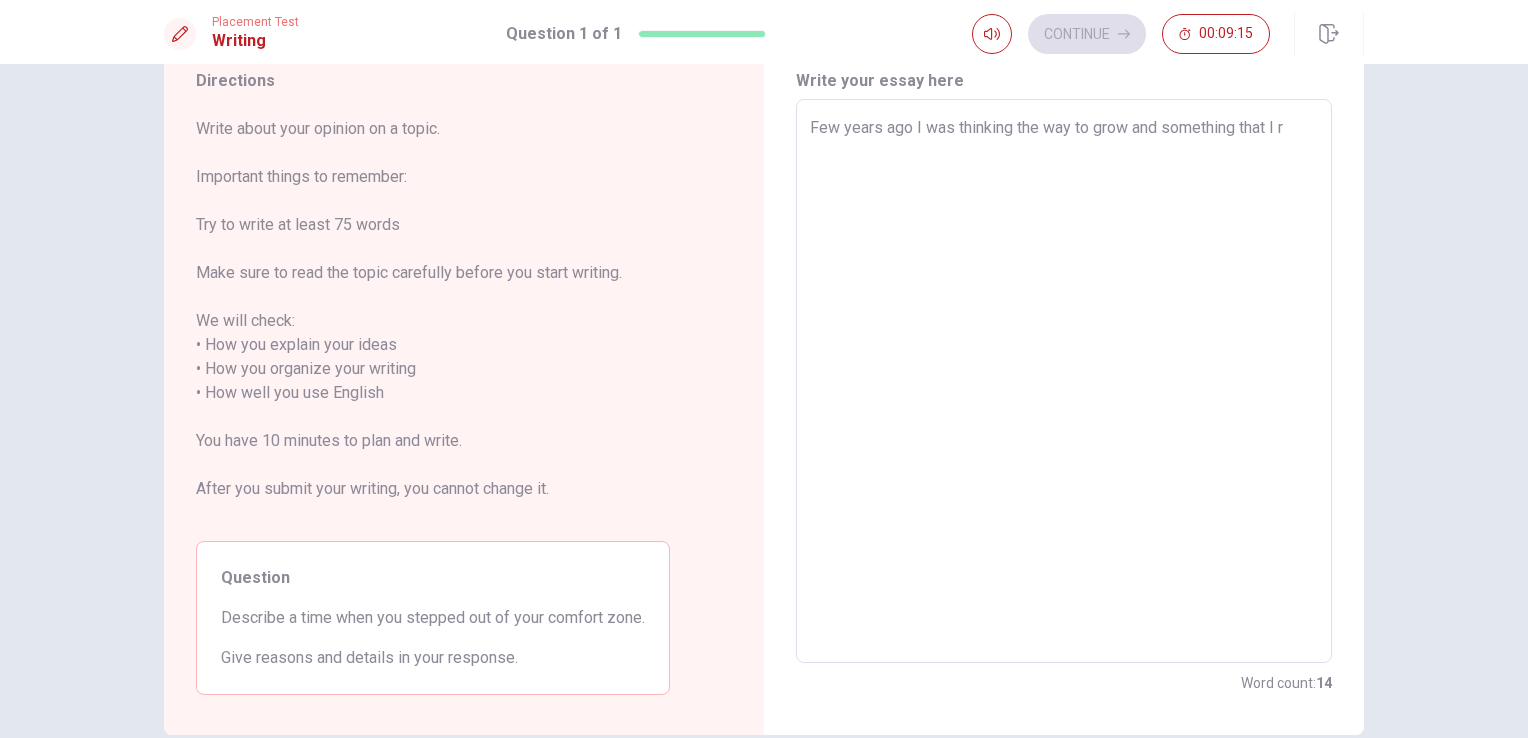 type on "x" 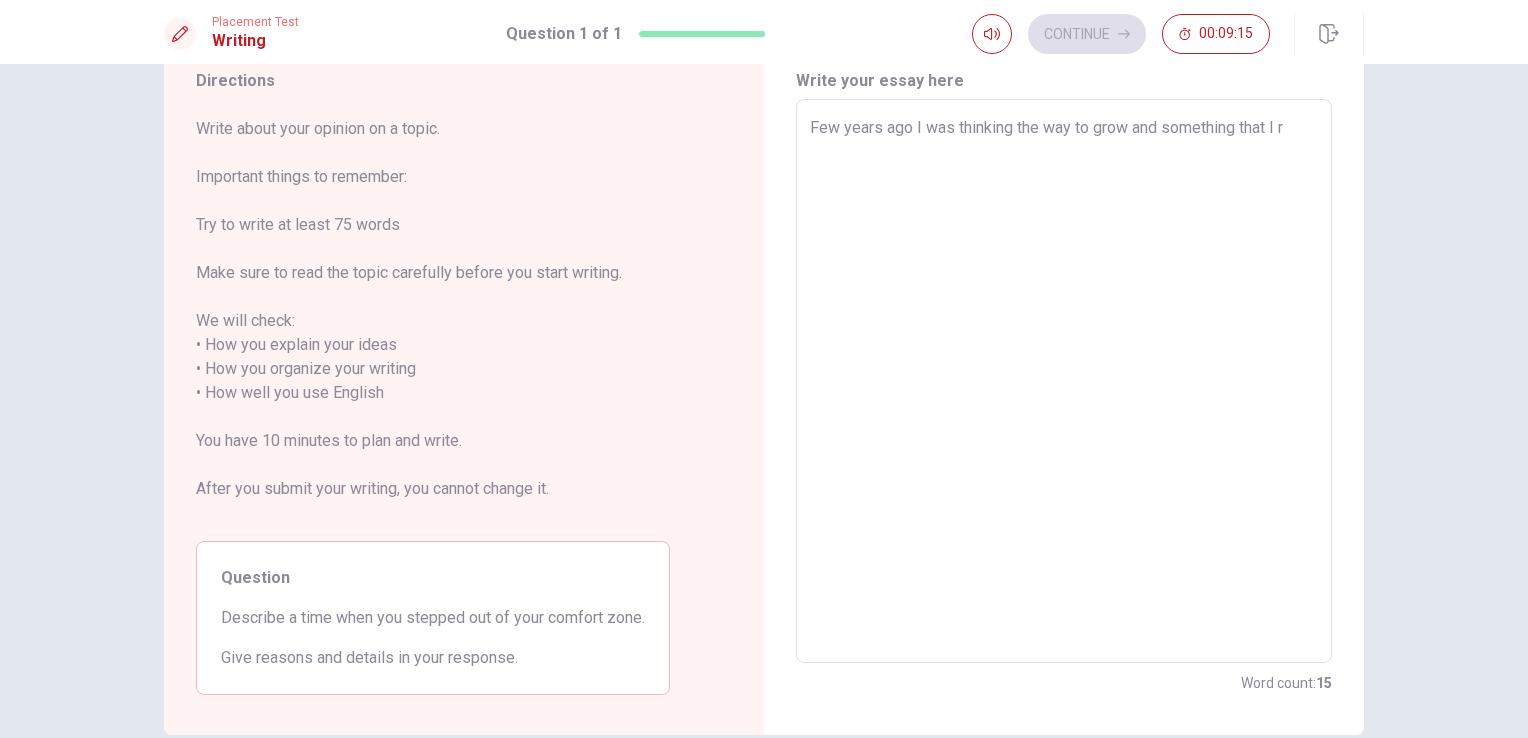type on "Few years ago I was thinking the way to grow and something that I ra" 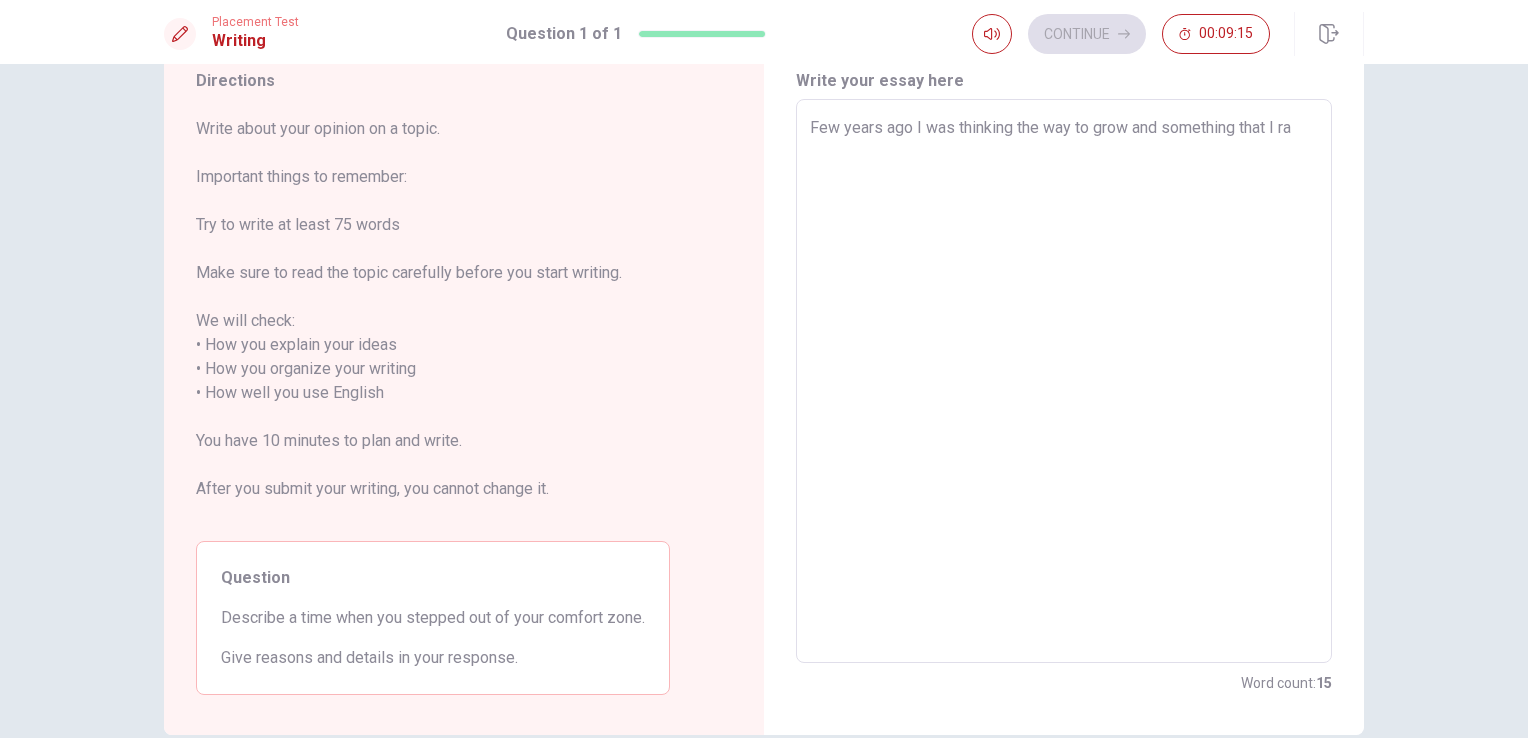 type on "x" 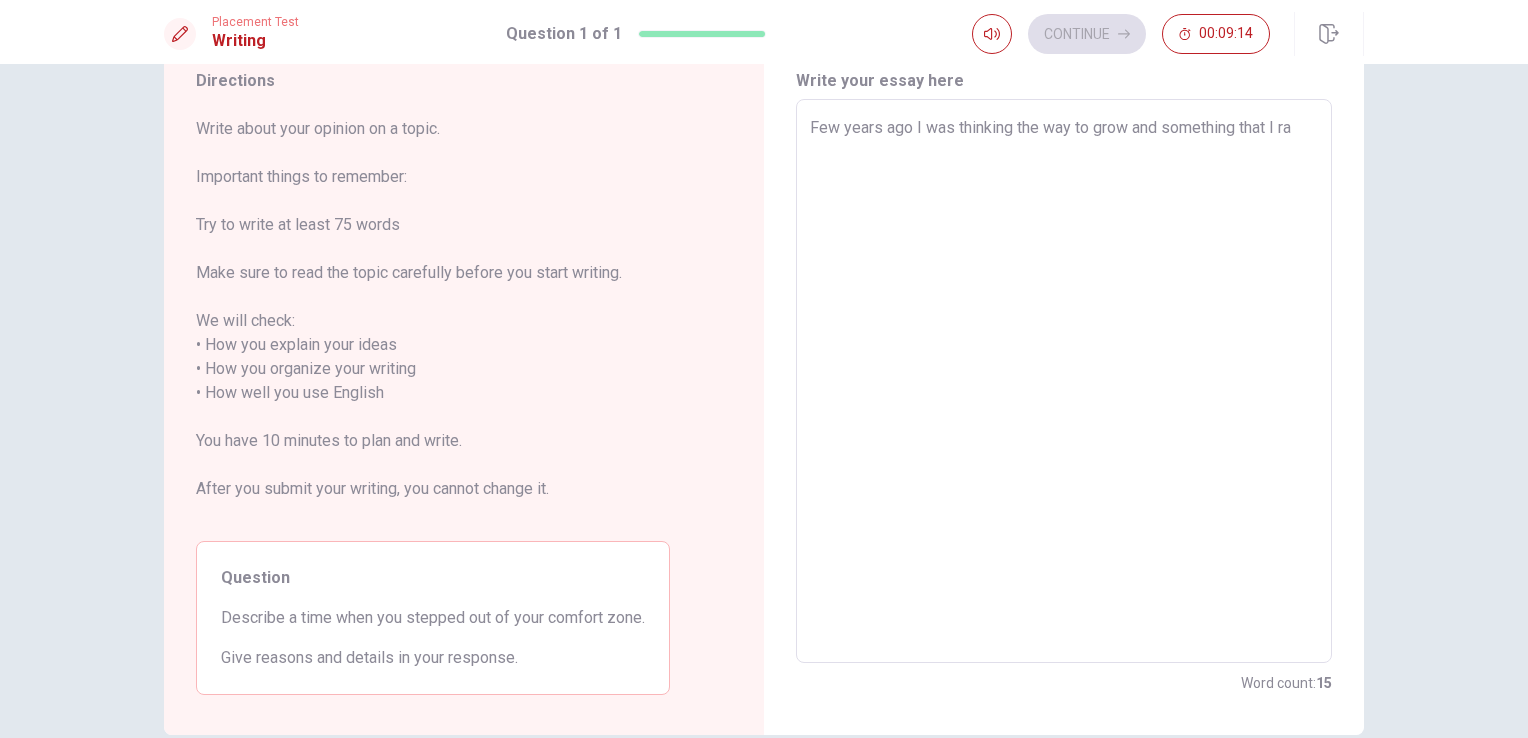 type on "Few years ago I was thinking the way to grow and something that I r" 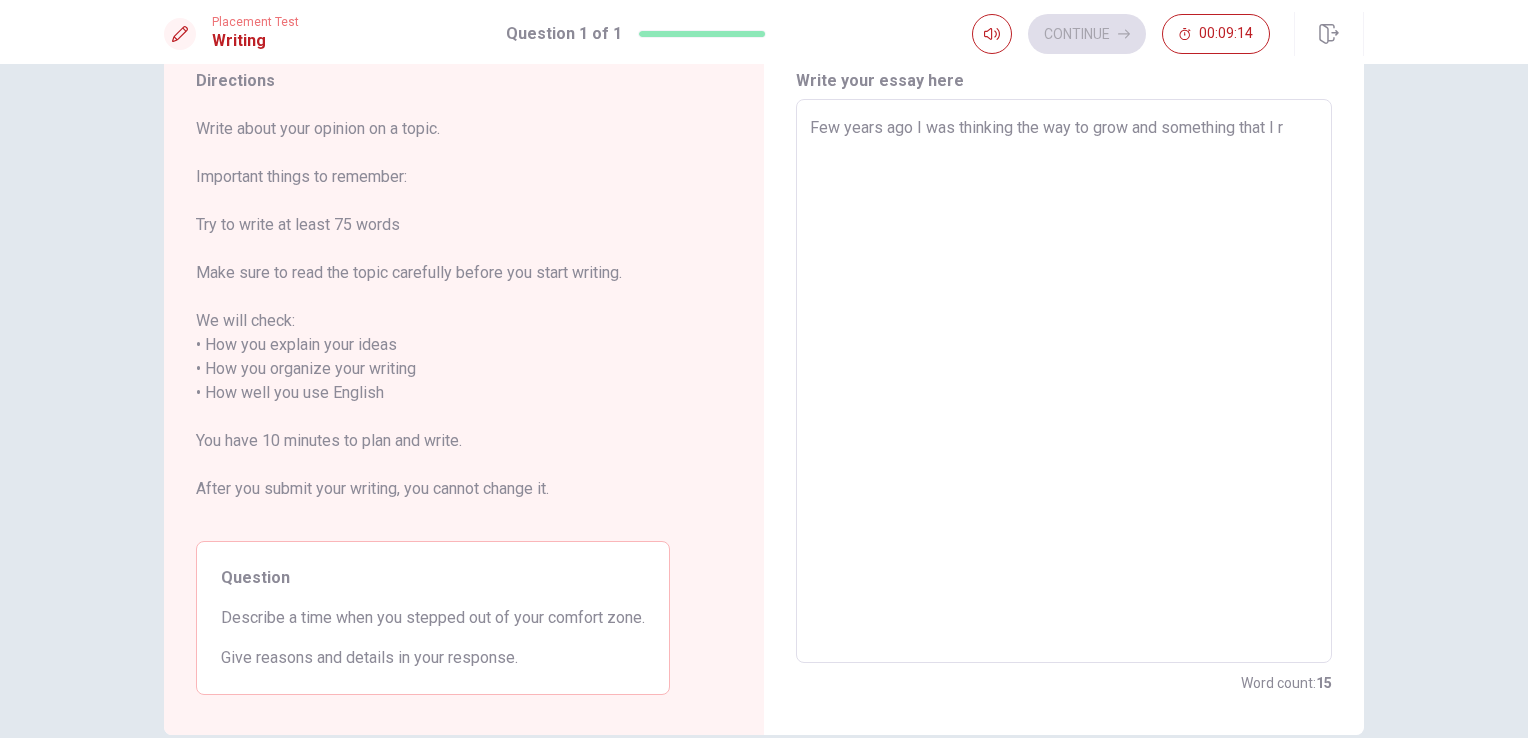 type on "x" 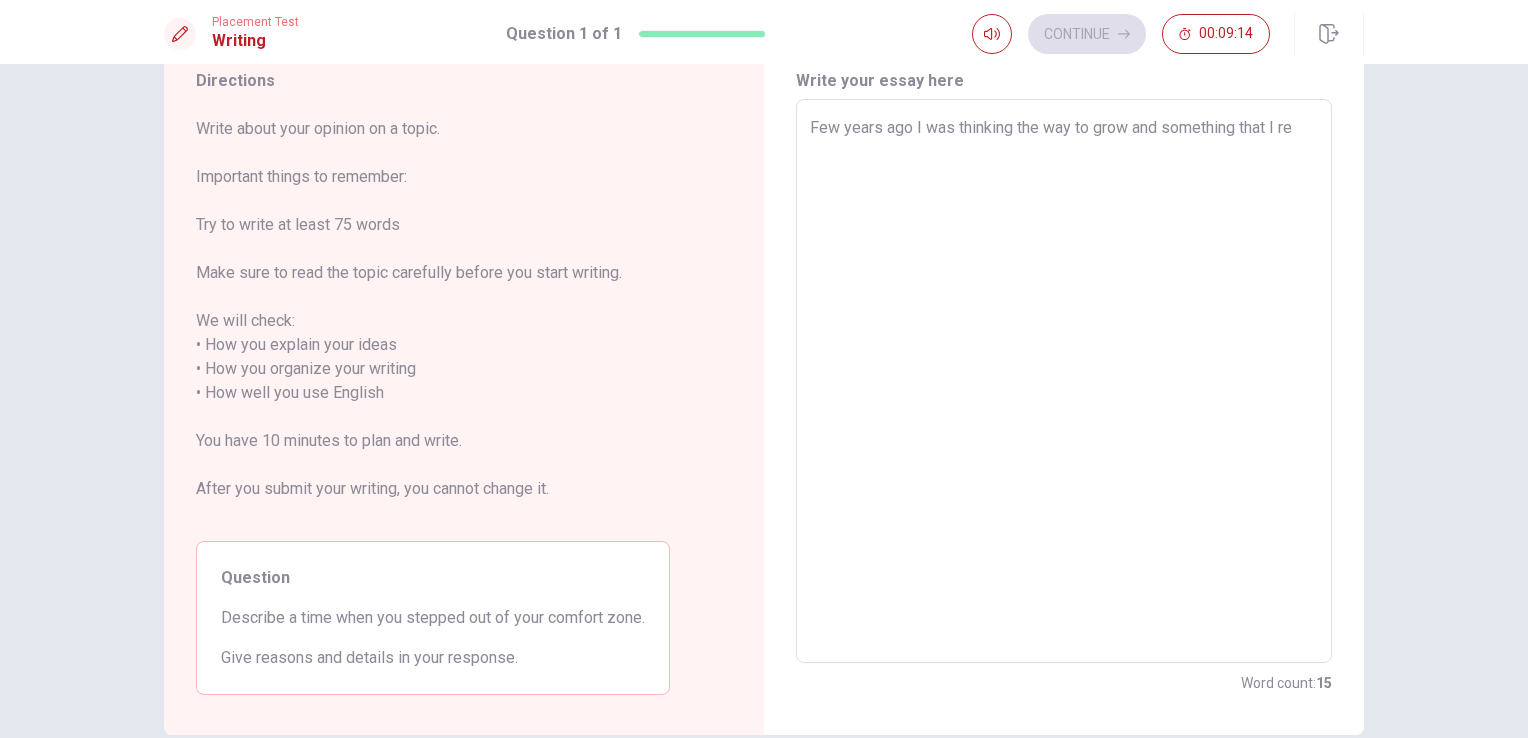 type on "x" 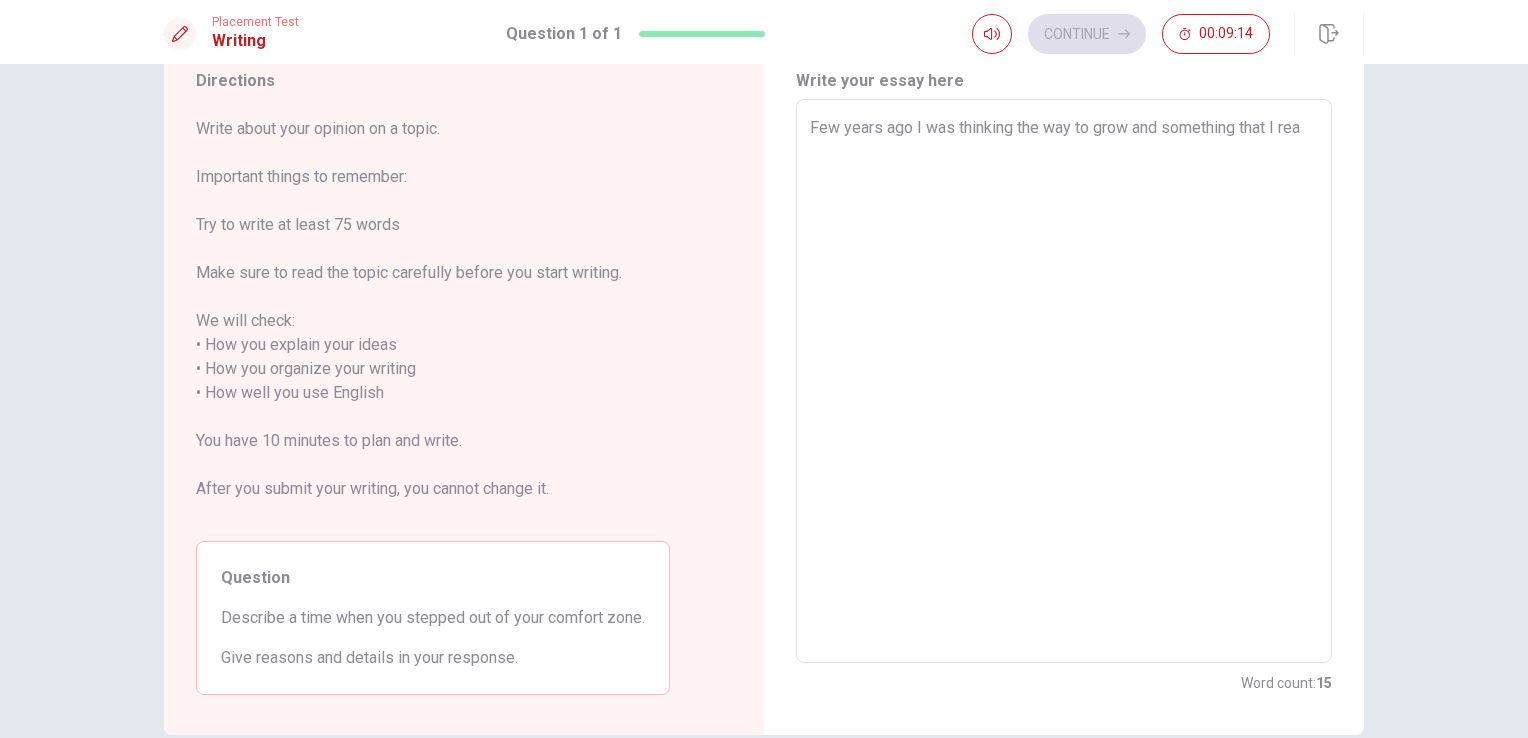 type on "x" 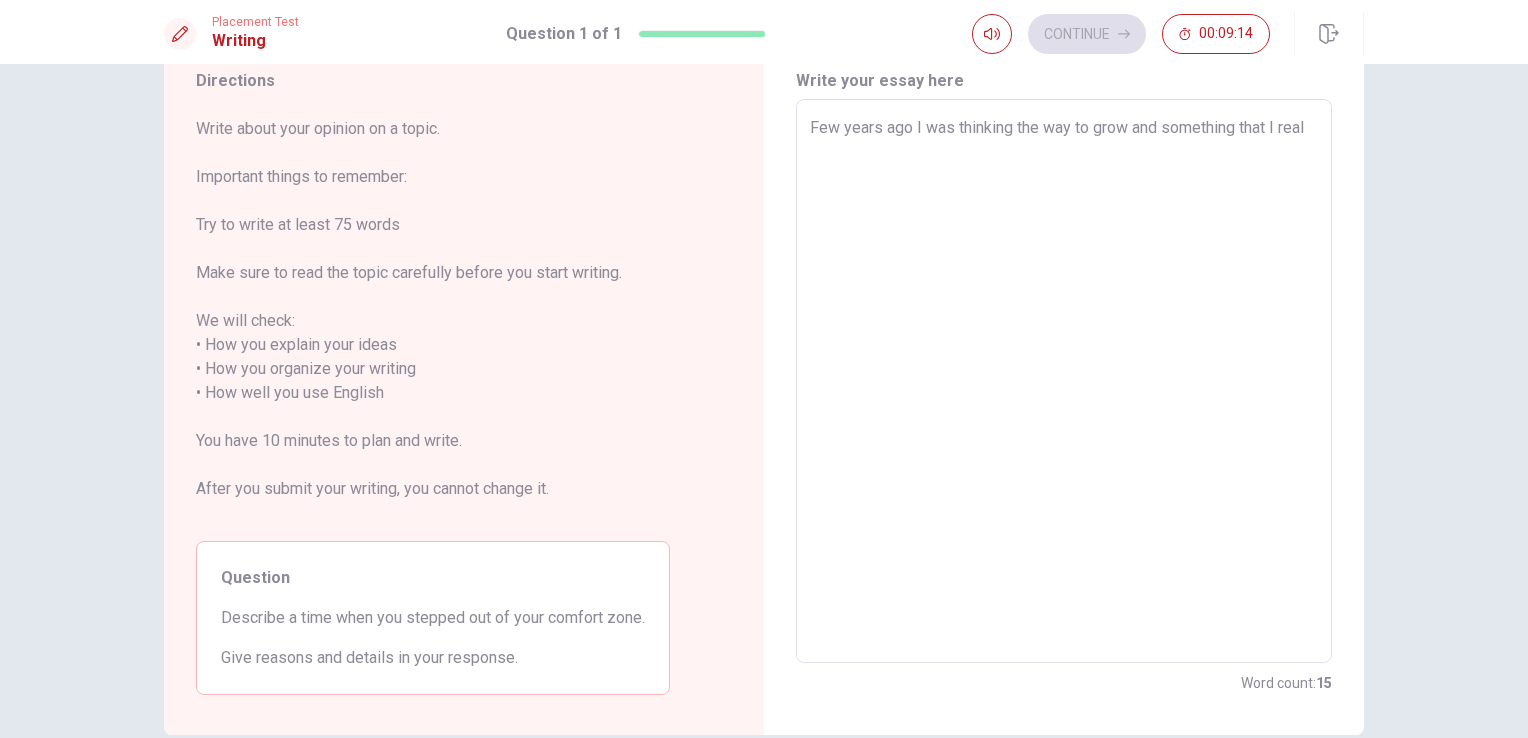 type on "x" 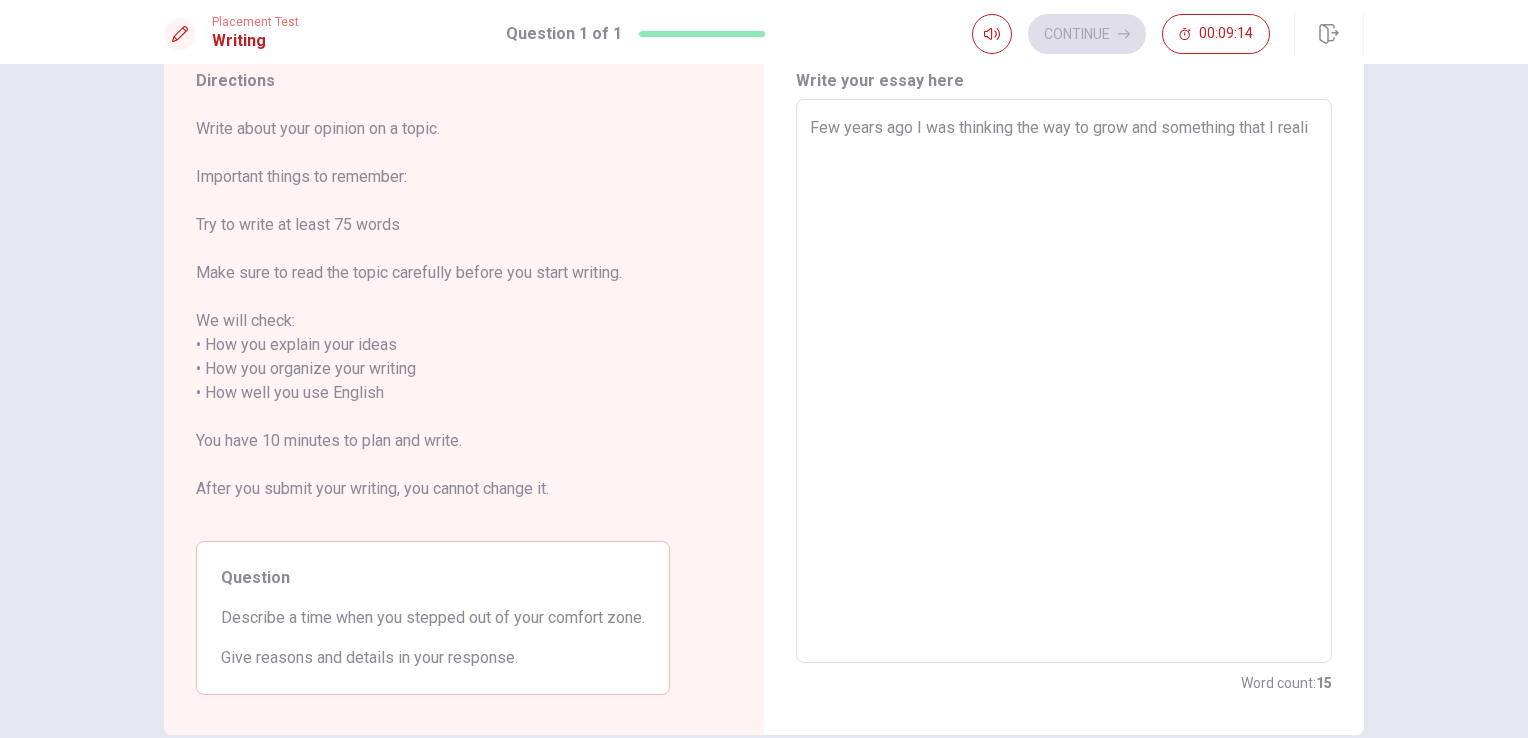 type on "x" 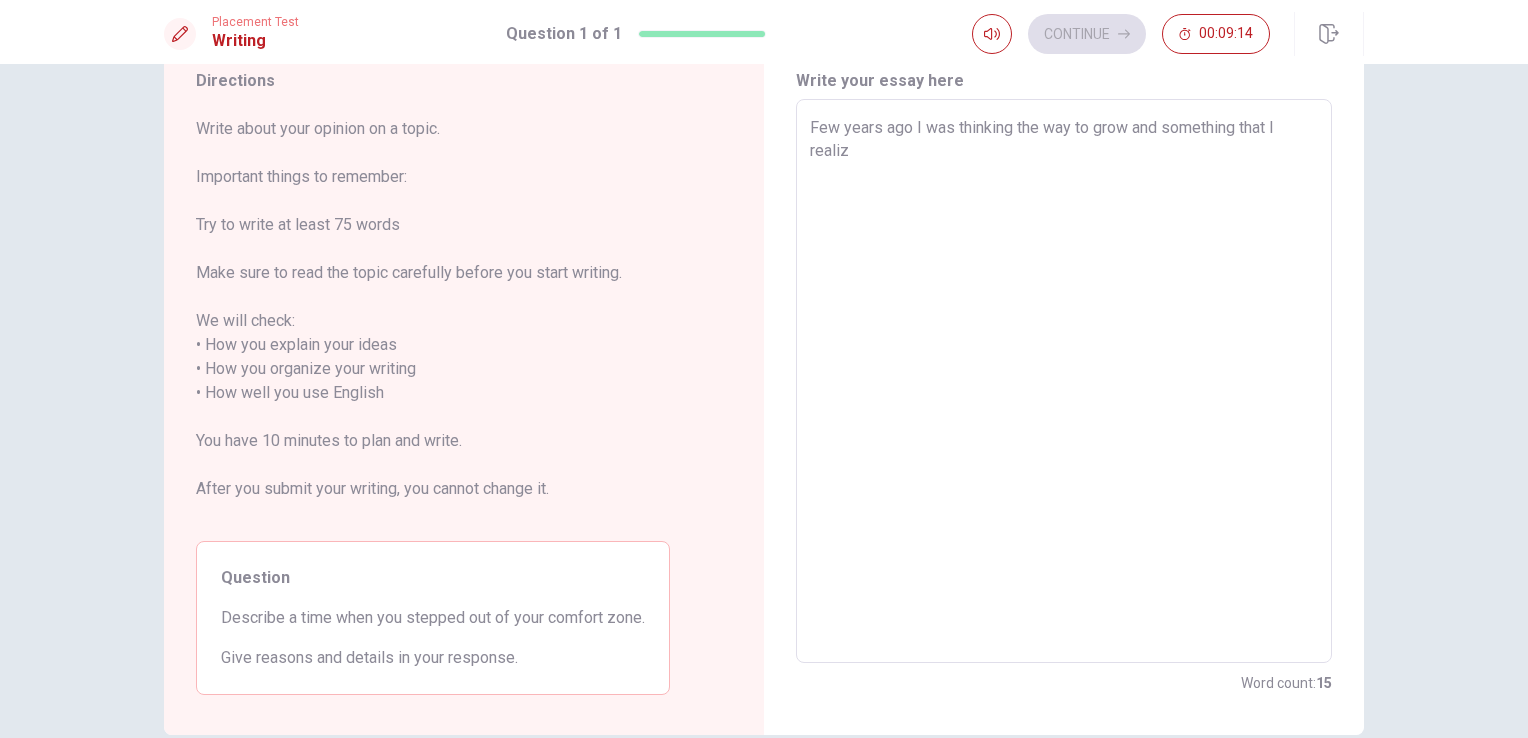 type on "x" 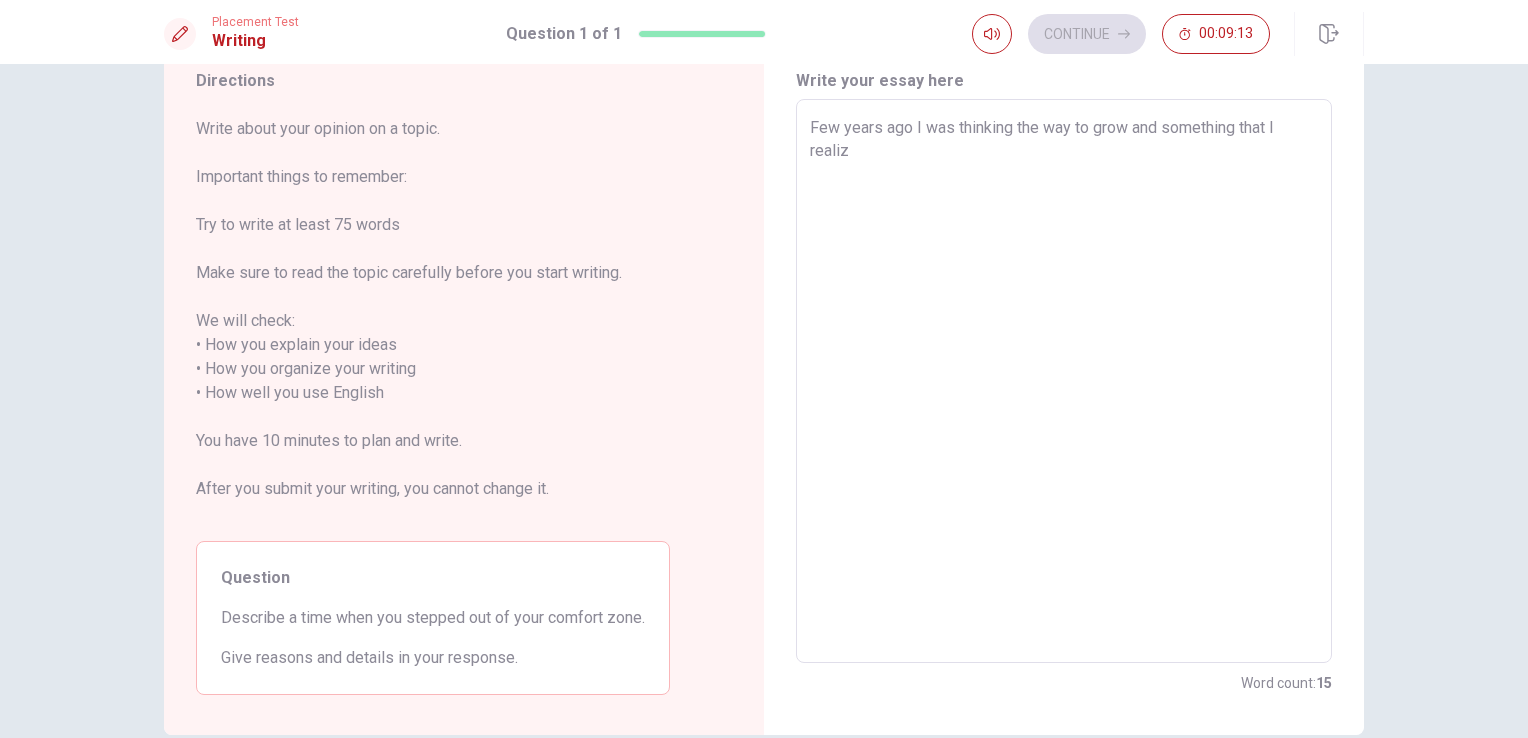 type on "Few years ago I was thinking the way to grow and something that I realize" 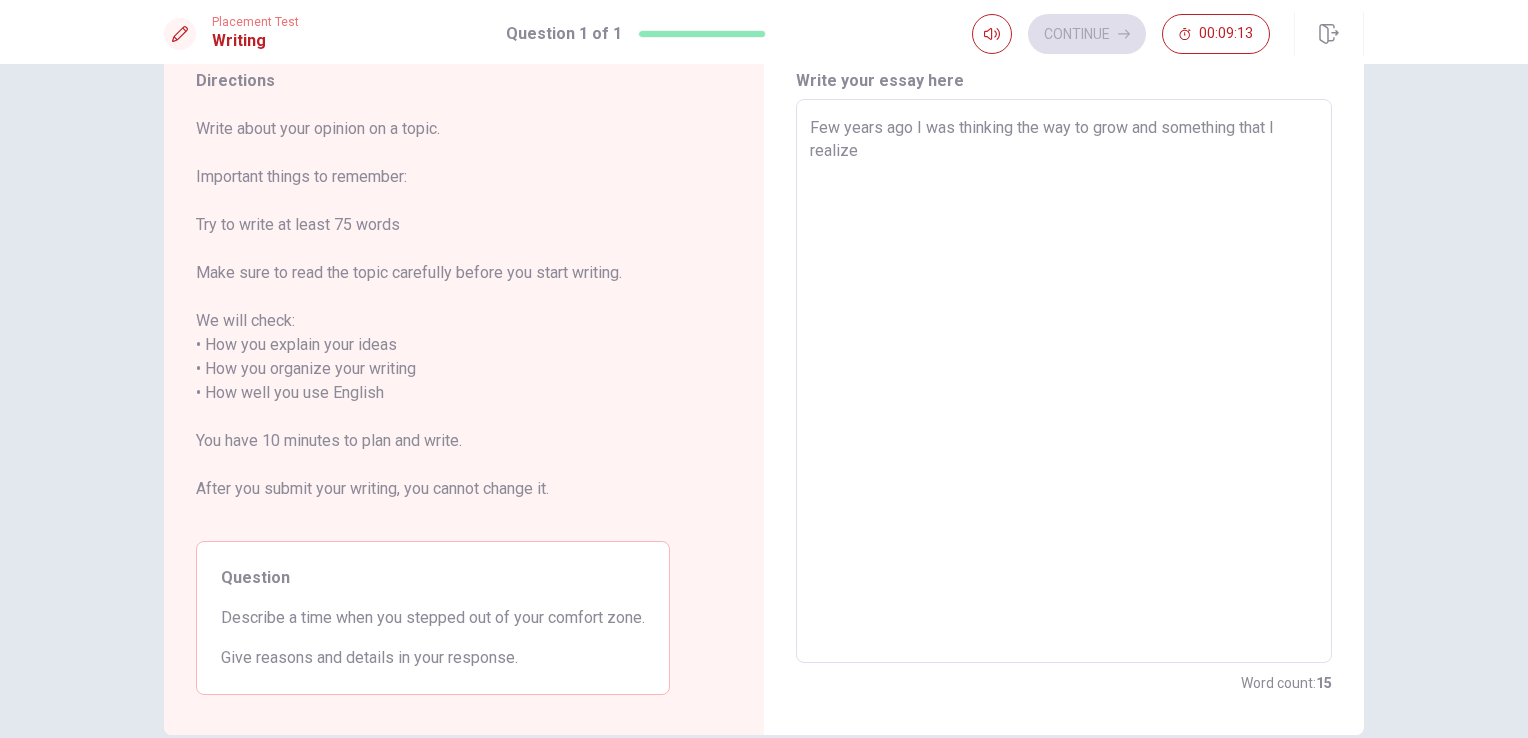 type on "x" 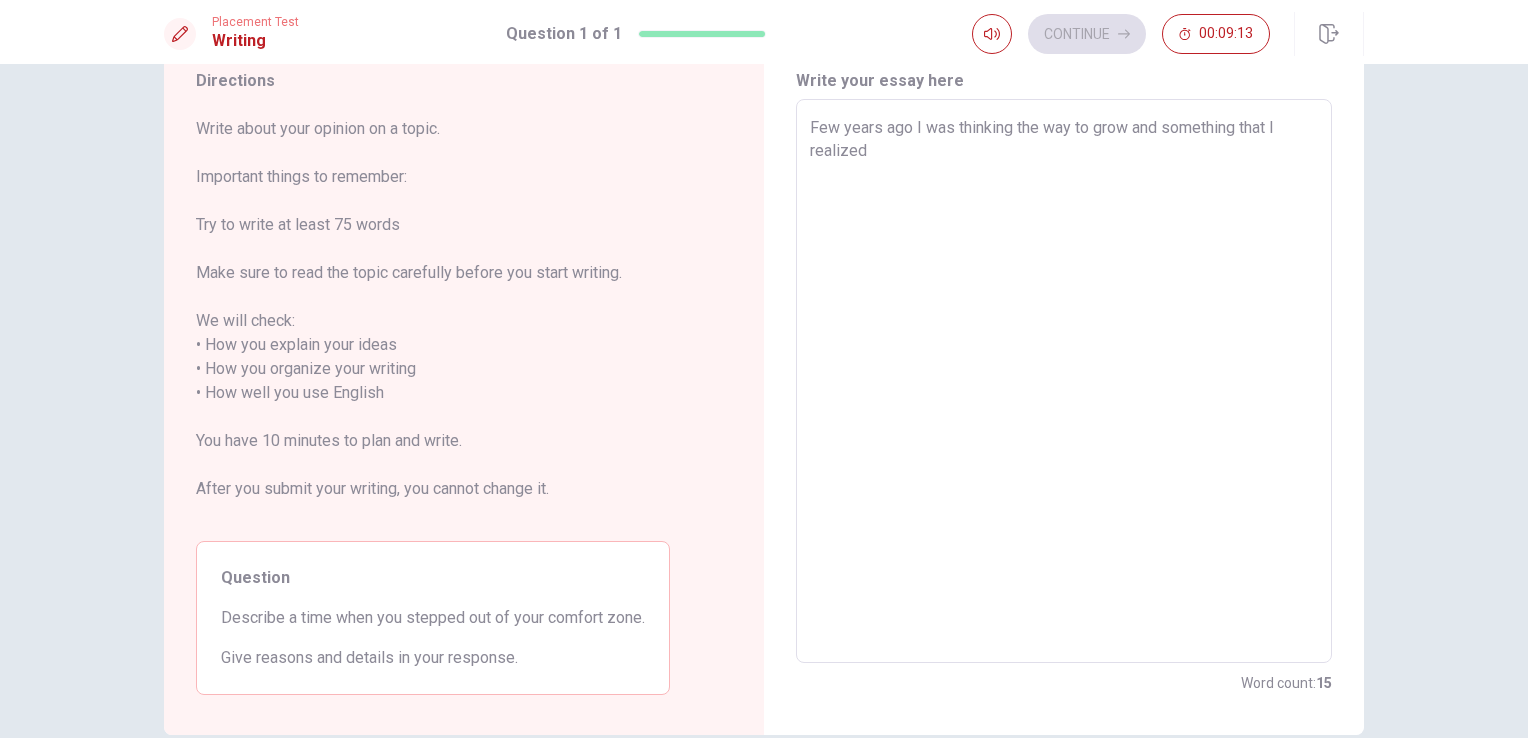 type on "x" 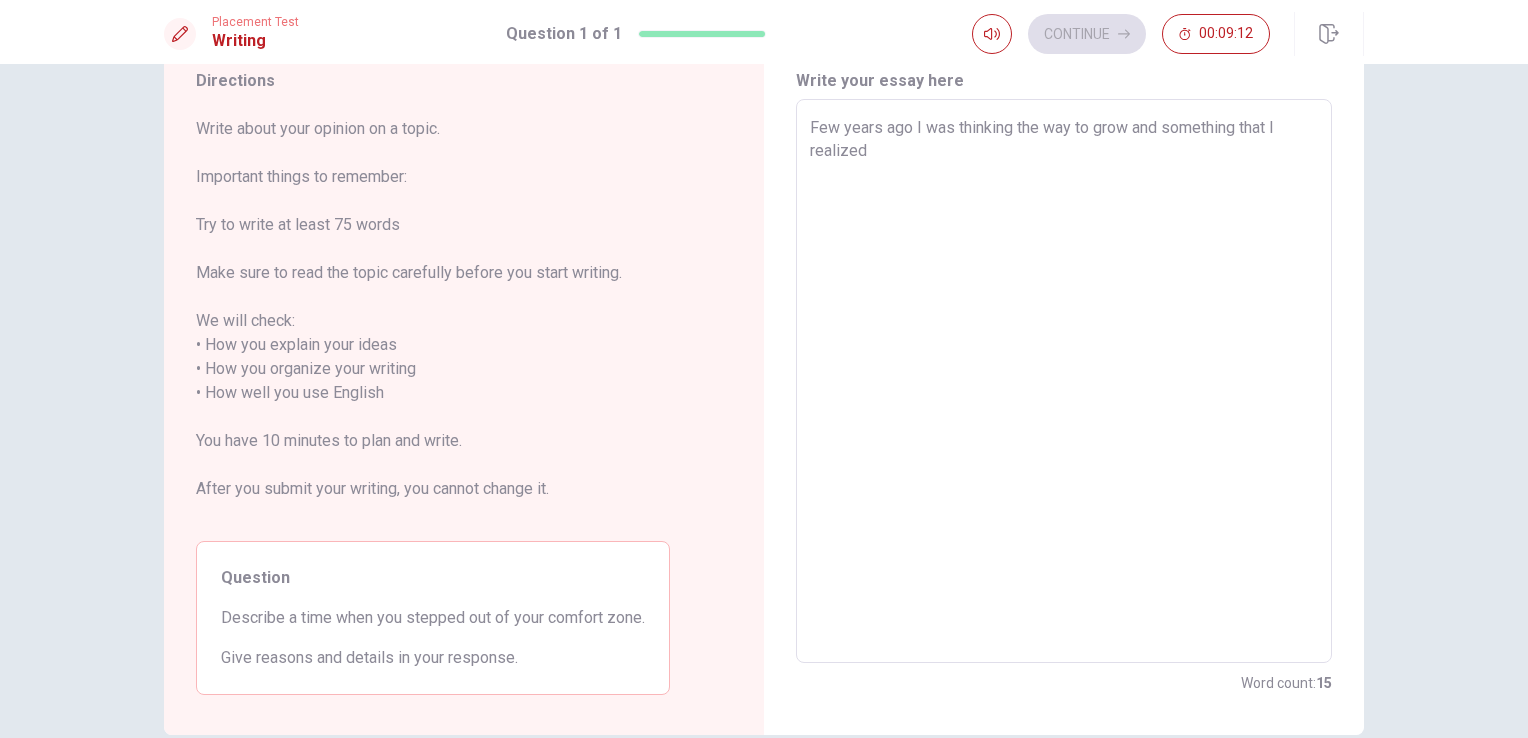 type on "Few years ago I was thinking the way to grow and something that I realized w" 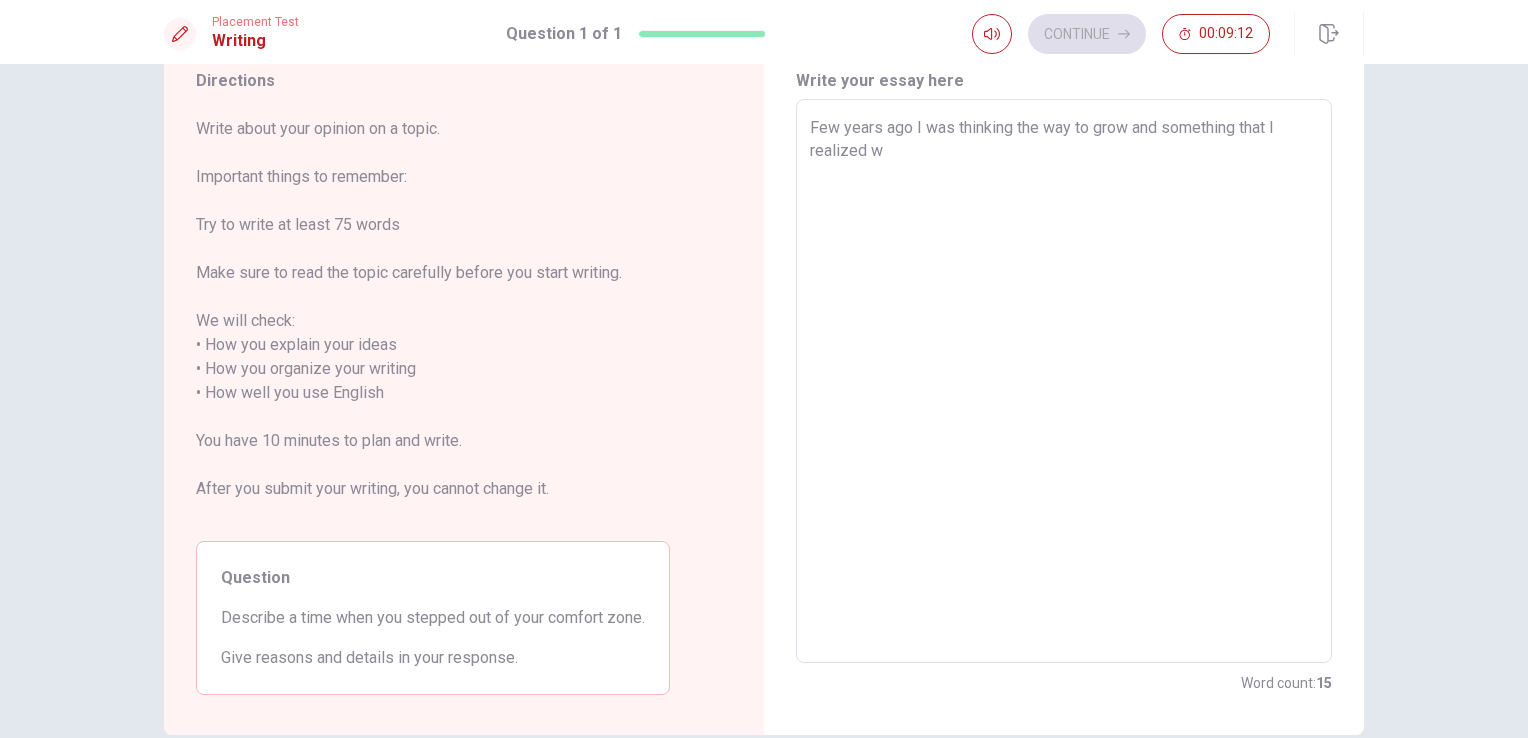 type on "x" 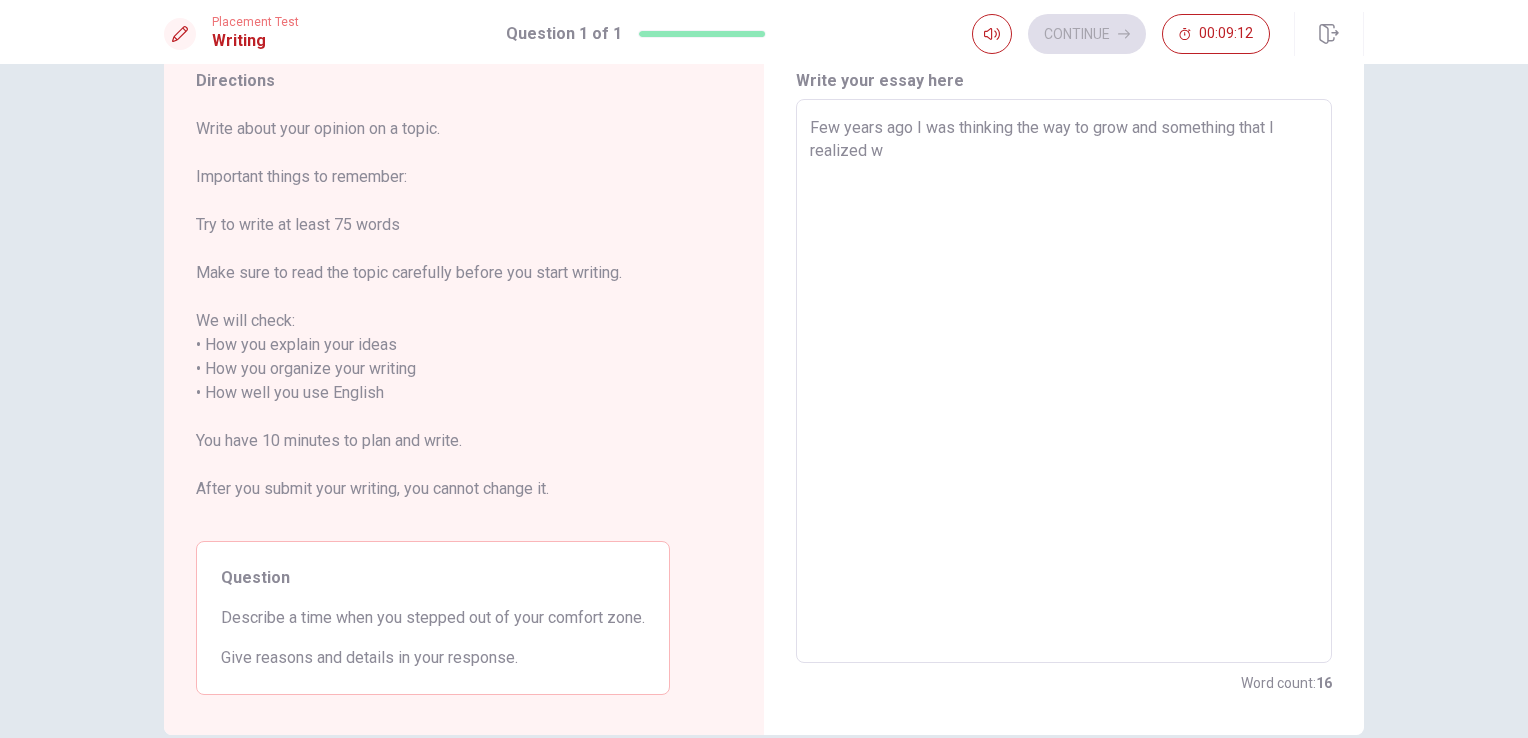 type on "Few years ago I was thinking the way to grow and something that I realized wa" 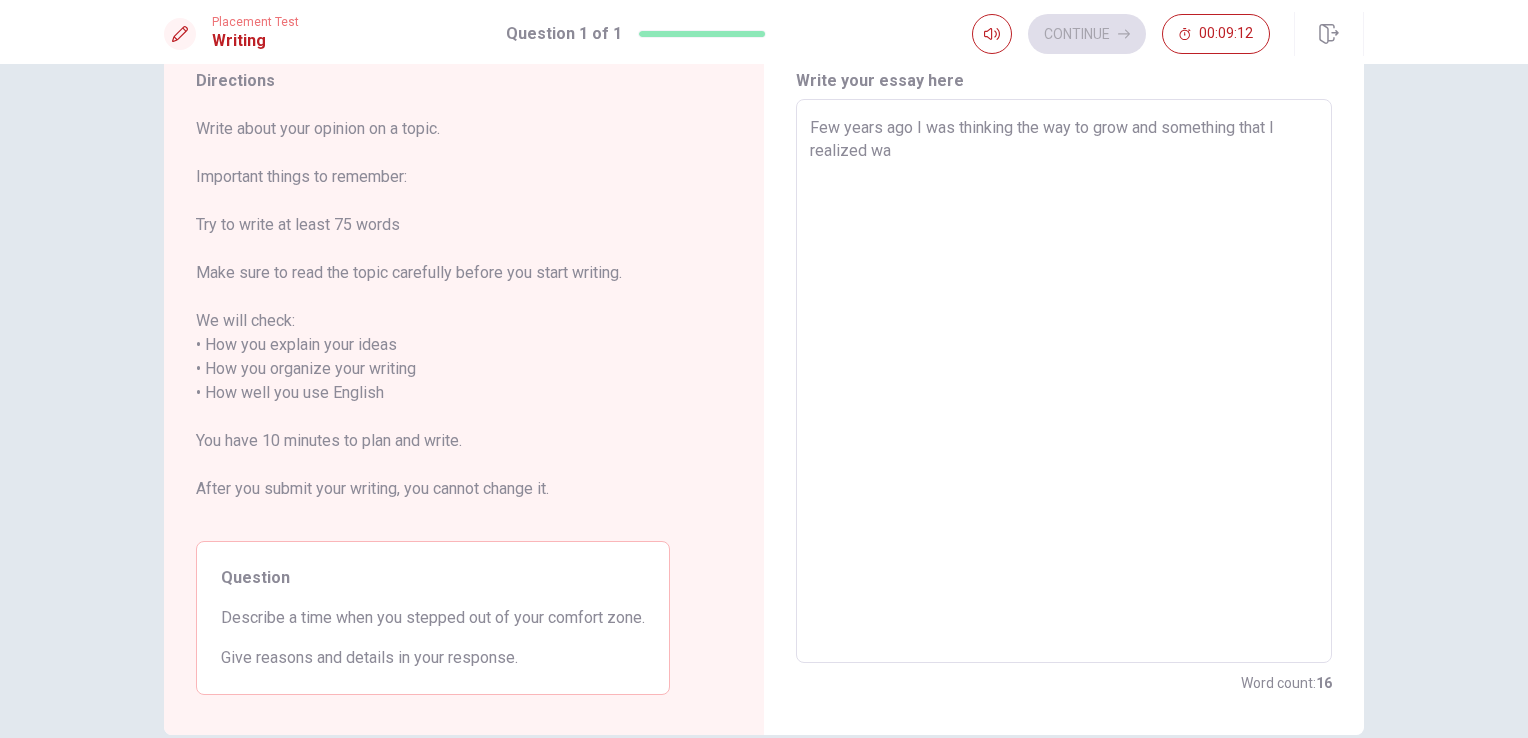 type on "x" 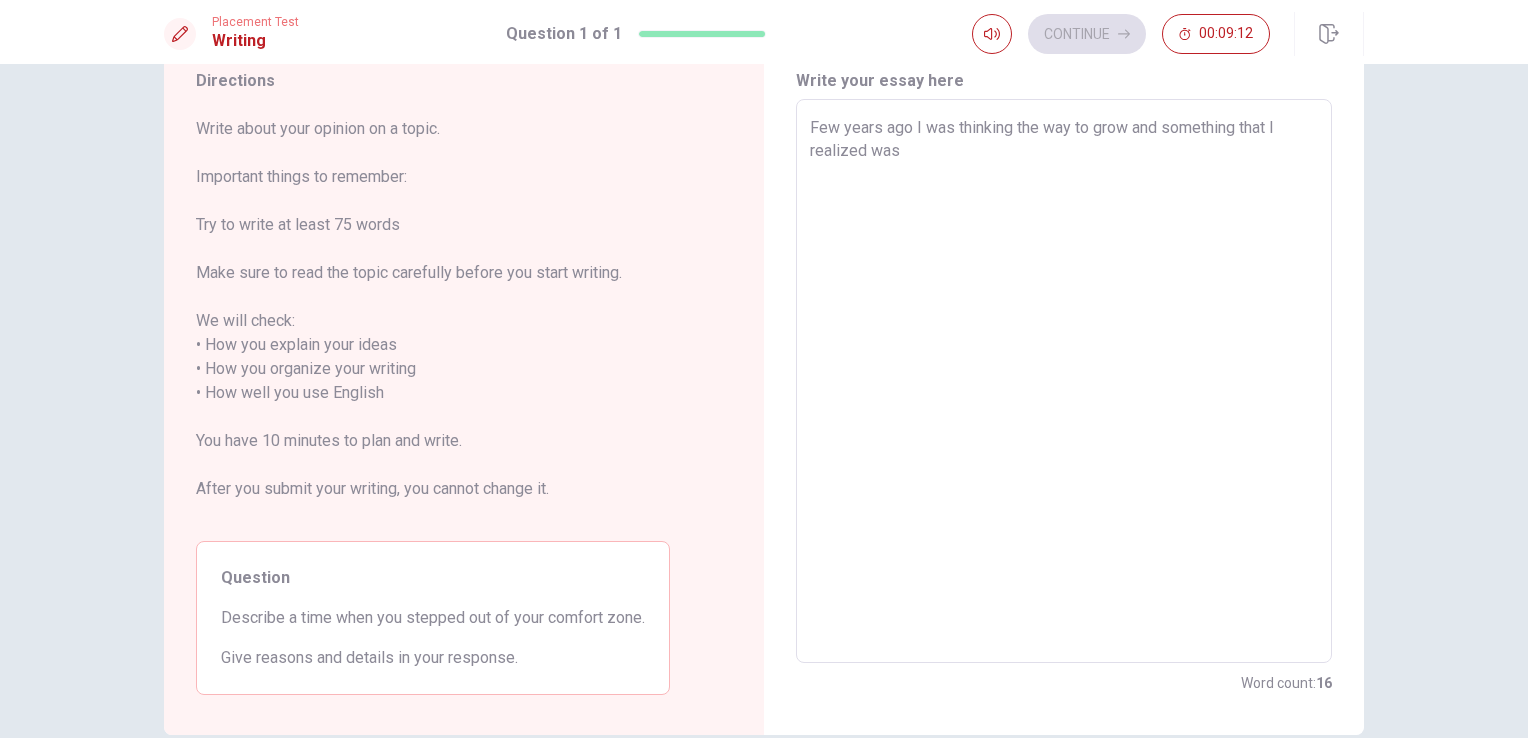 type on "x" 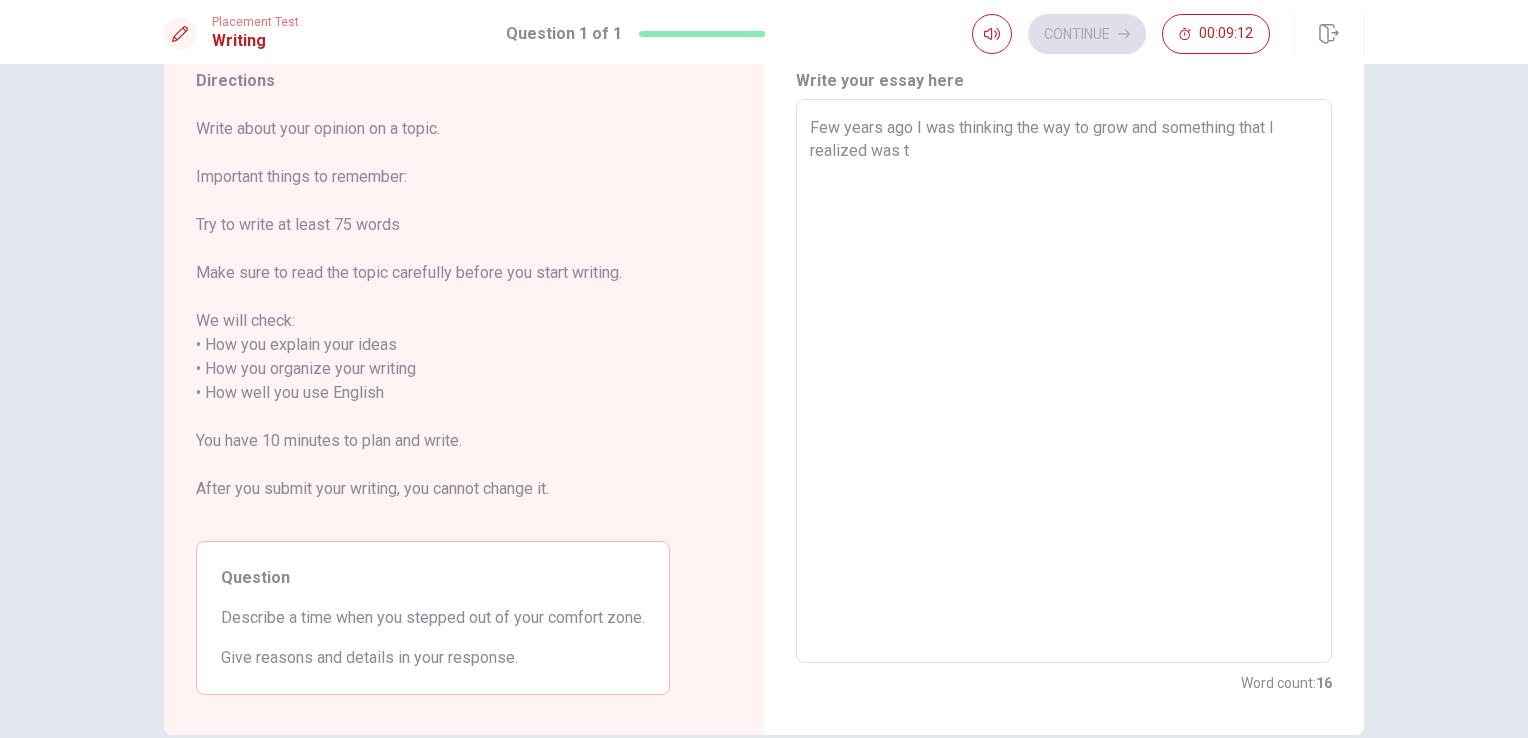 type on "x" 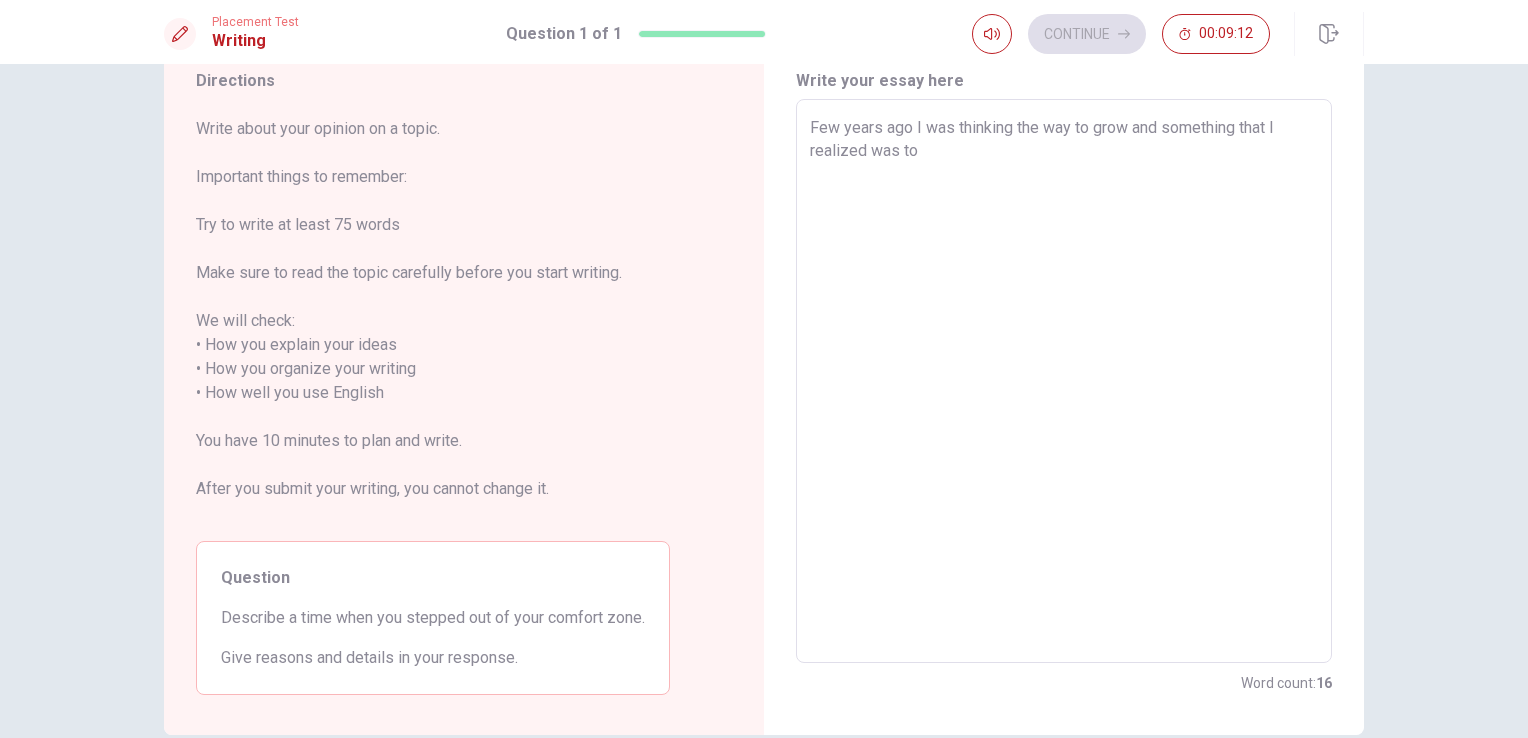 type on "x" 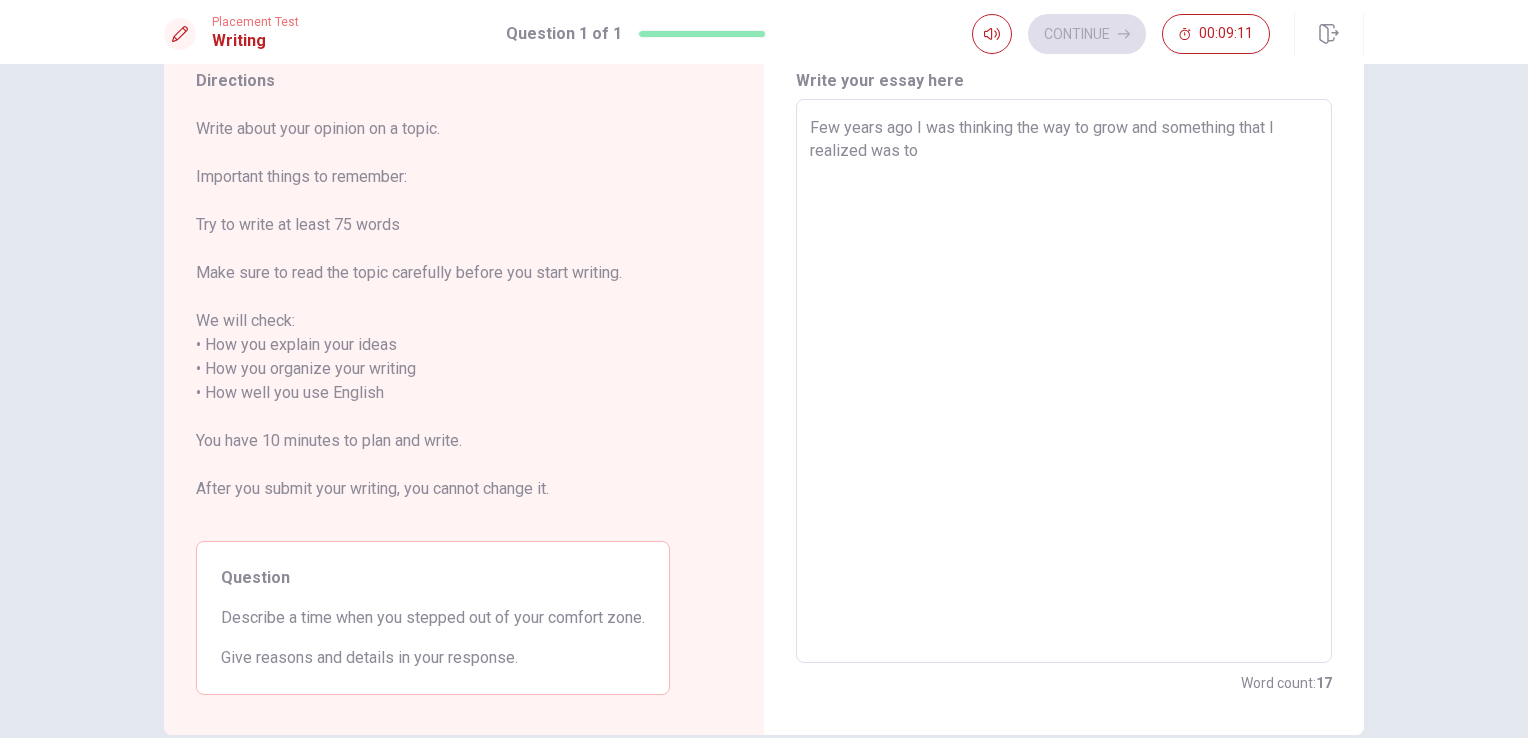 type on "Few years ago I was thinking the way to grow and something that I realized was to" 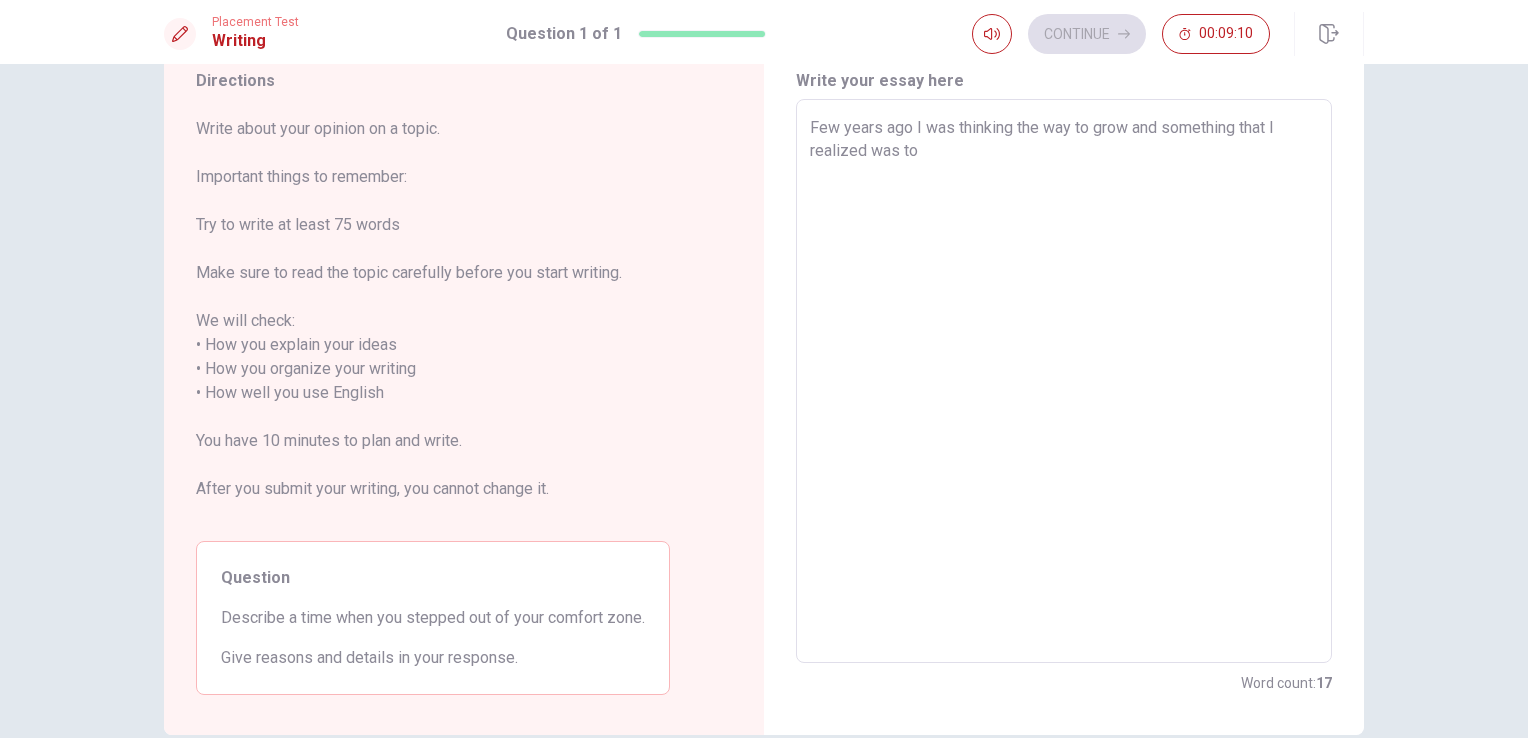 type on "x" 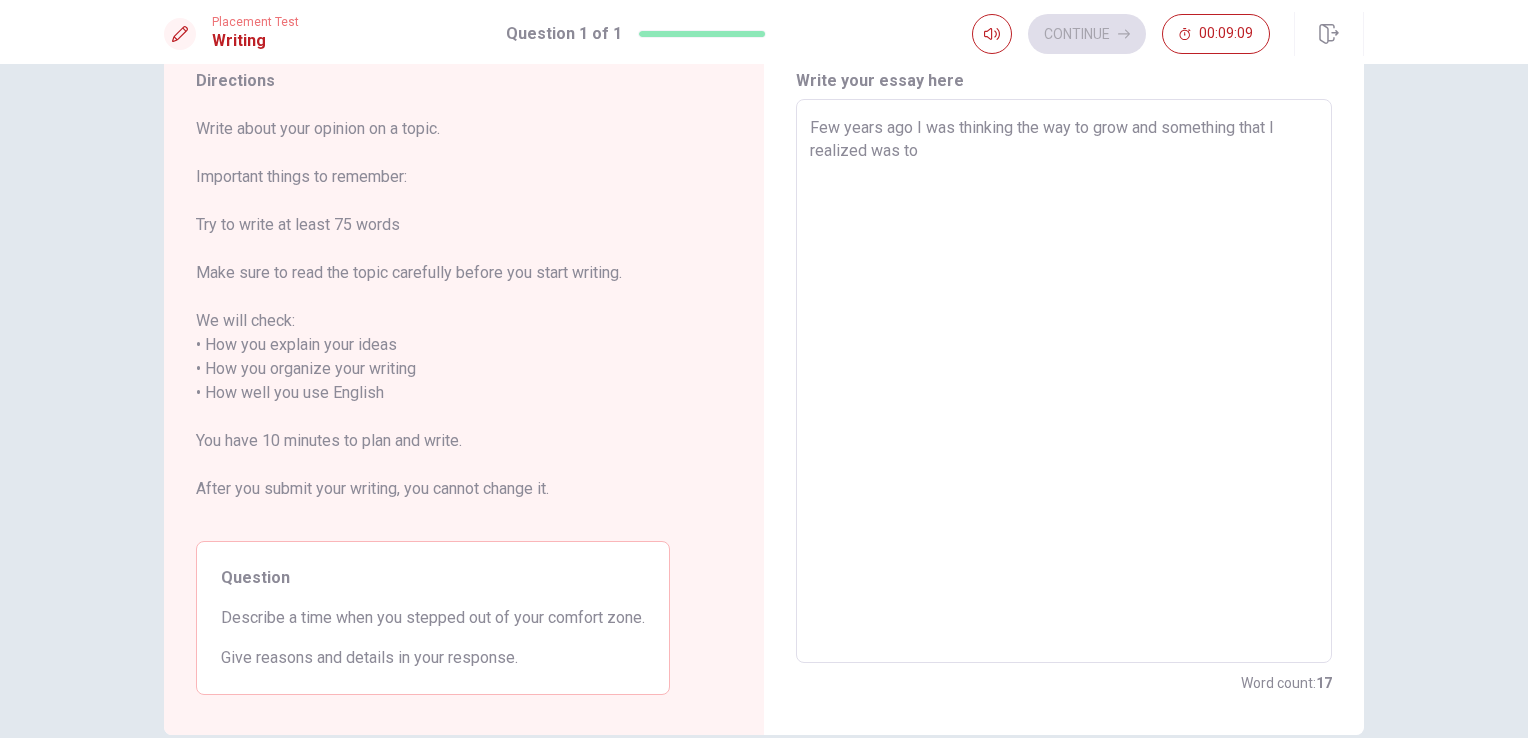 type on "Few years ago I was thinking the way to grow and something that I realized was to b" 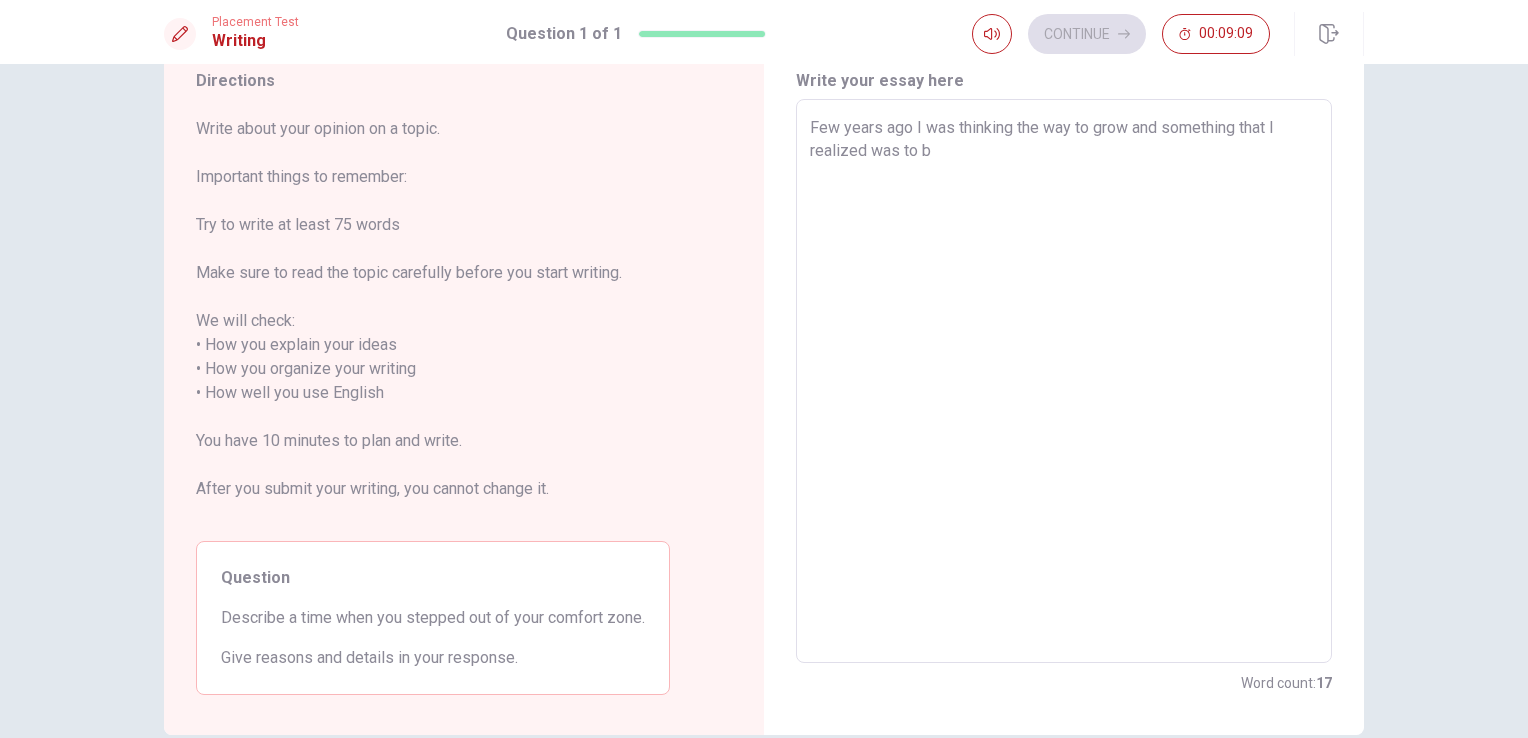 type on "x" 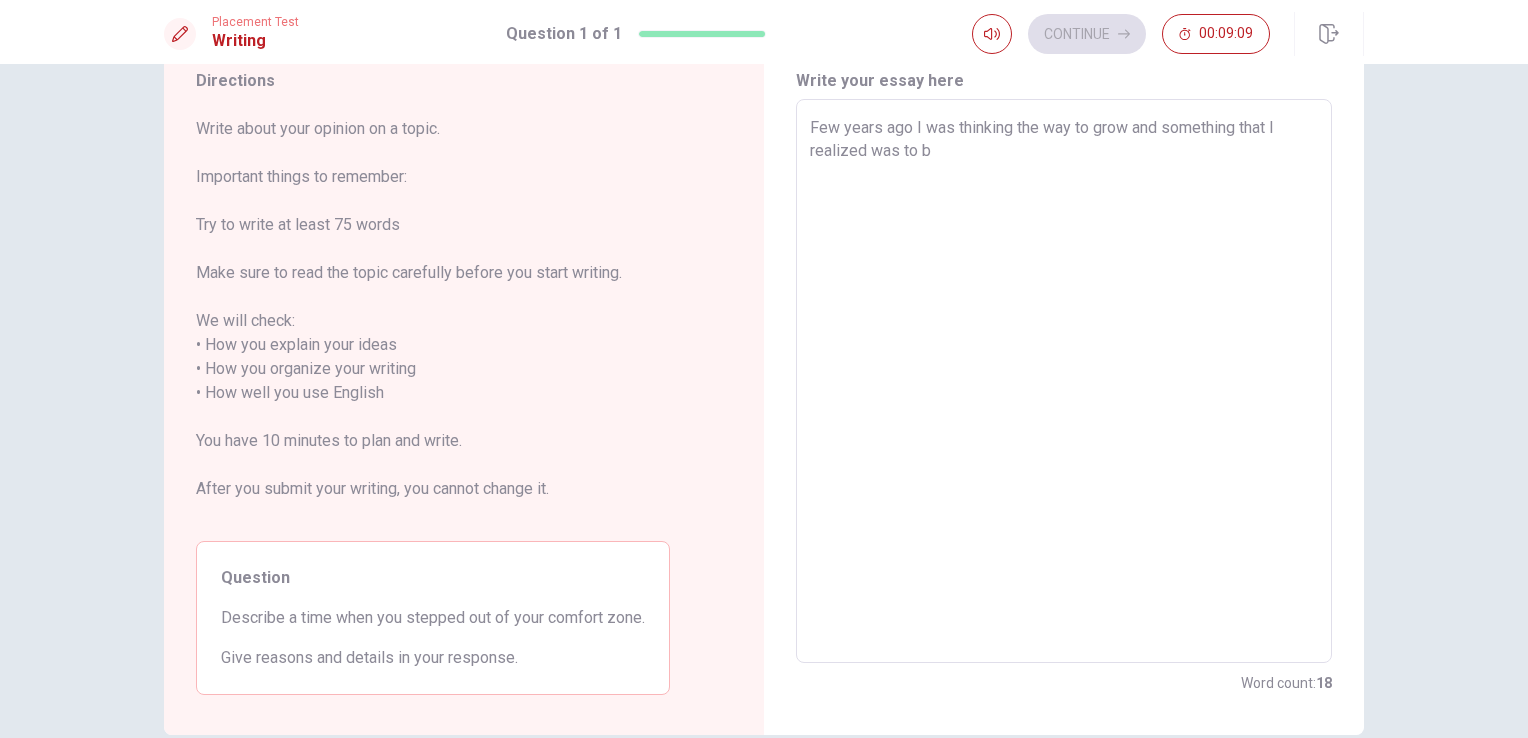 type on "Few years ago I was thinking the way to grow and something that I realized was to be" 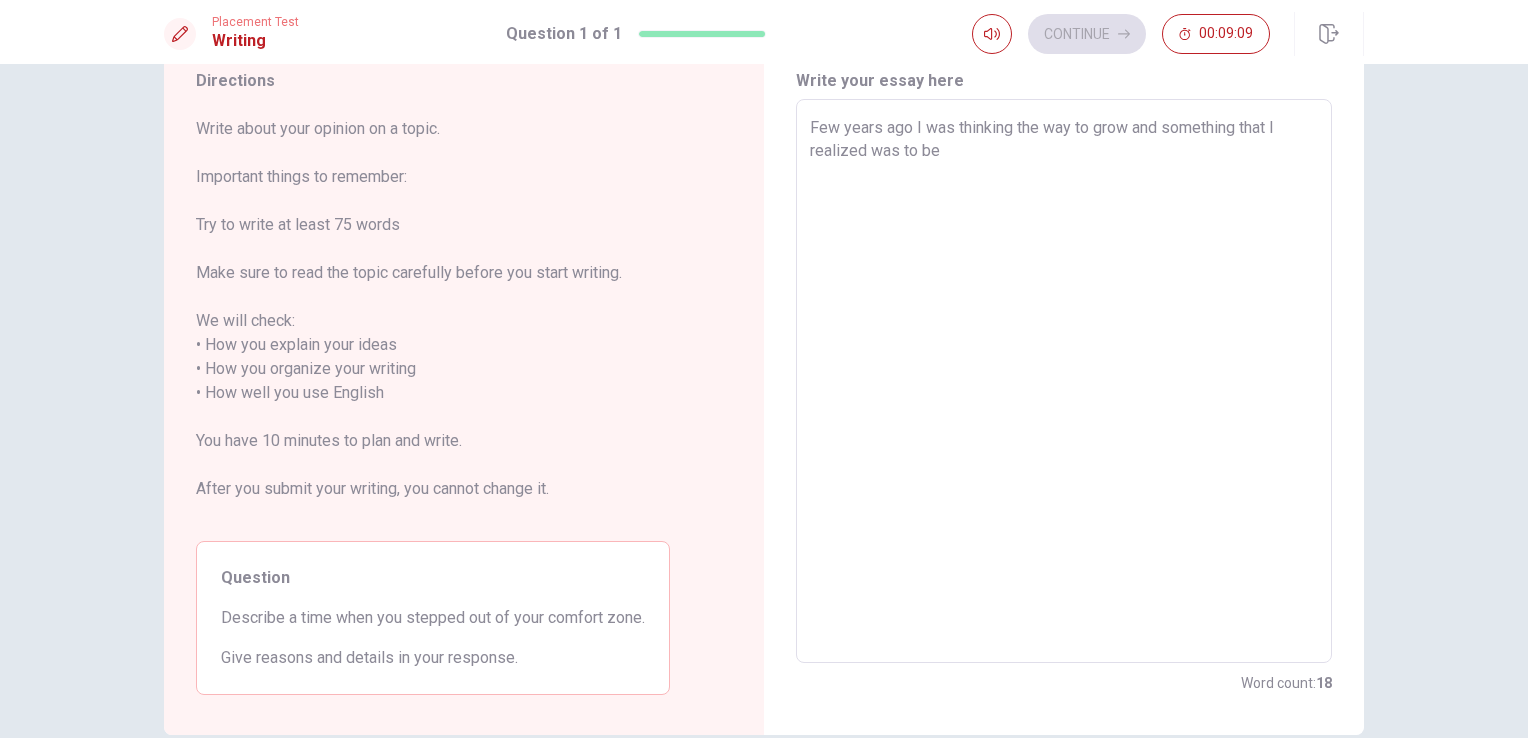 type on "x" 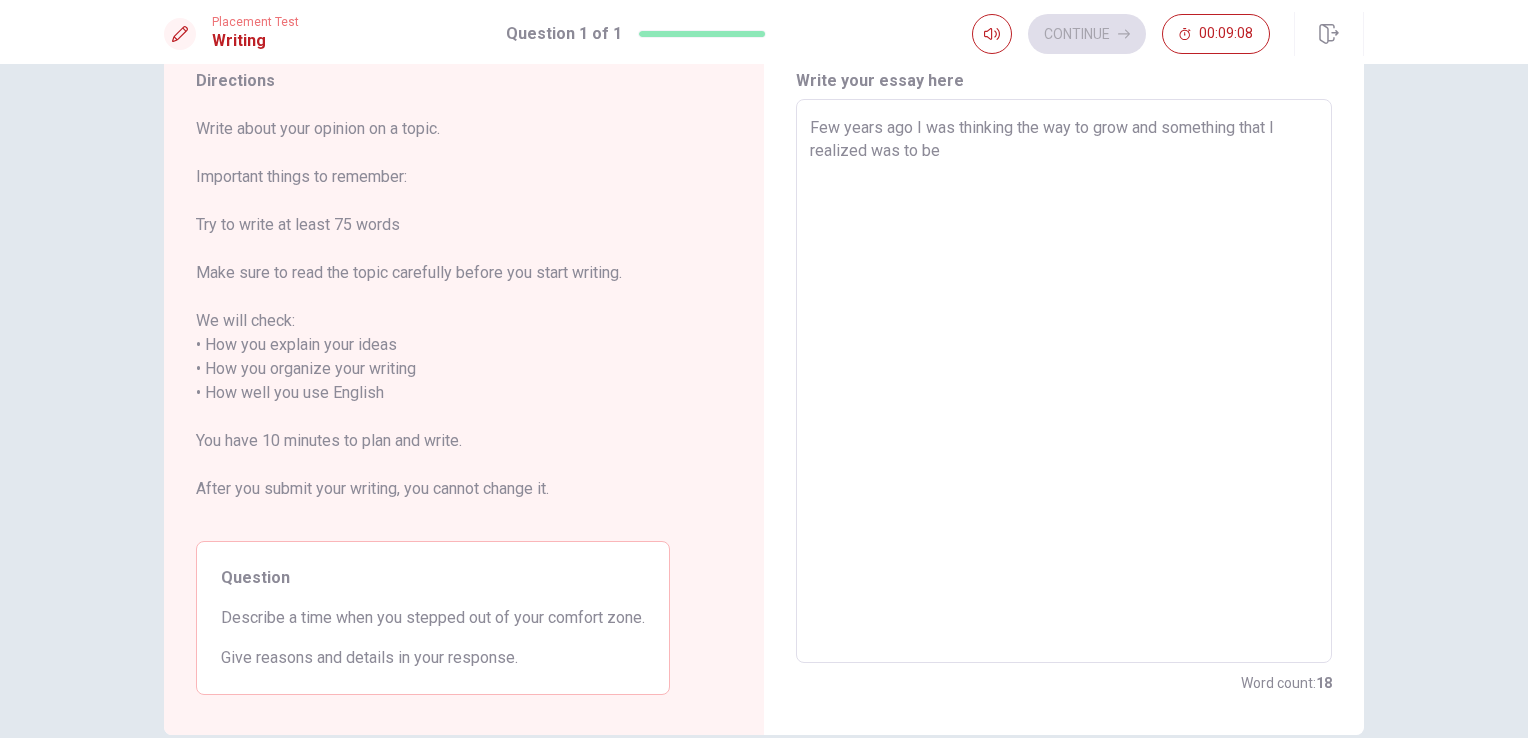 type on "Few years ago I was thinking the way to grow and something that I realized was to be" 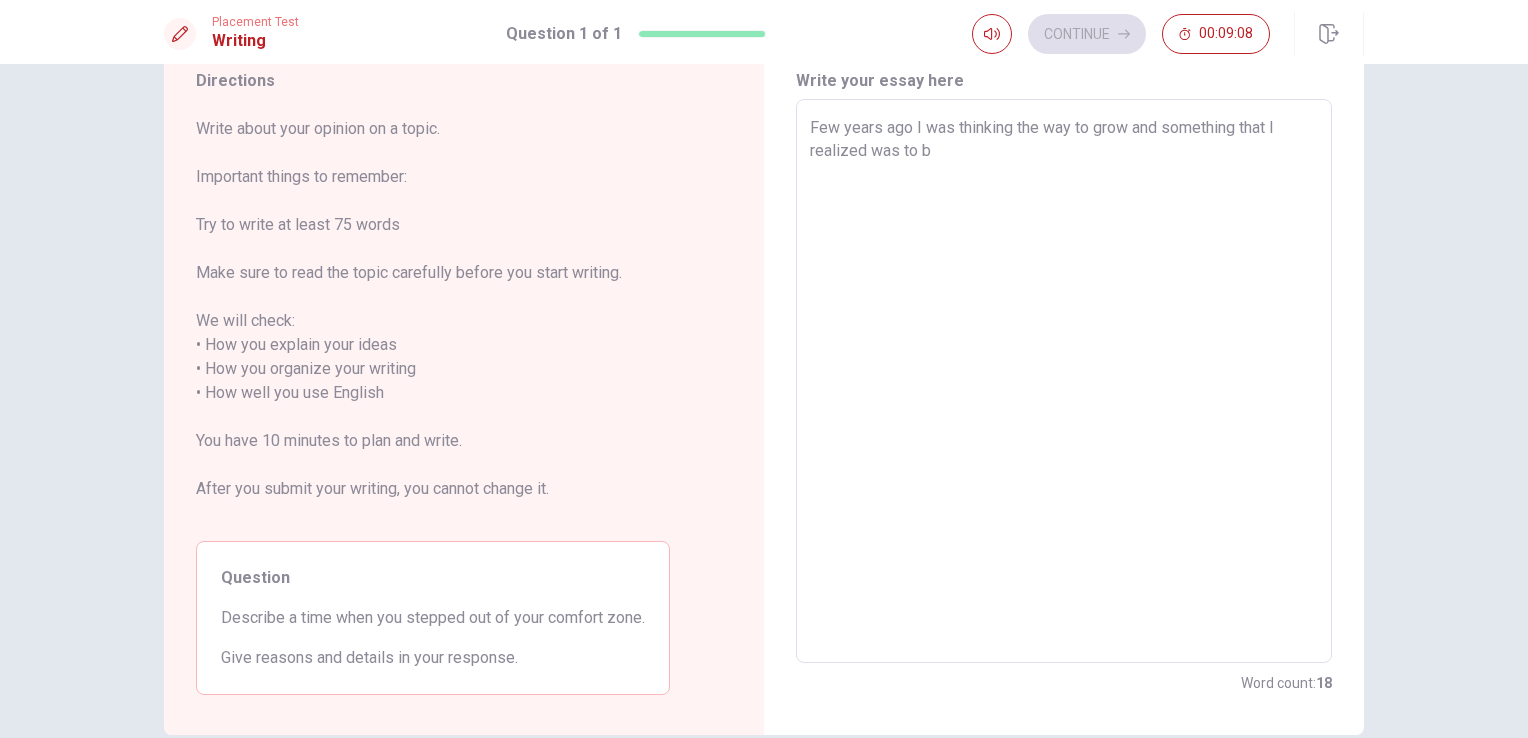 type on "Few years ago I was thinking the way to grow and something that I realized was to" 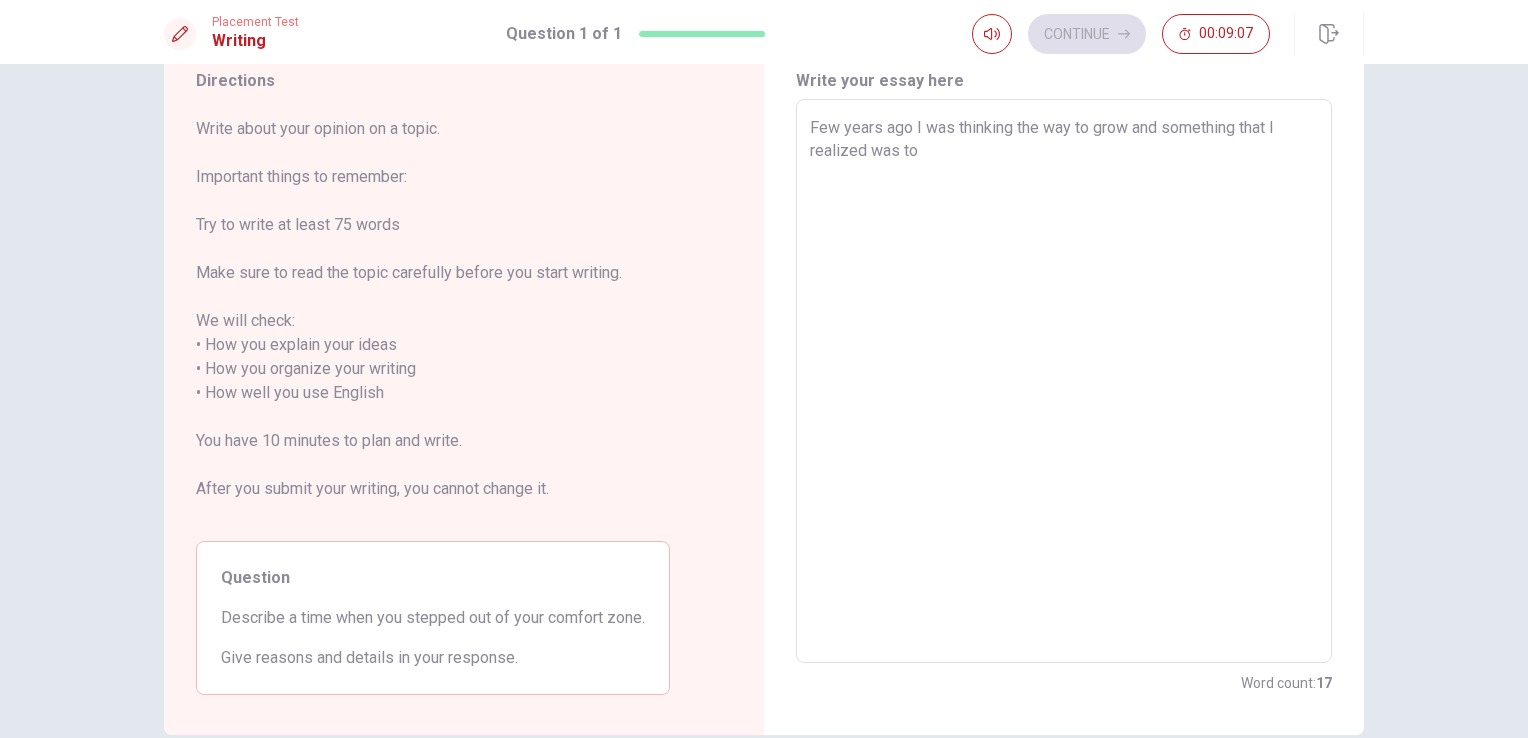 type on "x" 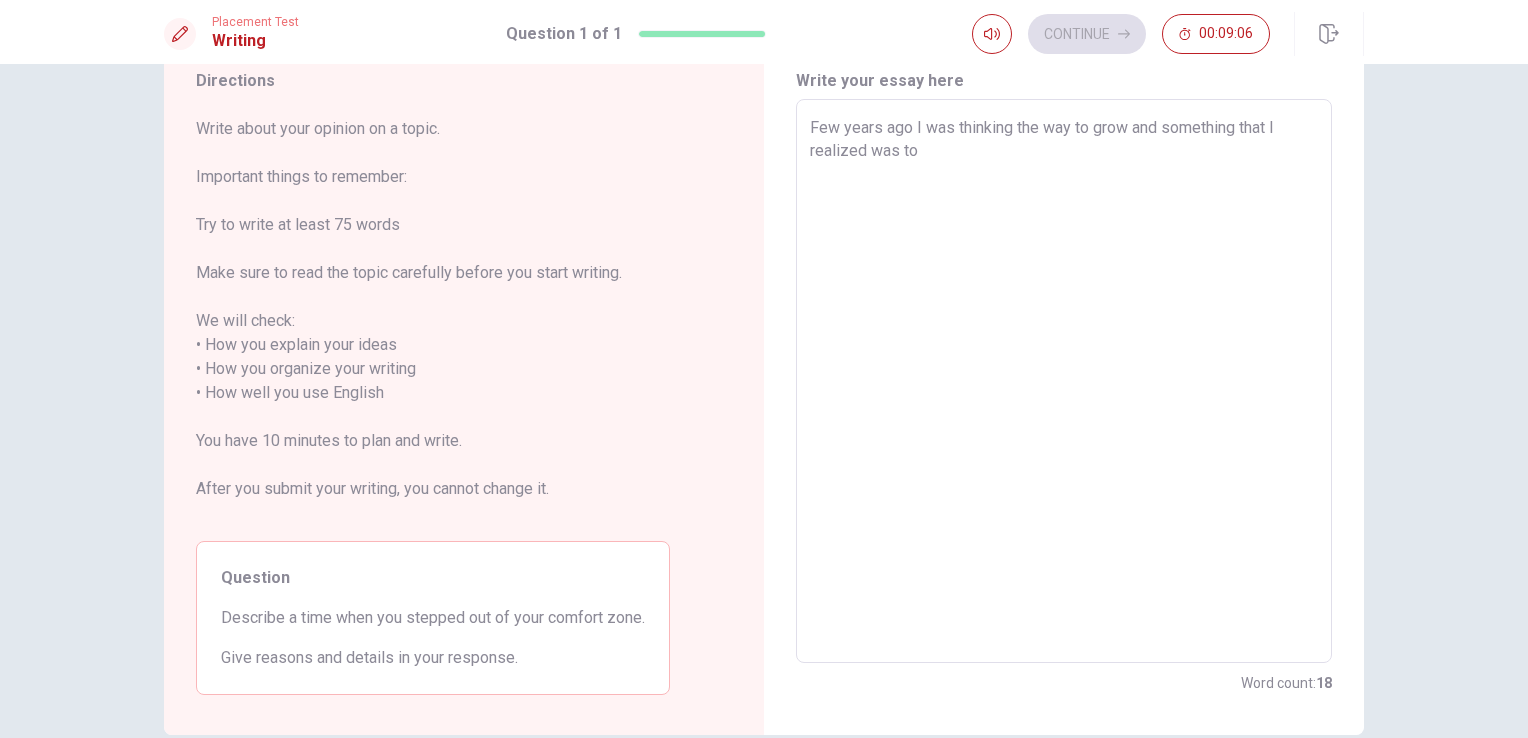 type on "Few years ago I was thinking the way to grow and something that I realized was to b" 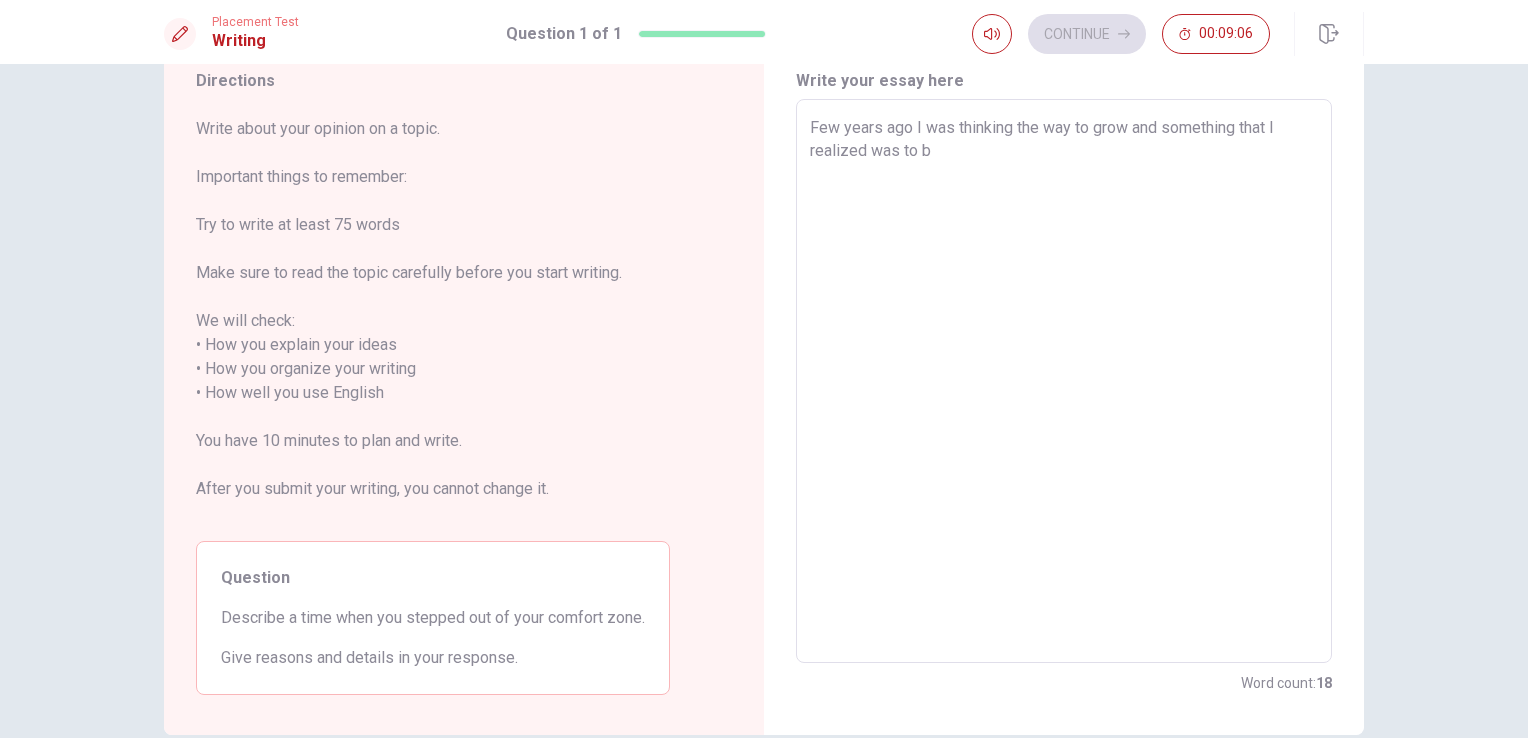 type on "x" 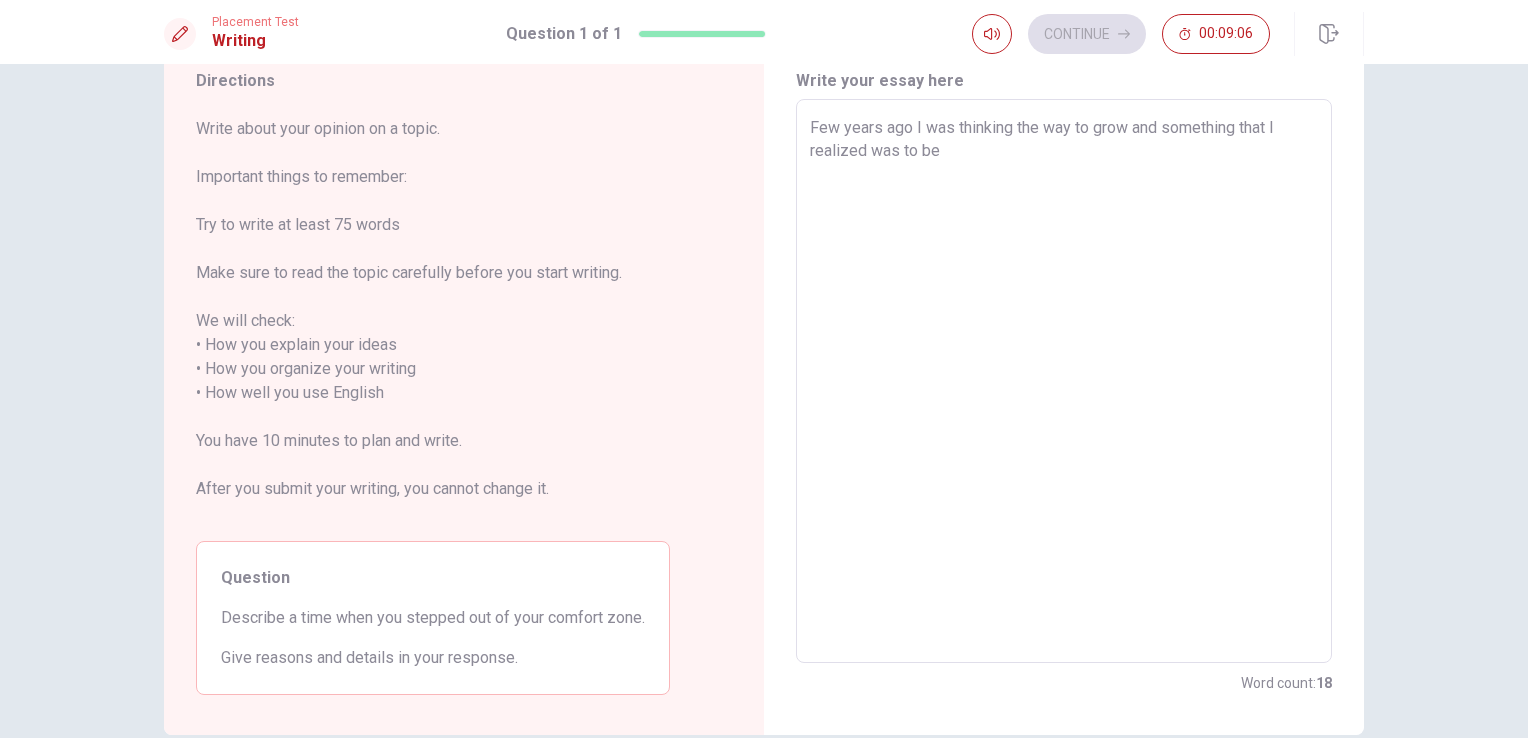 type on "x" 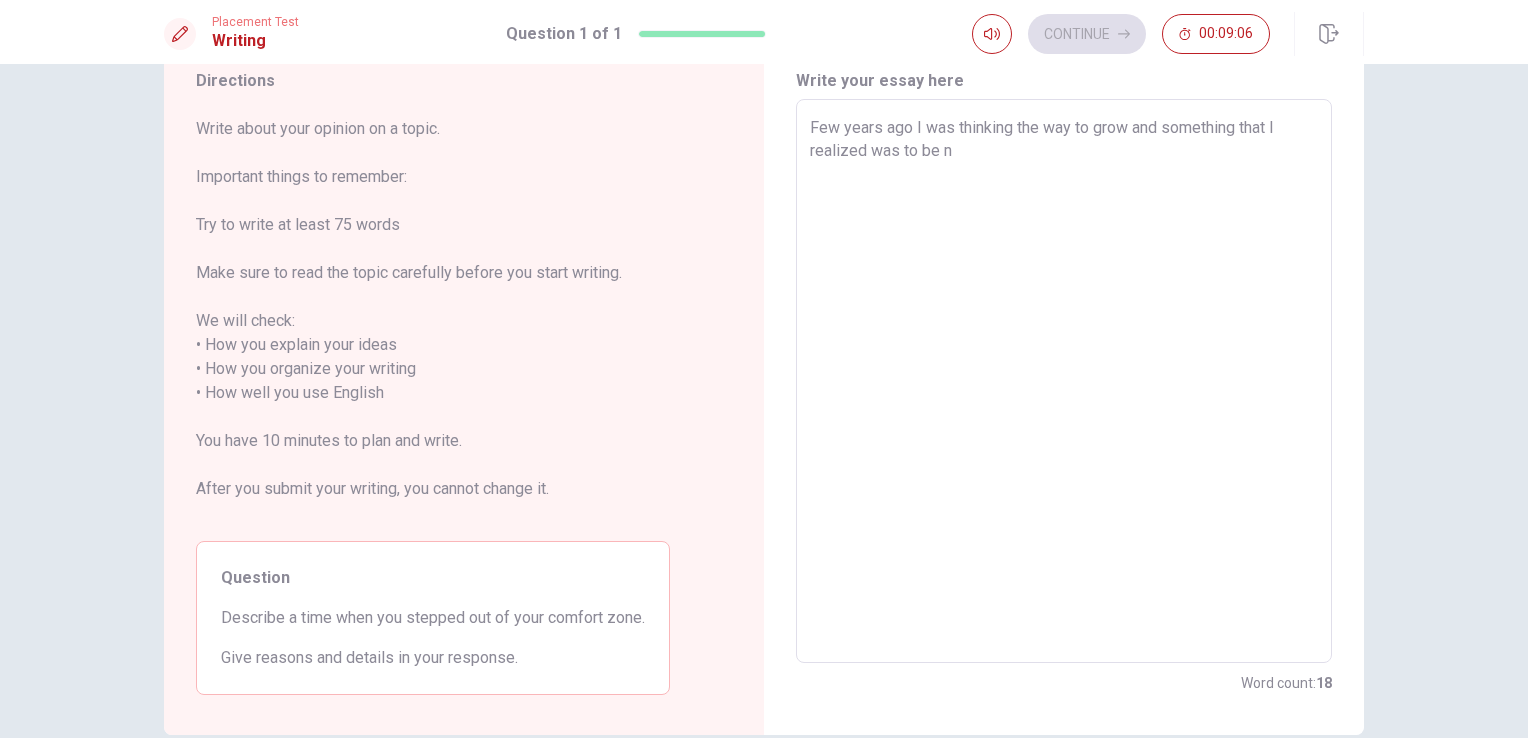 type 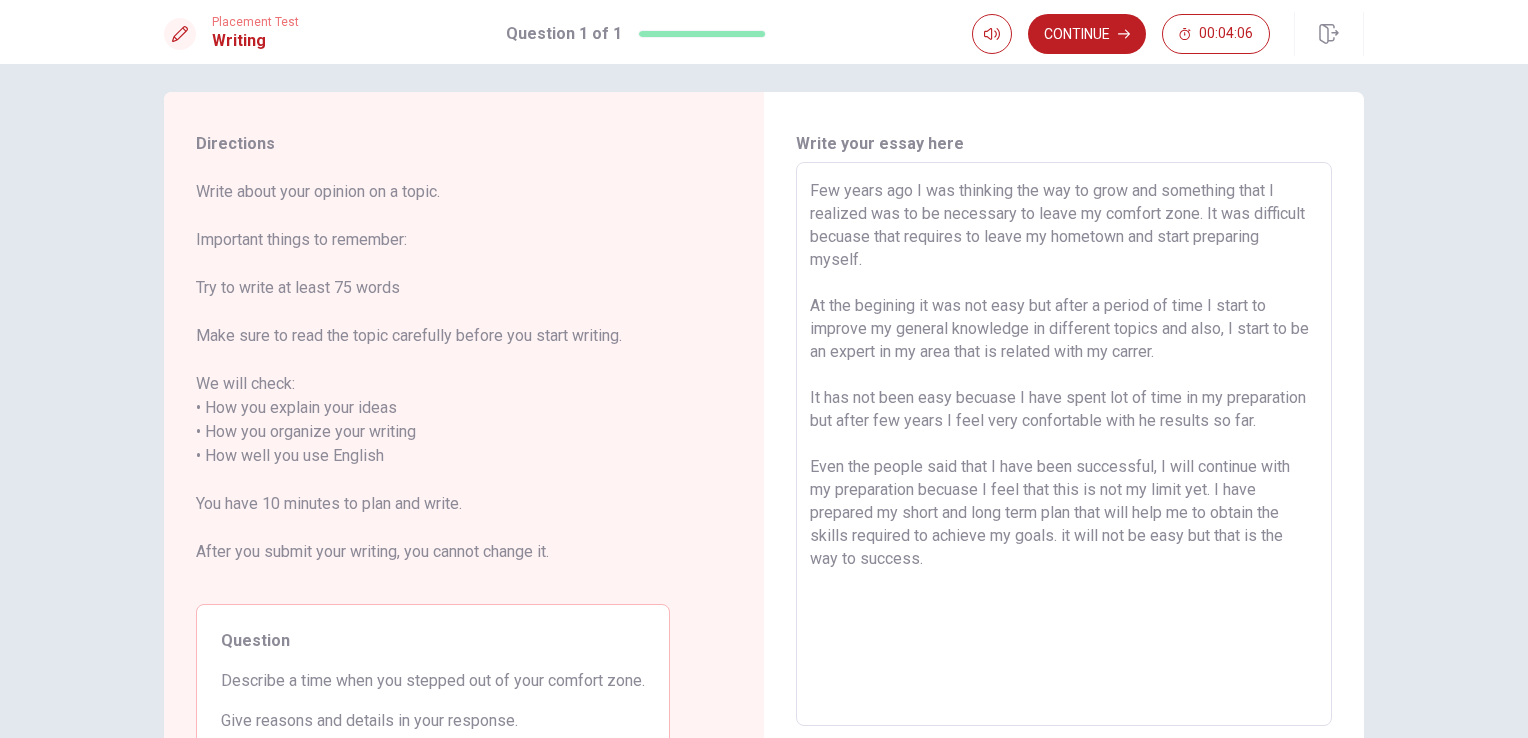 scroll, scrollTop: 0, scrollLeft: 0, axis: both 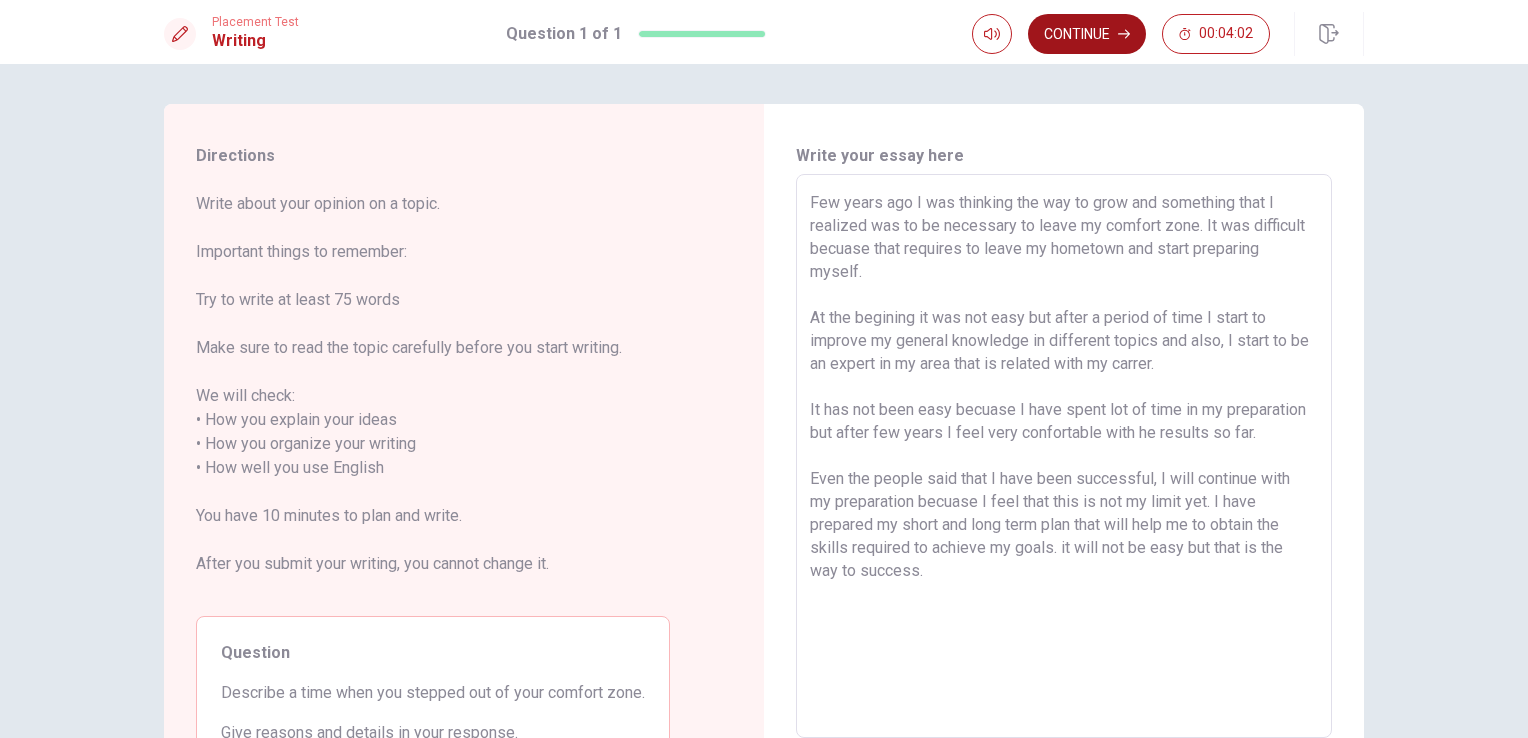 click on "Continue" at bounding box center [1087, 34] 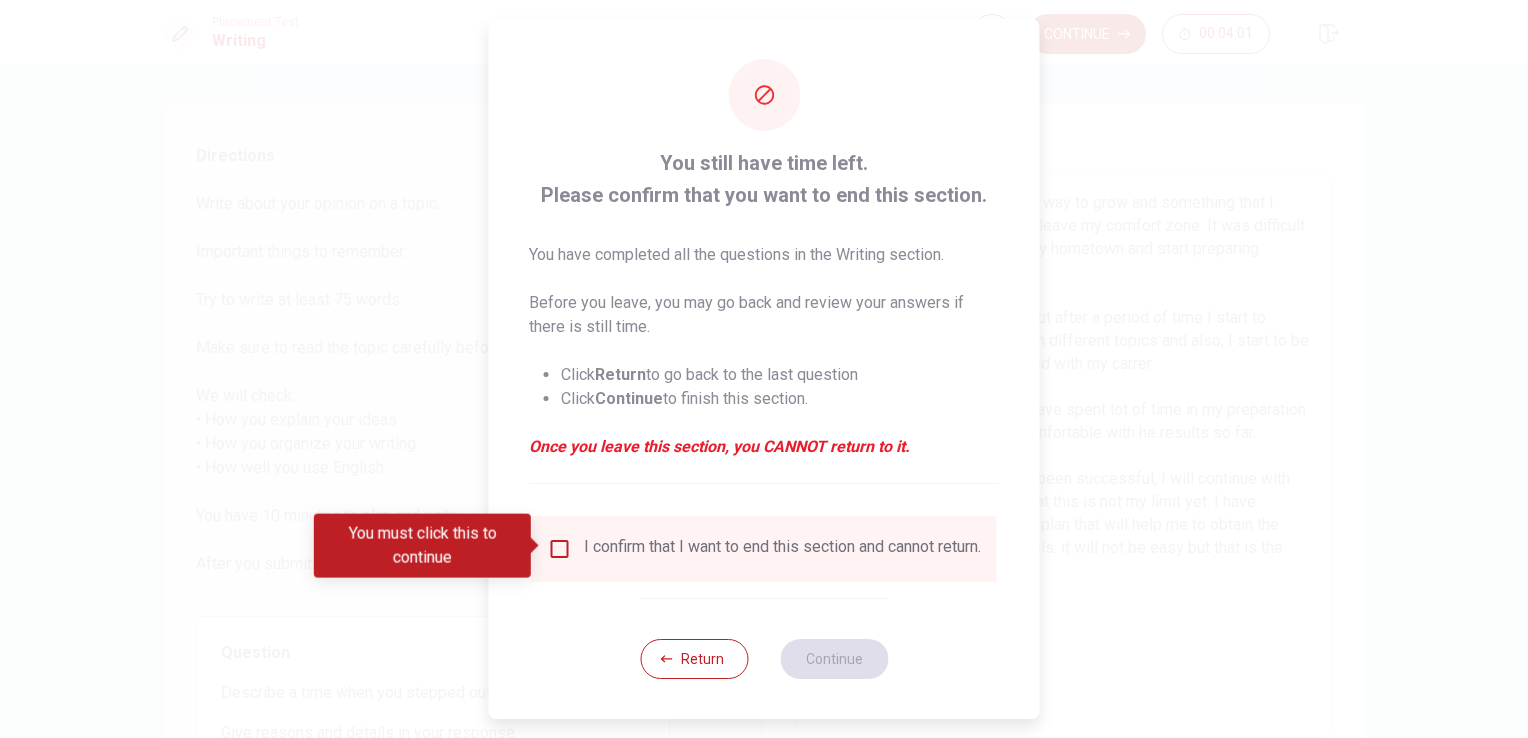 click at bounding box center [560, 549] 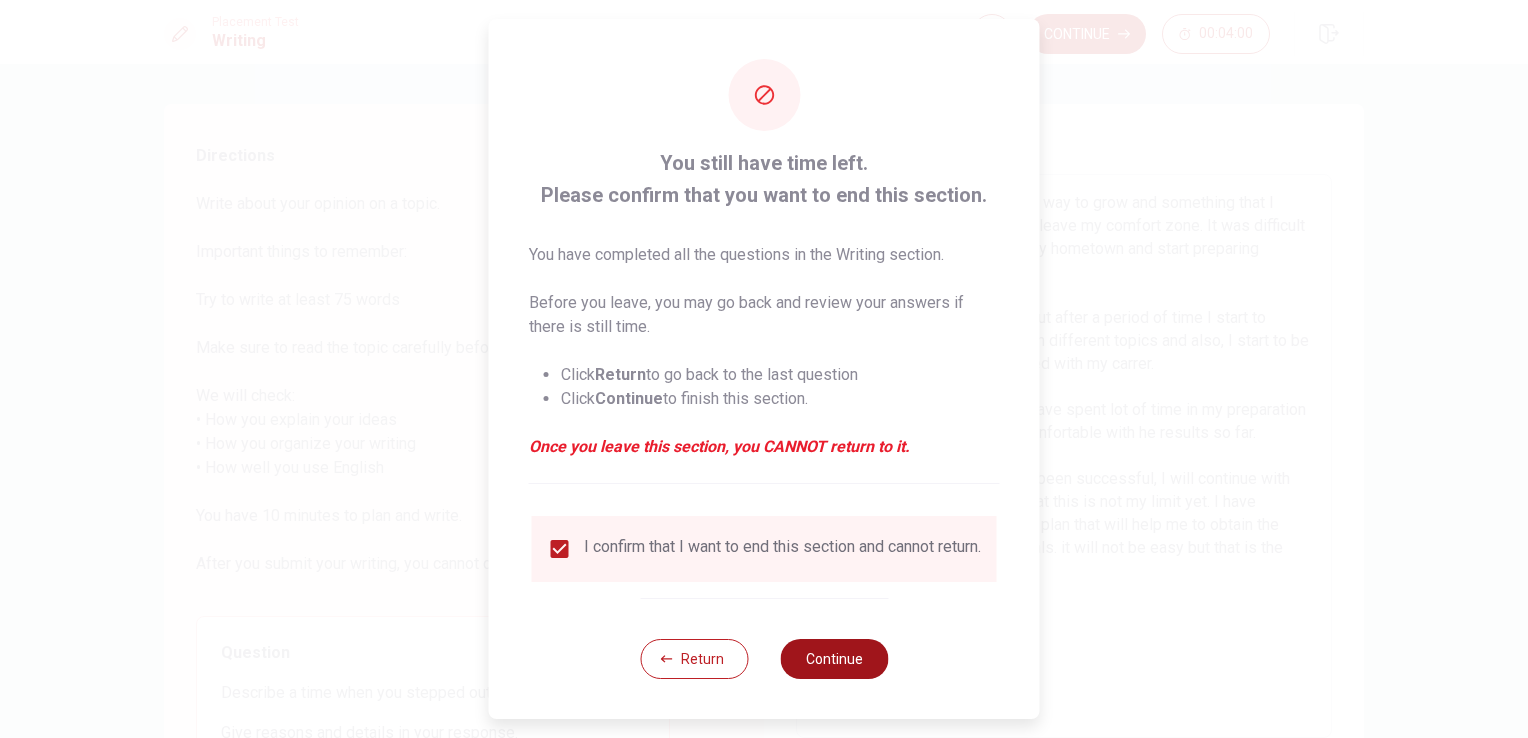 click on "Continue" at bounding box center (834, 659) 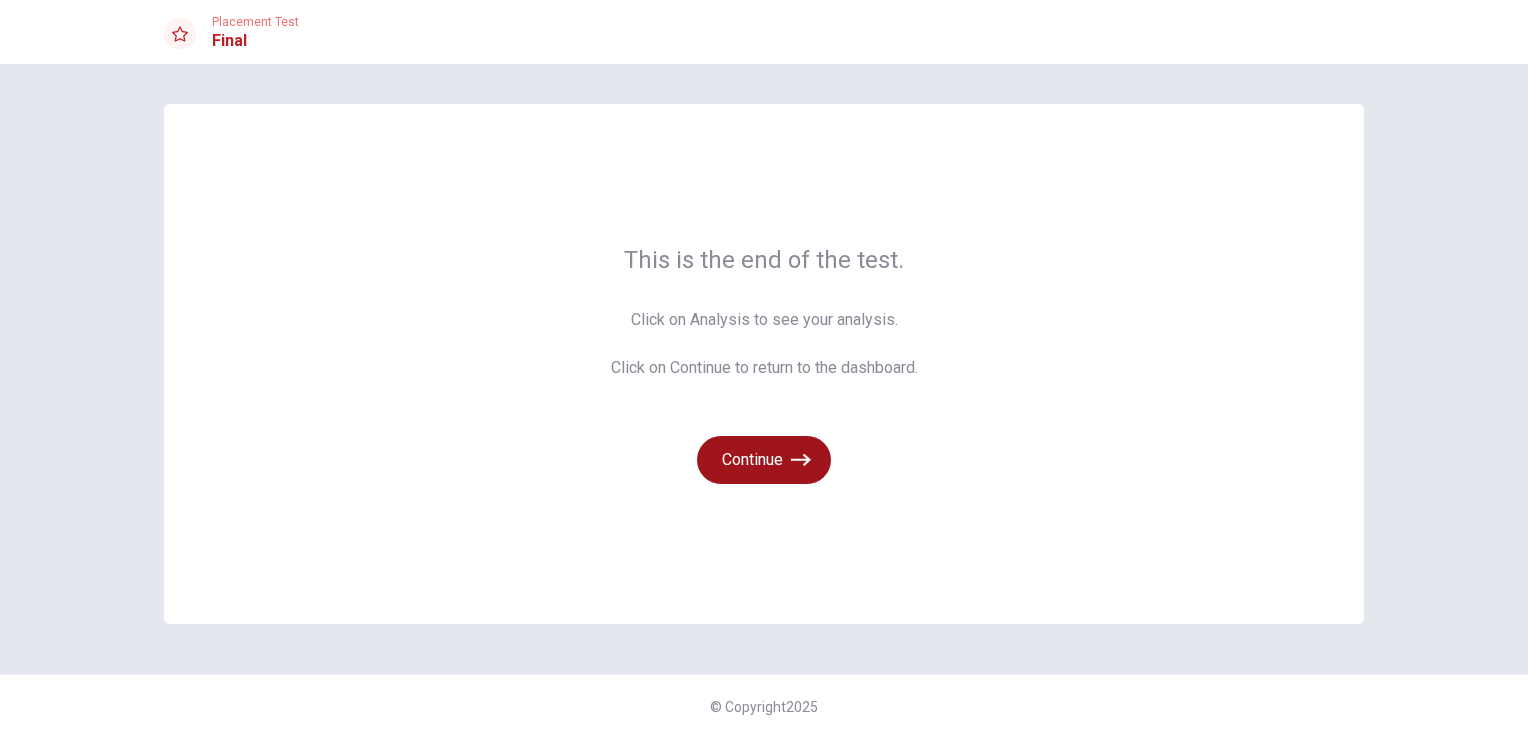 click on "Continue" at bounding box center [764, 460] 